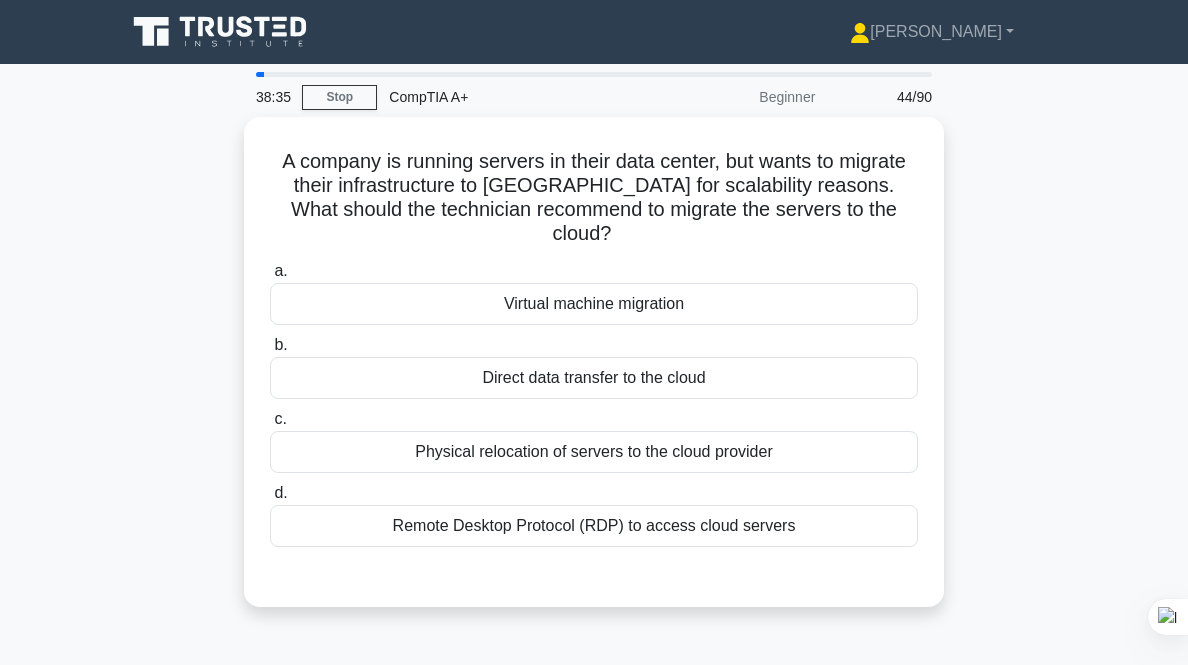 scroll, scrollTop: 0, scrollLeft: 0, axis: both 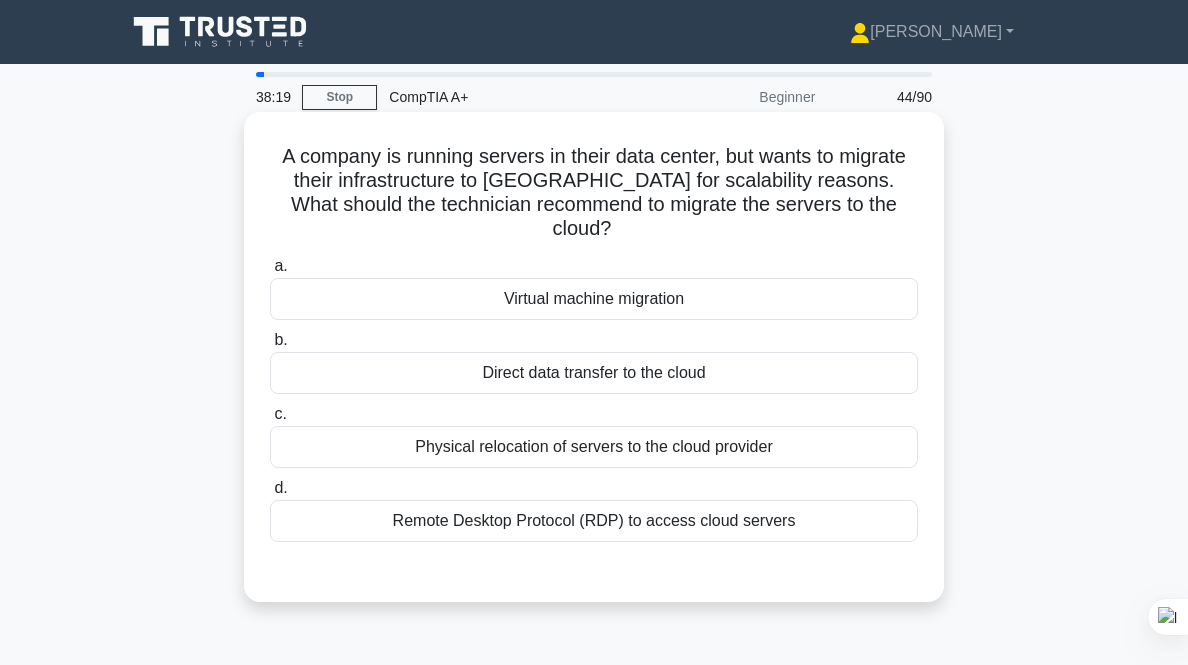 click on "Direct data transfer to the cloud" at bounding box center [594, 373] 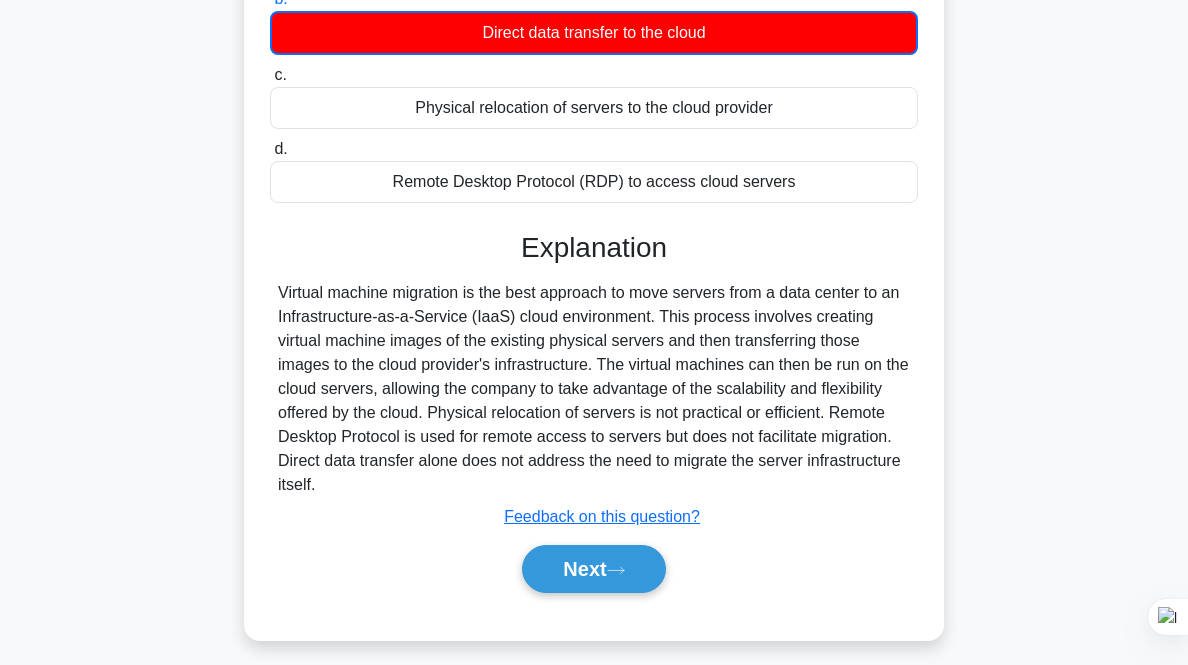 scroll, scrollTop: 415, scrollLeft: 0, axis: vertical 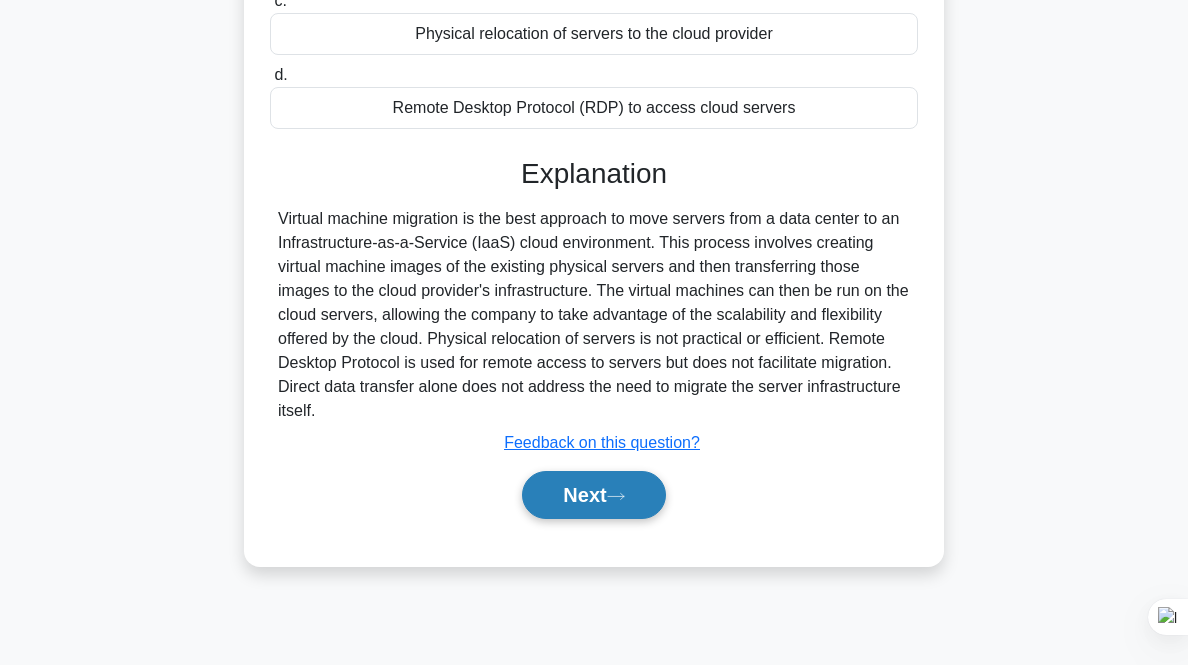 click on "Next" at bounding box center [593, 495] 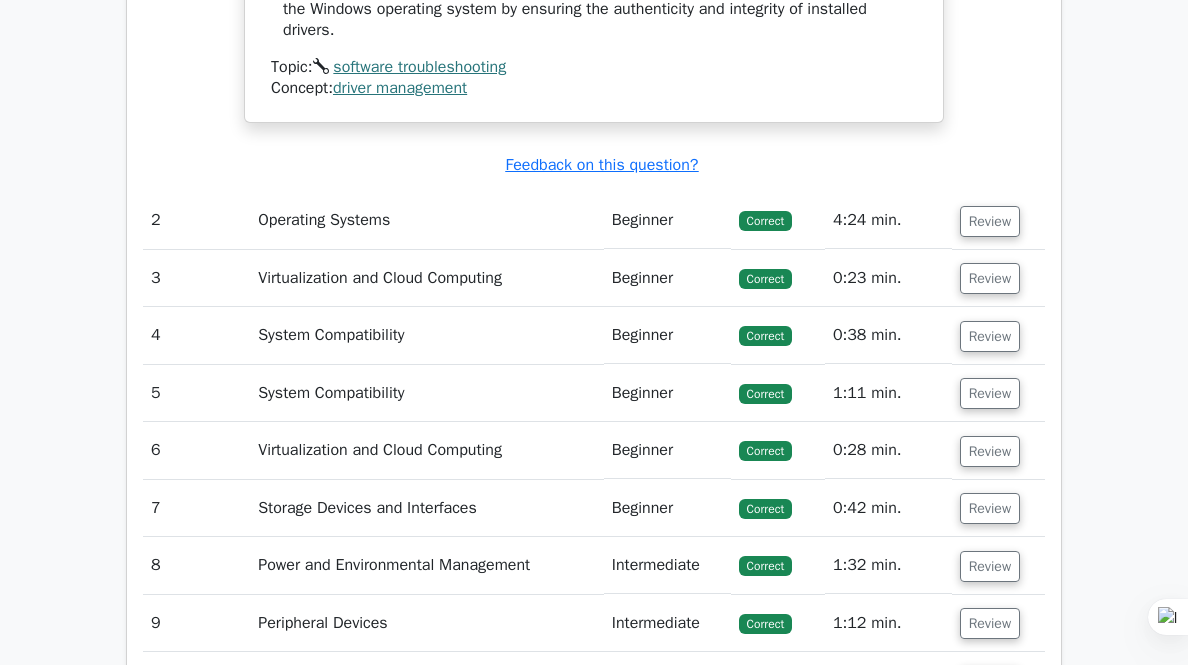 scroll, scrollTop: 0, scrollLeft: 0, axis: both 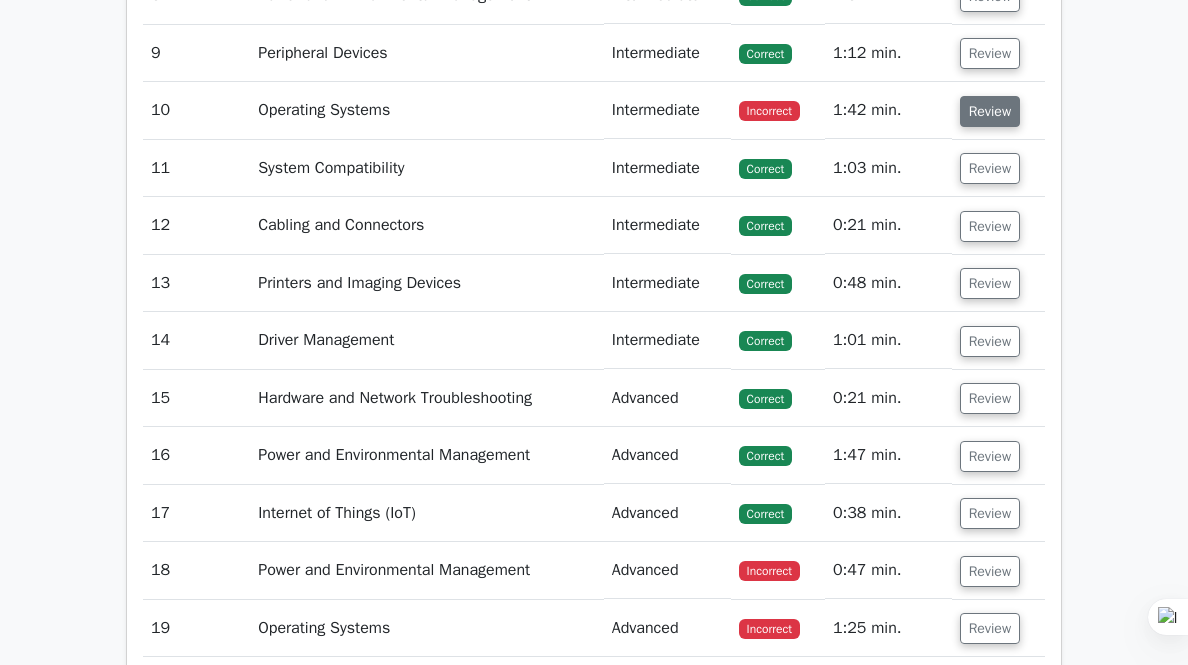 click on "Review" at bounding box center [990, 111] 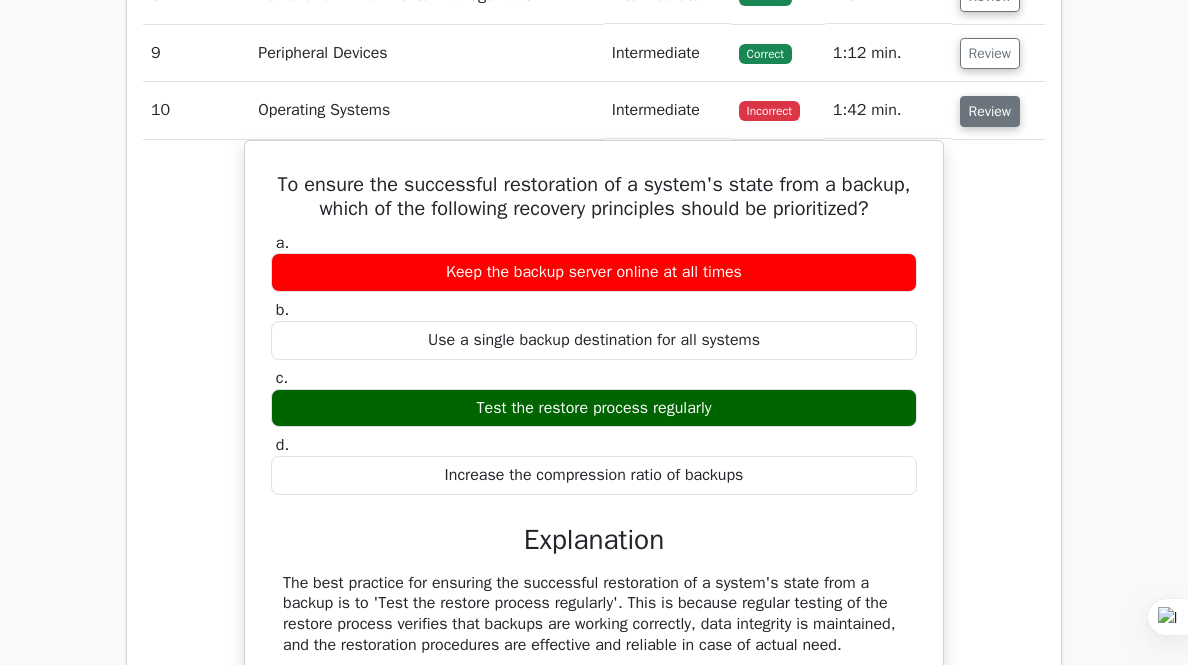 click on "Review" at bounding box center (990, 111) 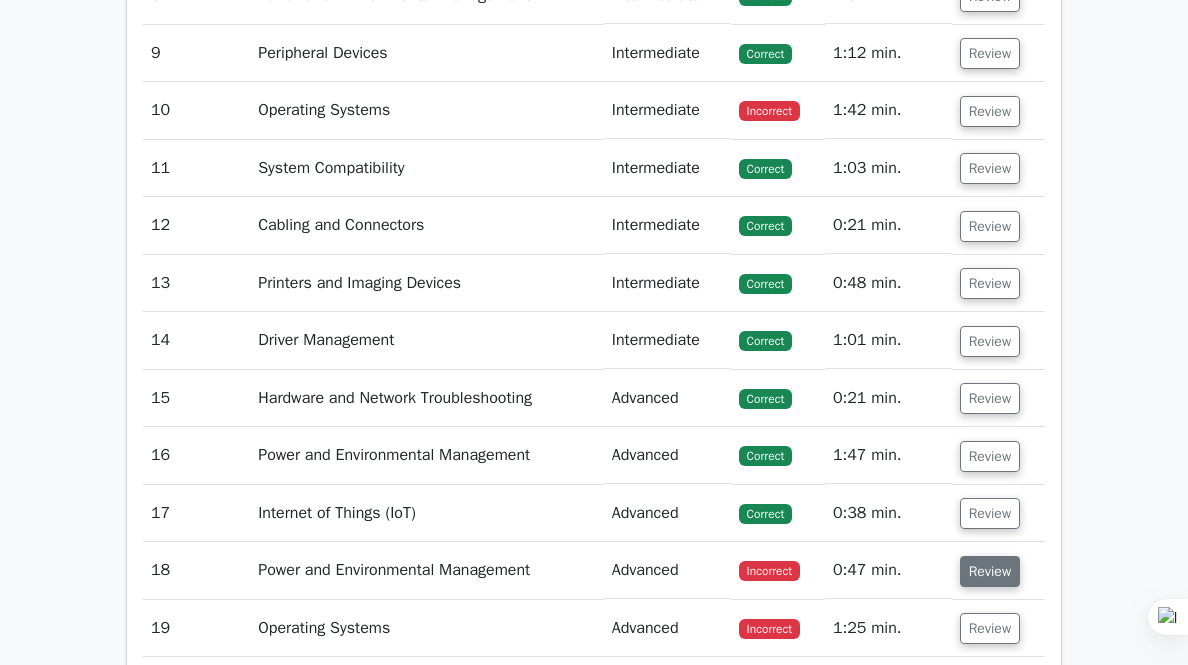 click on "Review" at bounding box center [990, 571] 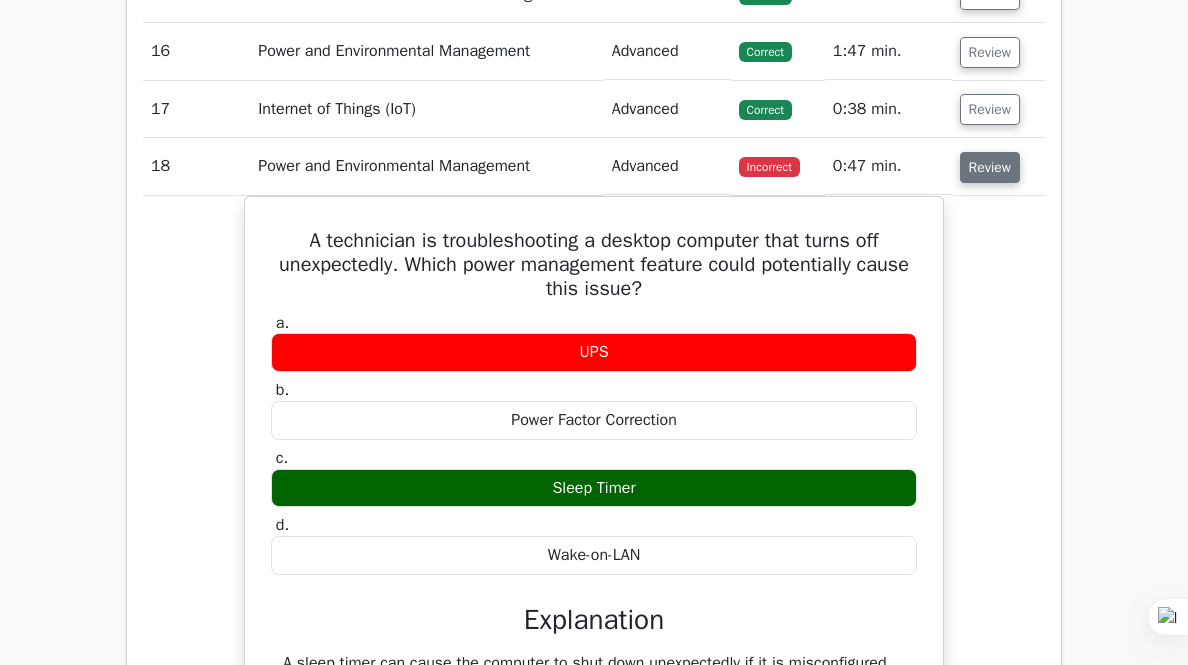 scroll, scrollTop: 3714, scrollLeft: 0, axis: vertical 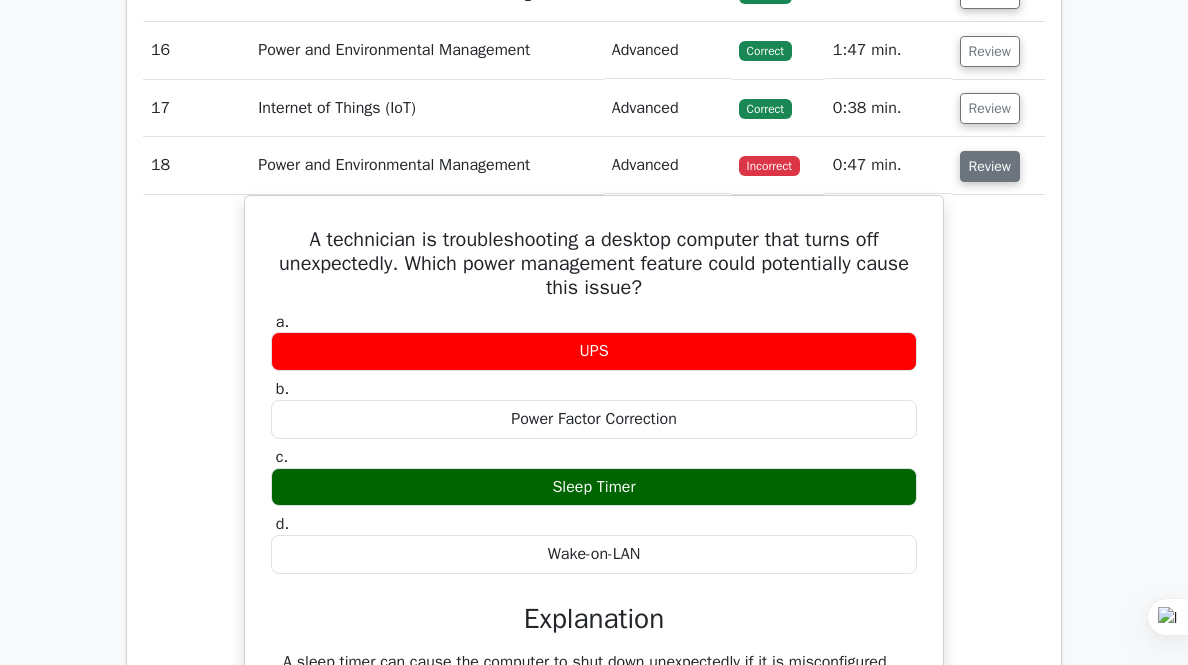 click on "Review" at bounding box center [990, 166] 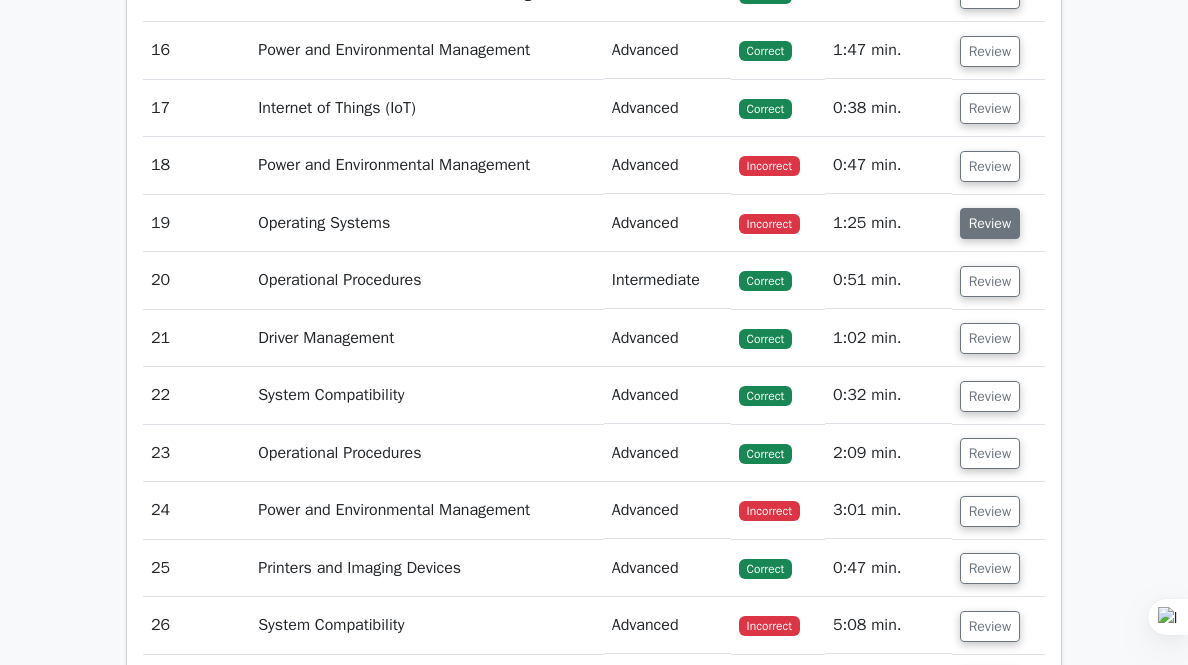 click on "Review" at bounding box center [990, 223] 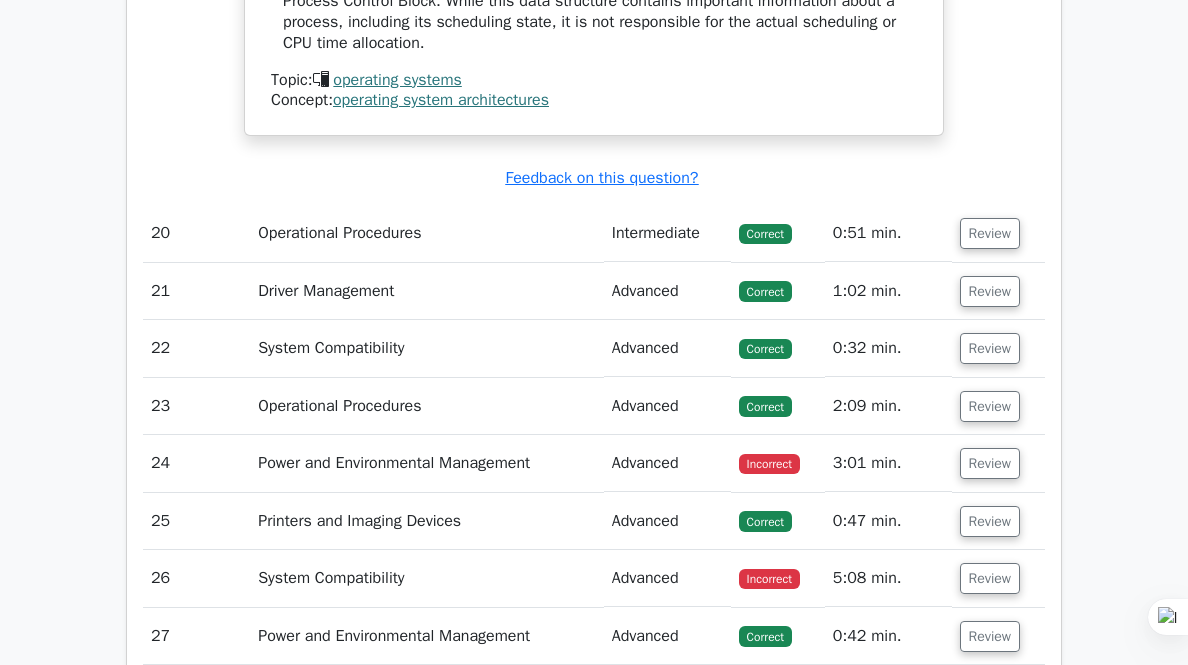 scroll, scrollTop: 4702, scrollLeft: 0, axis: vertical 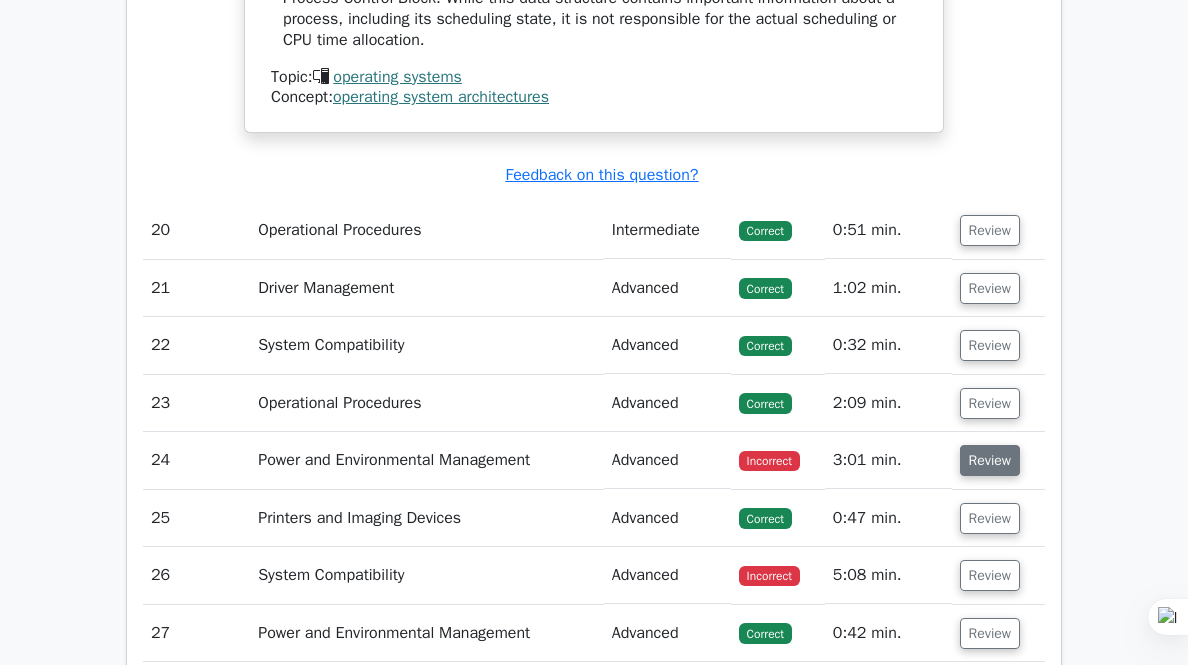 click on "Review" at bounding box center (990, 460) 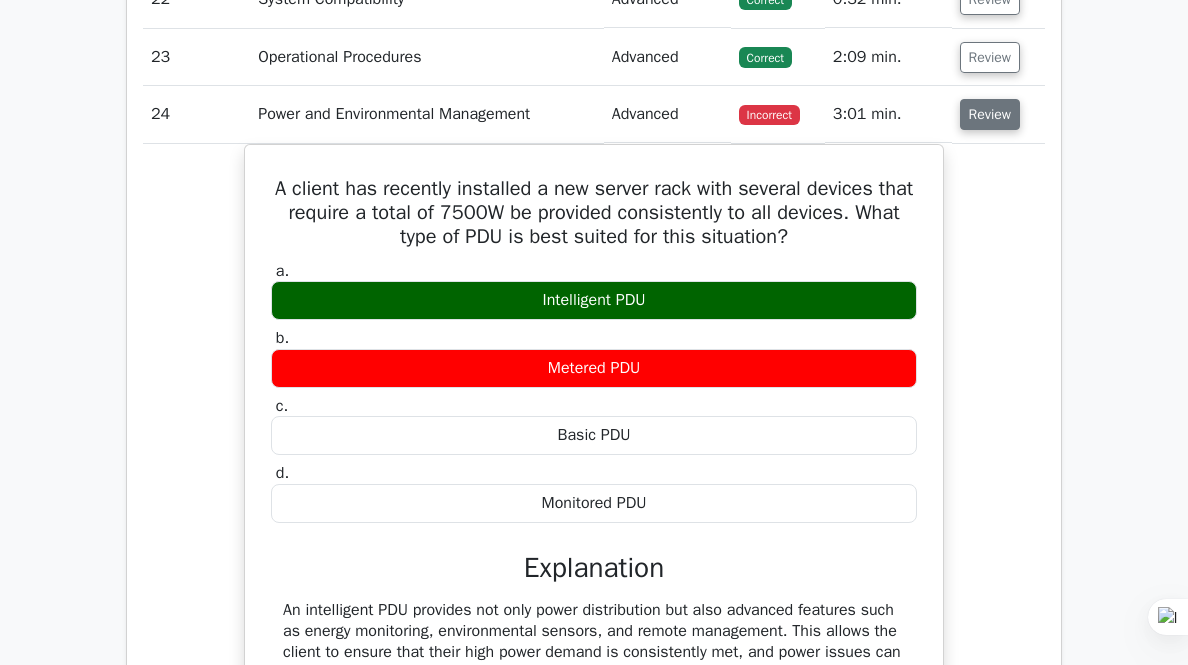 scroll, scrollTop: 5048, scrollLeft: 0, axis: vertical 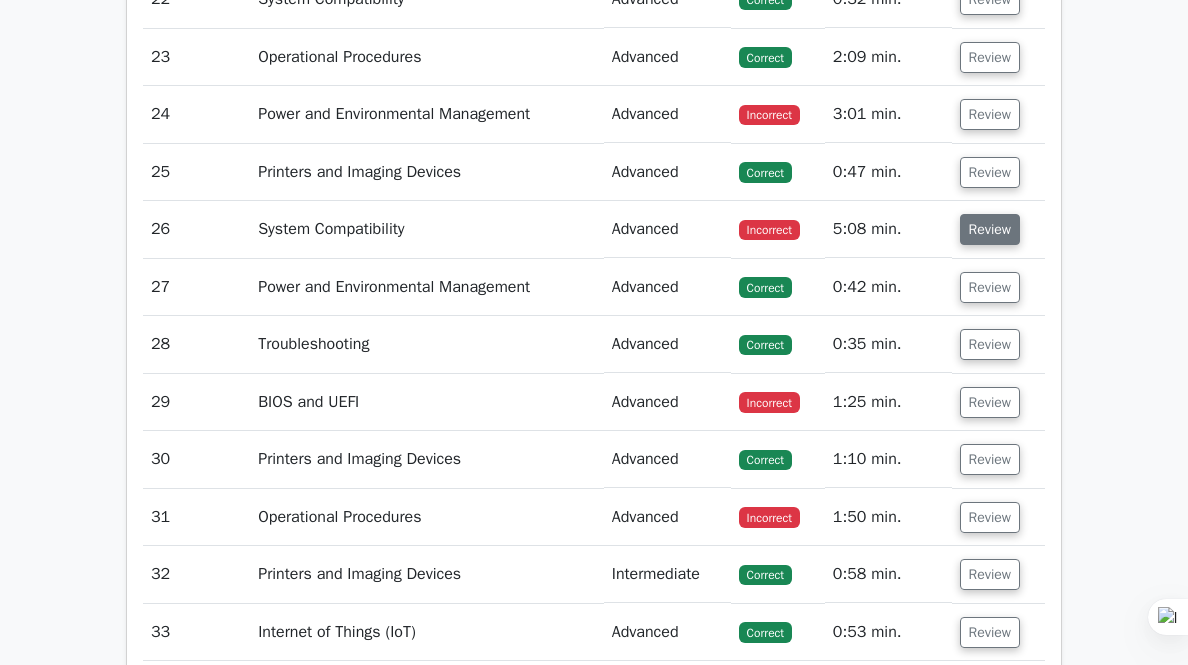 click on "Review" at bounding box center [990, 229] 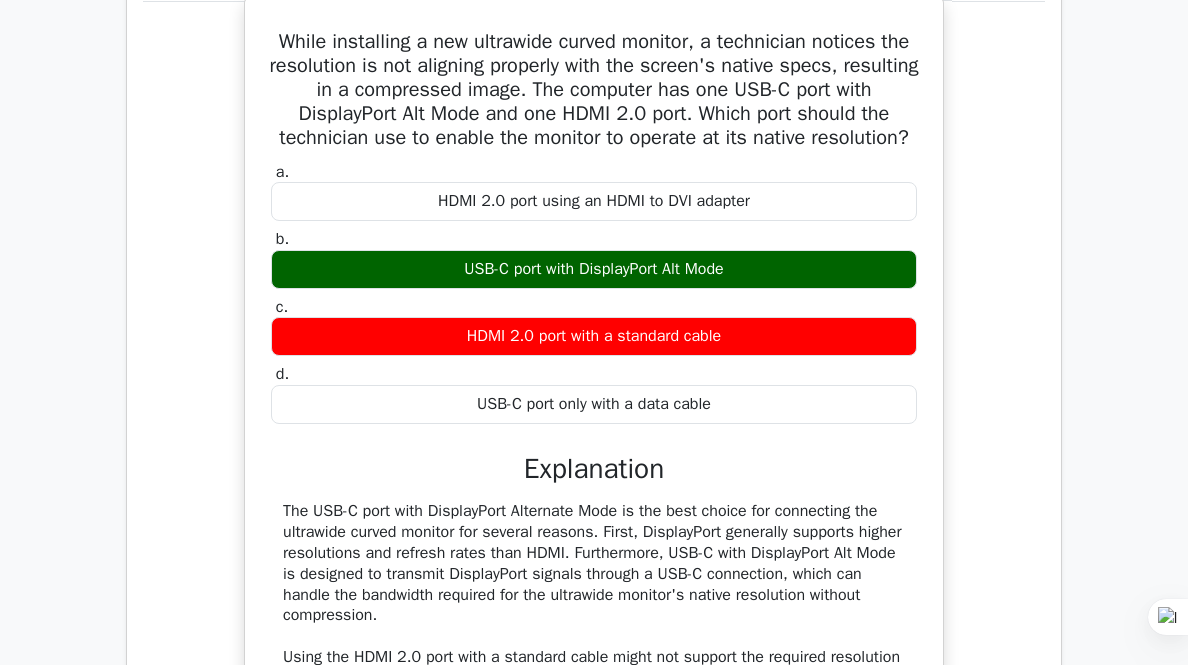 scroll, scrollTop: 5312, scrollLeft: 0, axis: vertical 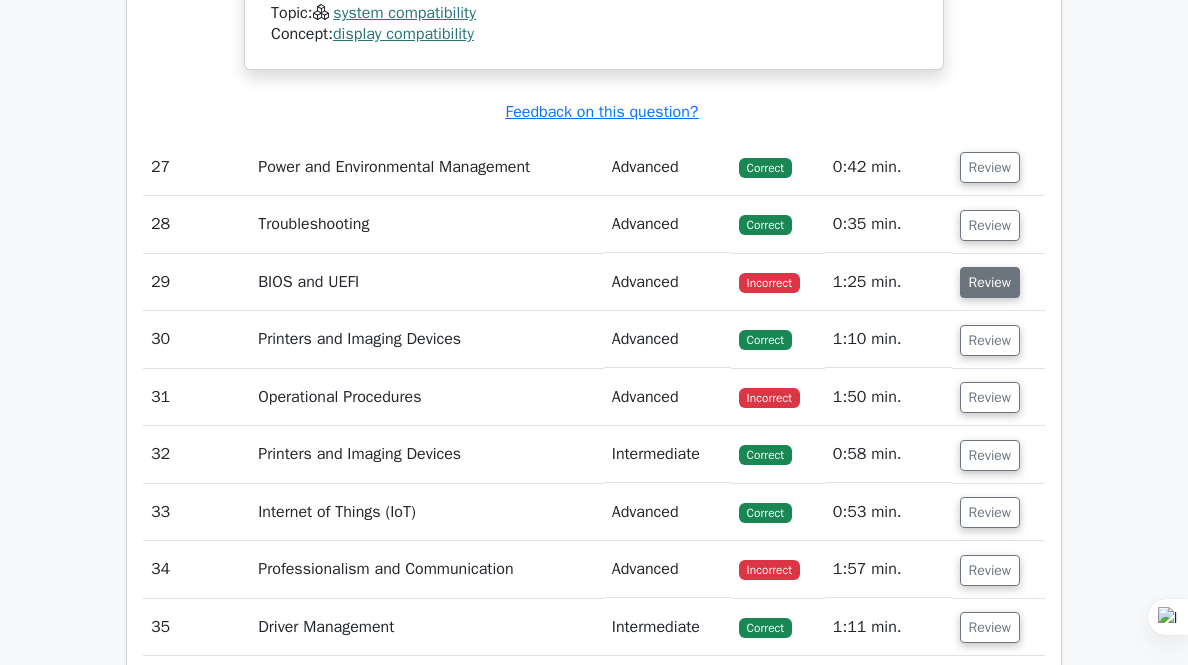 click on "Review" at bounding box center (990, 282) 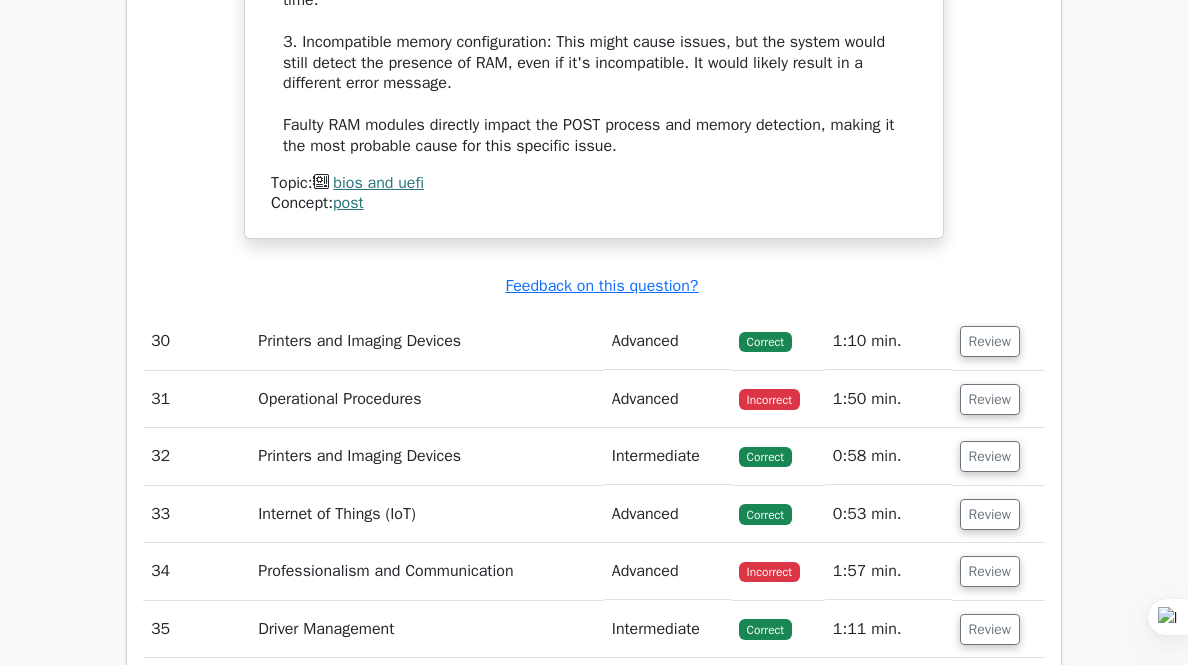 scroll, scrollTop: 7288, scrollLeft: 0, axis: vertical 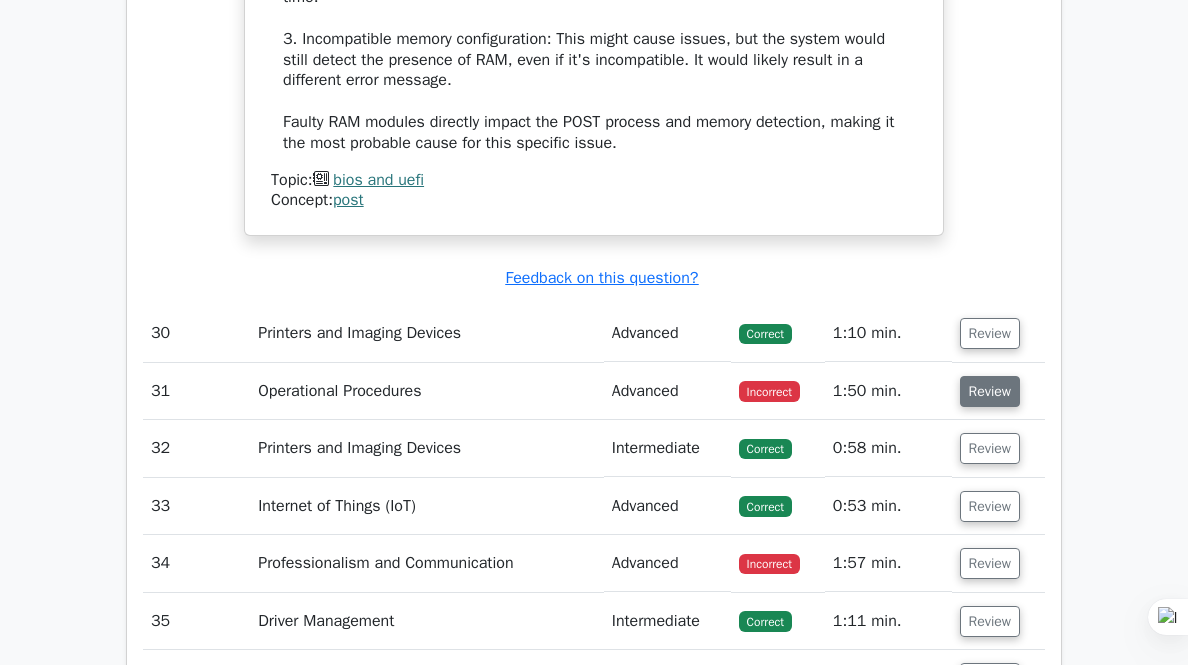 click on "Review" at bounding box center (990, 391) 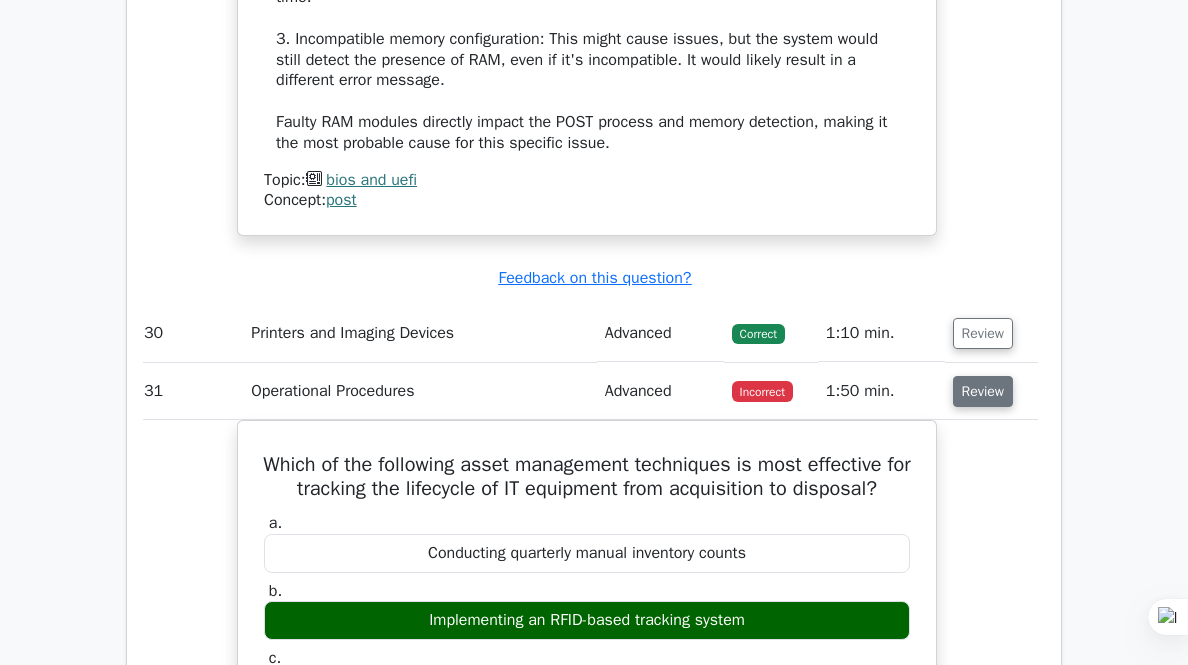 scroll, scrollTop: 0, scrollLeft: 9, axis: horizontal 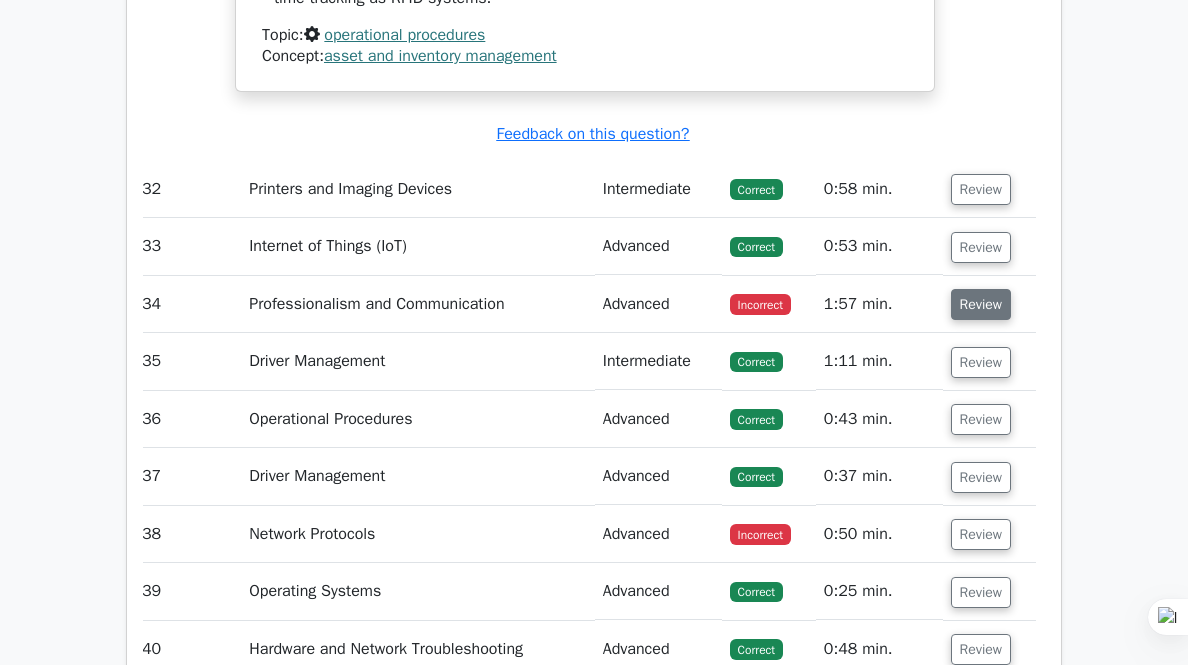 click on "Review" at bounding box center (981, 304) 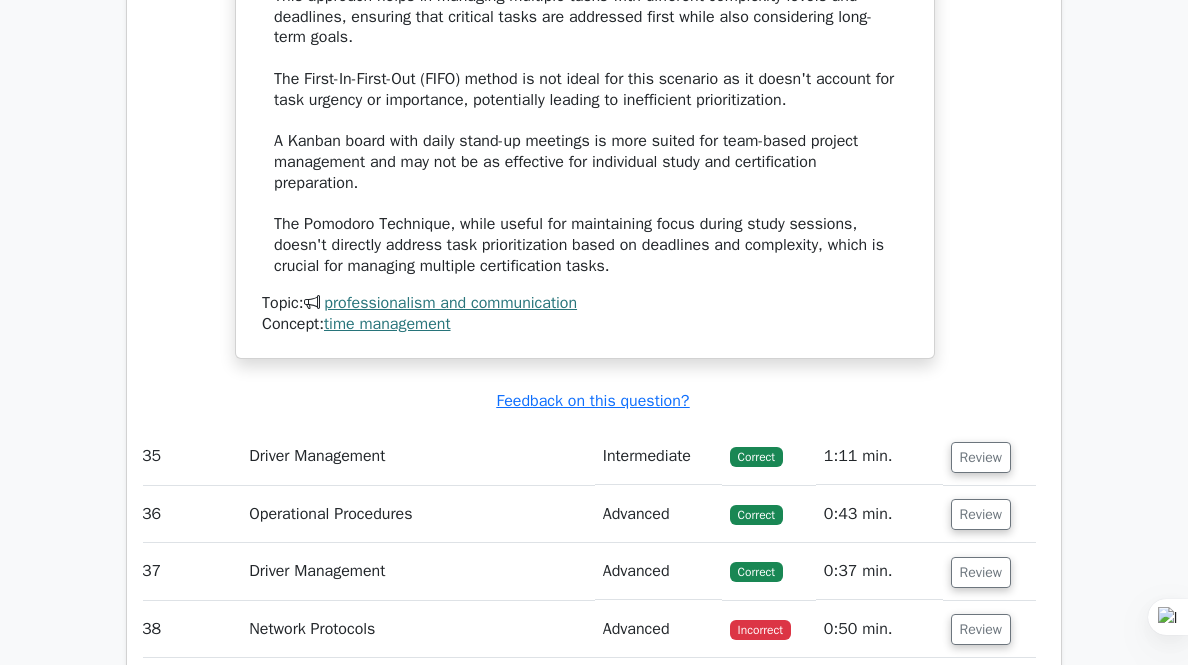scroll, scrollTop: 9895, scrollLeft: 0, axis: vertical 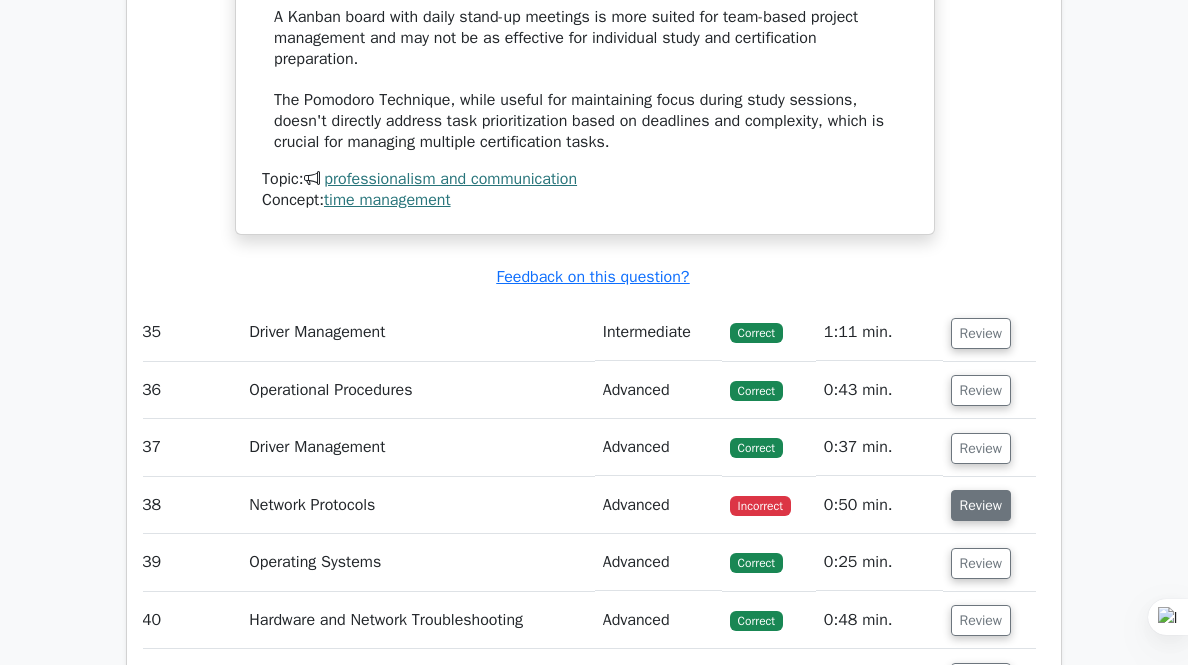 click on "Review" at bounding box center (981, 505) 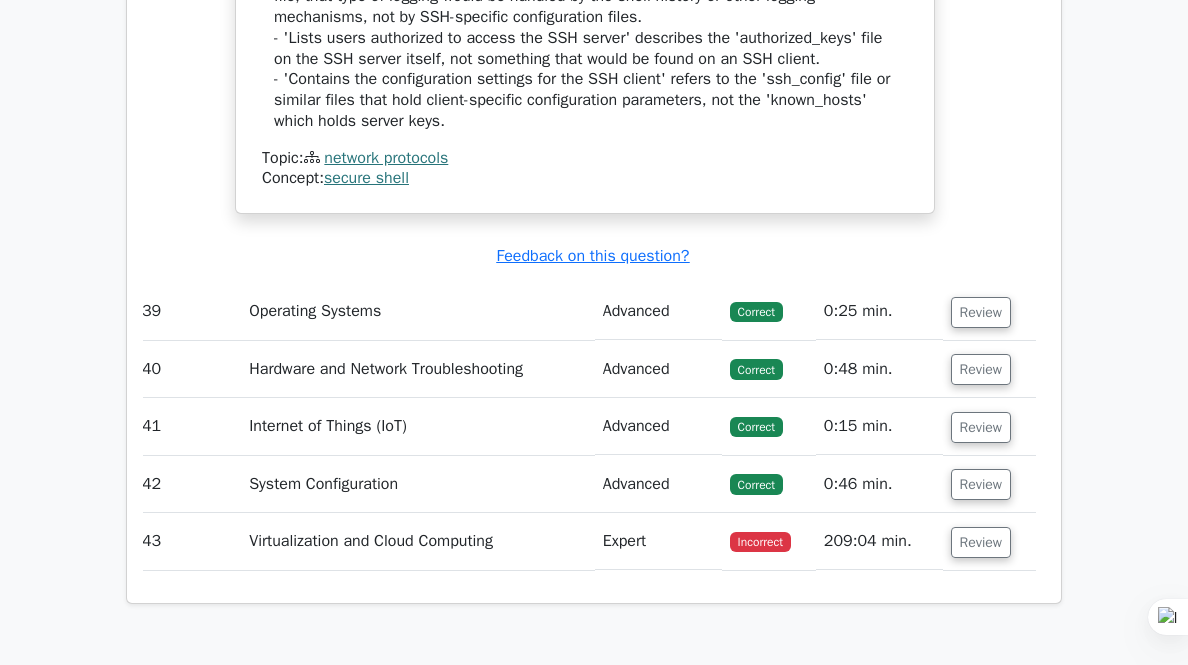 scroll, scrollTop: 11085, scrollLeft: 0, axis: vertical 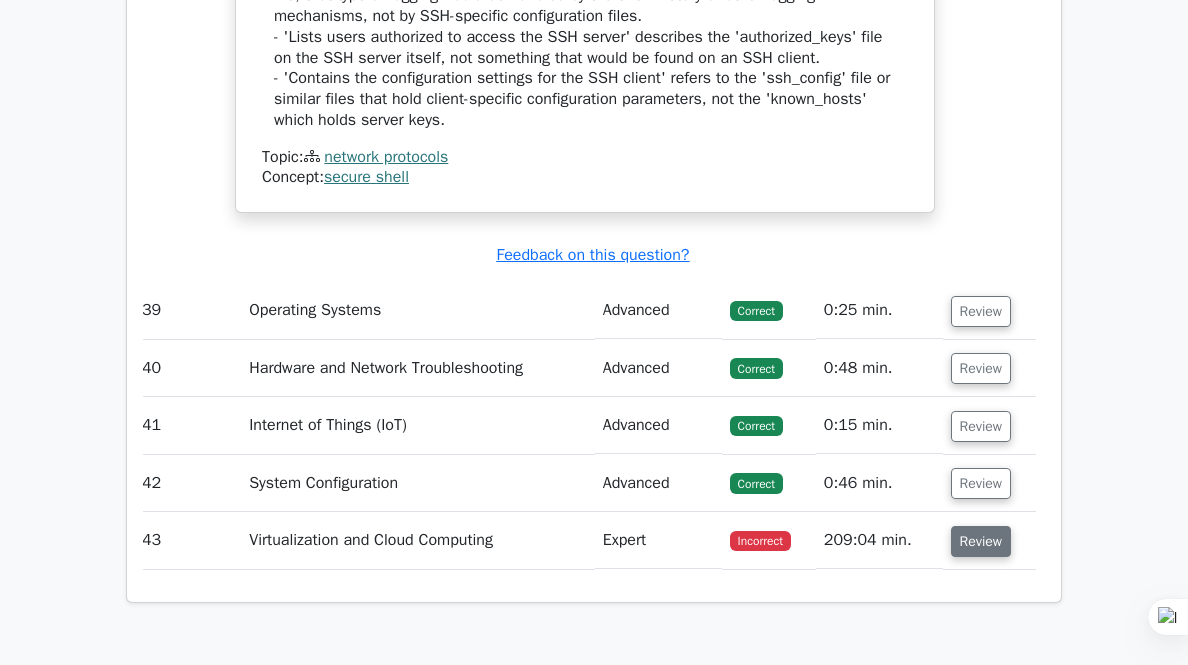 click on "Review" at bounding box center (981, 541) 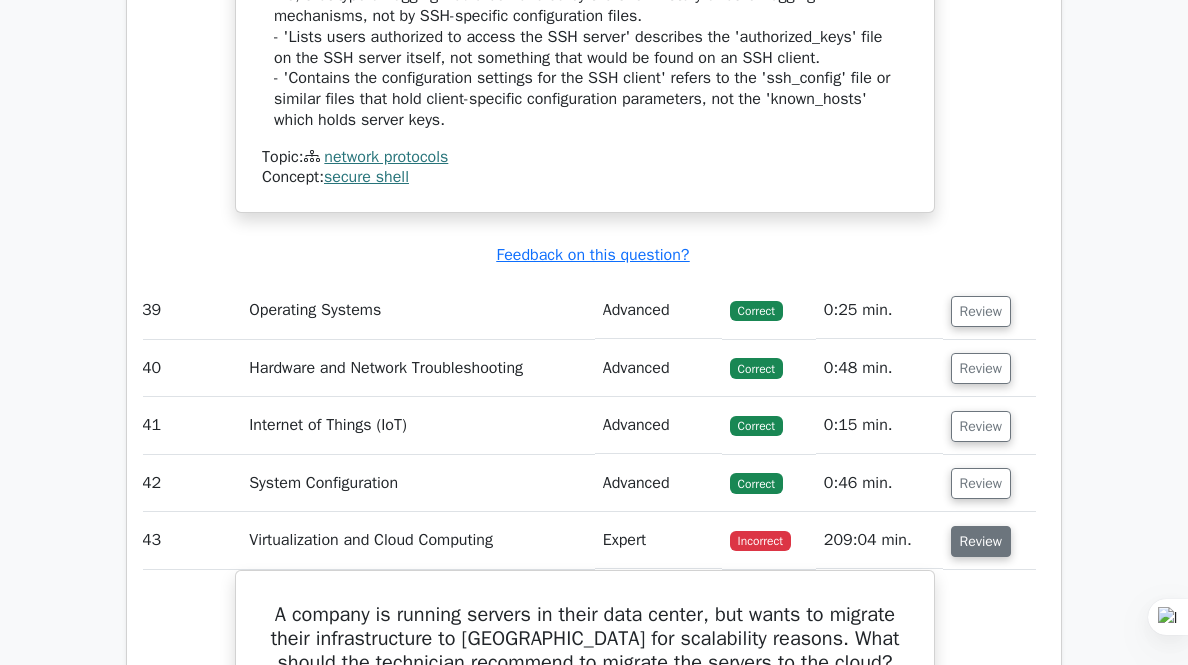 scroll, scrollTop: 0, scrollLeft: 9, axis: horizontal 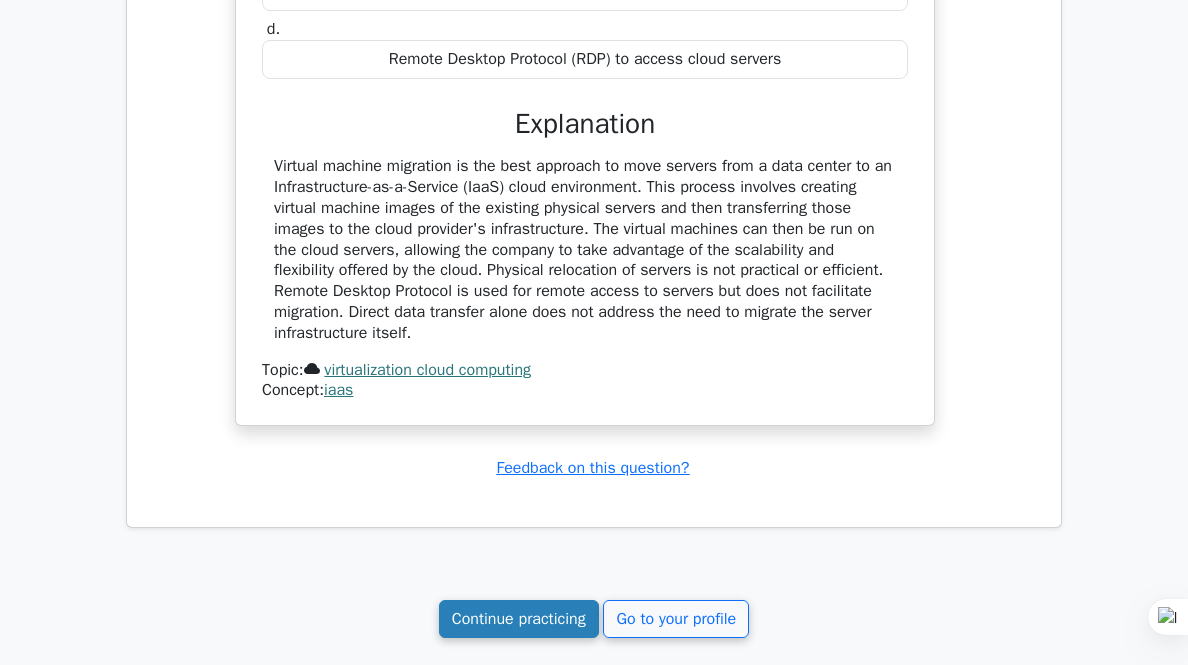 drag, startPoint x: 918, startPoint y: 533, endPoint x: 564, endPoint y: 604, distance: 361.04987 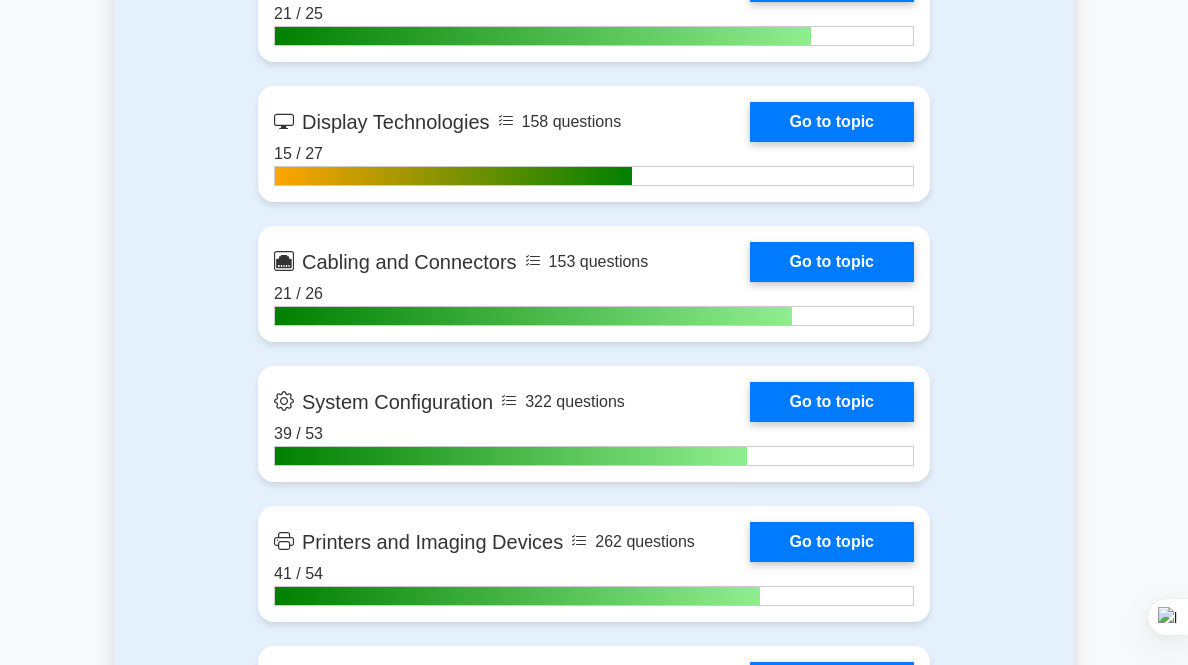 scroll, scrollTop: 0, scrollLeft: 0, axis: both 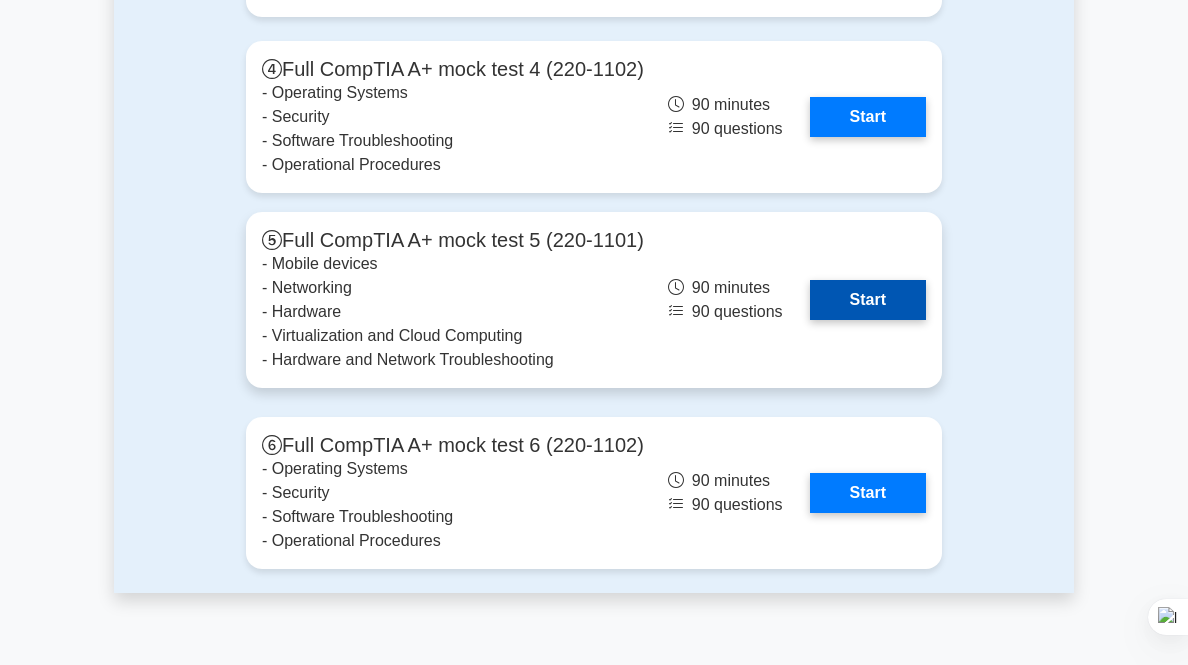click on "Start" at bounding box center [868, 300] 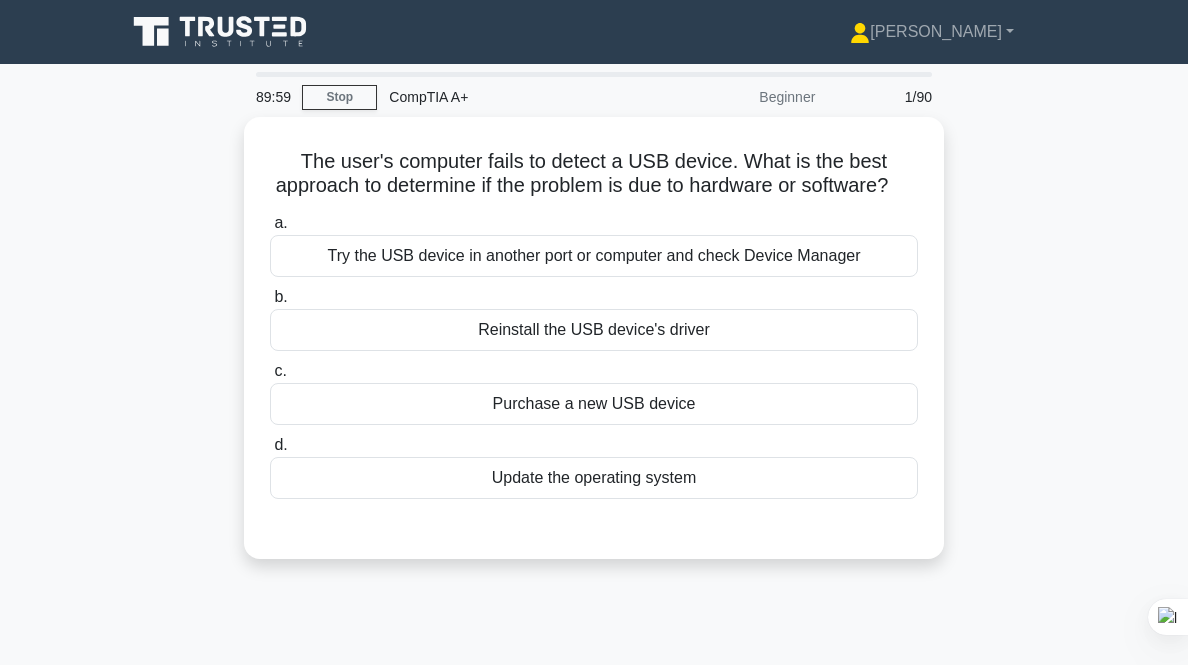 scroll, scrollTop: 0, scrollLeft: 0, axis: both 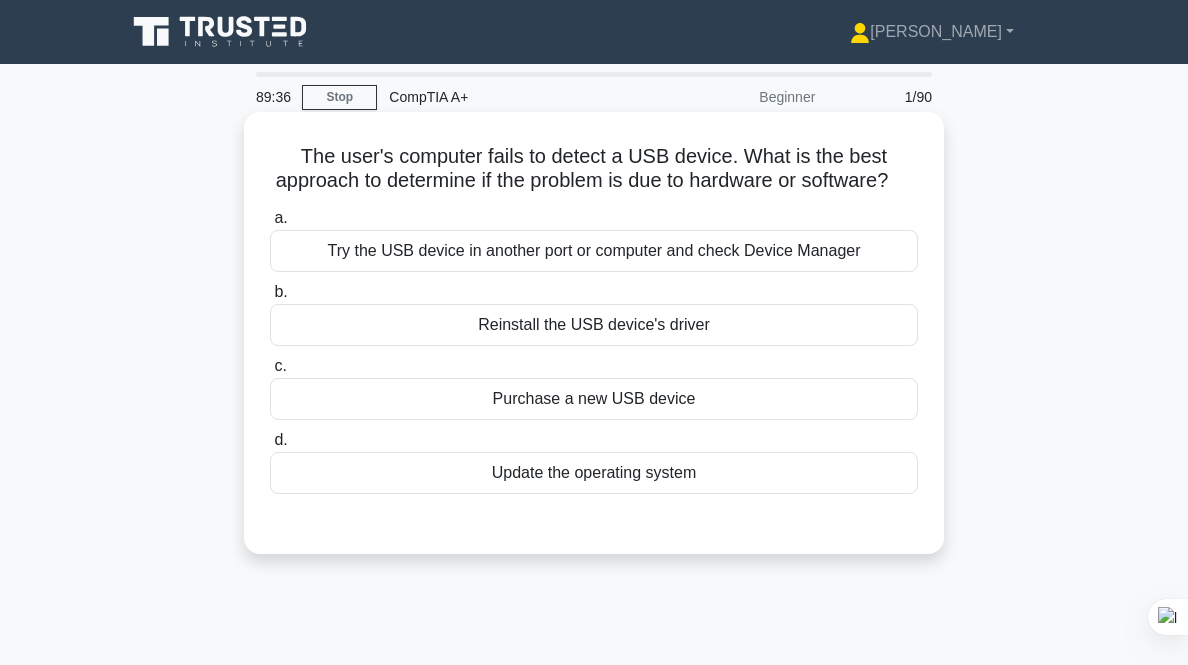 click on "Try the USB device in another port or computer and check Device Manager" at bounding box center (594, 251) 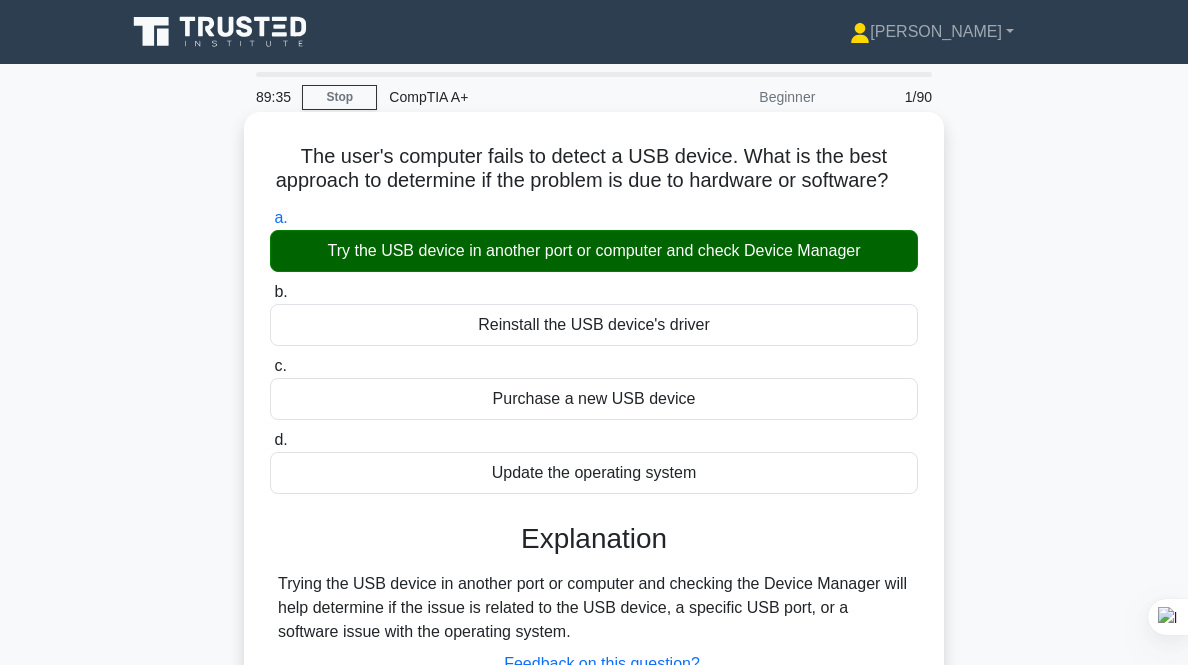 scroll, scrollTop: 415, scrollLeft: 0, axis: vertical 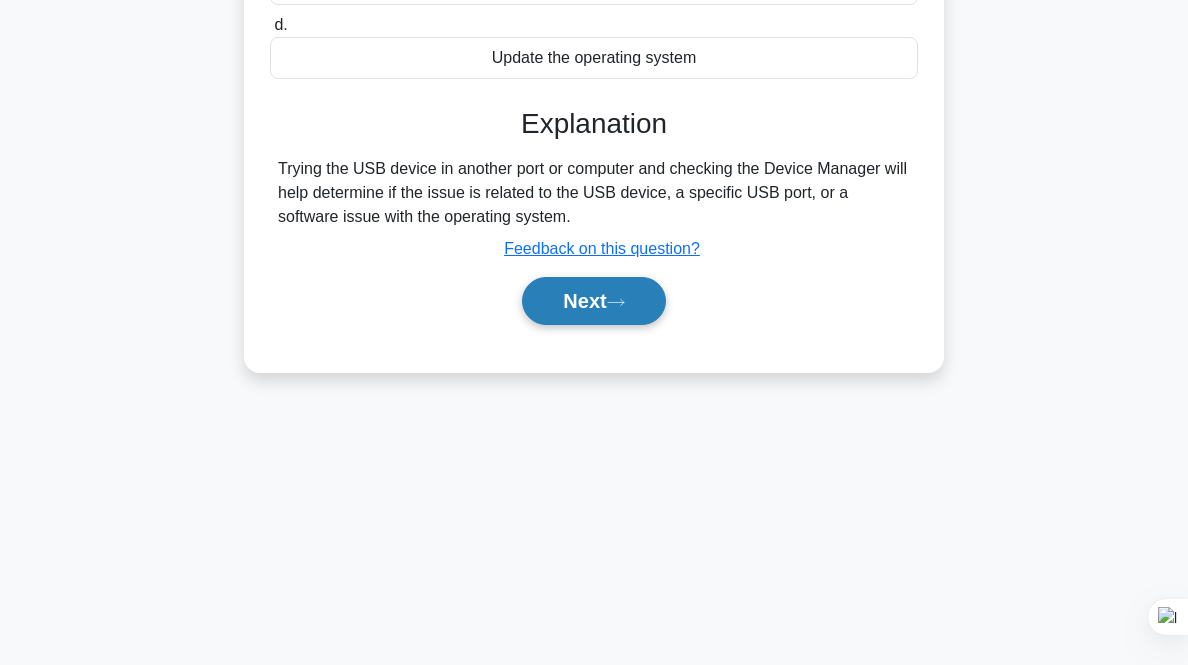 click on "Next" at bounding box center (593, 301) 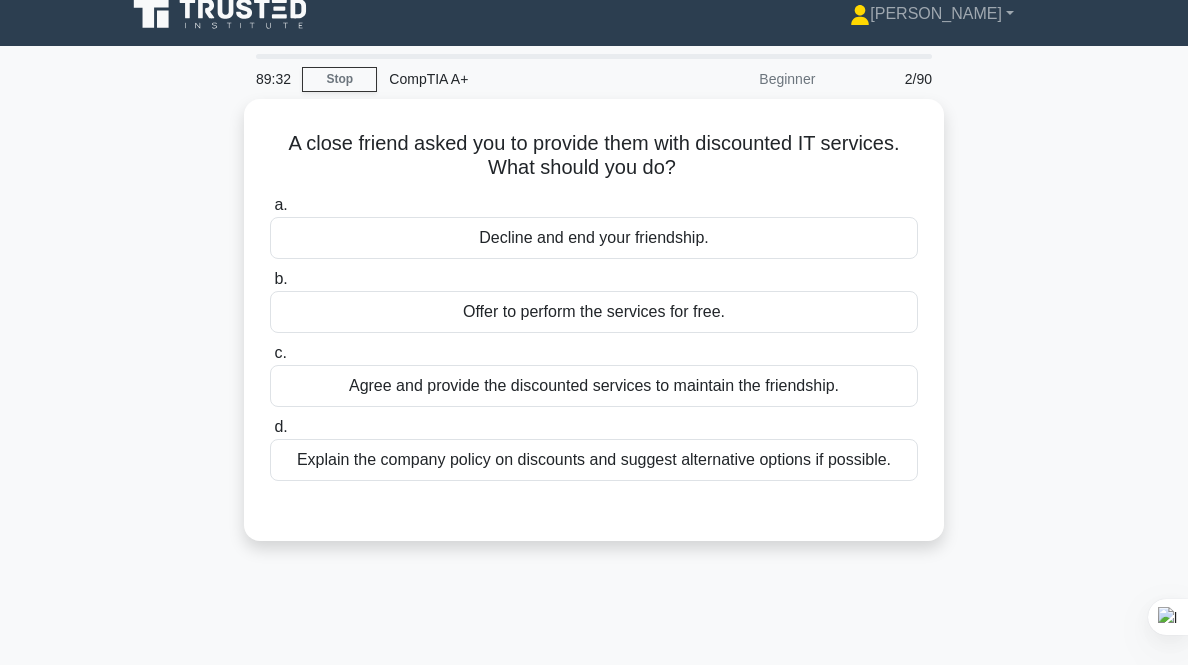 scroll, scrollTop: 18, scrollLeft: 0, axis: vertical 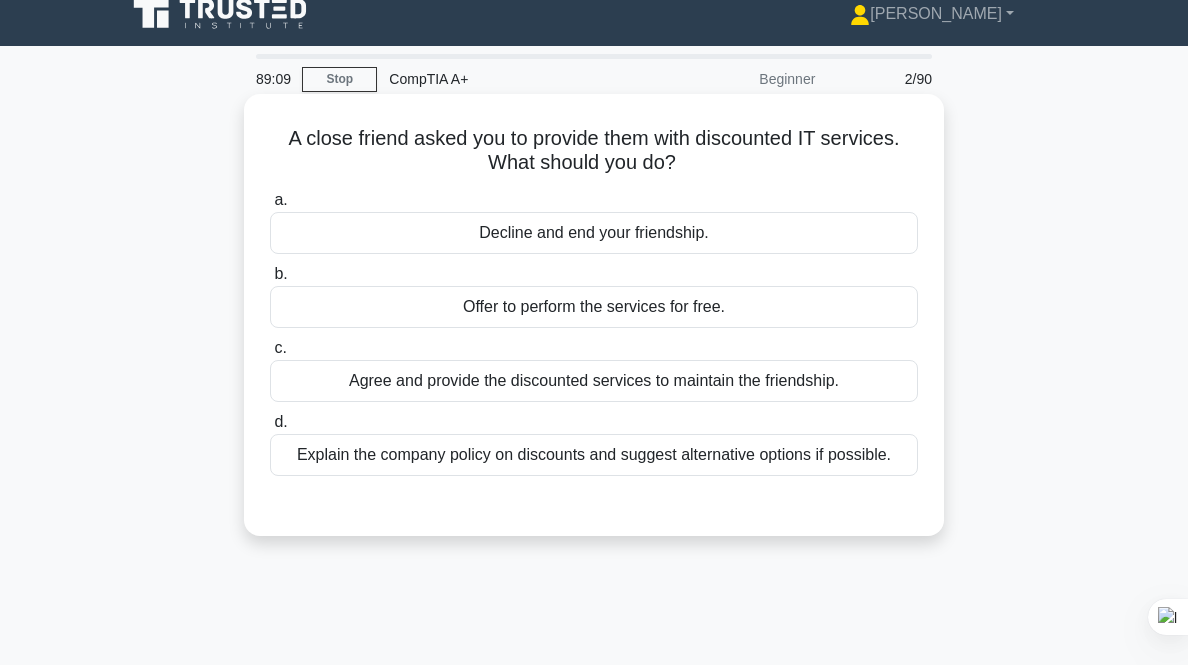 click on "Explain the company policy on discounts and suggest alternative options if possible." at bounding box center [594, 455] 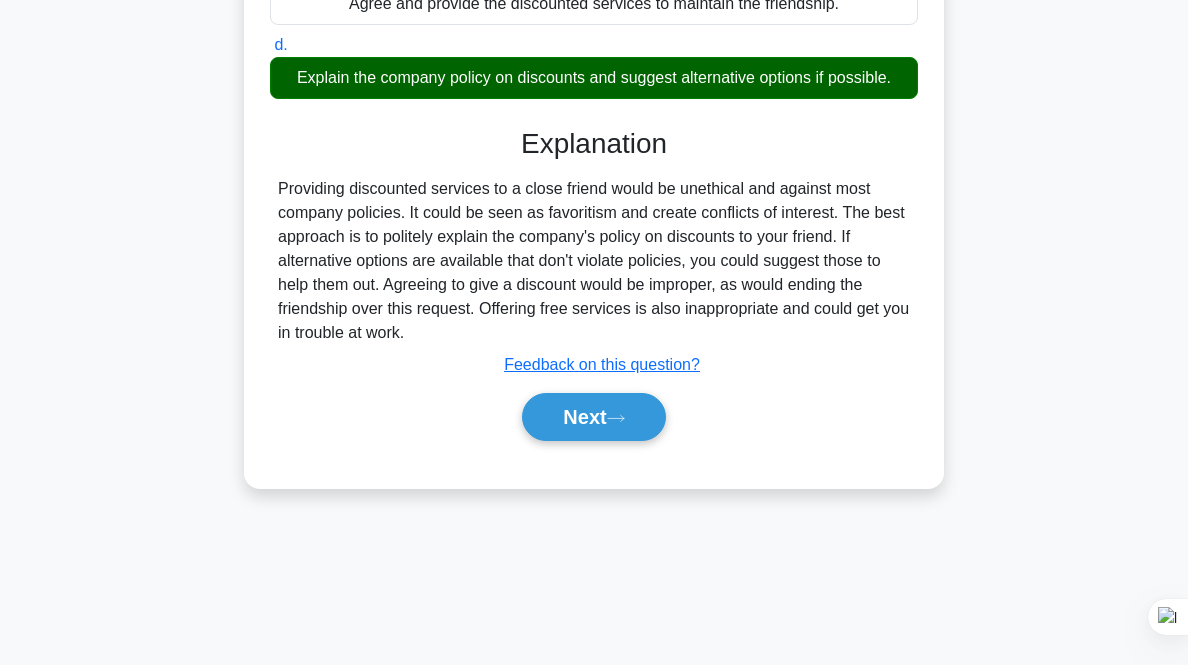 scroll, scrollTop: 396, scrollLeft: 0, axis: vertical 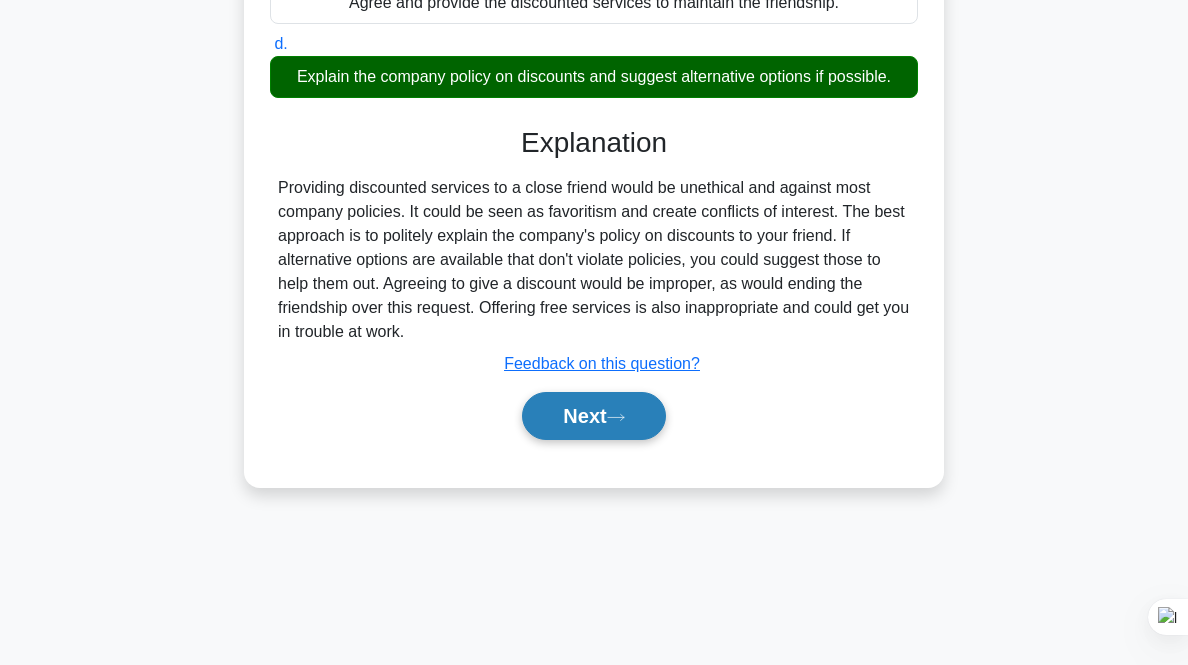 click 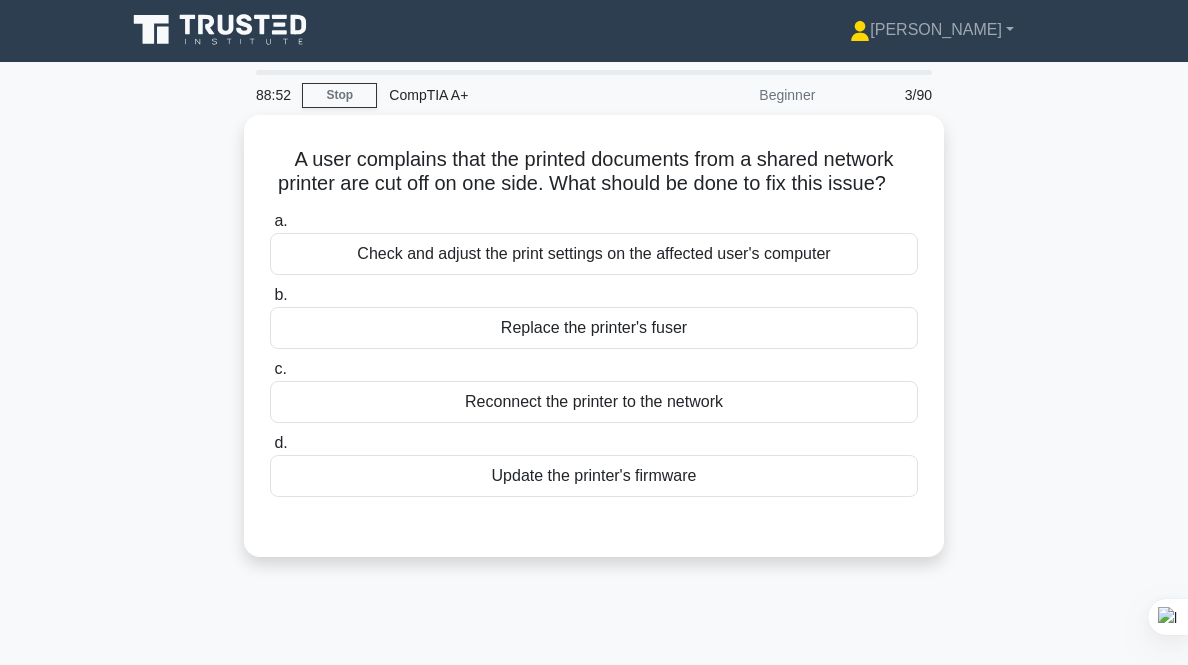scroll, scrollTop: 0, scrollLeft: 0, axis: both 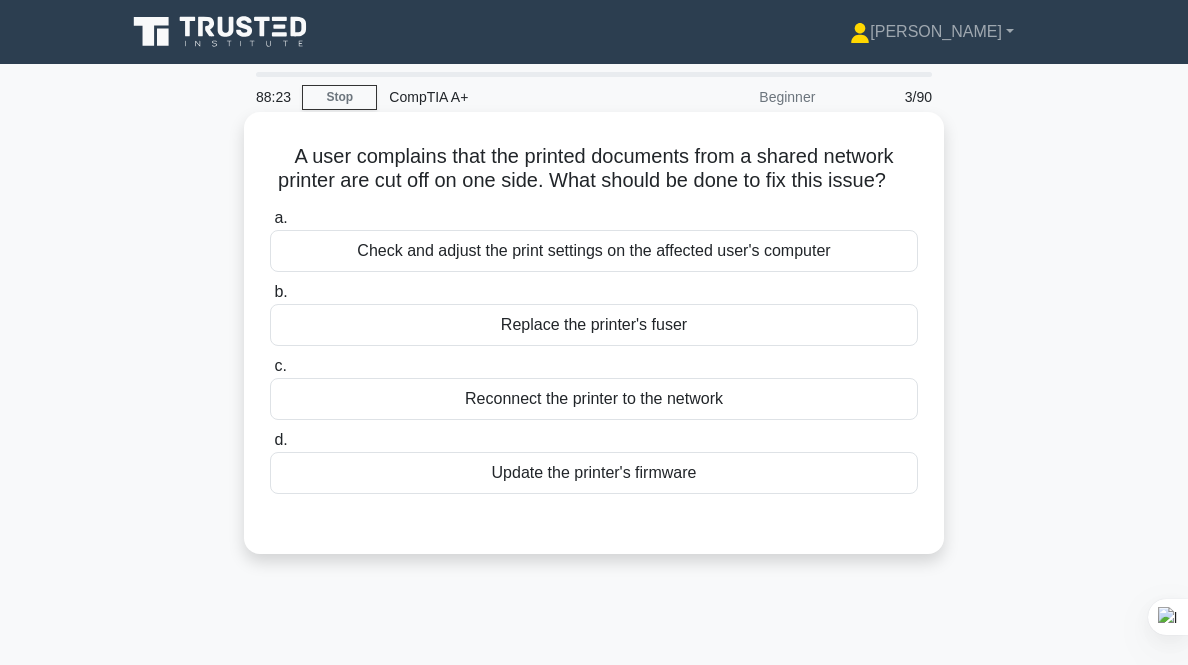 click on "Check and adjust the print settings on the affected user's computer" at bounding box center (594, 251) 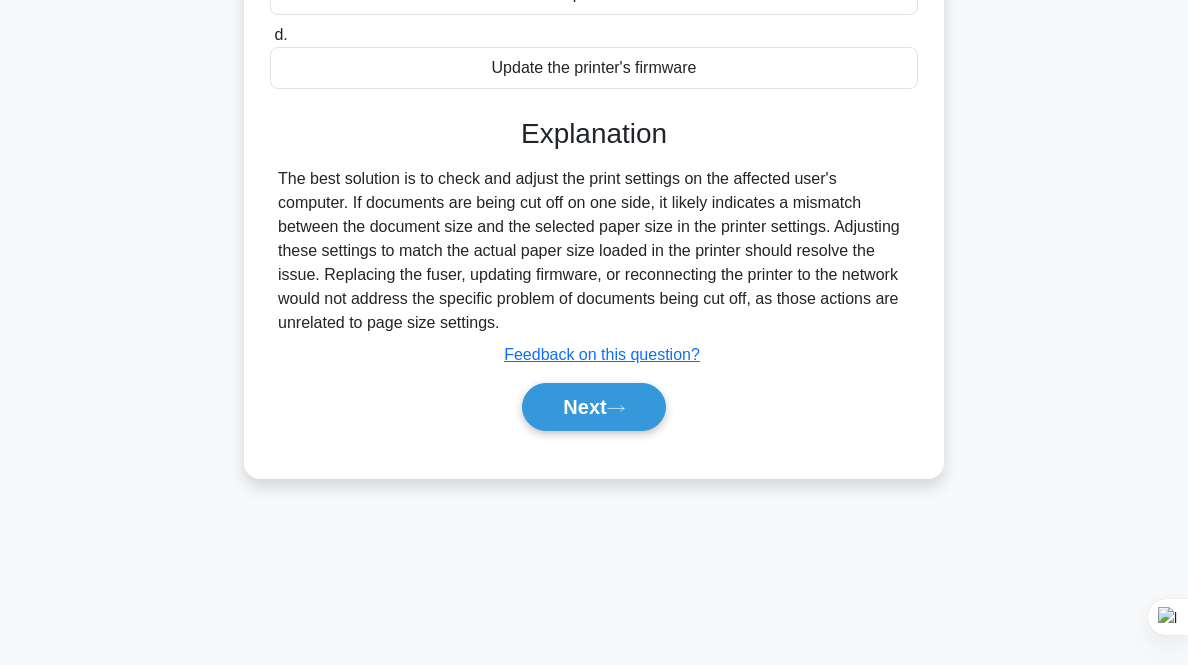scroll, scrollTop: 415, scrollLeft: 0, axis: vertical 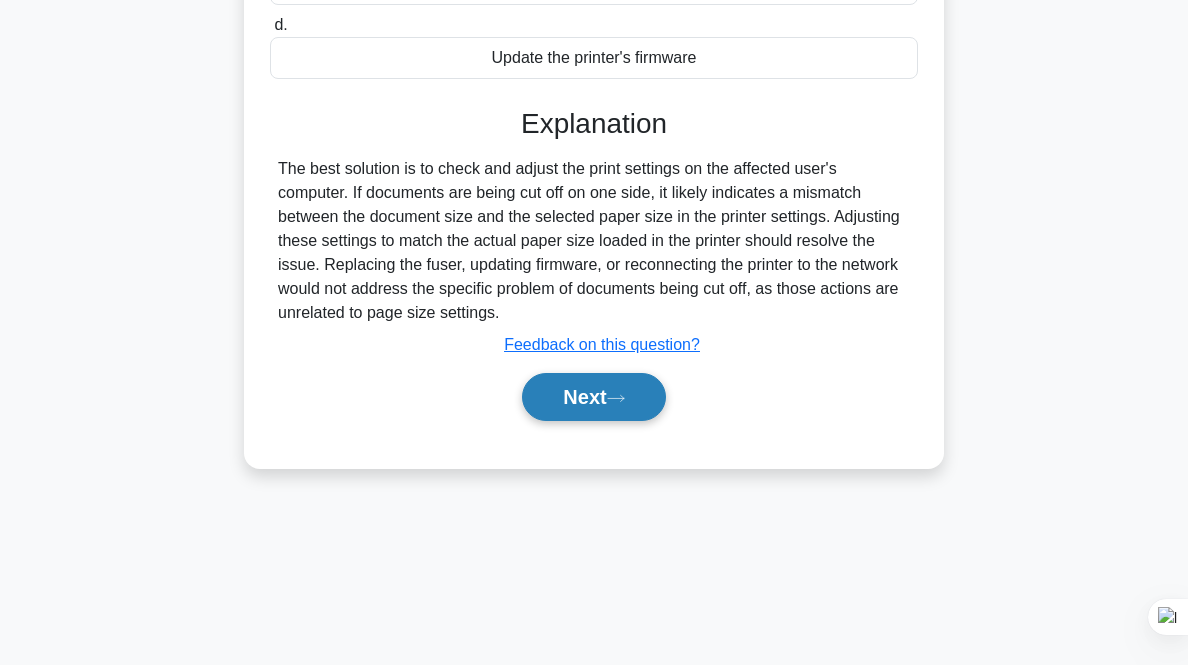 click on "Next" at bounding box center [593, 397] 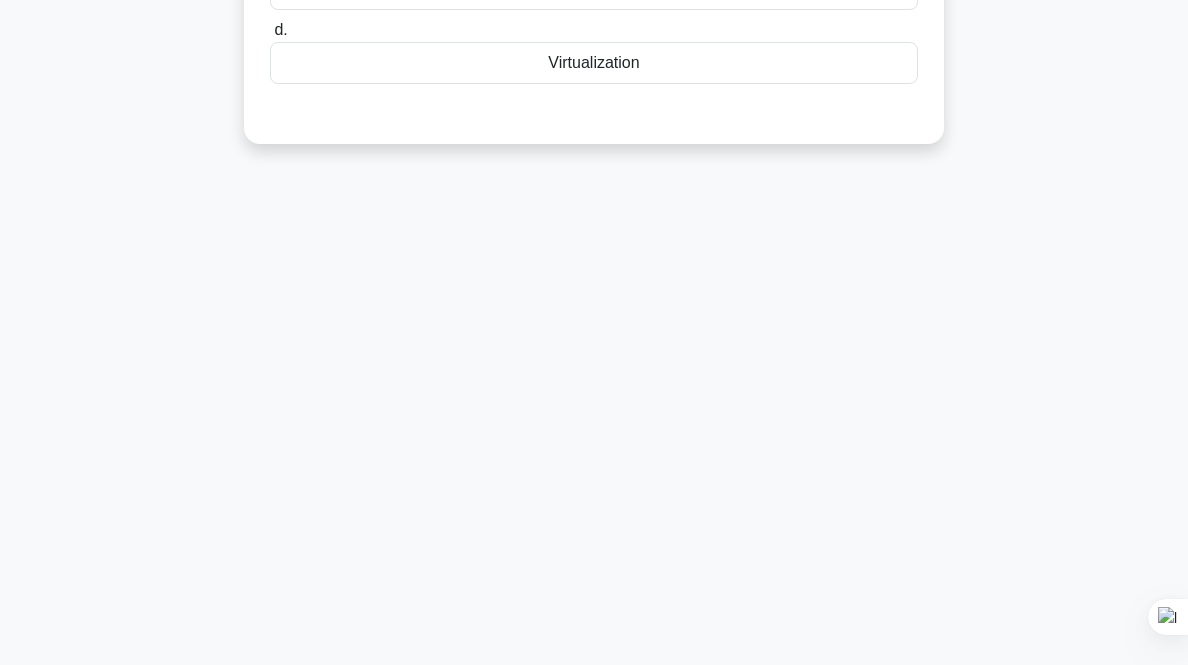 scroll, scrollTop: 0, scrollLeft: 0, axis: both 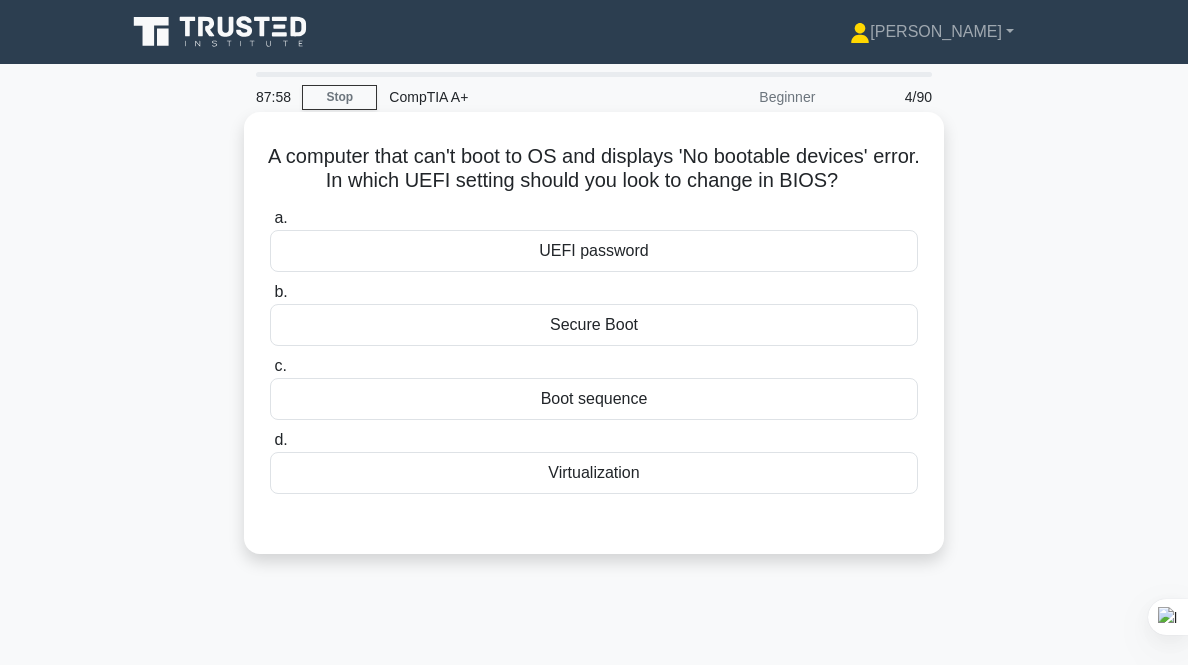 click on "Boot sequence" at bounding box center (594, 399) 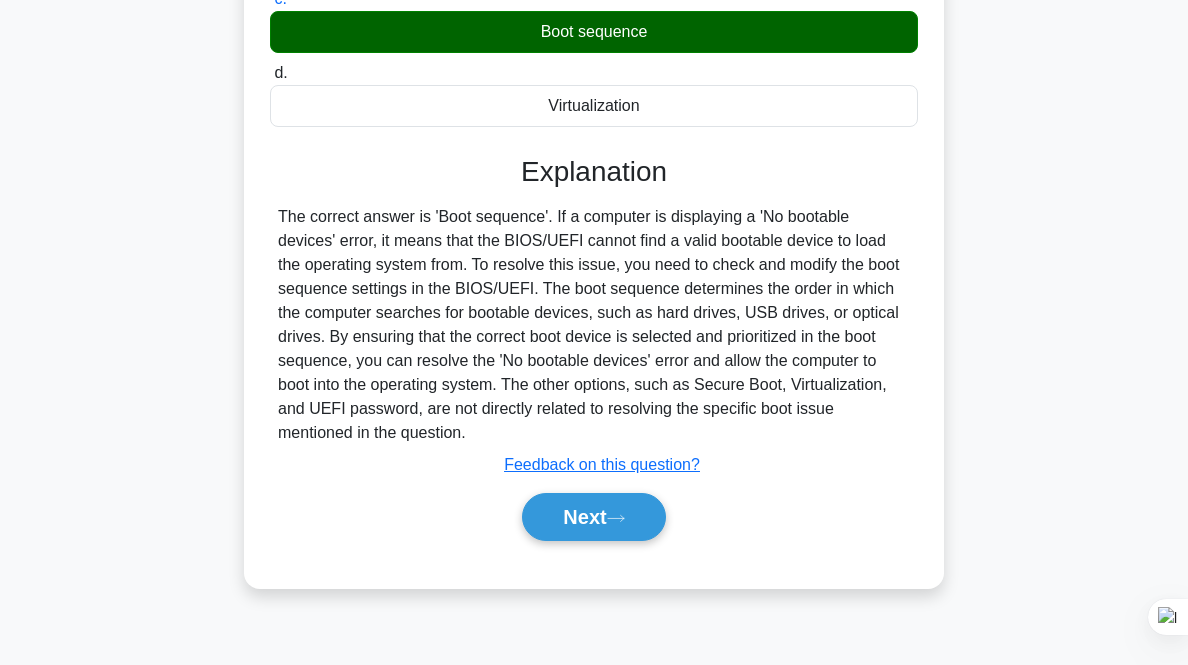 scroll, scrollTop: 415, scrollLeft: 0, axis: vertical 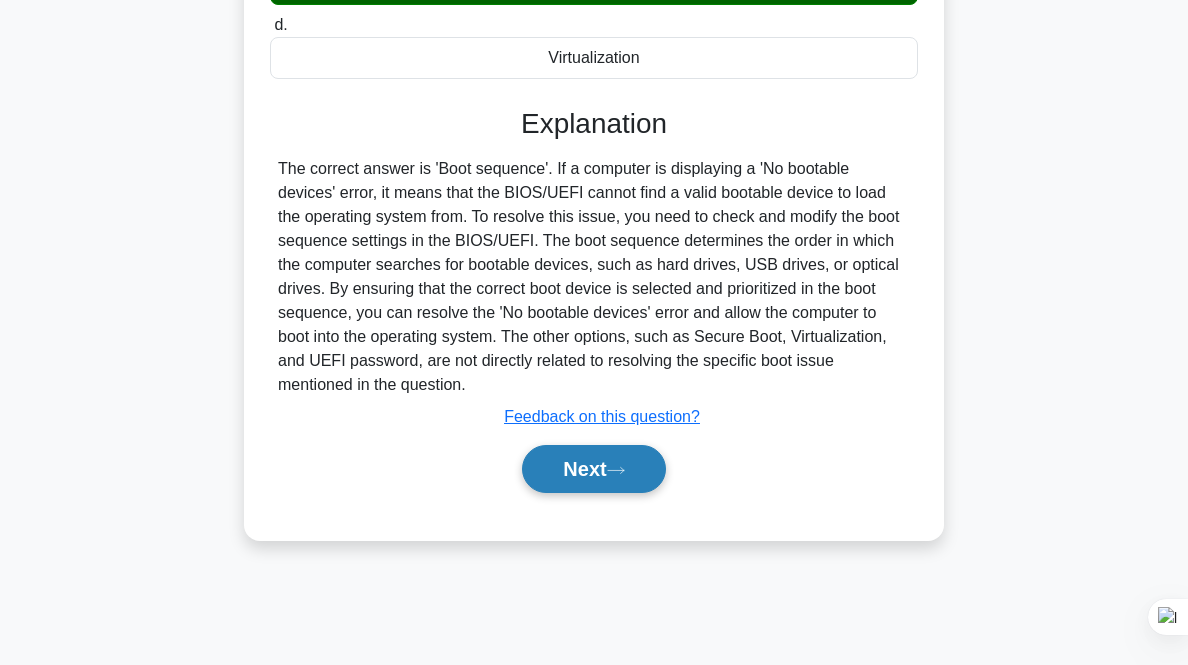 click on "Next" at bounding box center [593, 469] 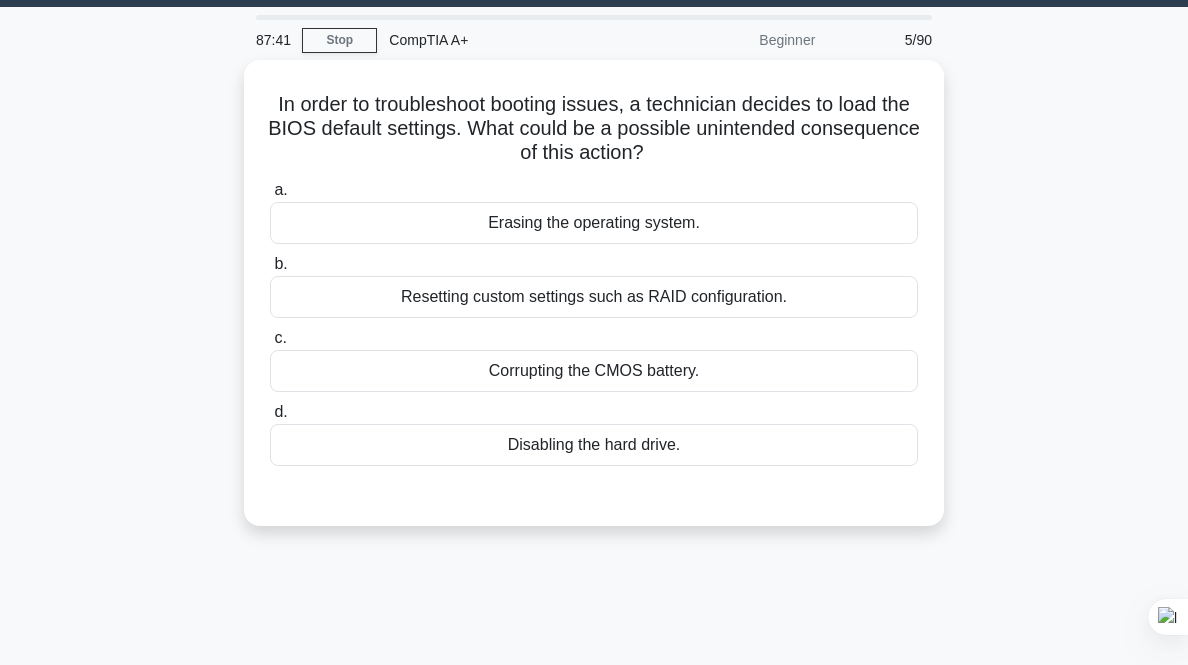 scroll, scrollTop: 0, scrollLeft: 0, axis: both 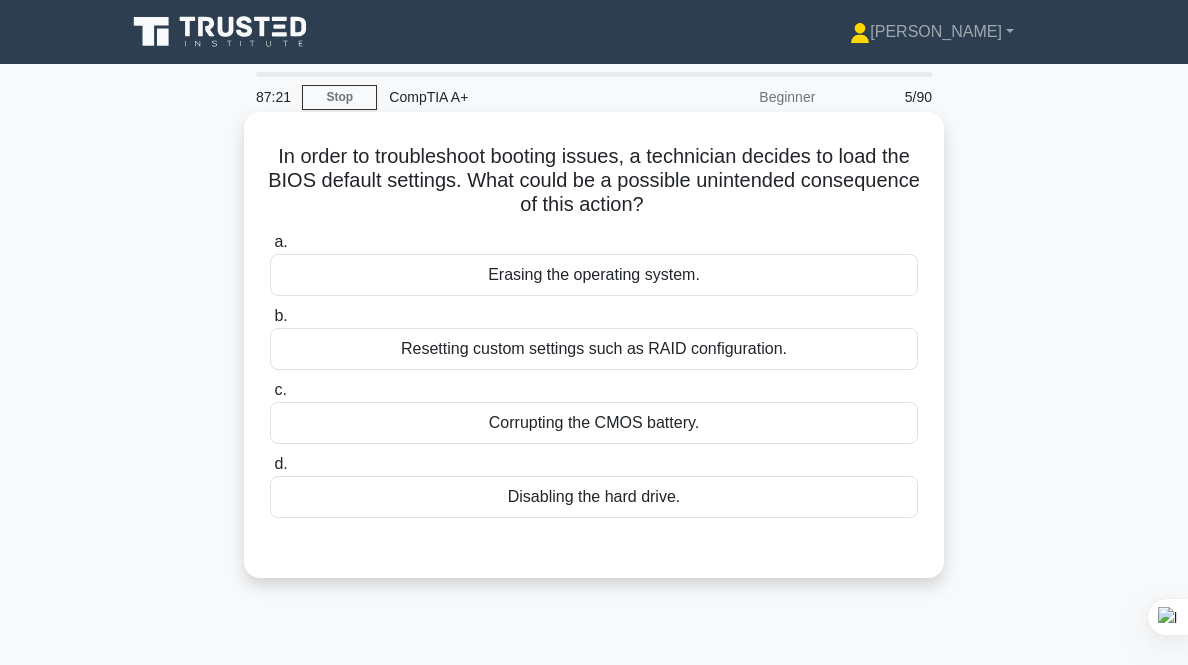 click on "Resetting custom settings such as RAID configuration." at bounding box center (594, 349) 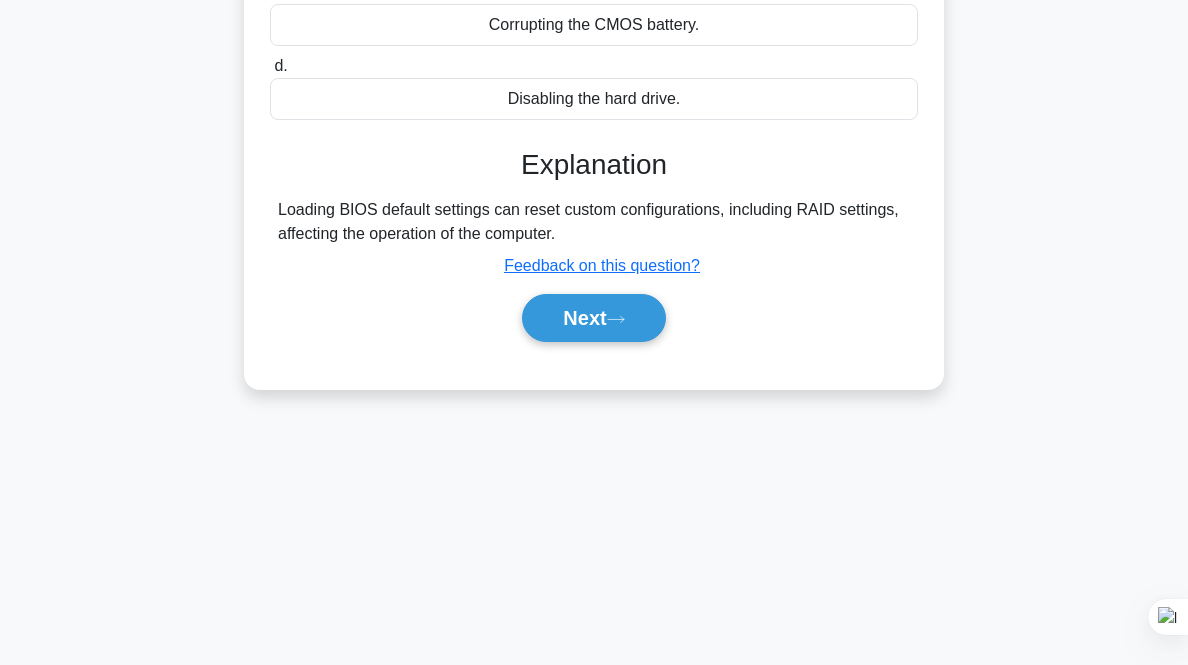 scroll, scrollTop: 399, scrollLeft: 0, axis: vertical 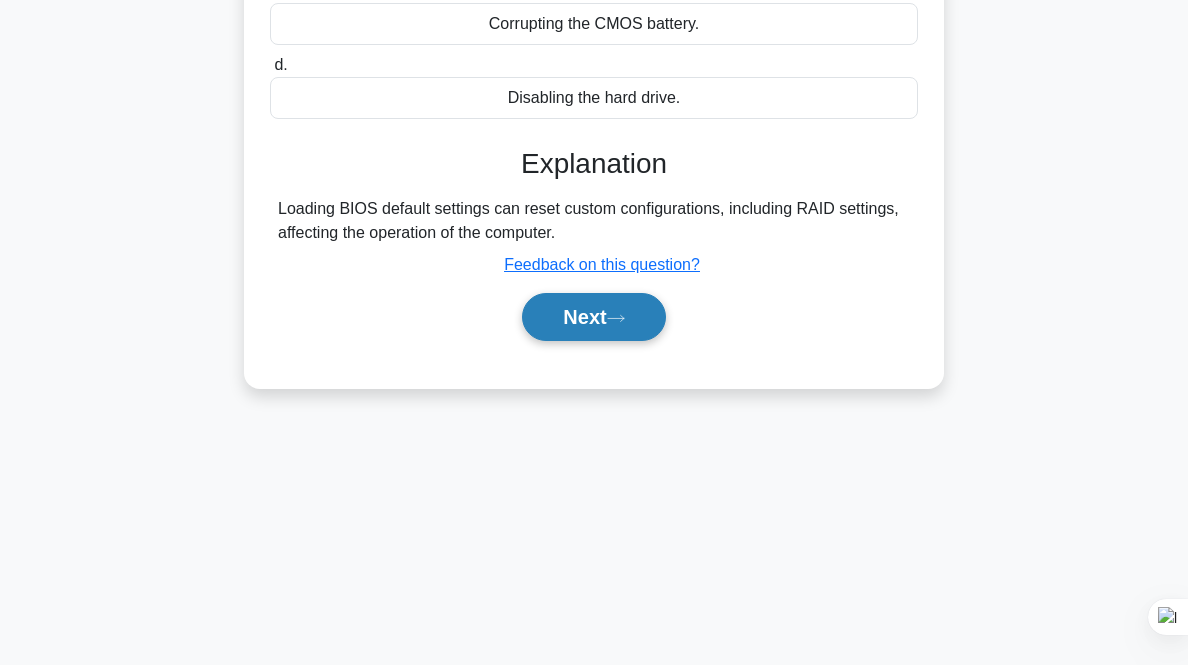 click on "Next" at bounding box center [593, 317] 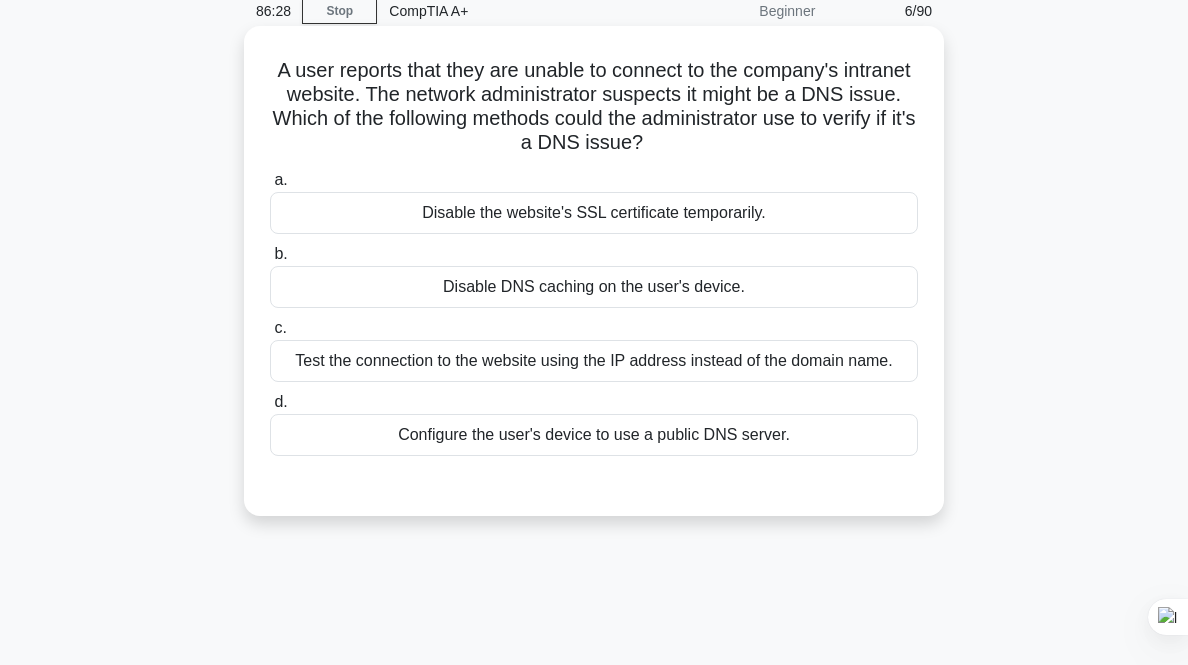 scroll, scrollTop: 87, scrollLeft: 0, axis: vertical 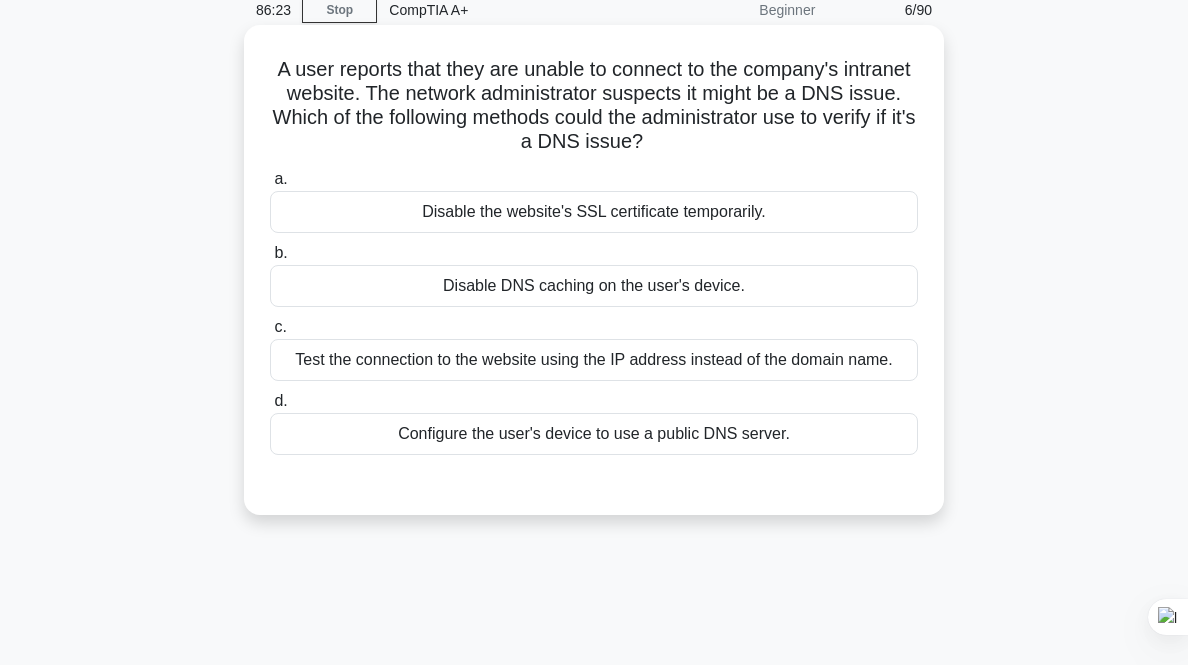 click on "Test the connection to the website using the IP address instead of the domain name." at bounding box center [594, 360] 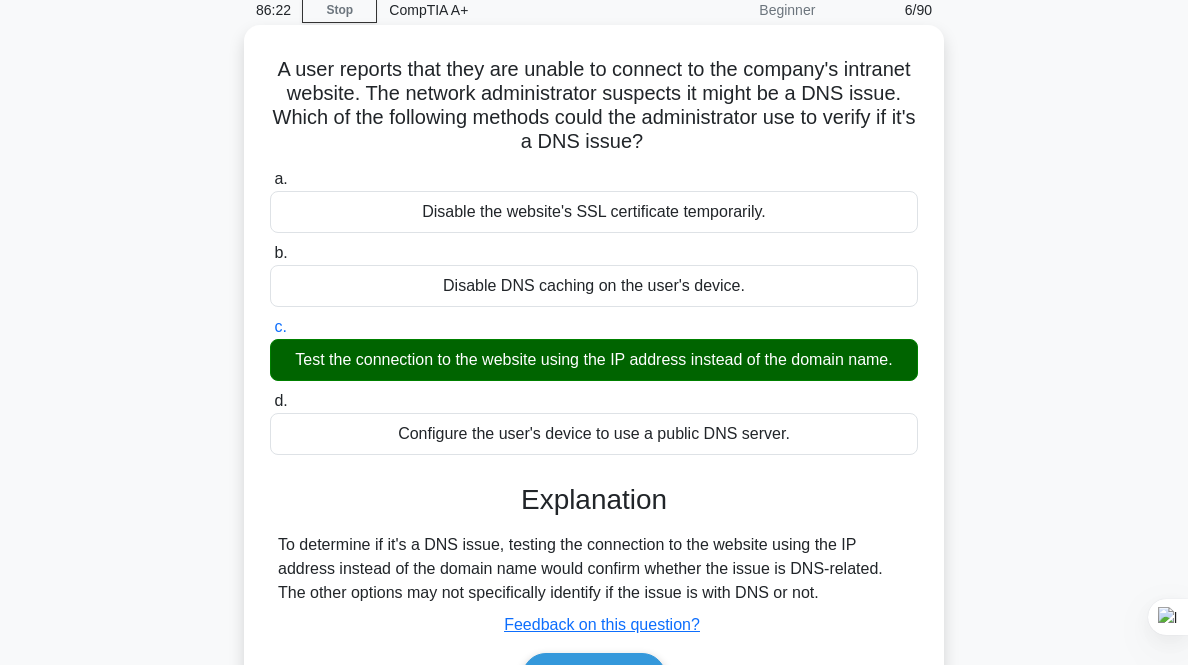 scroll, scrollTop: 415, scrollLeft: 0, axis: vertical 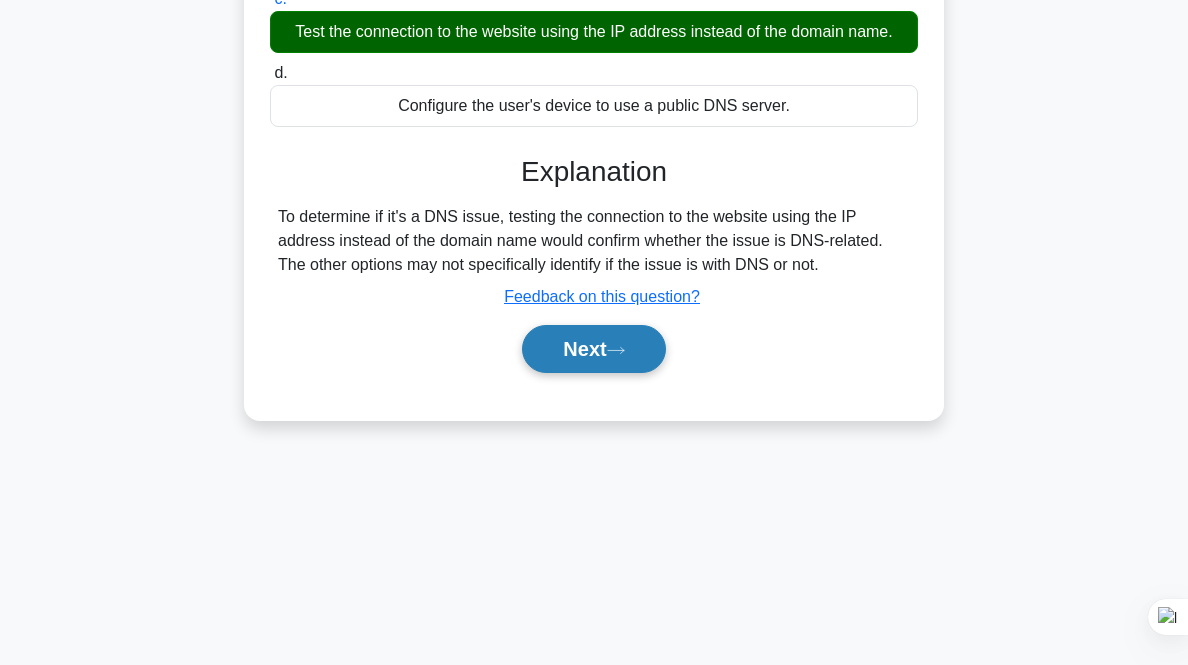 click on "Next" at bounding box center (593, 349) 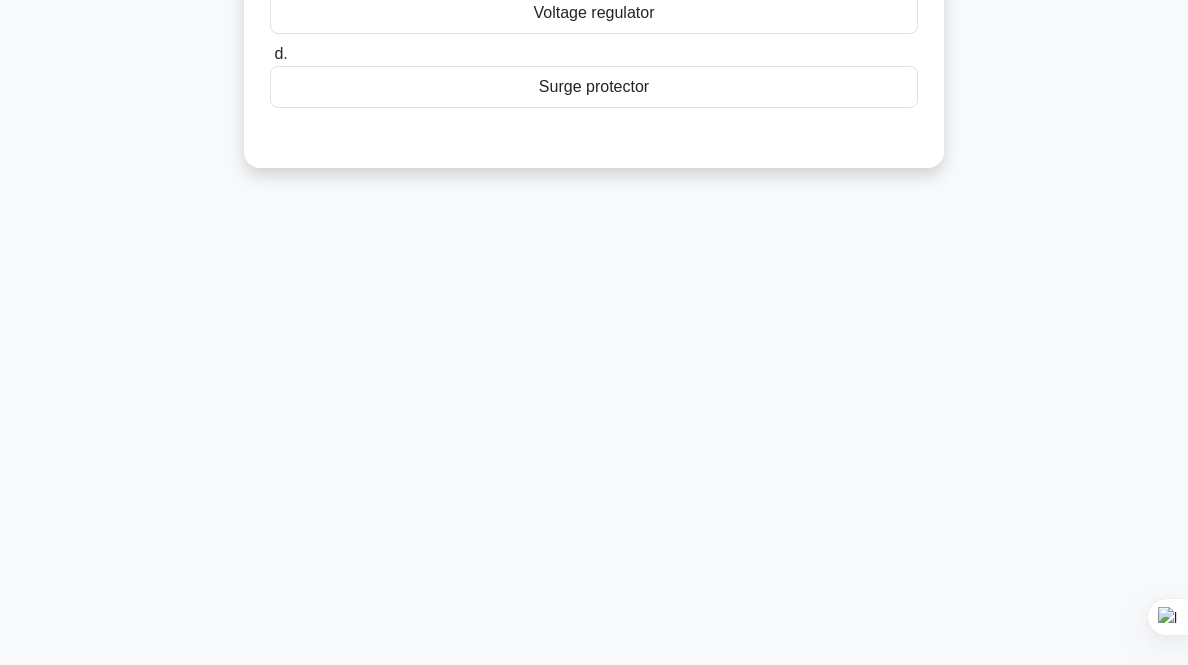 scroll, scrollTop: 0, scrollLeft: 0, axis: both 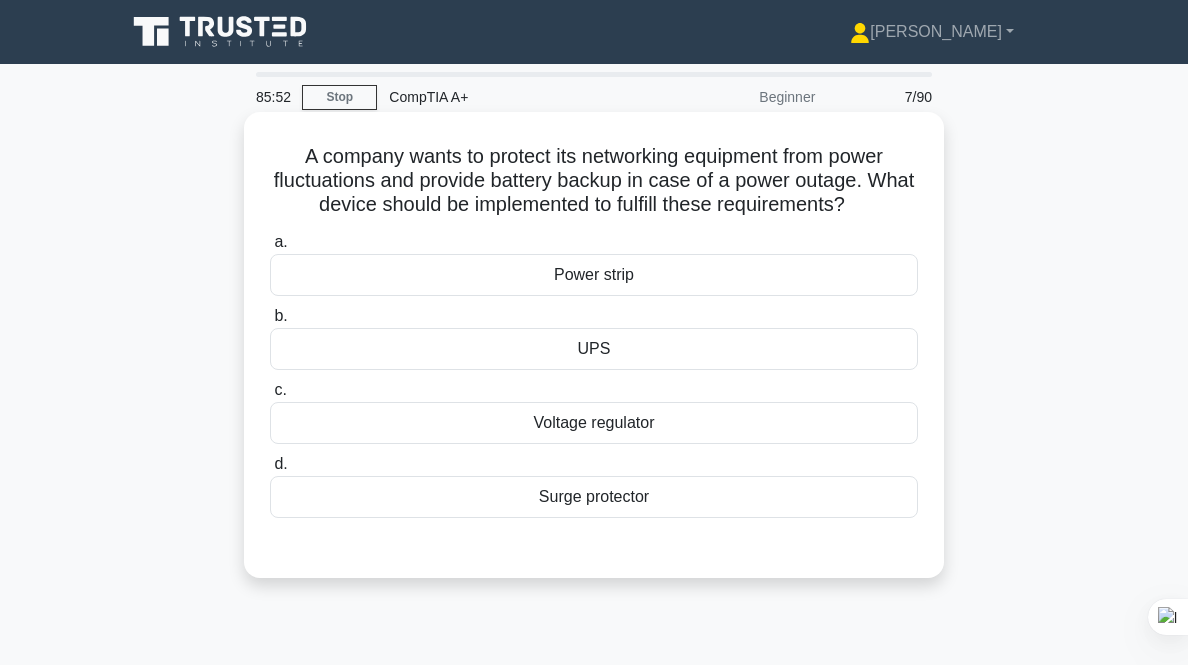 click on "UPS" at bounding box center (594, 349) 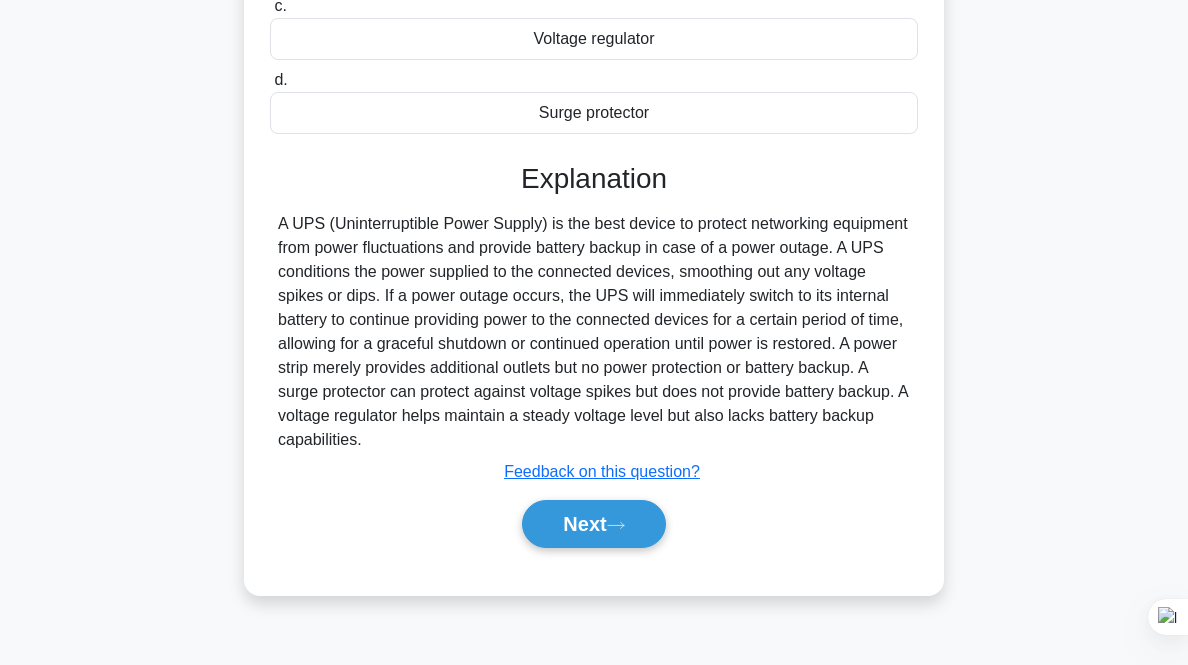 scroll, scrollTop: 384, scrollLeft: 0, axis: vertical 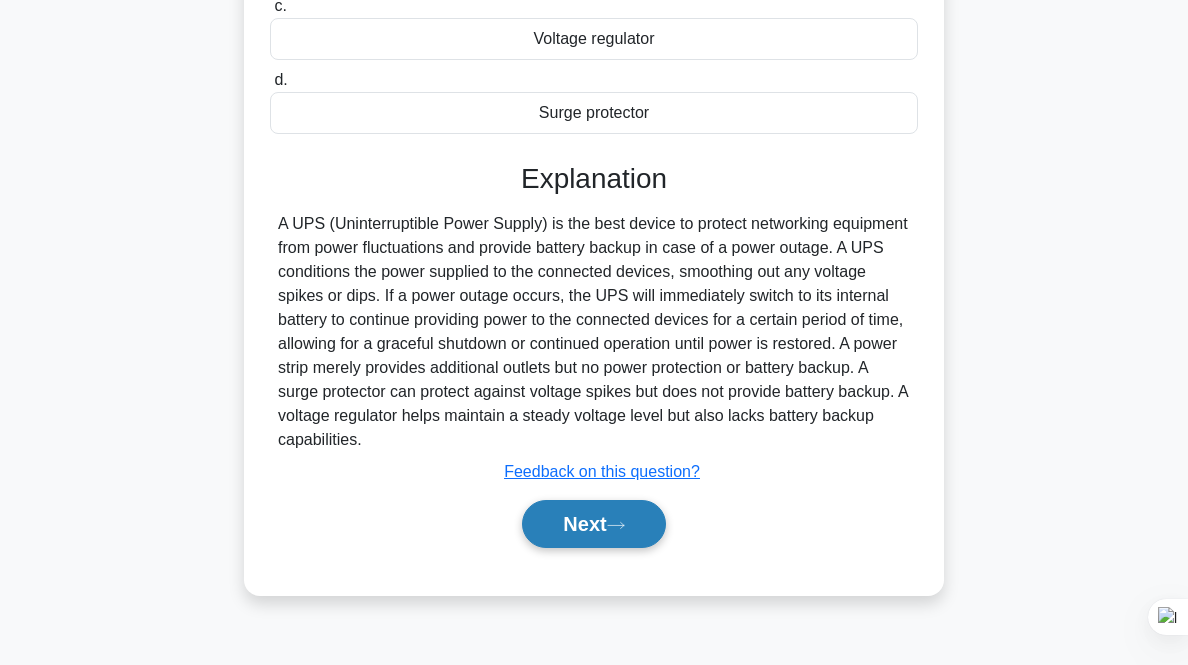 click on "Next" at bounding box center [593, 524] 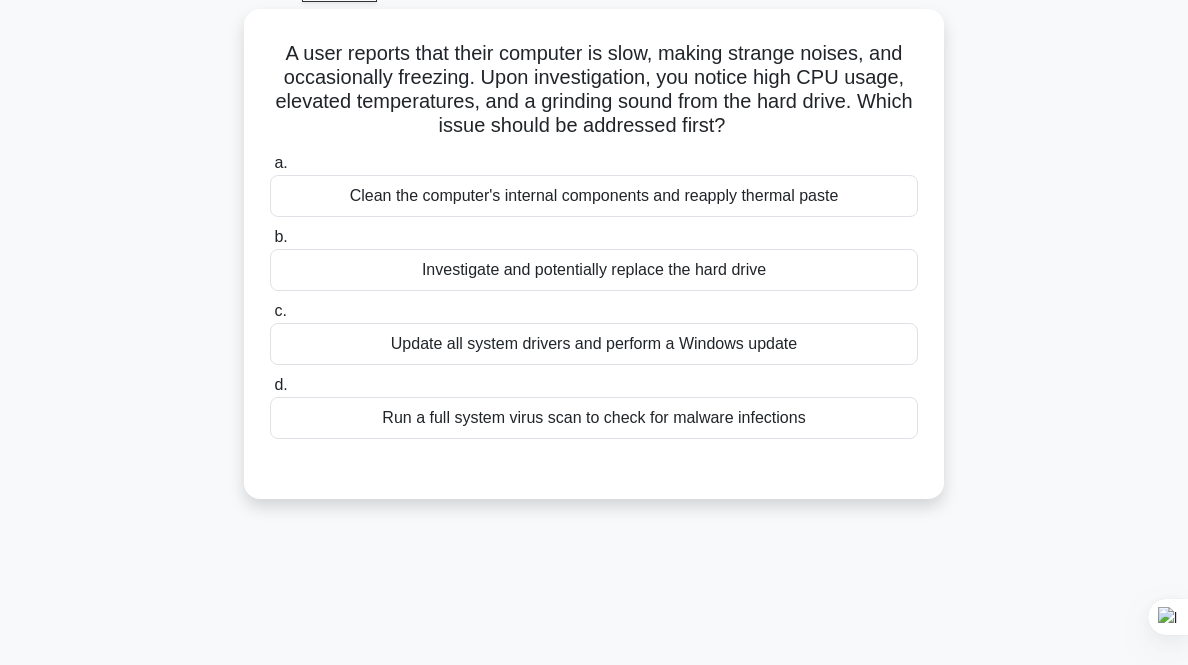 scroll, scrollTop: 0, scrollLeft: 0, axis: both 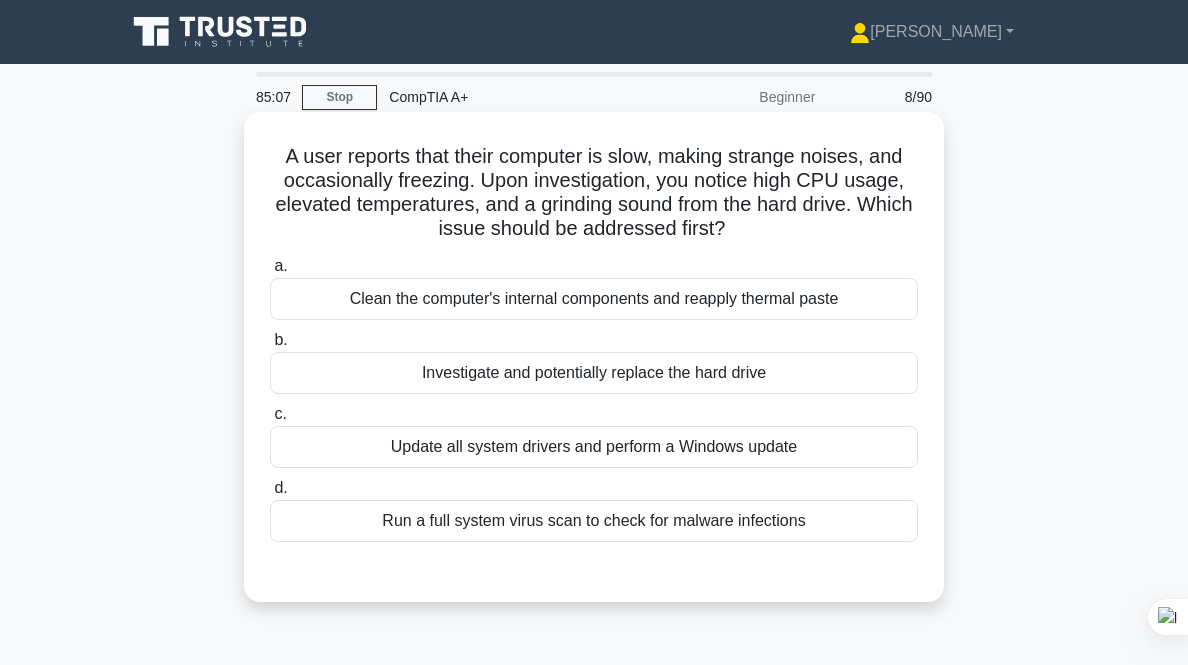 click on "Investigate and potentially replace the hard drive" at bounding box center (594, 373) 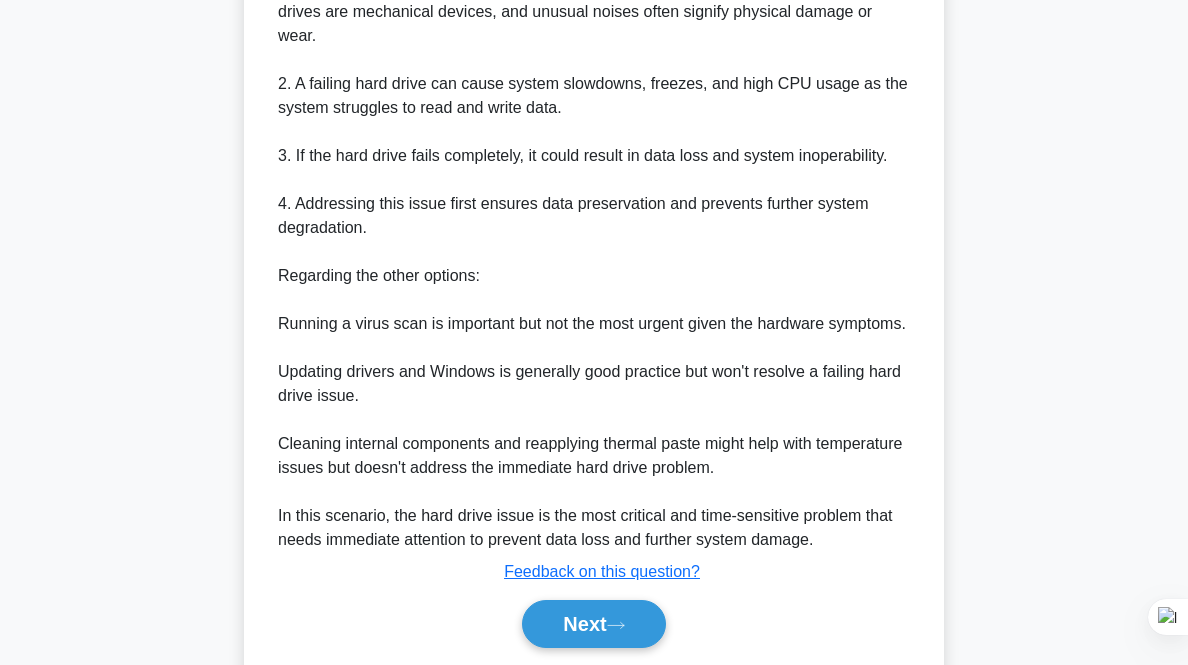 scroll, scrollTop: 759, scrollLeft: 0, axis: vertical 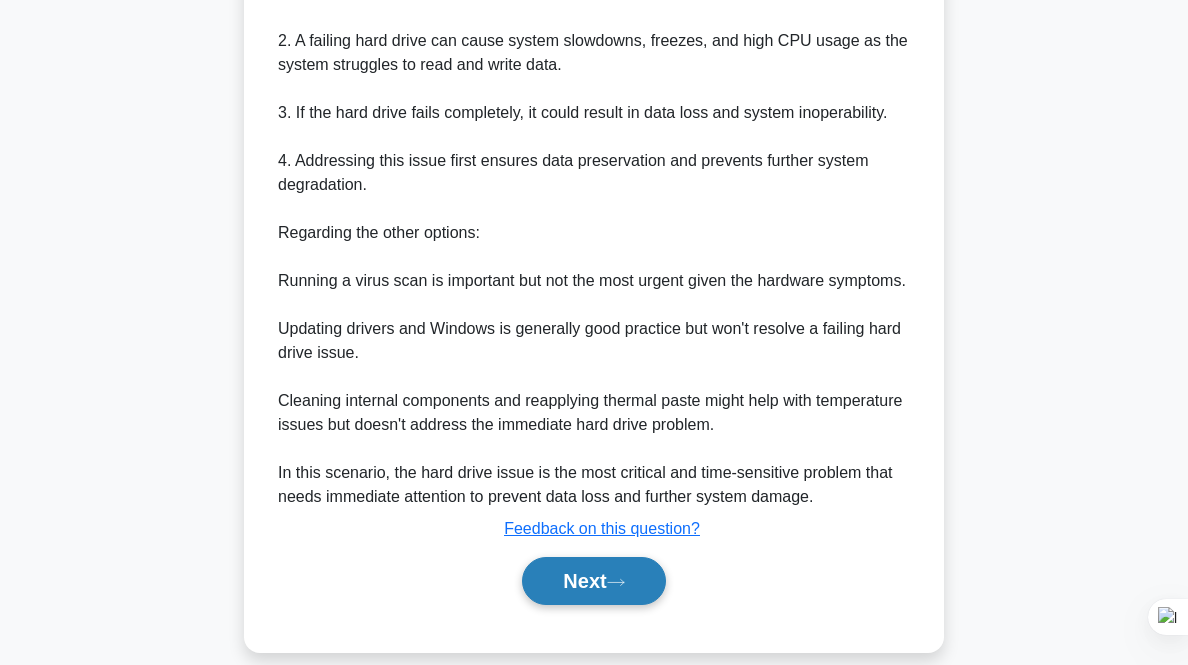 click on "Next" at bounding box center (593, 581) 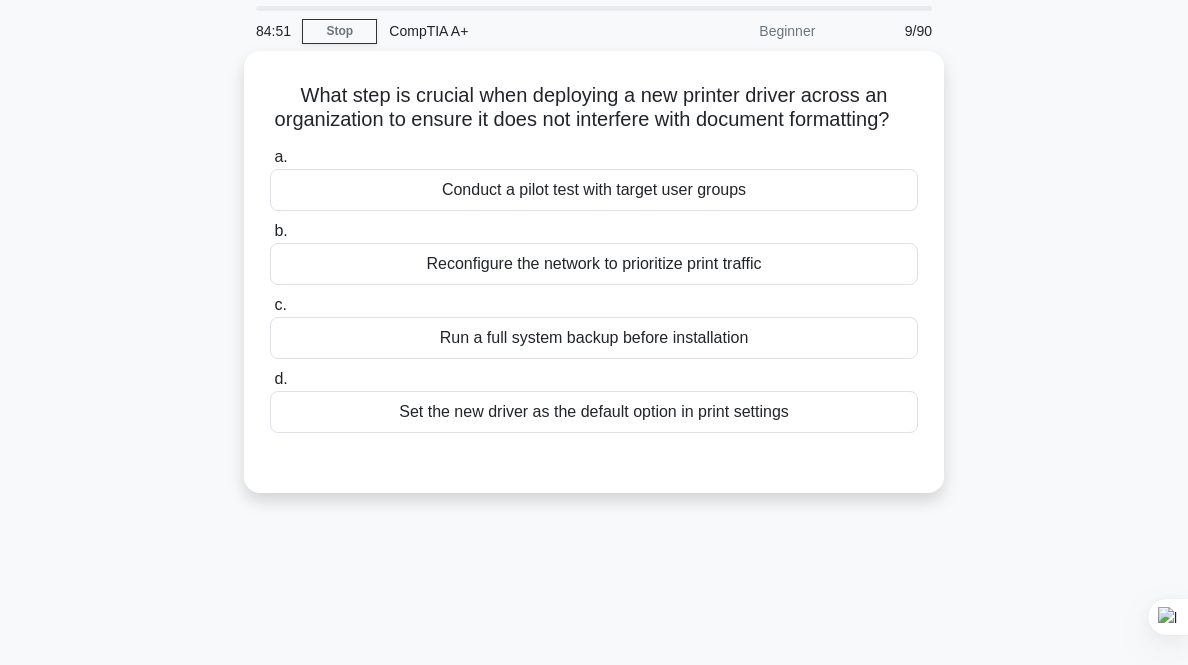 scroll, scrollTop: 0, scrollLeft: 0, axis: both 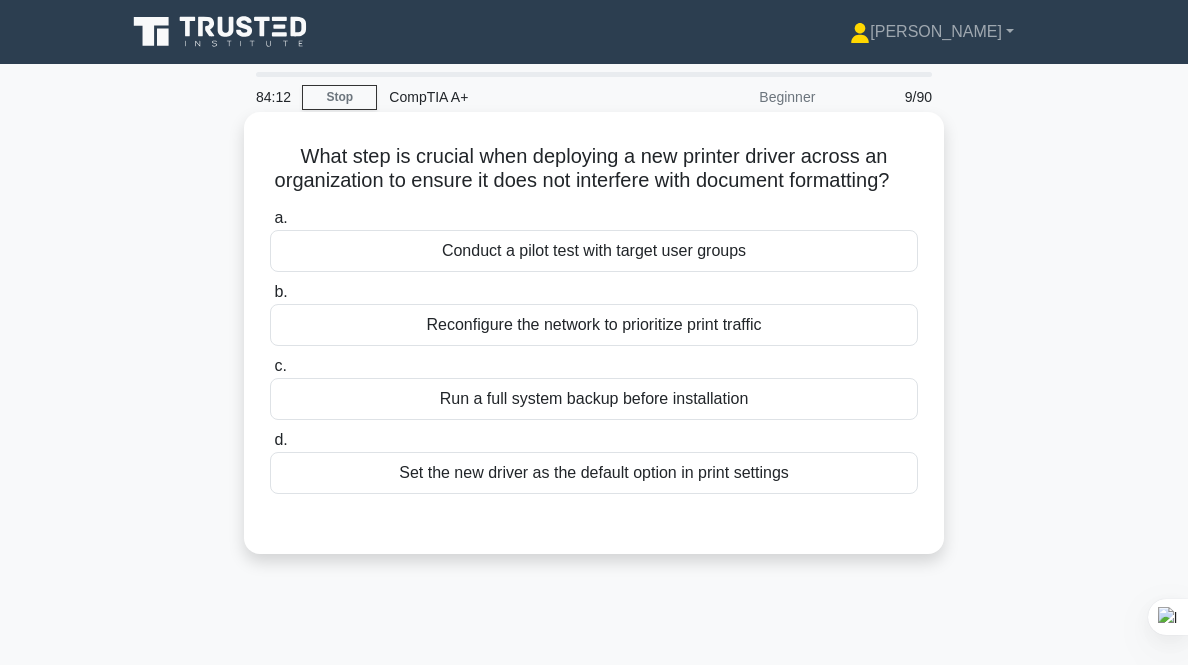 click on "Conduct a pilot test with target user groups" at bounding box center (594, 251) 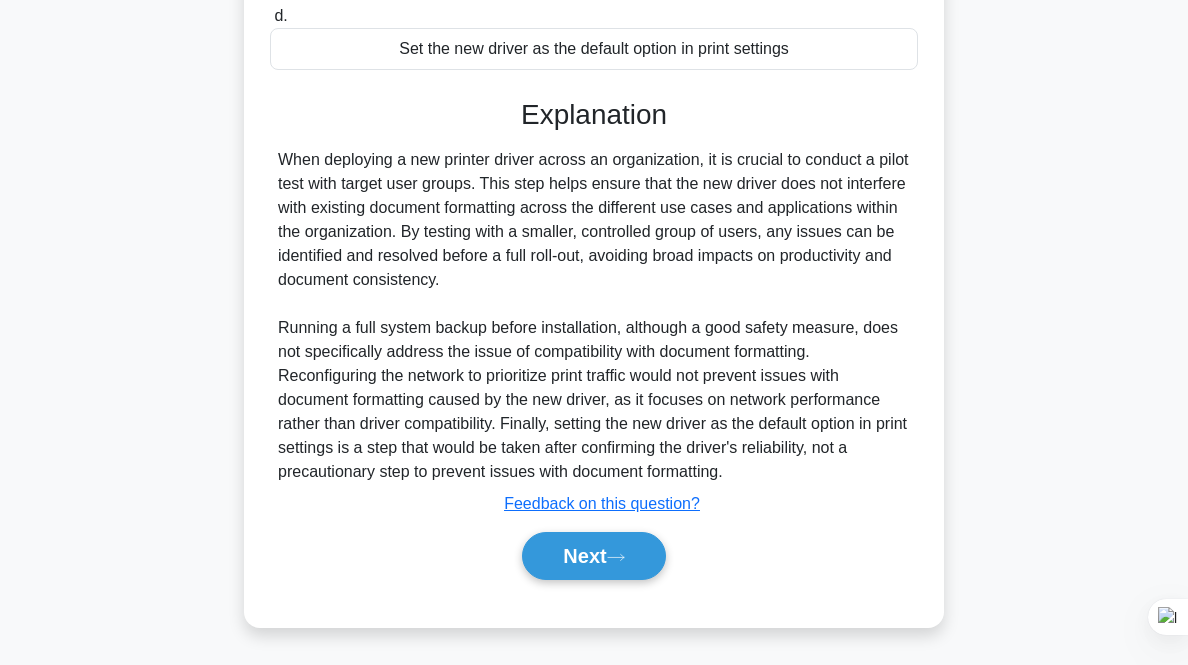scroll, scrollTop: 447, scrollLeft: 0, axis: vertical 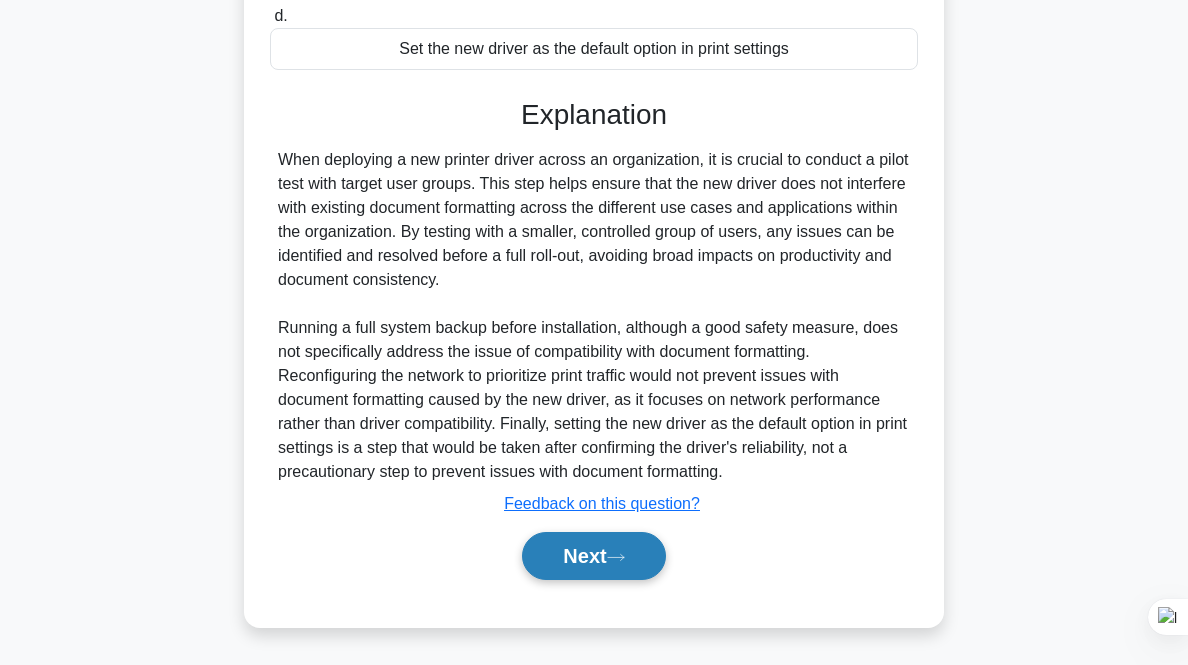 click on "Next" at bounding box center [593, 556] 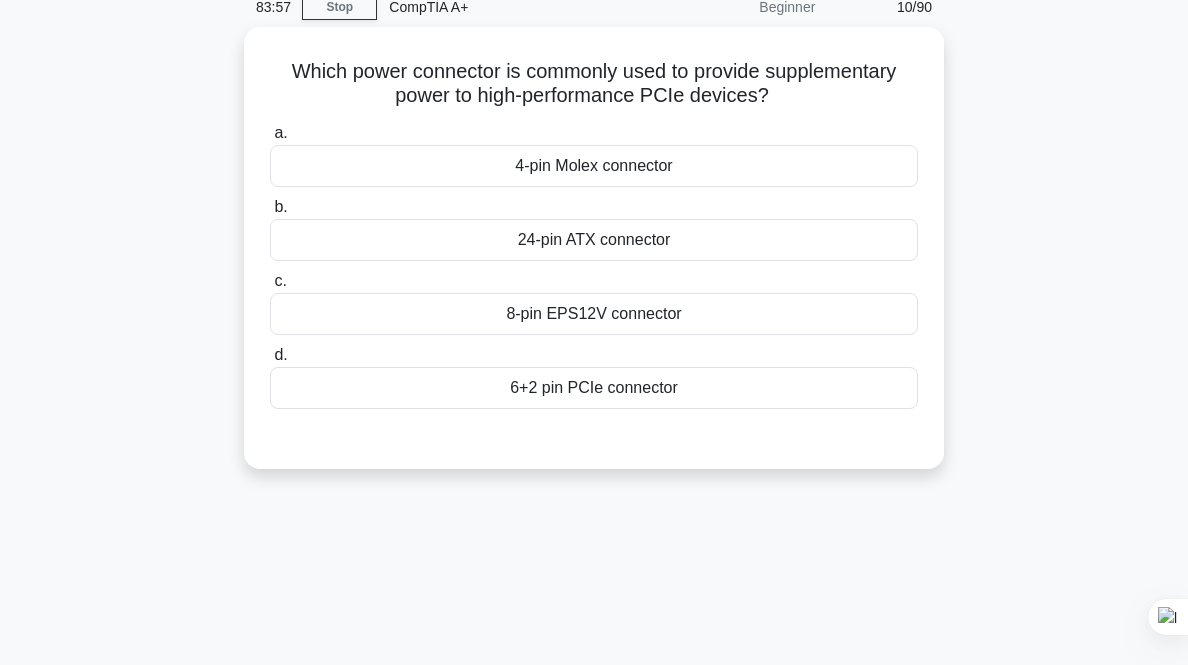 scroll, scrollTop: 0, scrollLeft: 0, axis: both 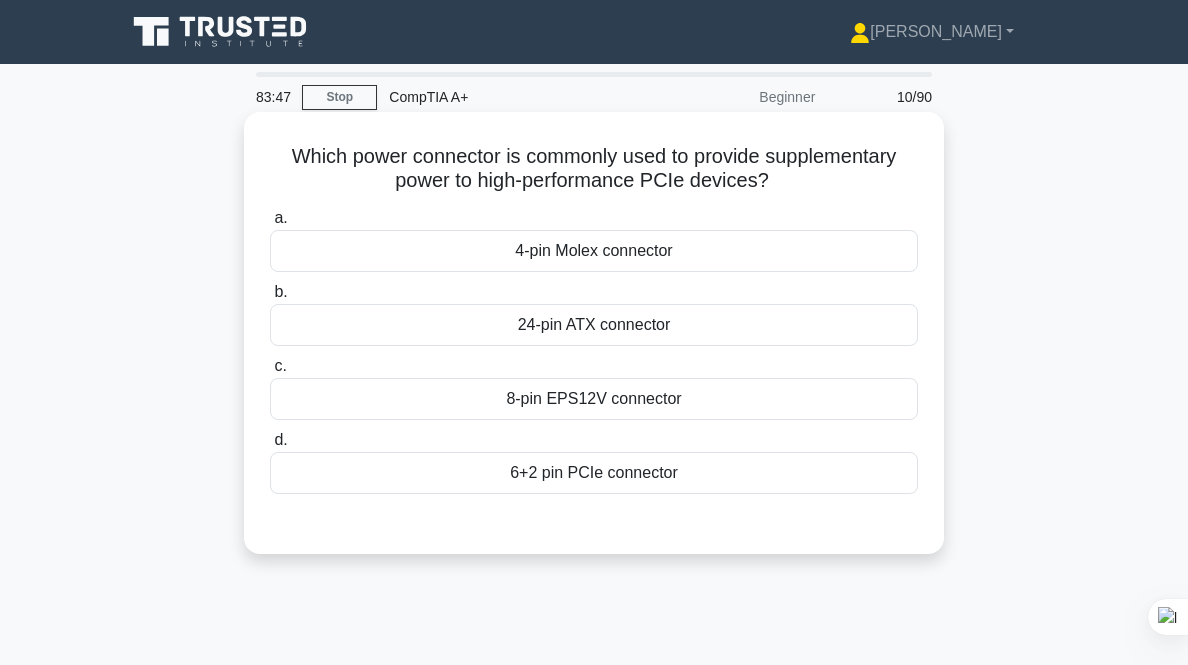 click on "6+2 pin PCIe connector" at bounding box center (594, 473) 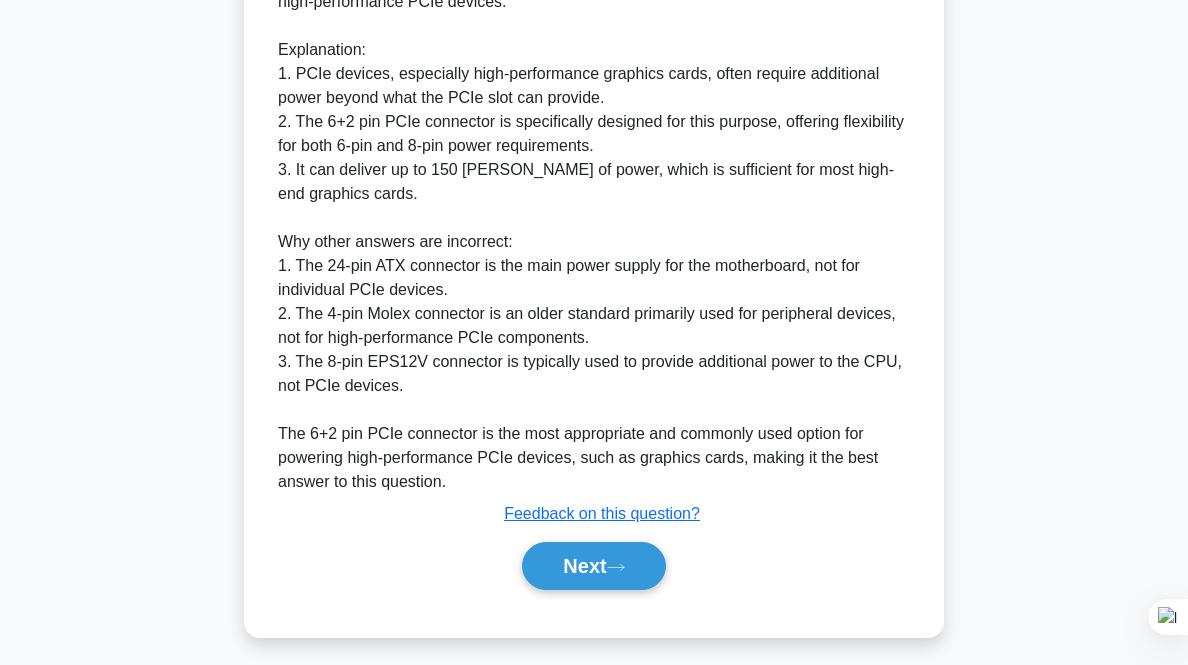 scroll, scrollTop: 615, scrollLeft: 0, axis: vertical 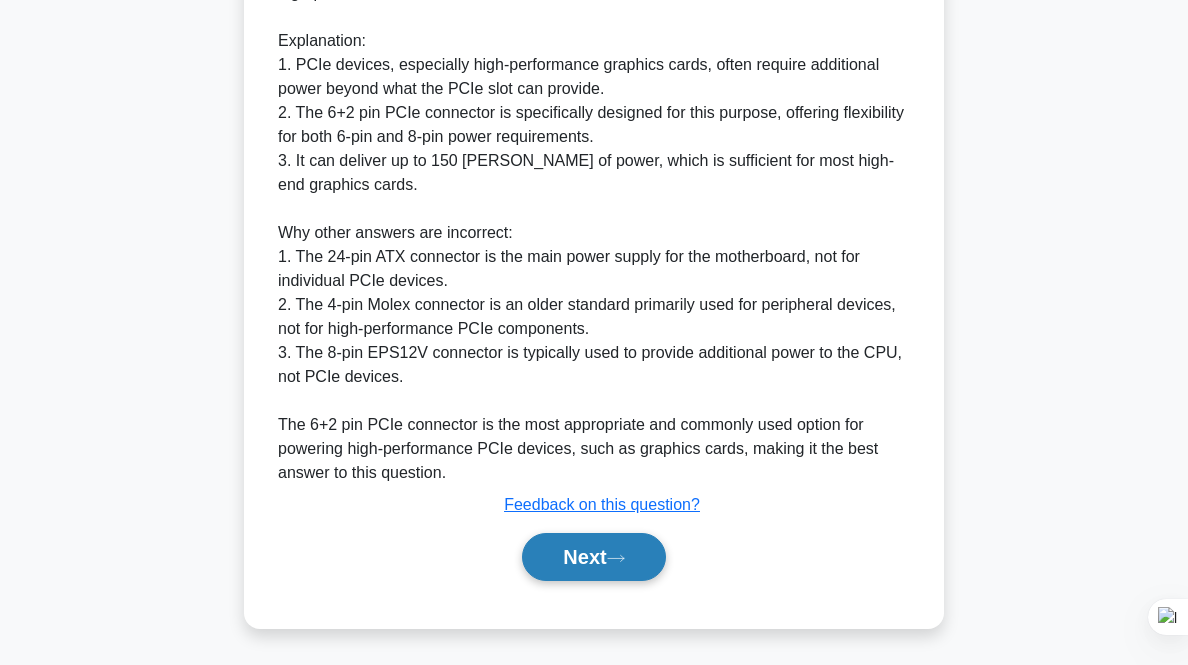 click on "Next" at bounding box center (593, 557) 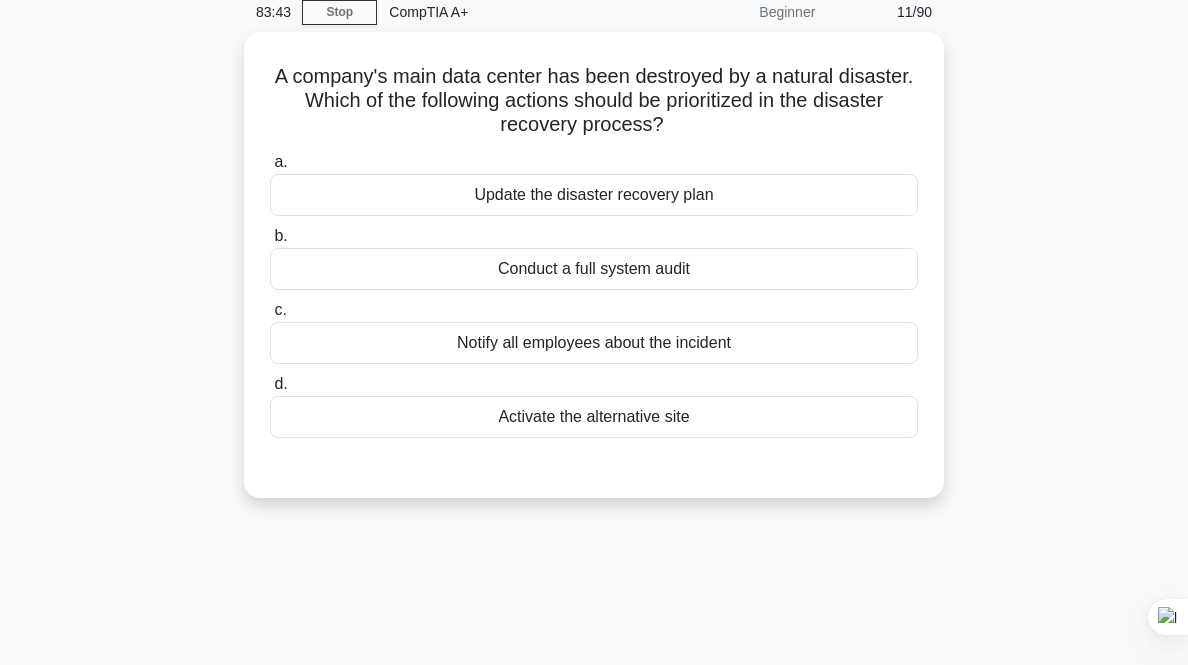 scroll, scrollTop: 0, scrollLeft: 0, axis: both 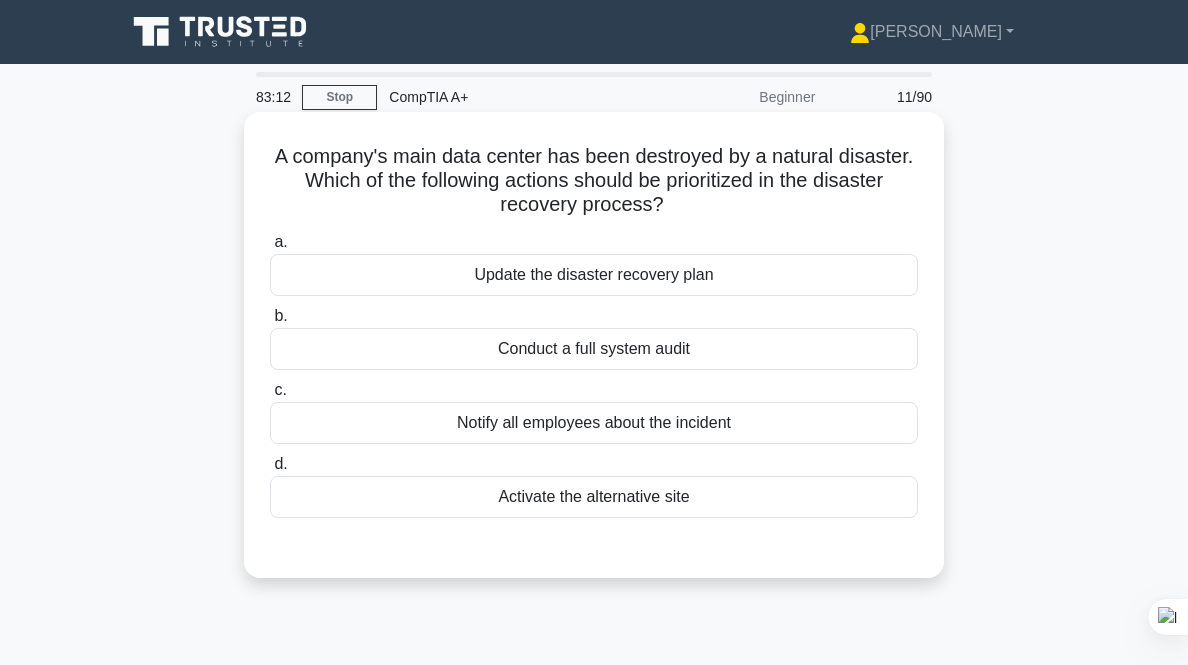 click on "Activate the alternative site" at bounding box center (594, 497) 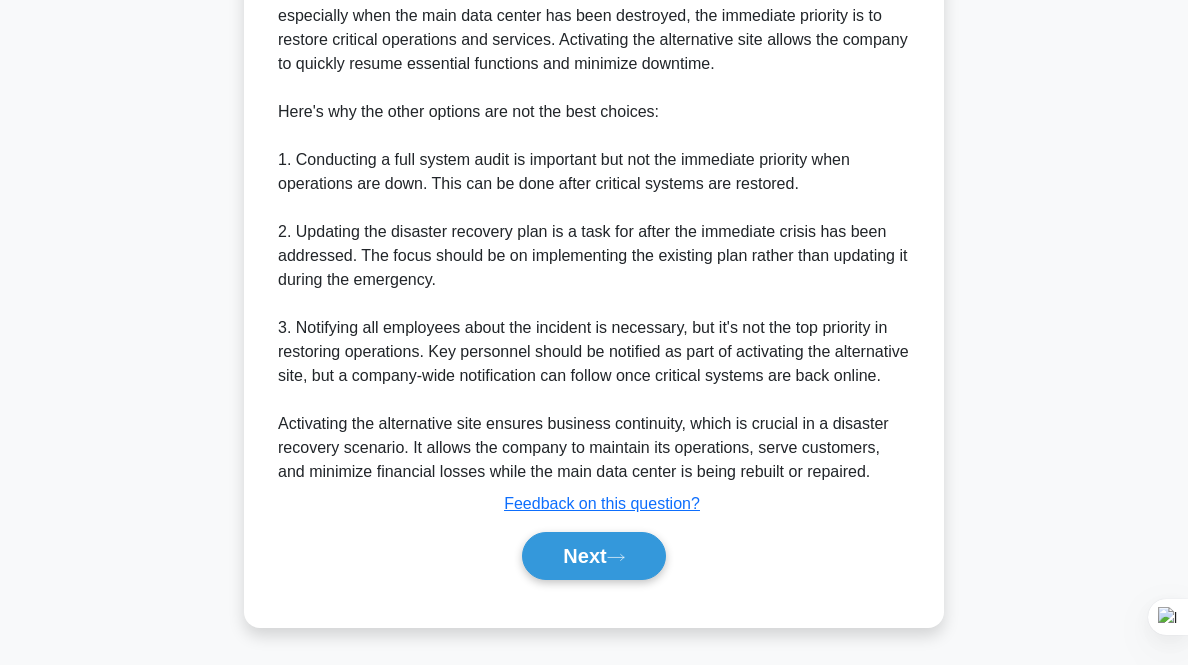 scroll, scrollTop: 619, scrollLeft: 0, axis: vertical 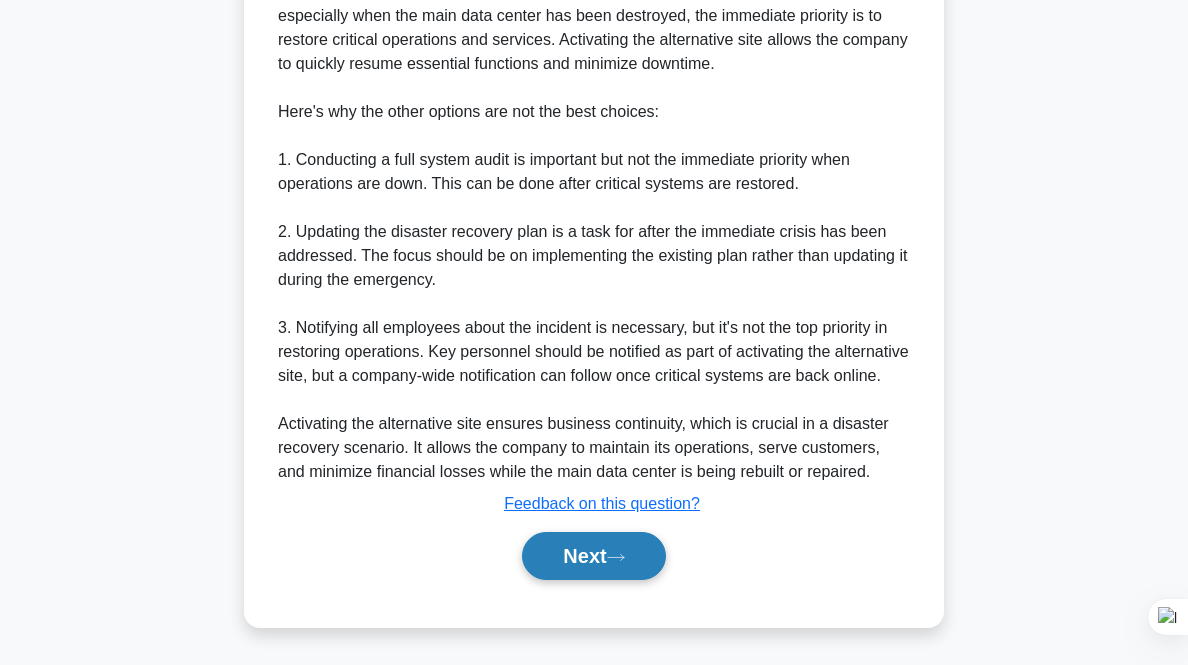 click on "Next" at bounding box center (593, 556) 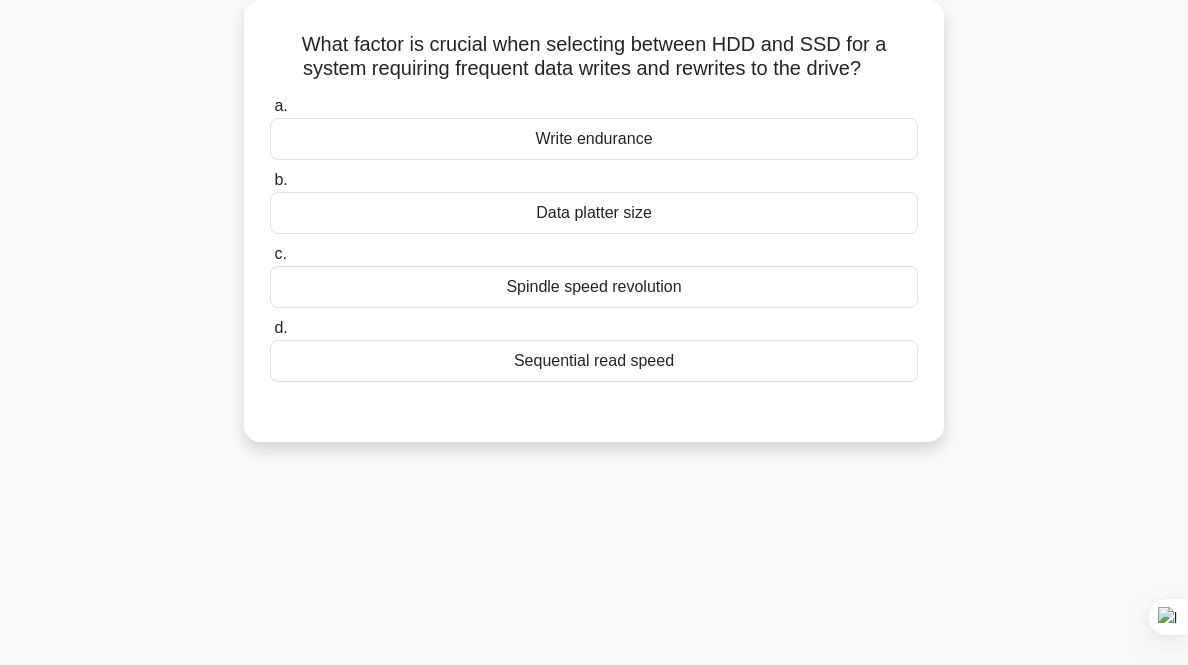 scroll, scrollTop: 0, scrollLeft: 0, axis: both 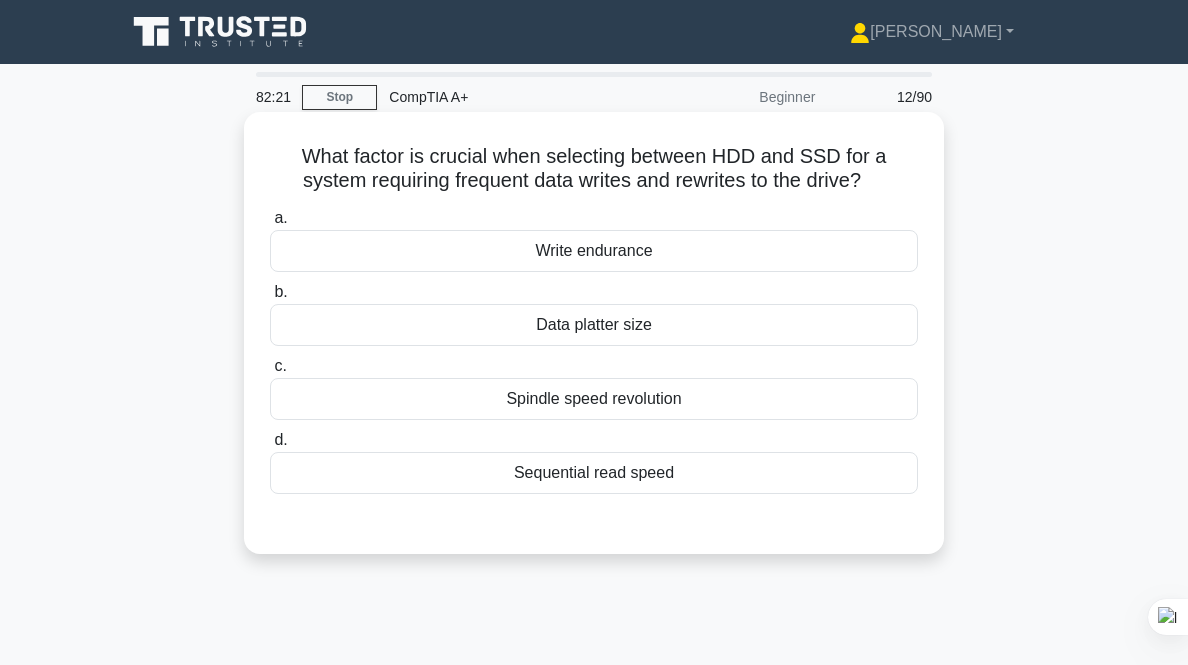 click on "Write endurance" at bounding box center (594, 251) 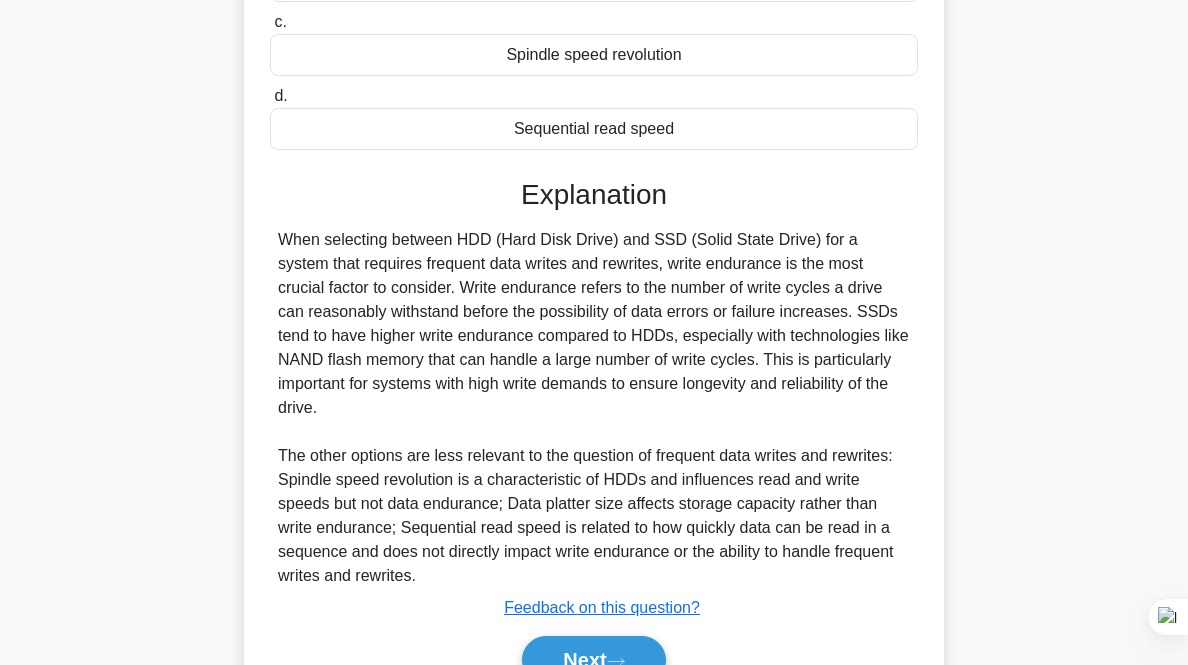 scroll, scrollTop: 384, scrollLeft: 0, axis: vertical 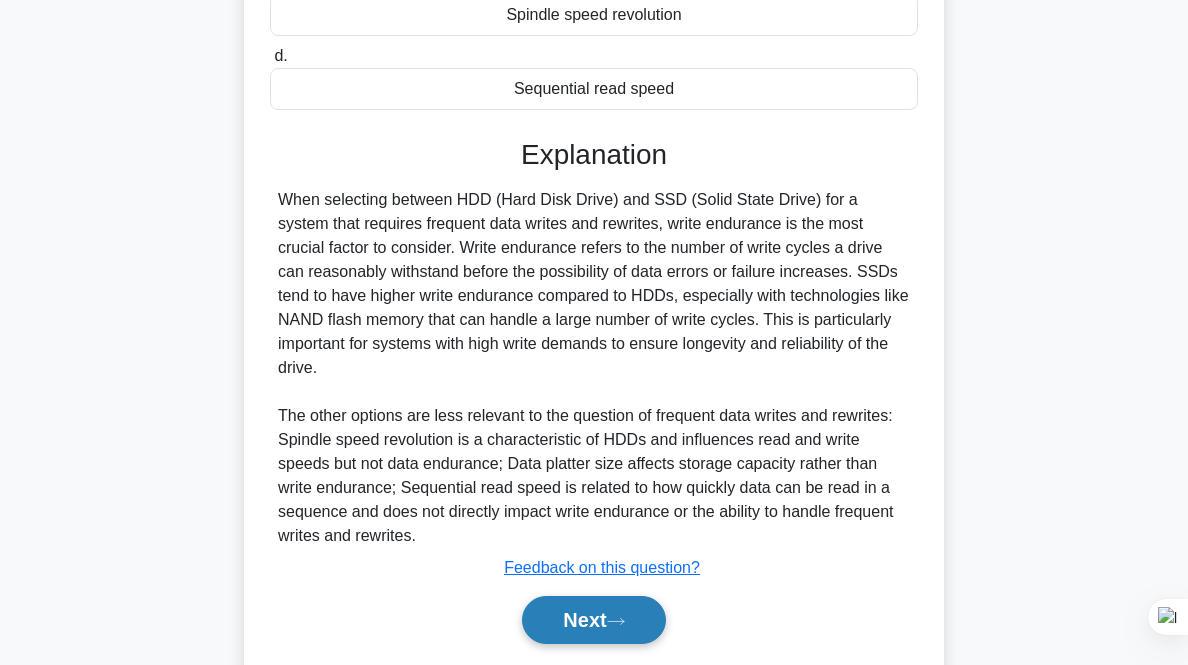 click on "Next" at bounding box center [593, 620] 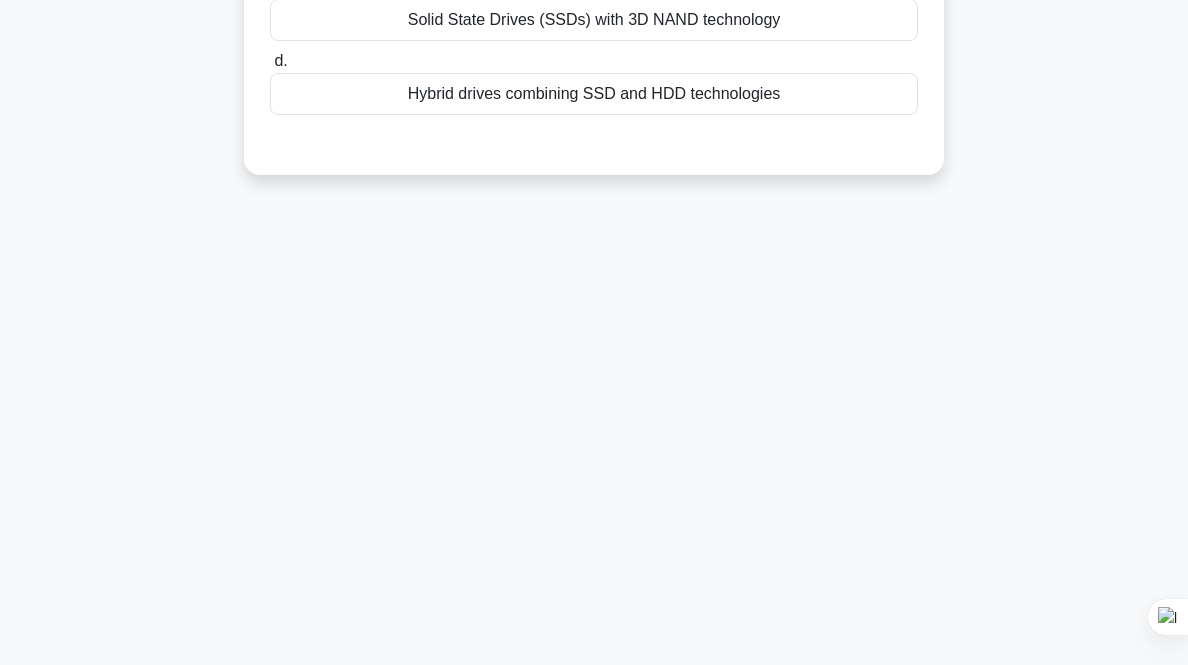 scroll, scrollTop: 0, scrollLeft: 0, axis: both 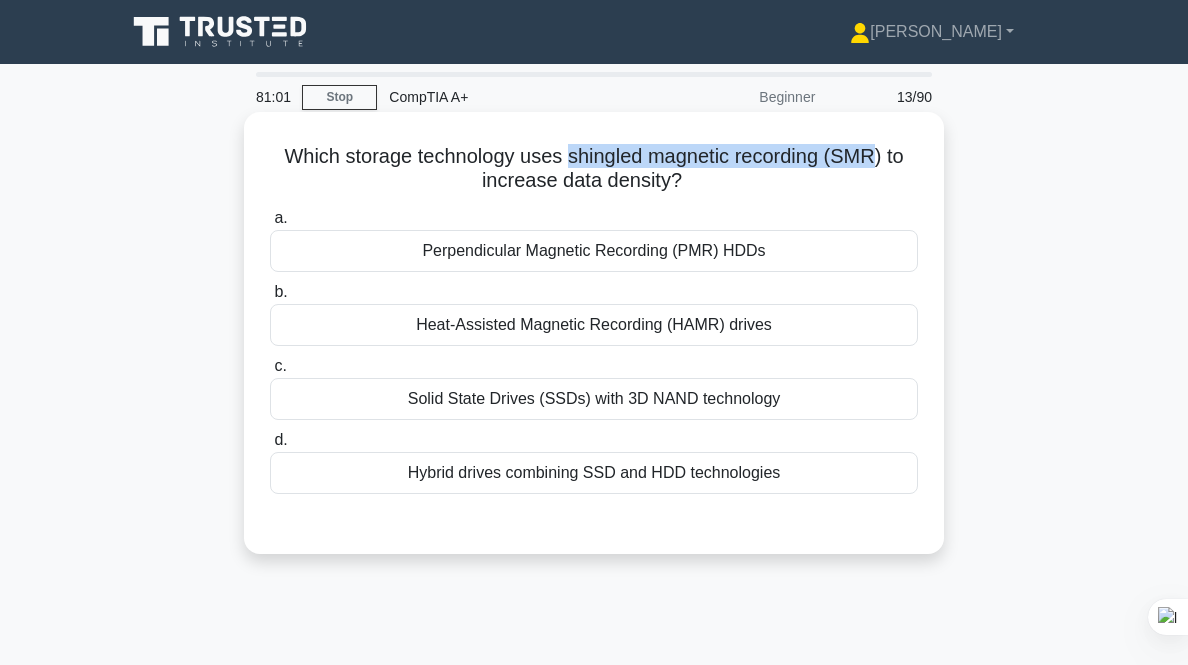 drag, startPoint x: 878, startPoint y: 154, endPoint x: 564, endPoint y: 154, distance: 314 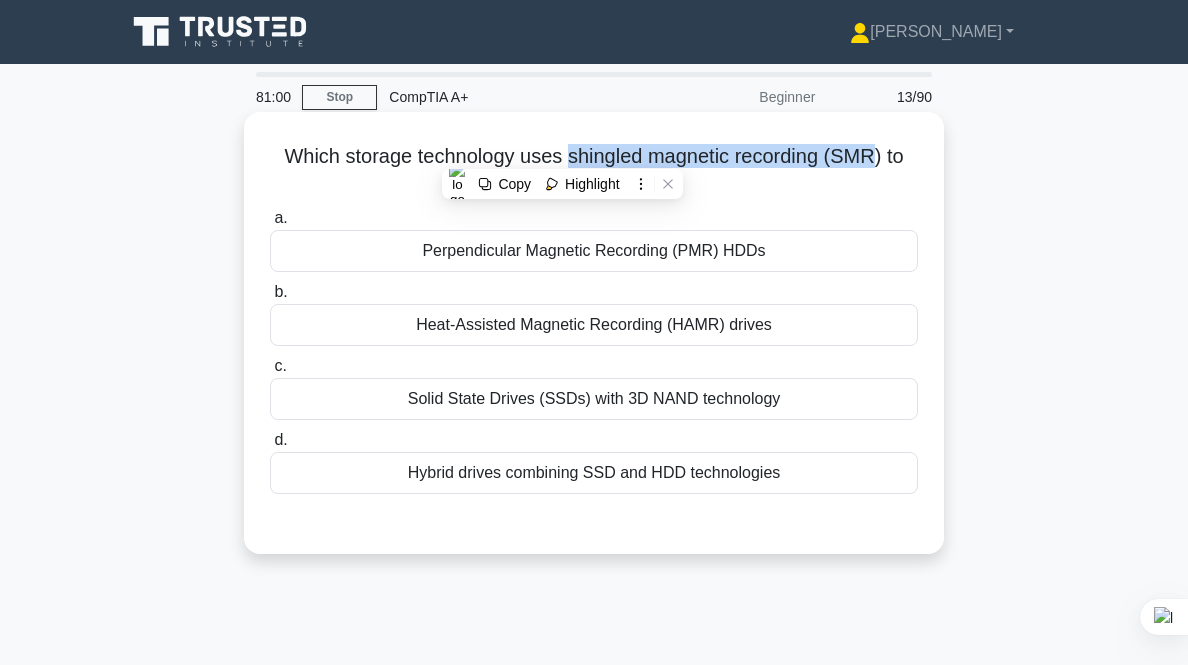 copy on "shingled magnetic recording (SMR" 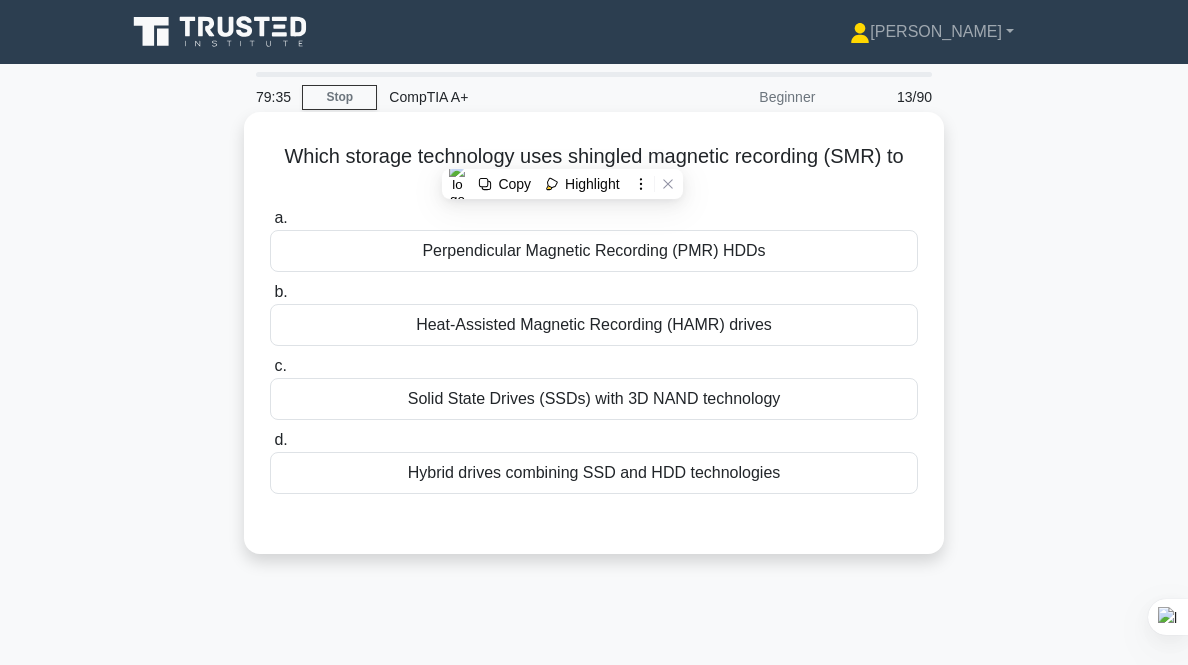 click on "Hybrid drives combining SSD and HDD technologies" at bounding box center [594, 473] 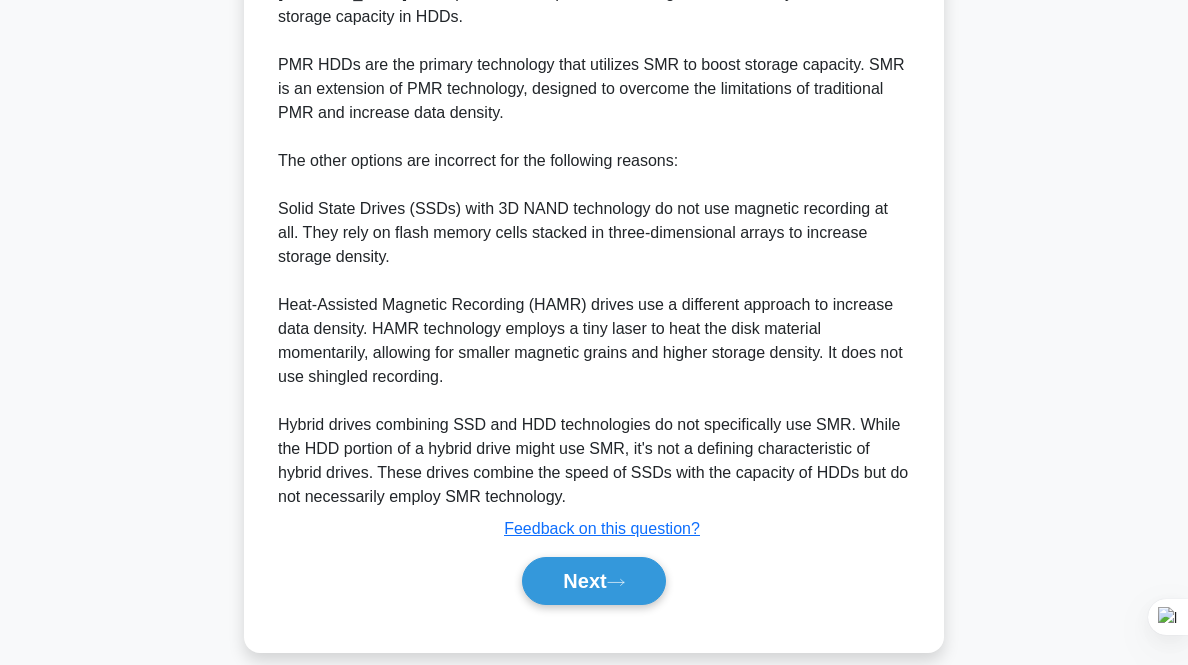 scroll, scrollTop: 713, scrollLeft: 0, axis: vertical 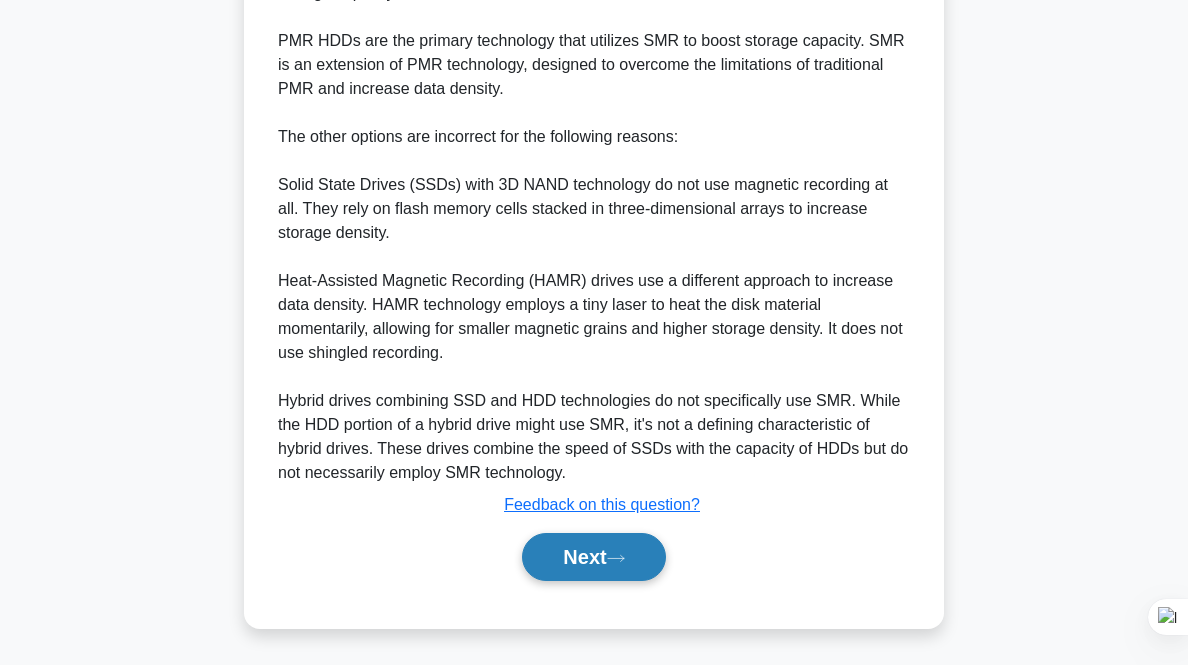 click on "Next" at bounding box center [593, 557] 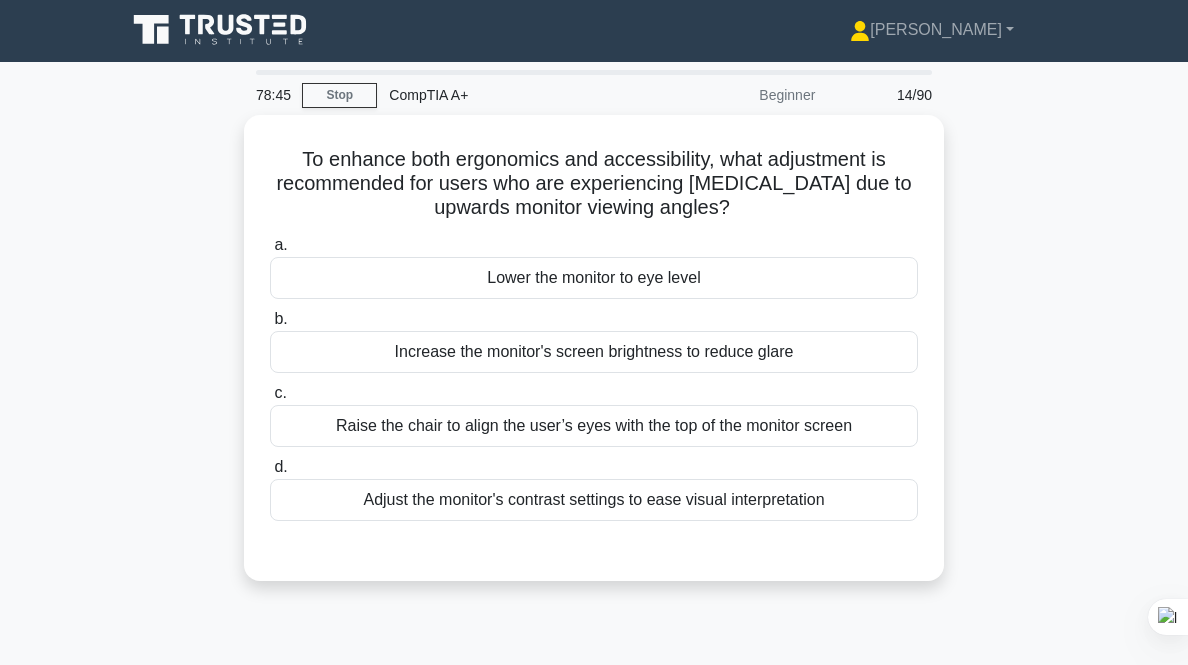 scroll, scrollTop: 0, scrollLeft: 0, axis: both 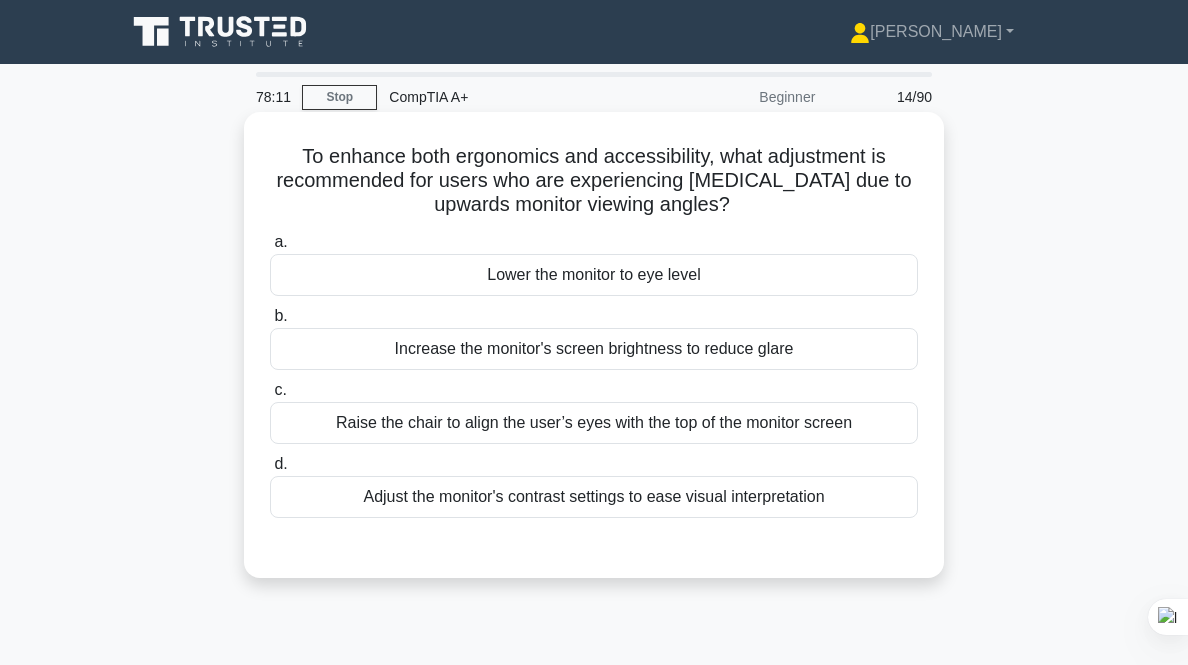 click on "Lower the monitor to eye level" at bounding box center (594, 275) 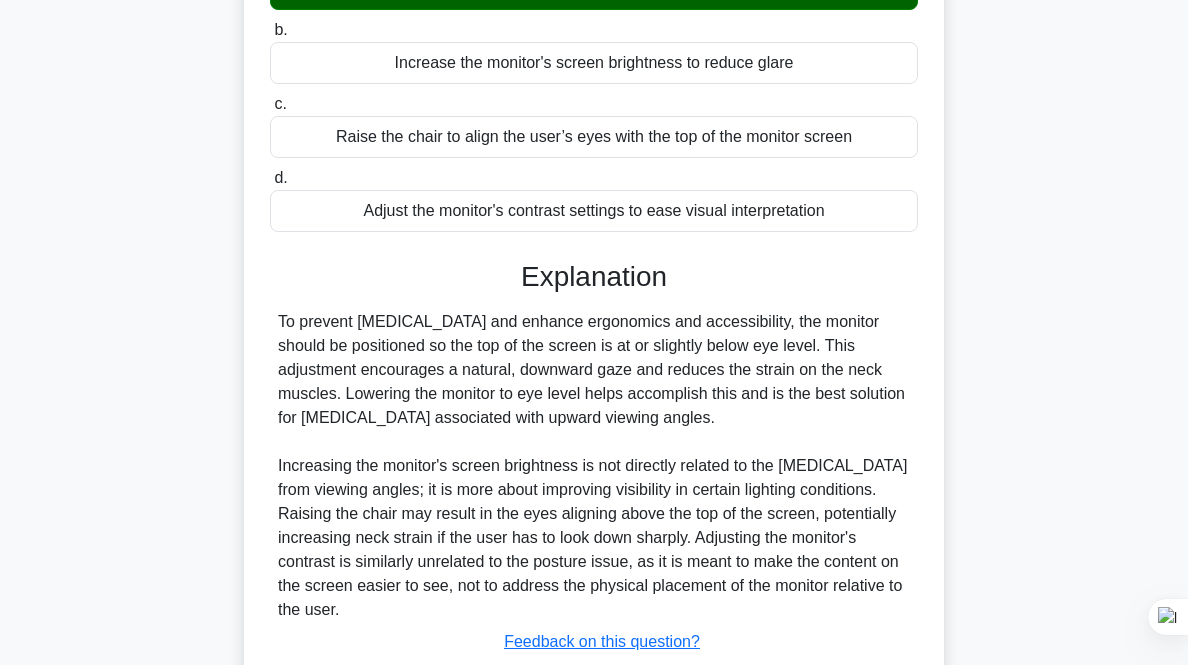 scroll, scrollTop: 423, scrollLeft: 0, axis: vertical 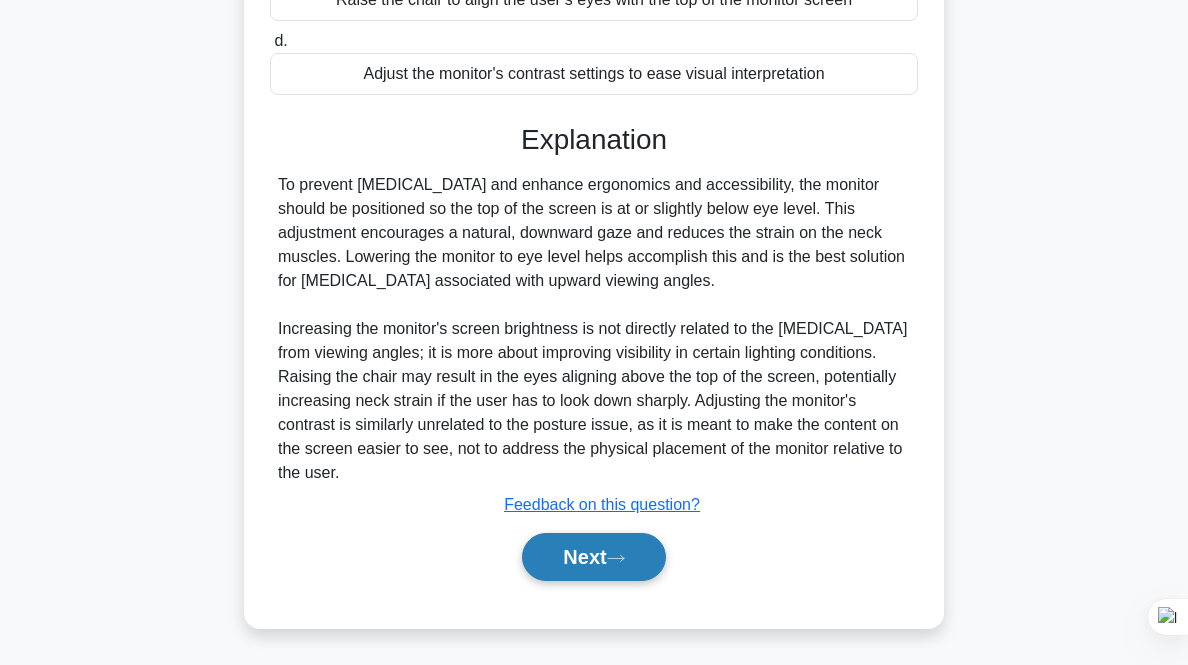 click 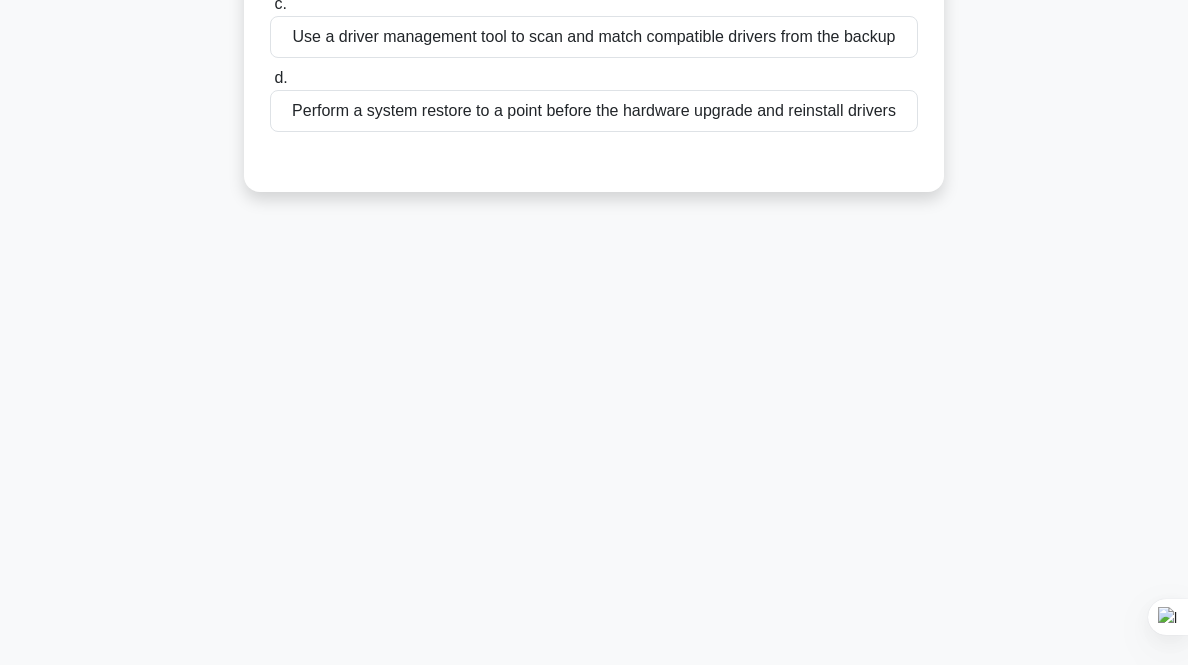 scroll, scrollTop: 0, scrollLeft: 0, axis: both 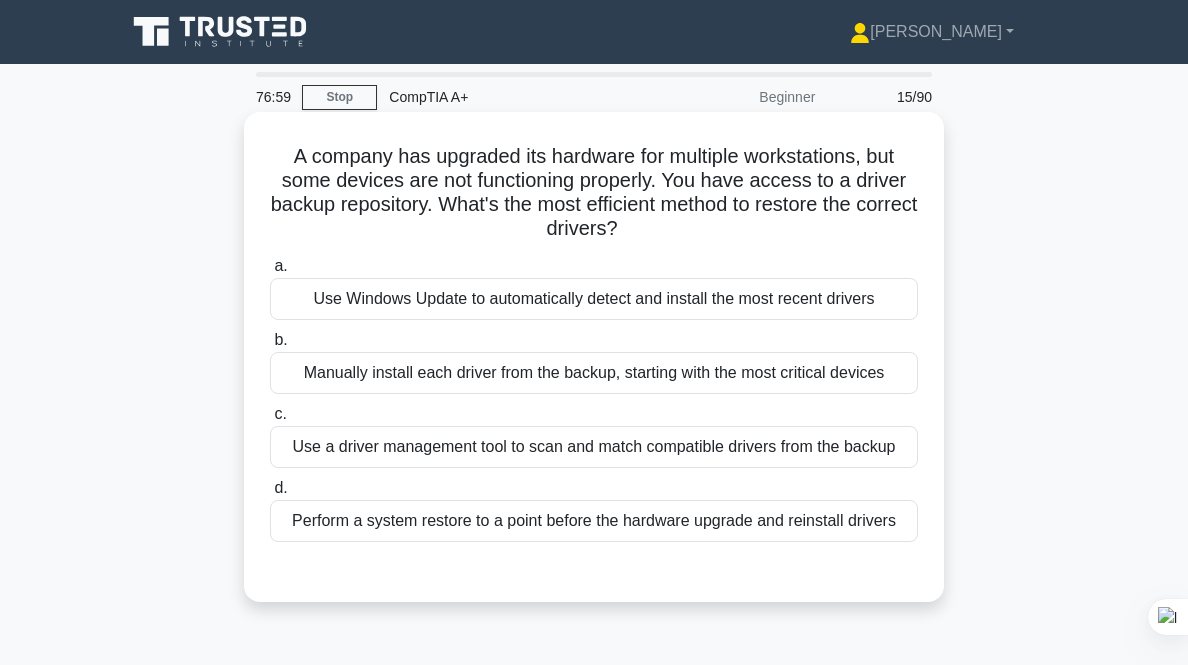 click on "Use a driver management tool to scan and match compatible drivers from the backup" at bounding box center [594, 447] 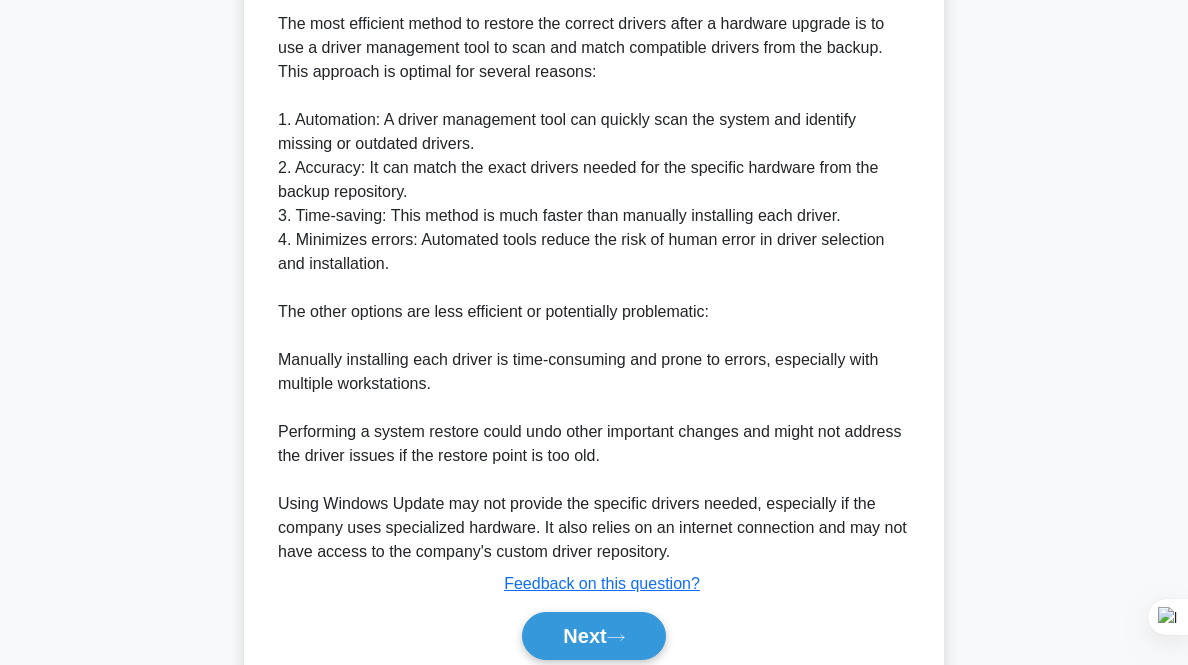 scroll, scrollTop: 609, scrollLeft: 0, axis: vertical 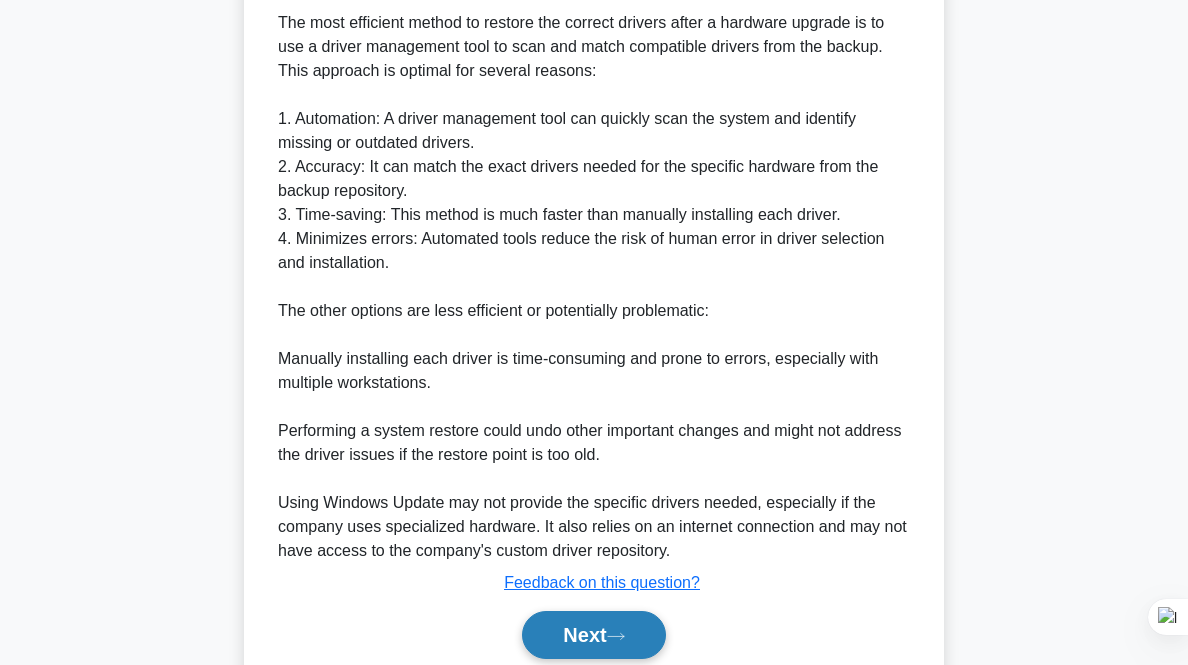 click on "Next" at bounding box center (593, 635) 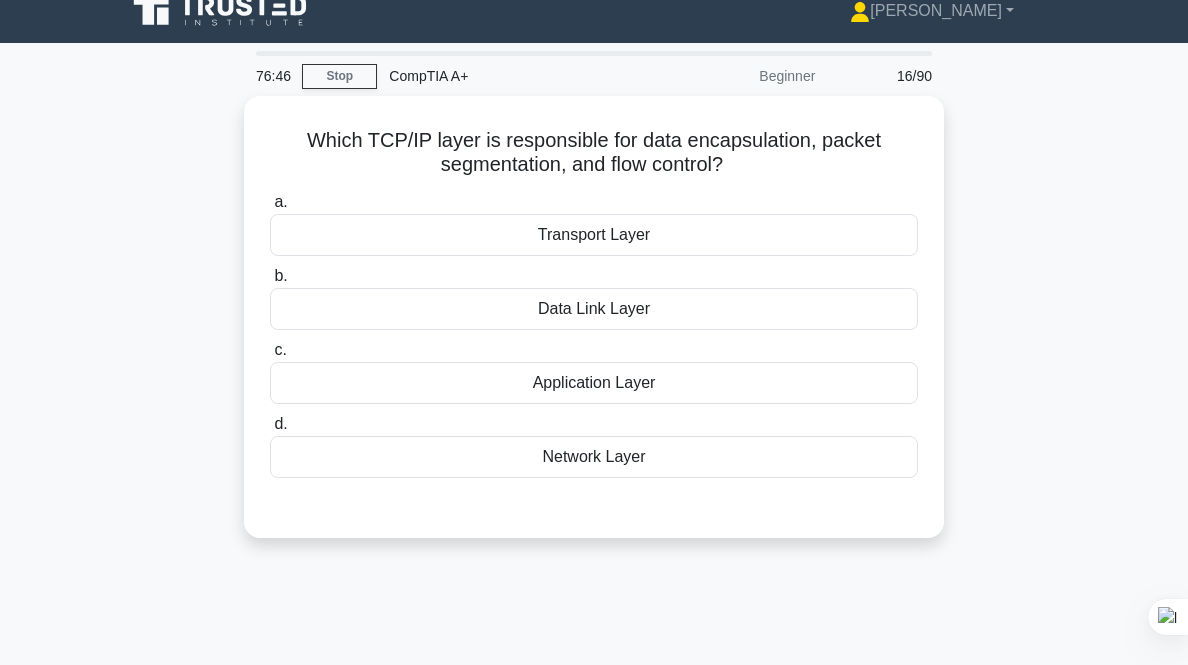 scroll, scrollTop: 0, scrollLeft: 0, axis: both 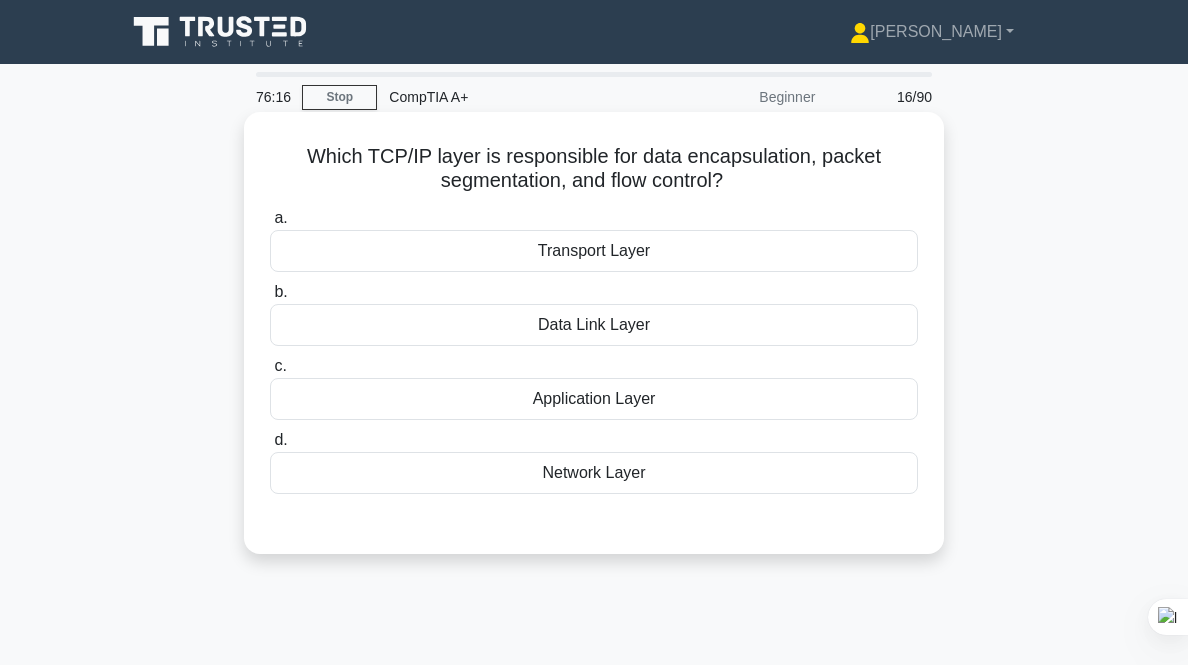 click on "Transport Layer" at bounding box center (594, 251) 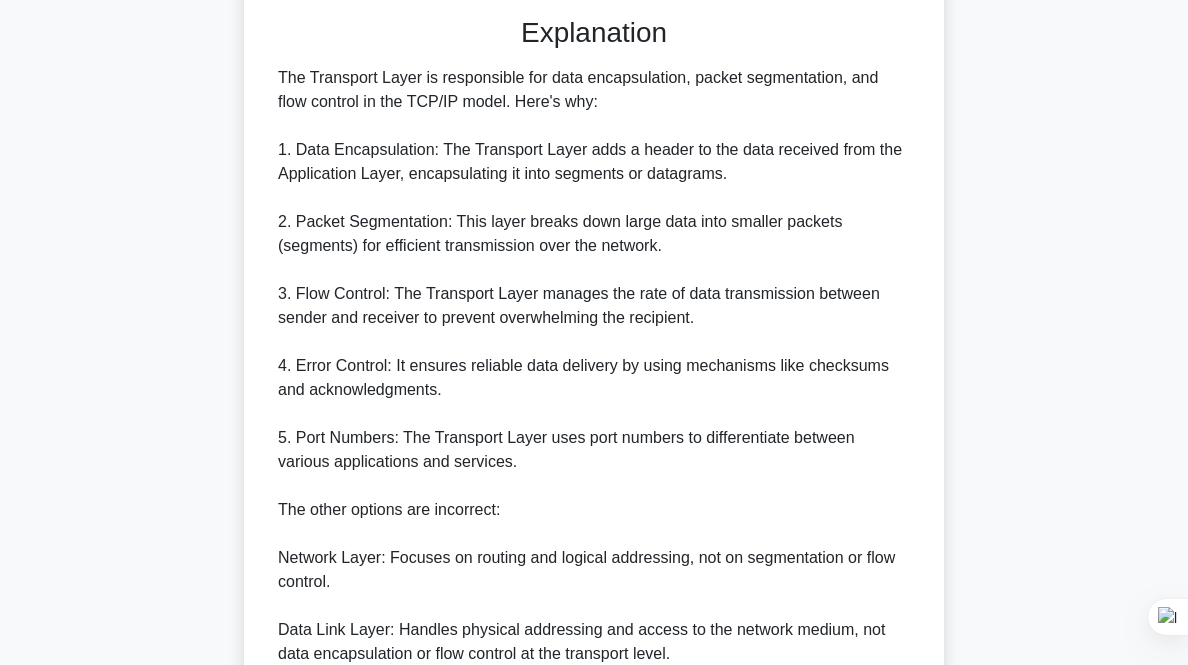 scroll, scrollTop: 759, scrollLeft: 0, axis: vertical 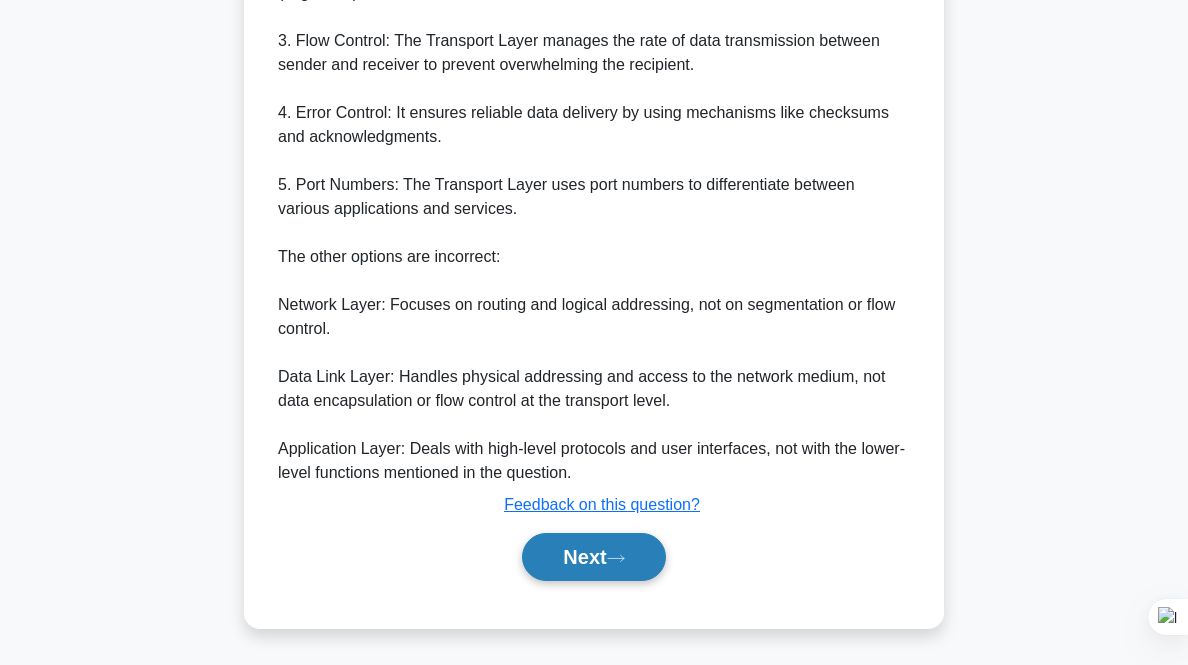 click 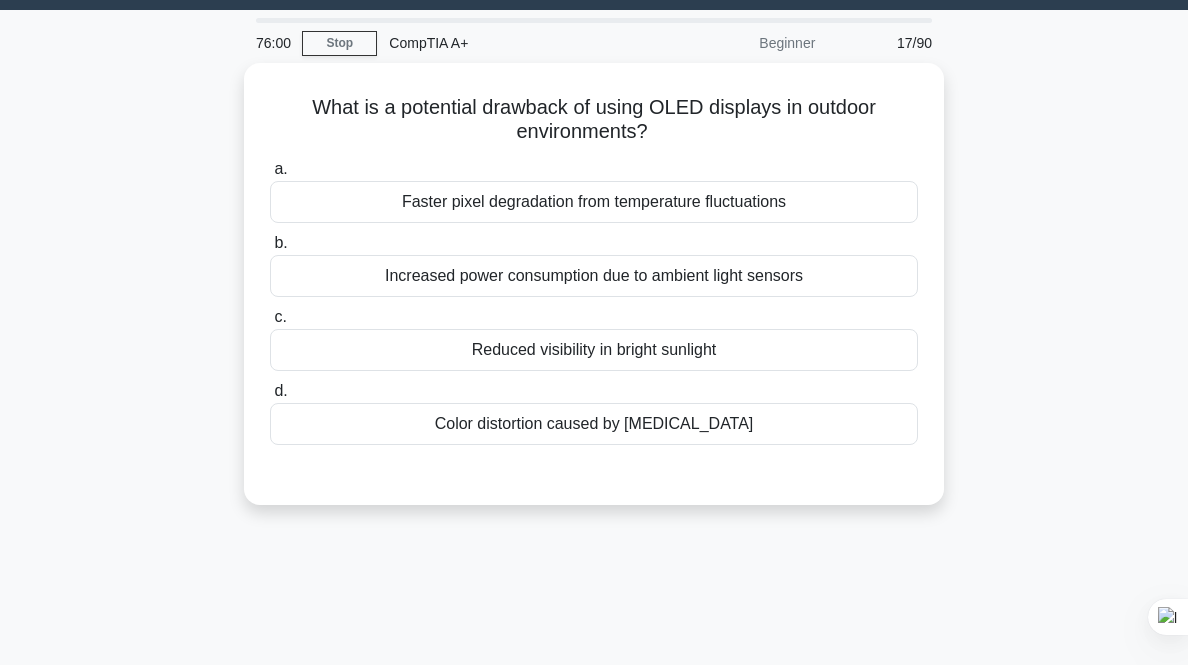 scroll, scrollTop: 0, scrollLeft: 0, axis: both 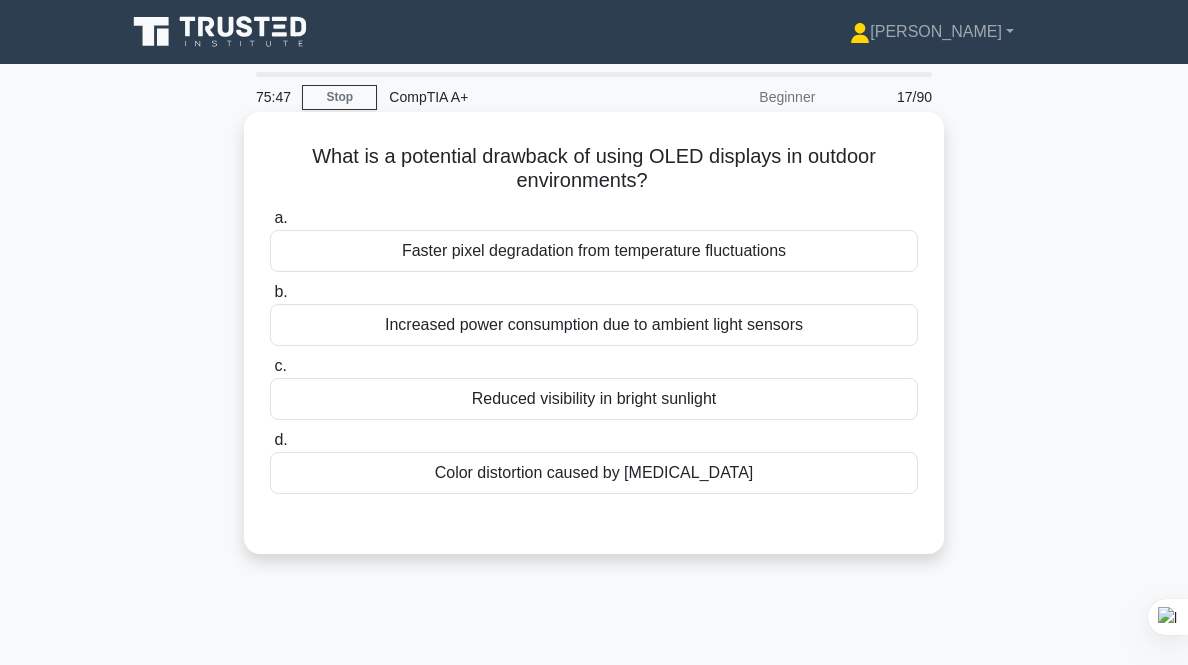 click on "Faster pixel degradation from temperature fluctuations" at bounding box center (594, 251) 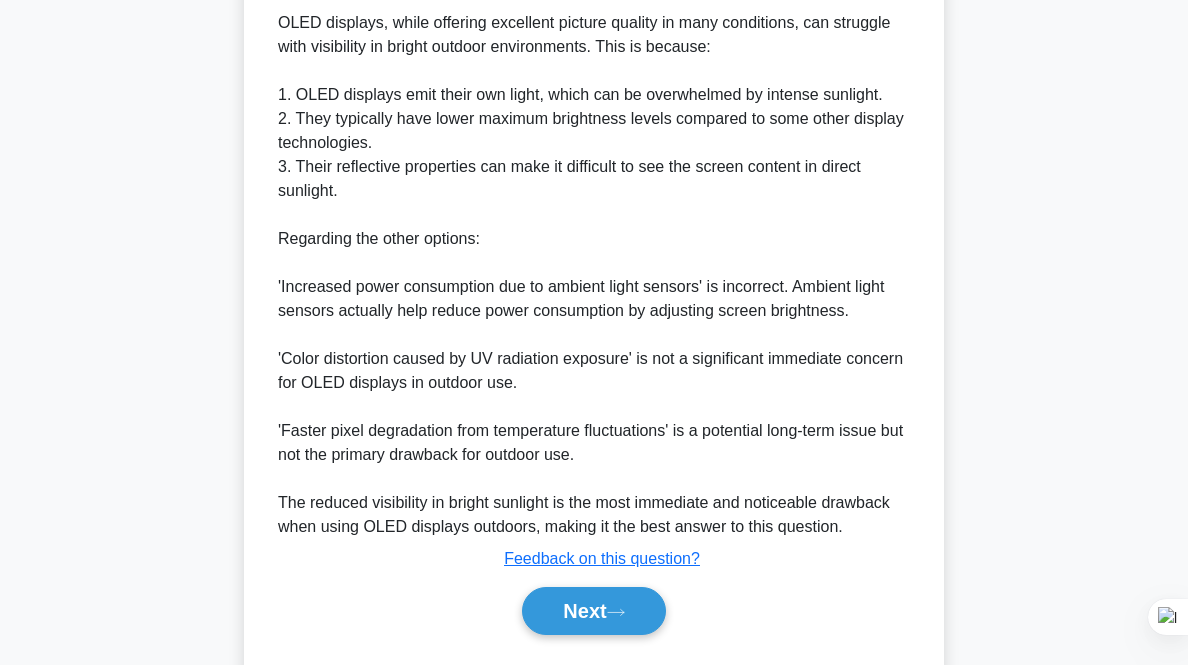 scroll, scrollTop: 612, scrollLeft: 0, axis: vertical 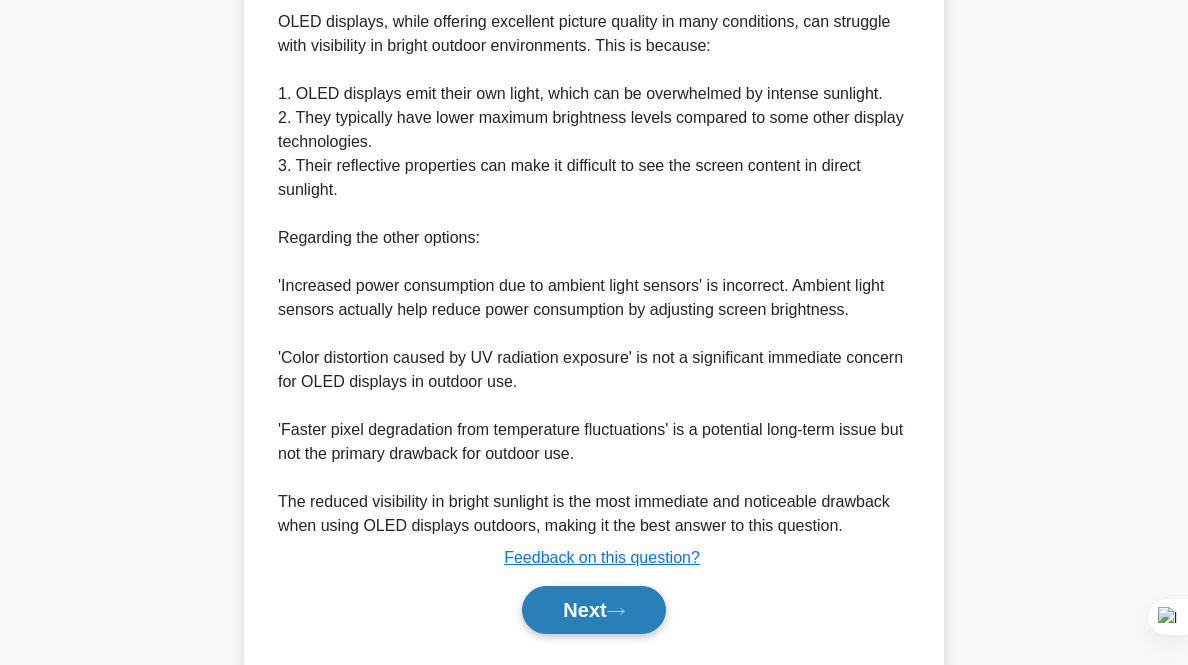 click on "Next" at bounding box center (593, 610) 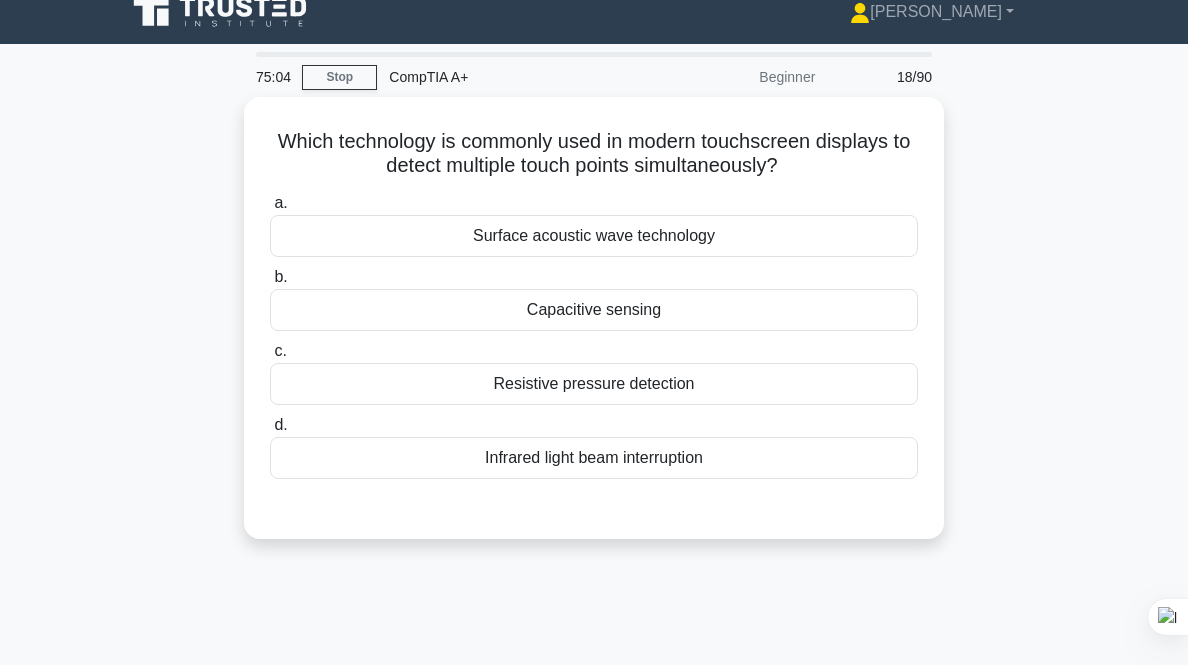 scroll, scrollTop: 0, scrollLeft: 0, axis: both 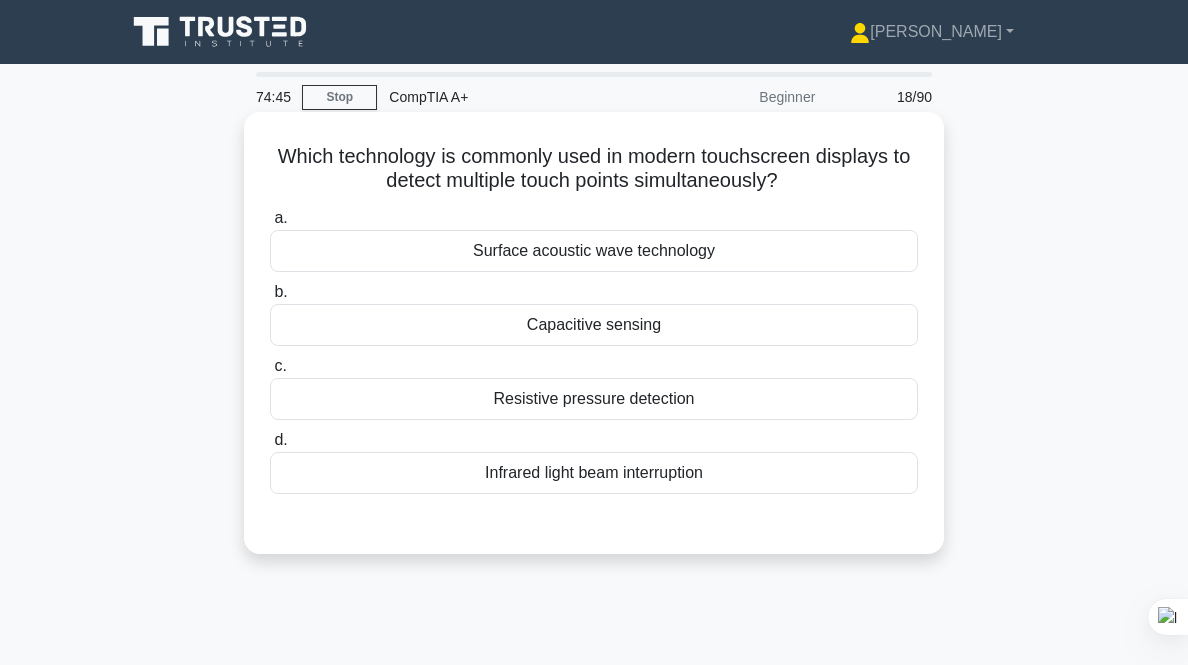 click on "Capacitive sensing" at bounding box center [594, 325] 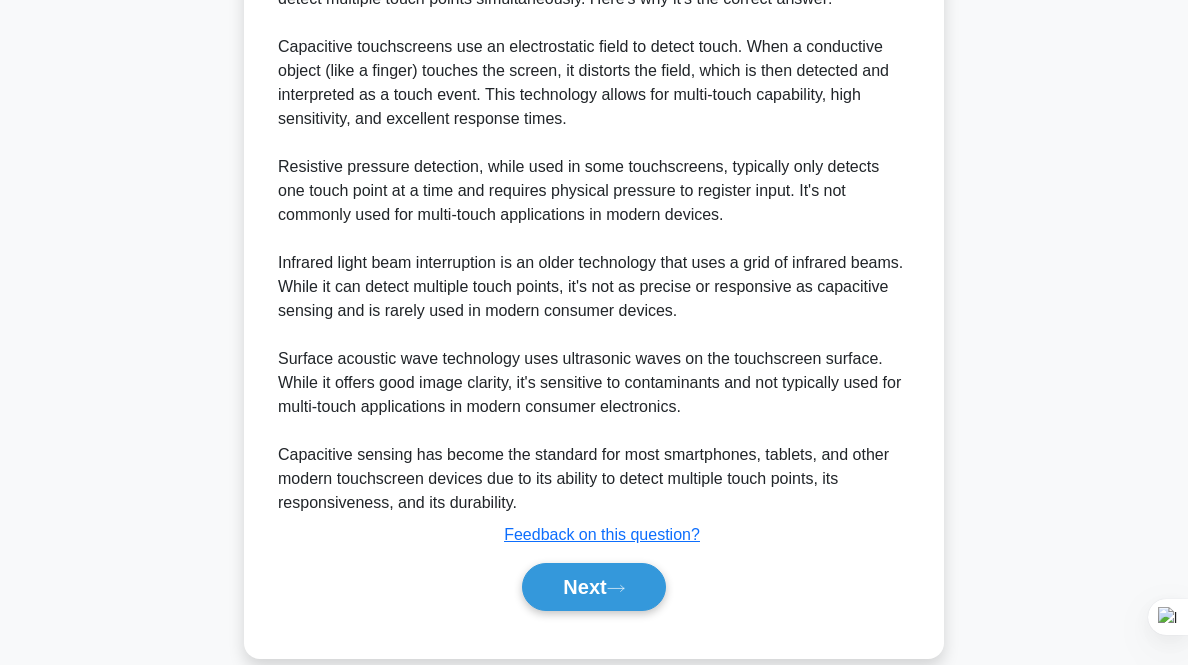 scroll, scrollTop: 615, scrollLeft: 0, axis: vertical 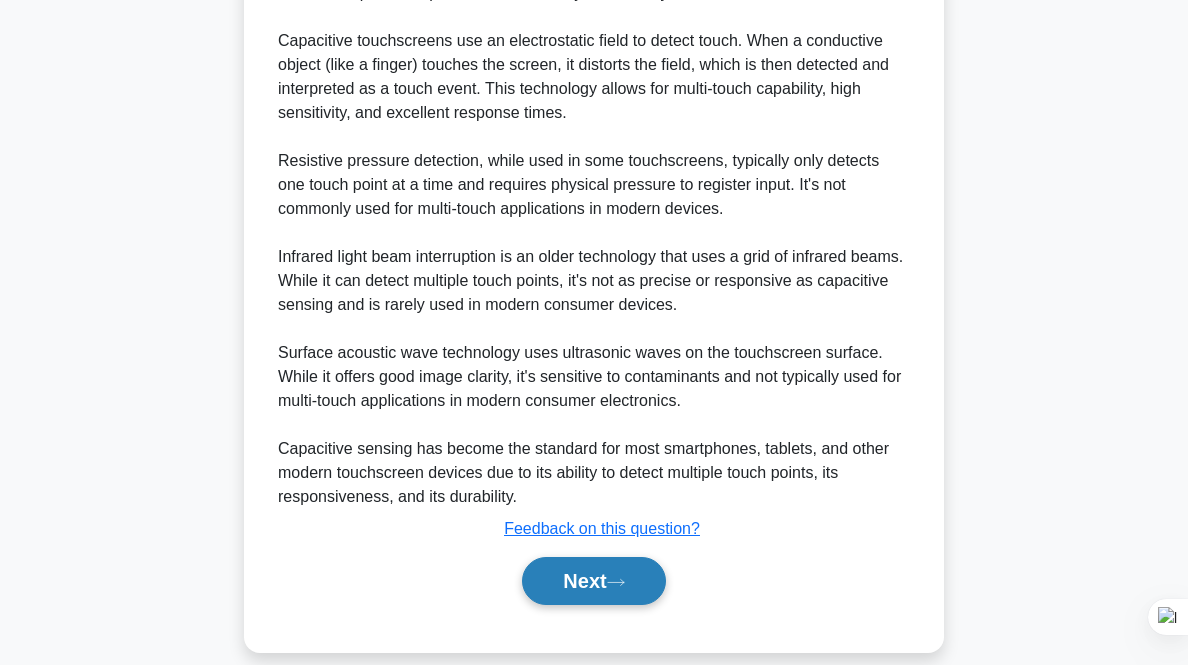 click on "Next" at bounding box center [593, 581] 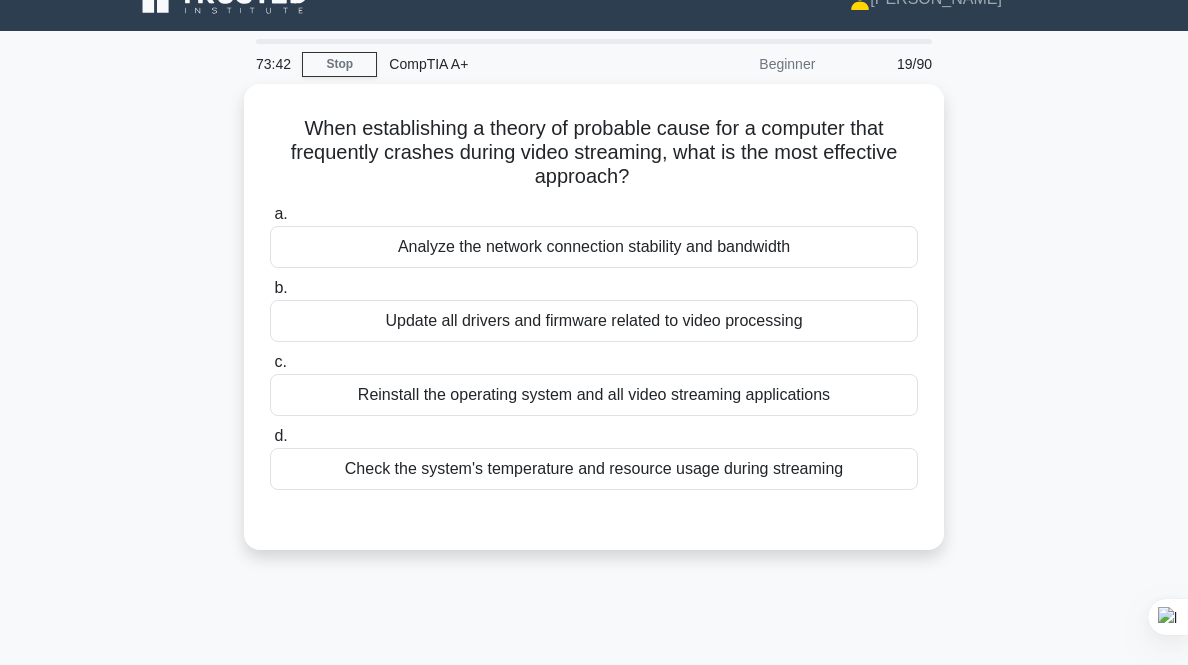 scroll, scrollTop: 0, scrollLeft: 0, axis: both 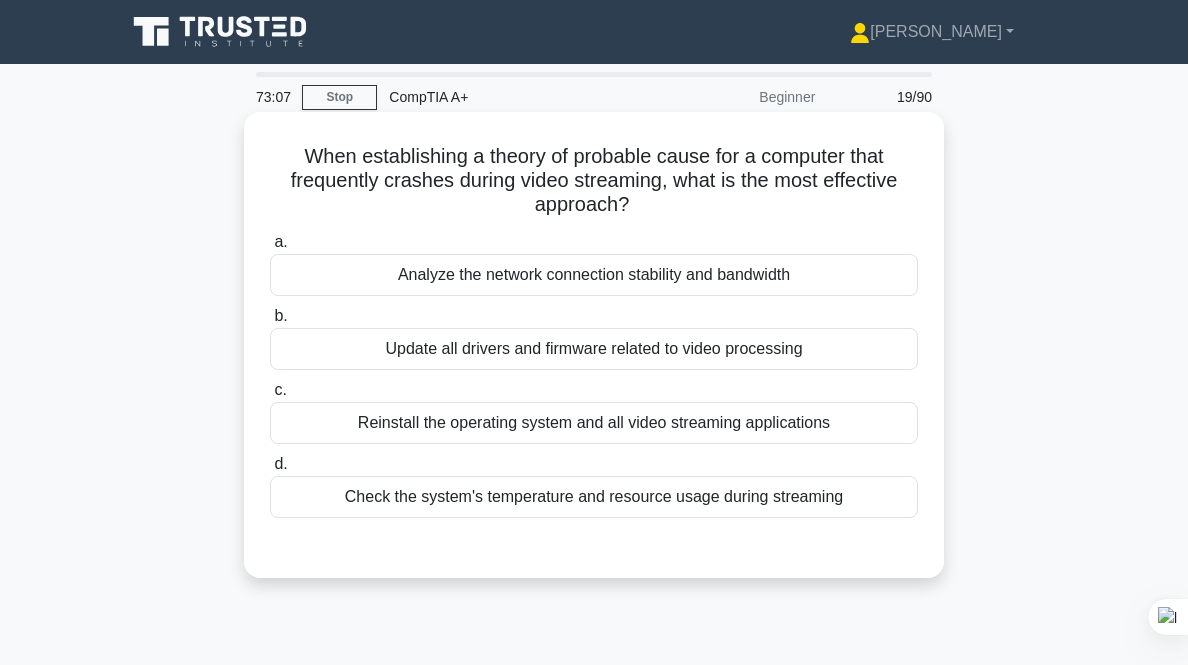 click on "Check the system's temperature and resource usage during streaming" at bounding box center [594, 497] 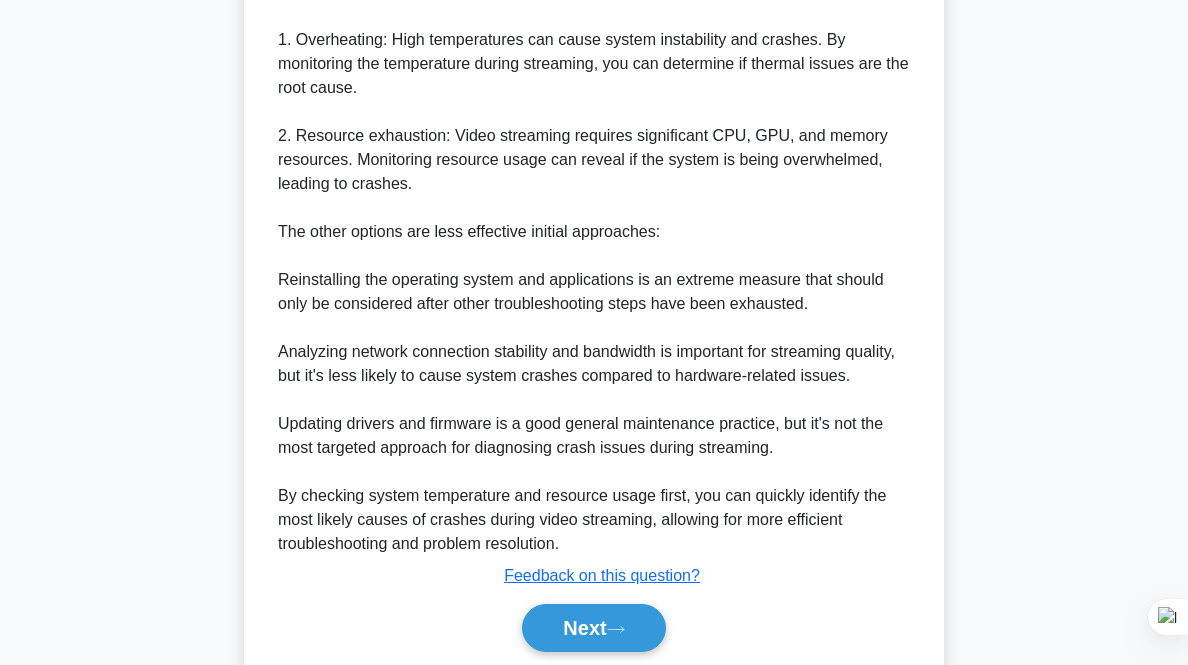 scroll, scrollTop: 737, scrollLeft: 0, axis: vertical 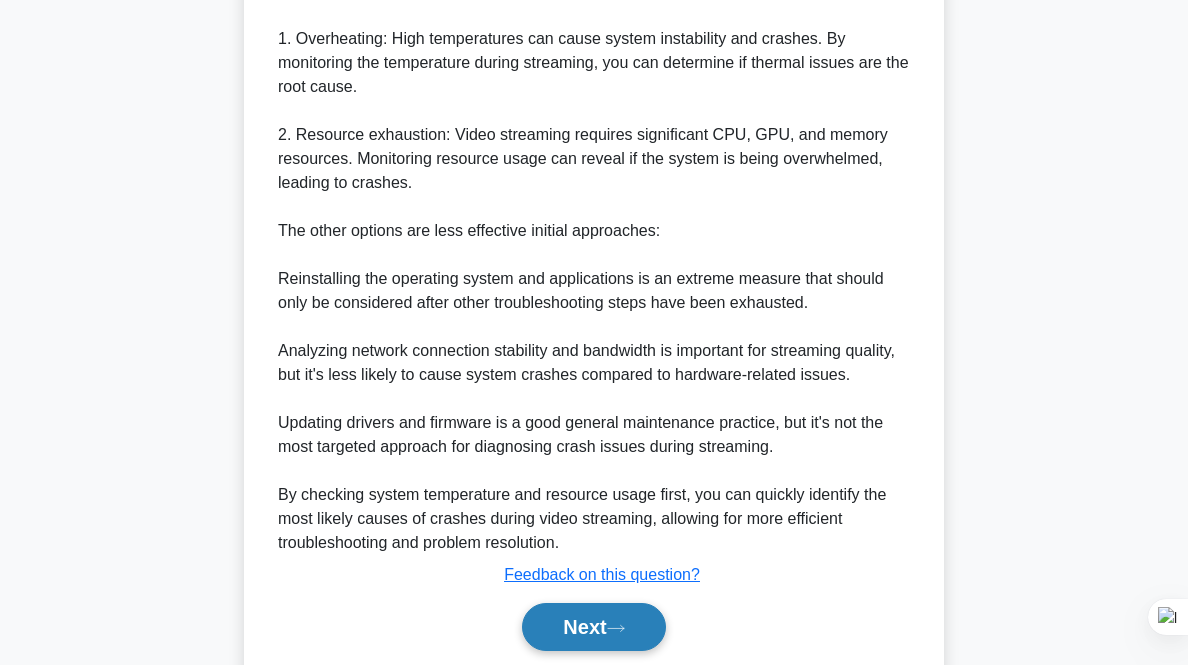 click on "Next" at bounding box center [593, 627] 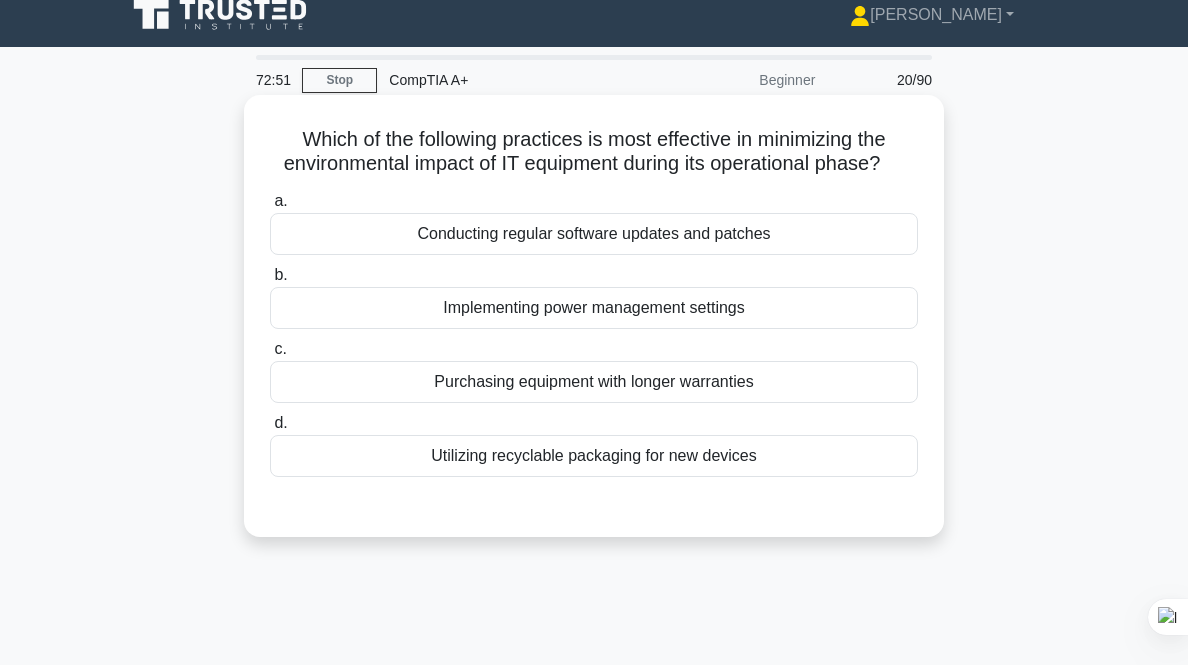 scroll, scrollTop: 14, scrollLeft: 0, axis: vertical 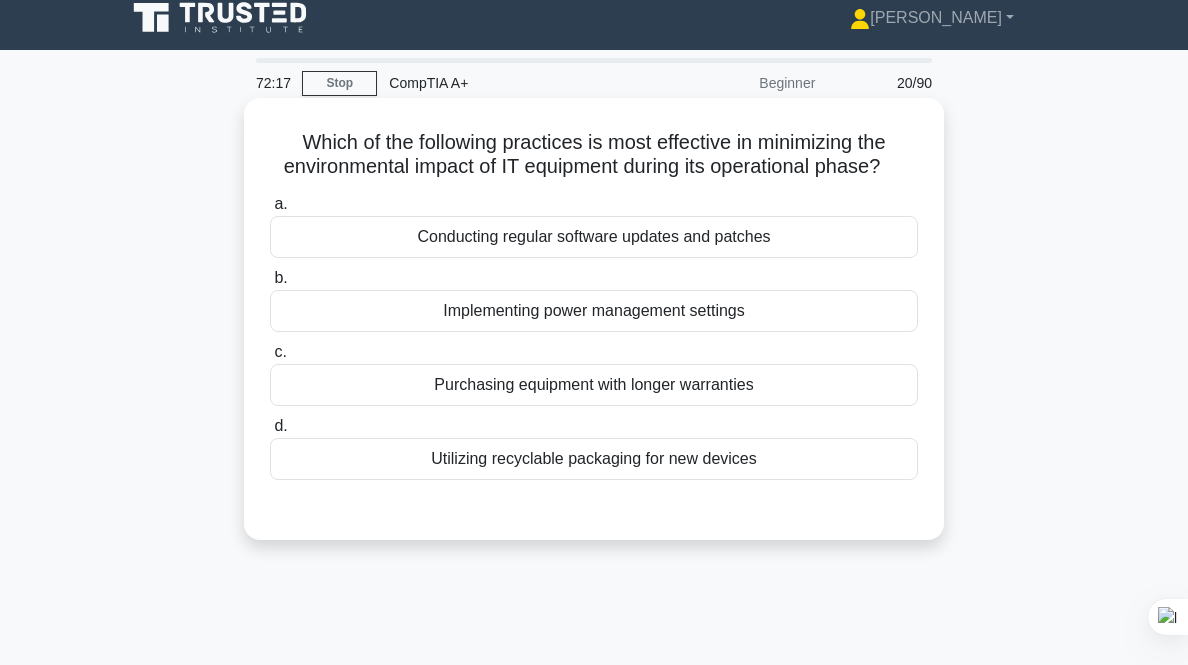 click on "Implementing power management settings" at bounding box center [594, 311] 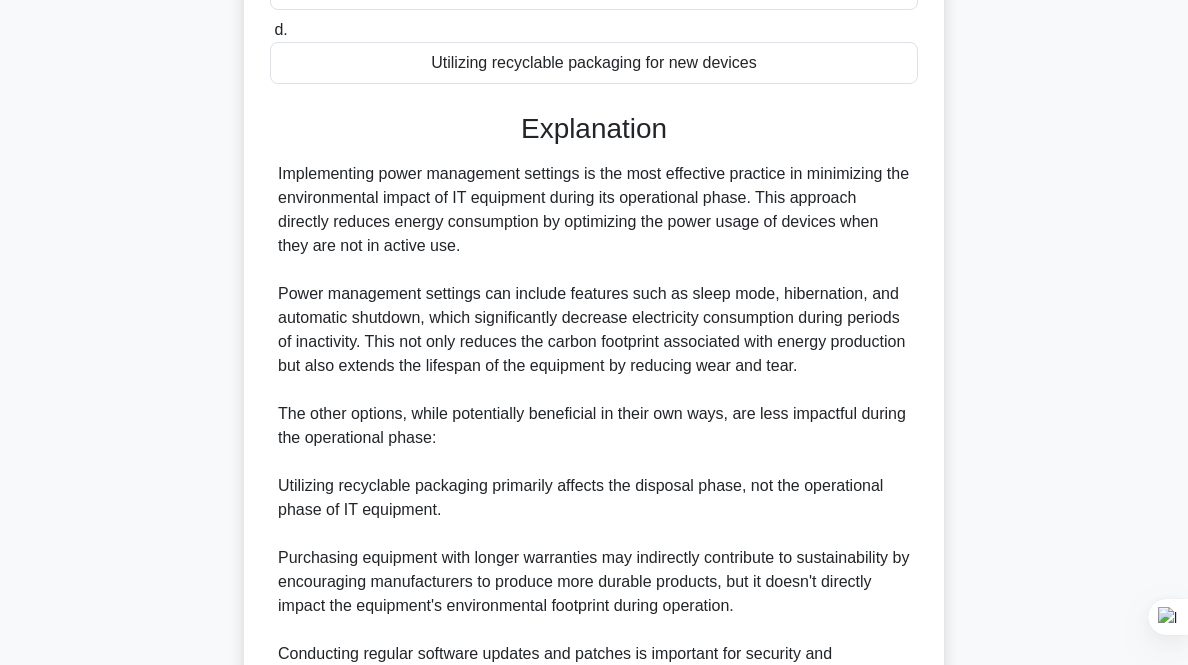 scroll, scrollTop: 639, scrollLeft: 0, axis: vertical 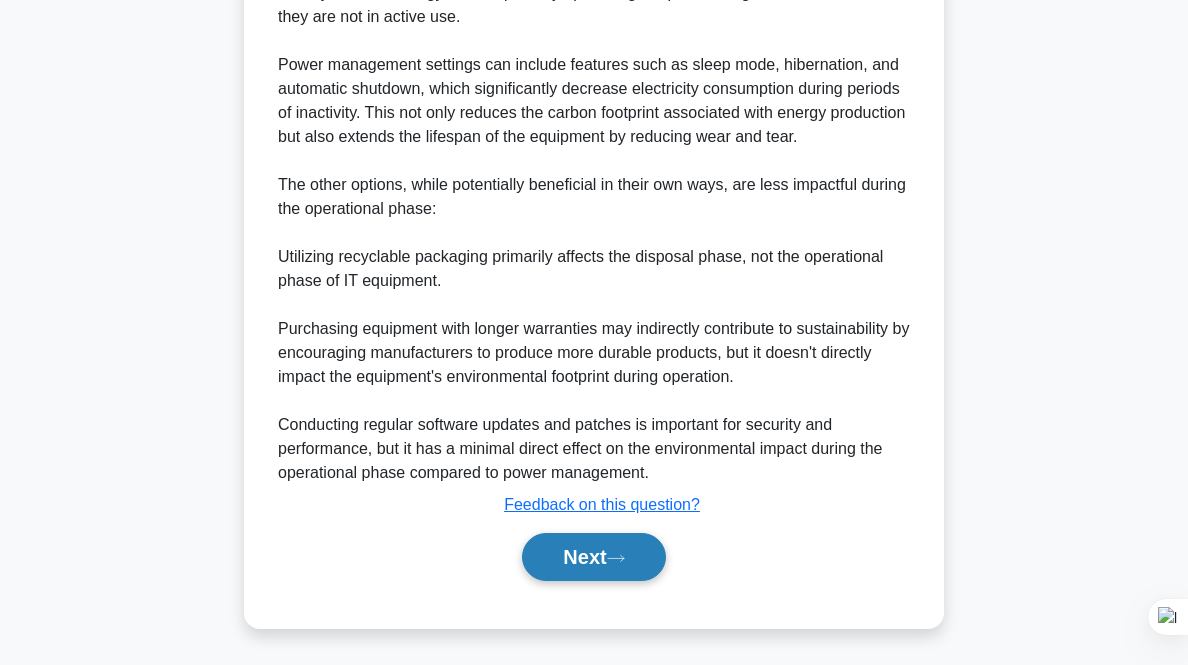 click on "Next" at bounding box center [593, 557] 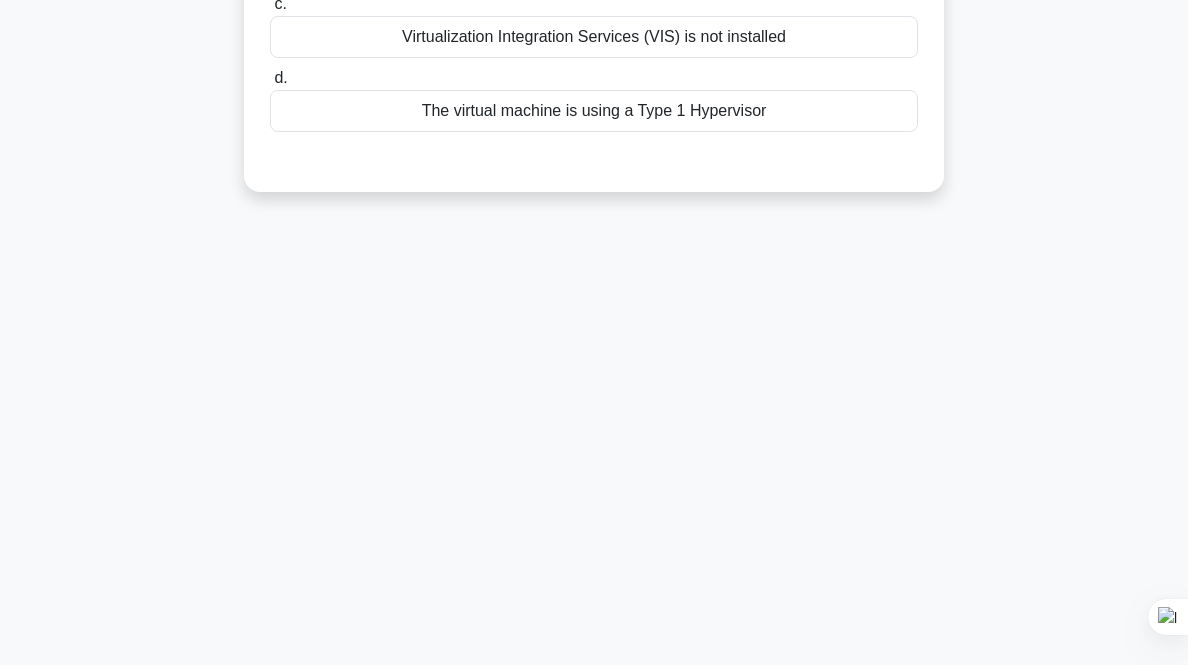 scroll, scrollTop: 0, scrollLeft: 0, axis: both 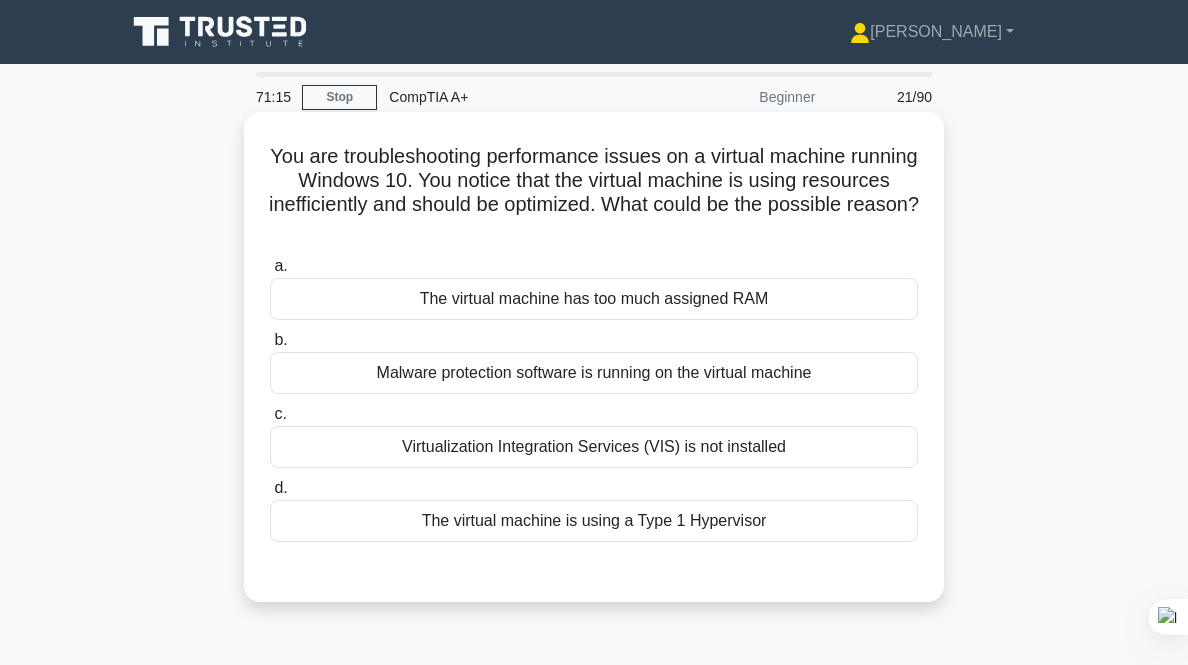 click on "Virtualization Integration Services (VIS) is not installed" at bounding box center (594, 447) 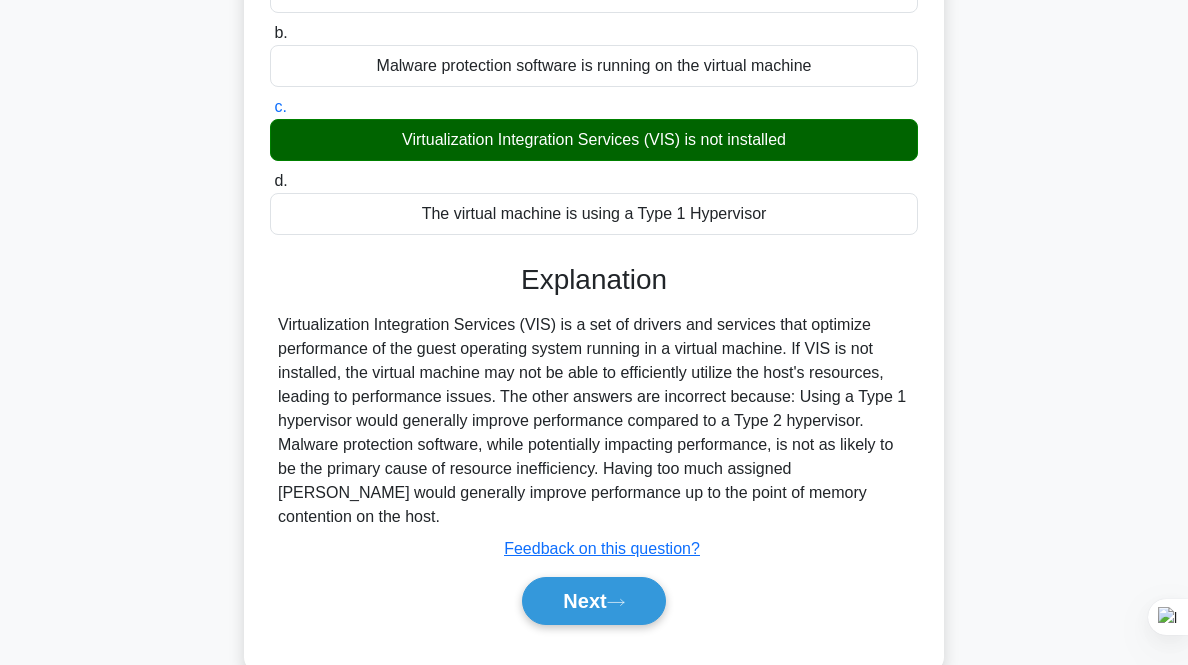 scroll, scrollTop: 415, scrollLeft: 0, axis: vertical 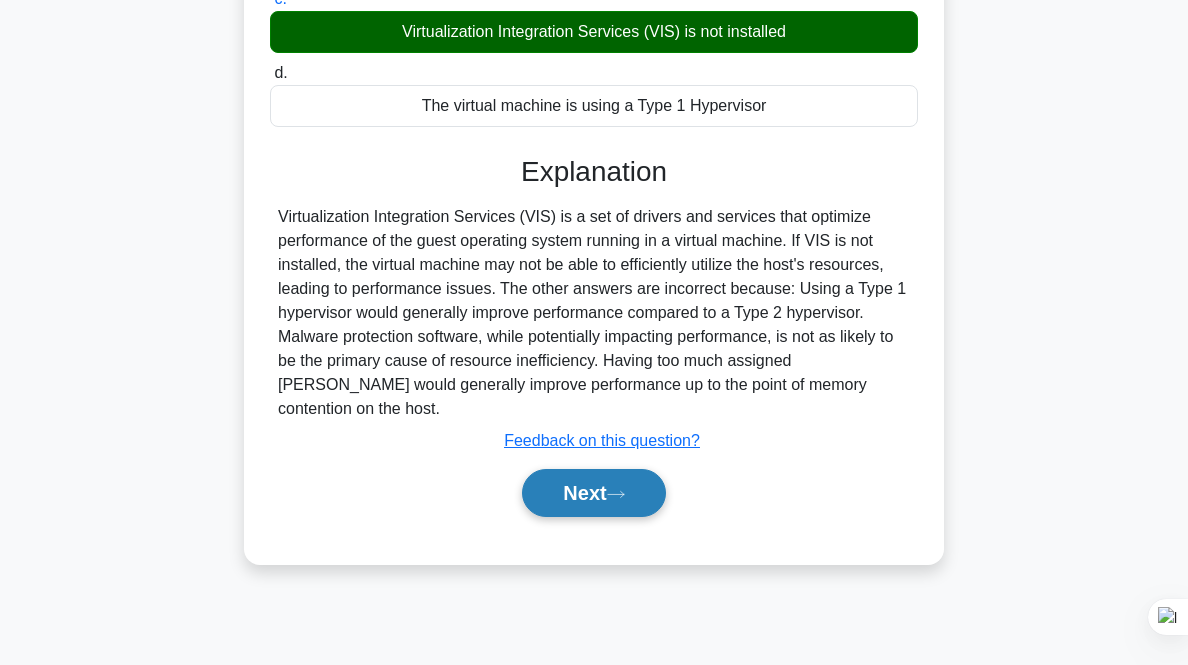 click 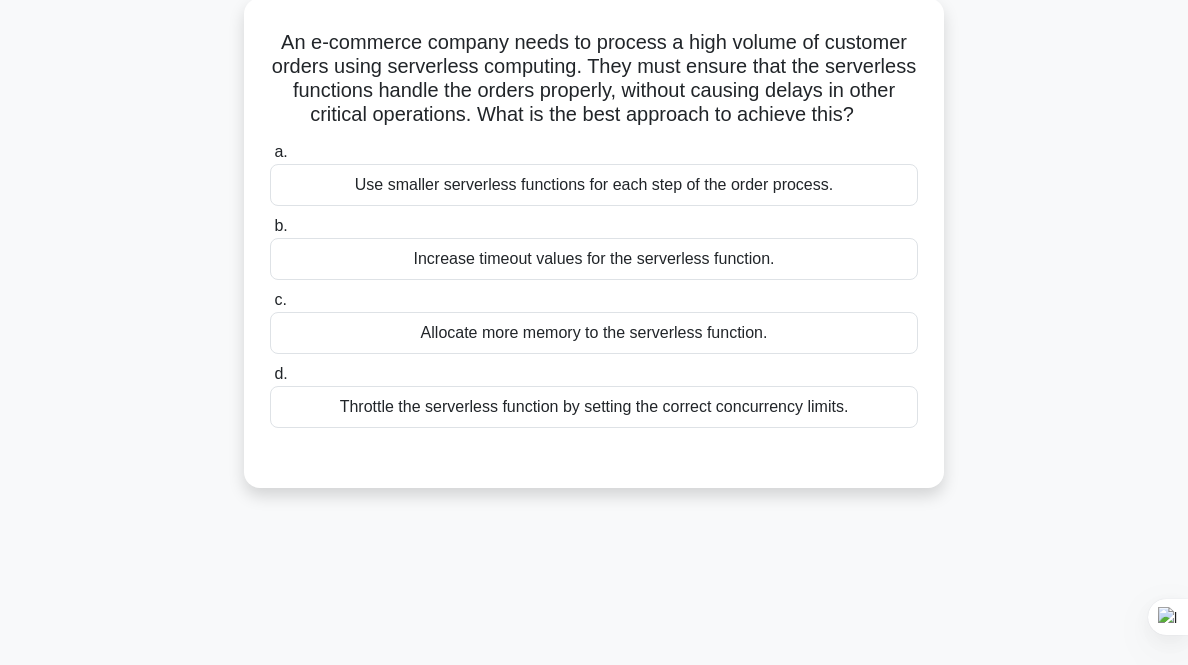 scroll, scrollTop: 0, scrollLeft: 0, axis: both 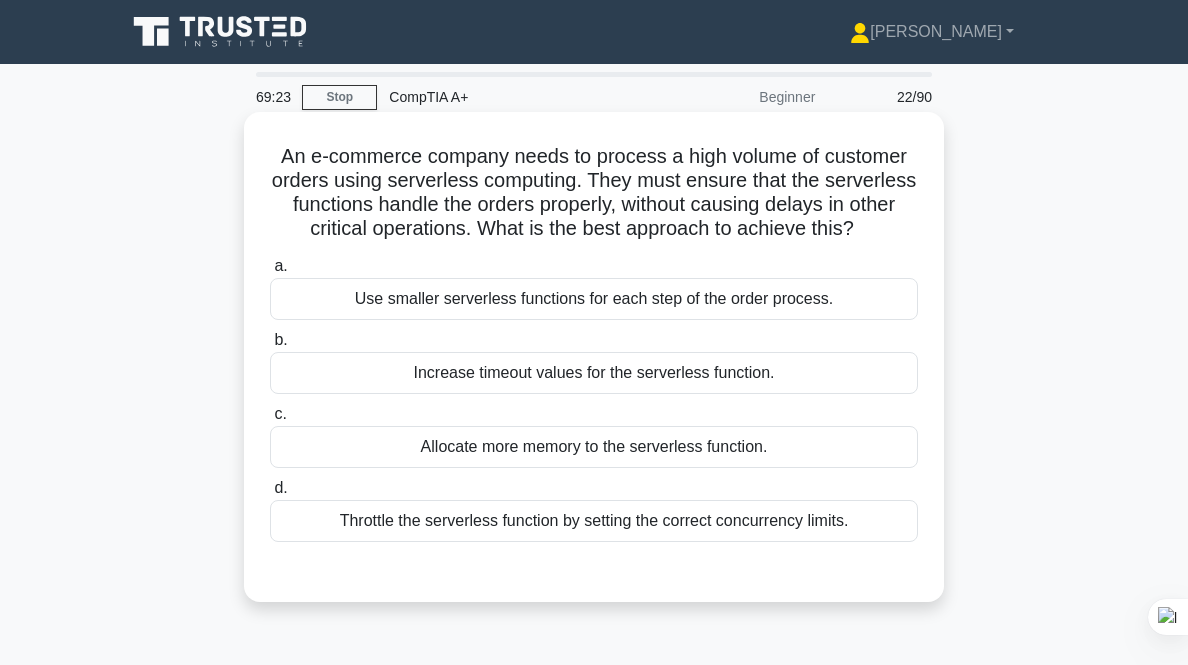 click on "Use smaller serverless functions for each step of the order process." at bounding box center (594, 299) 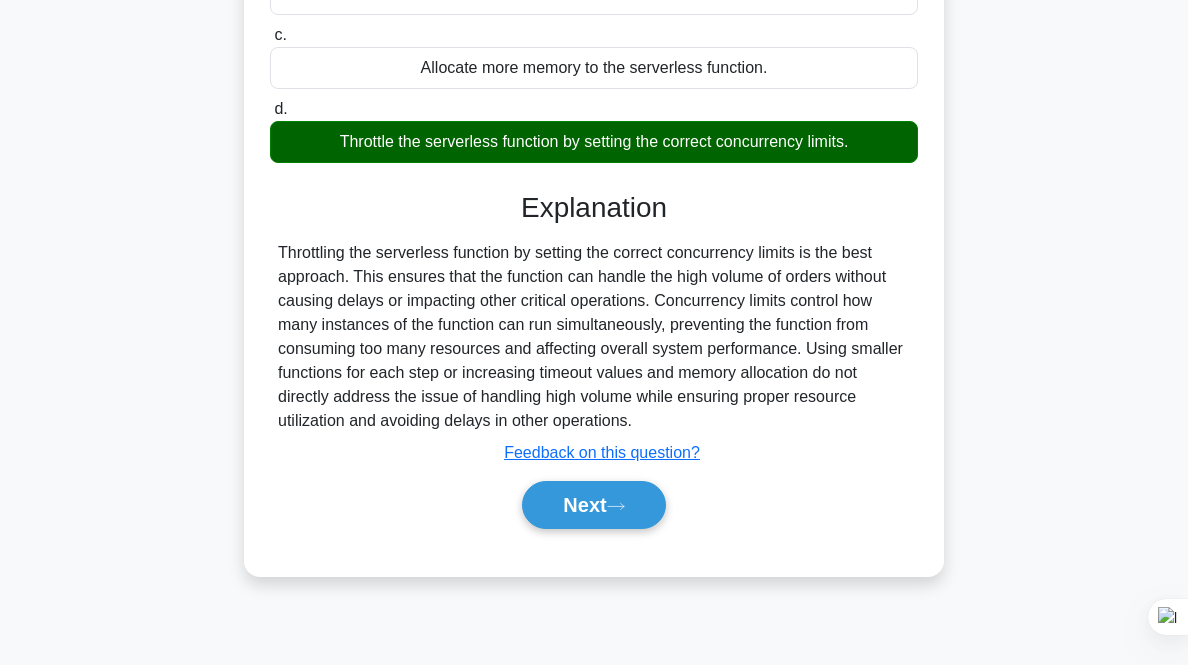 scroll, scrollTop: 382, scrollLeft: 0, axis: vertical 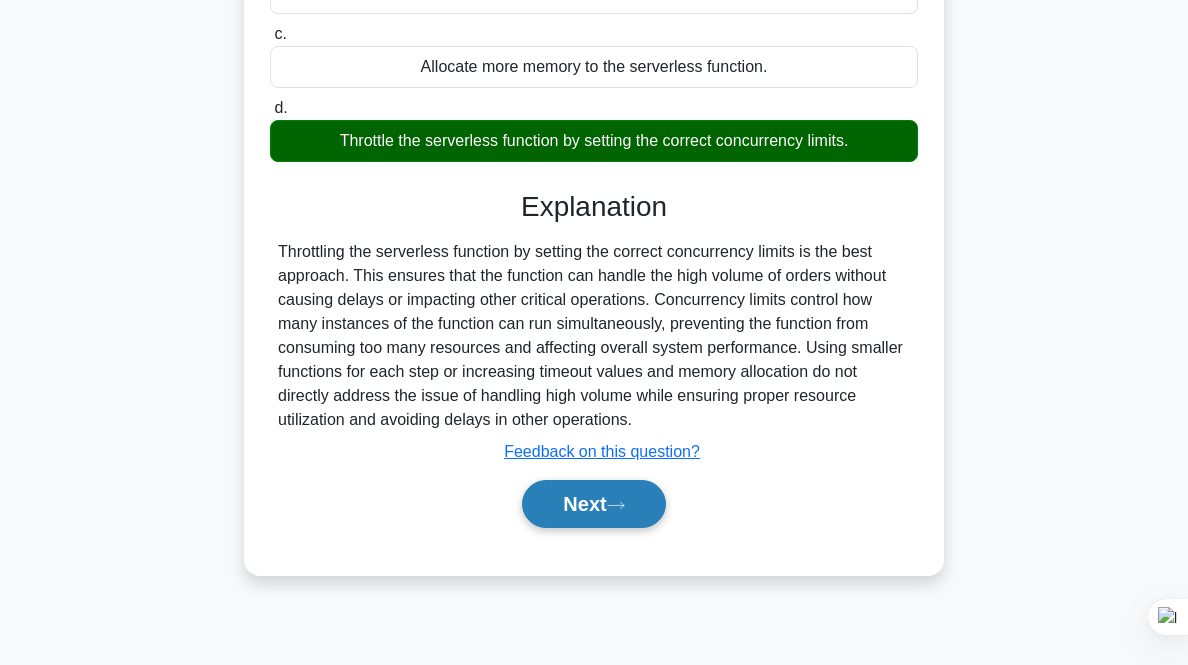 click on "Next" at bounding box center [593, 504] 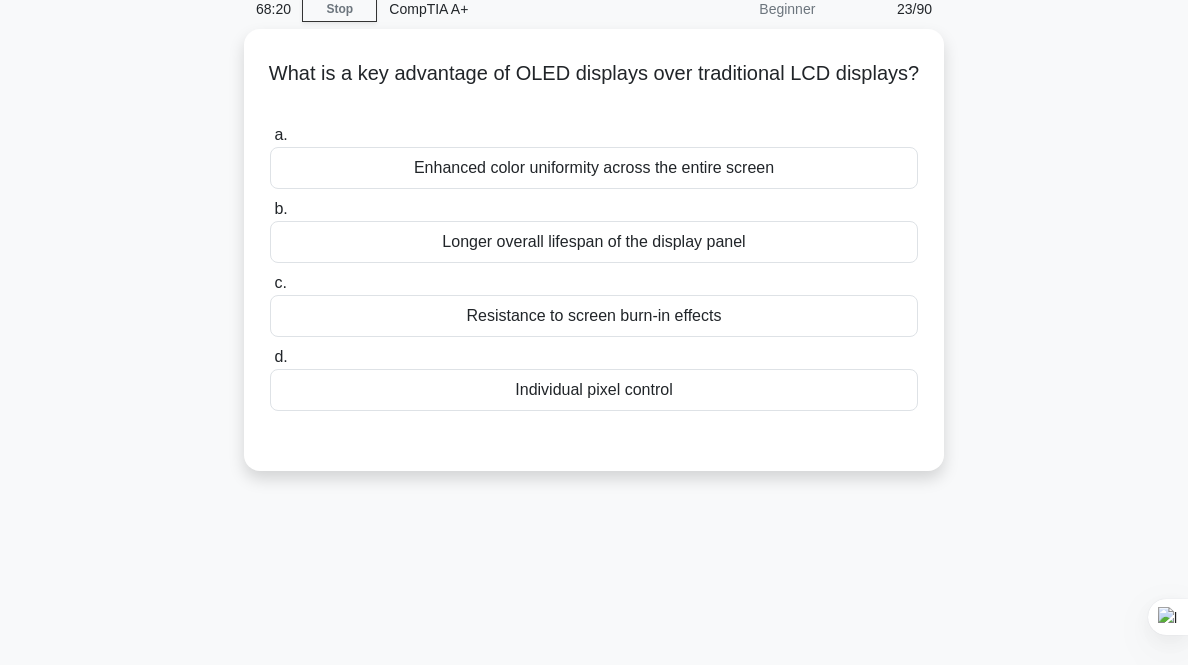scroll, scrollTop: 0, scrollLeft: 0, axis: both 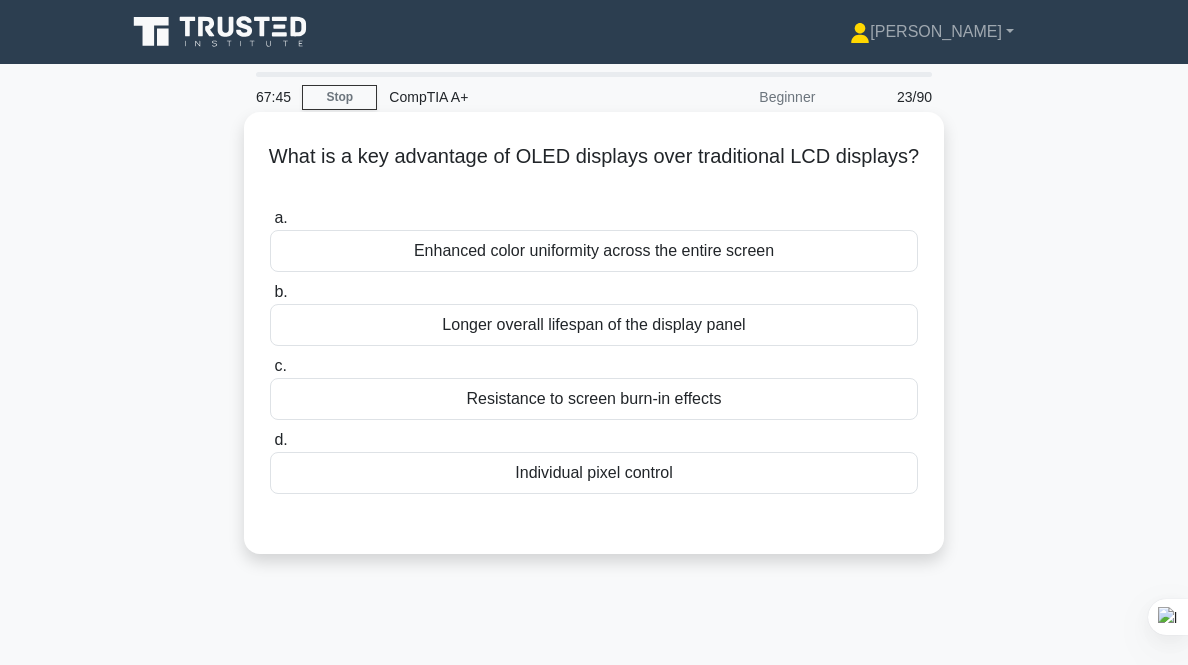 click on "Individual pixel control" at bounding box center (594, 473) 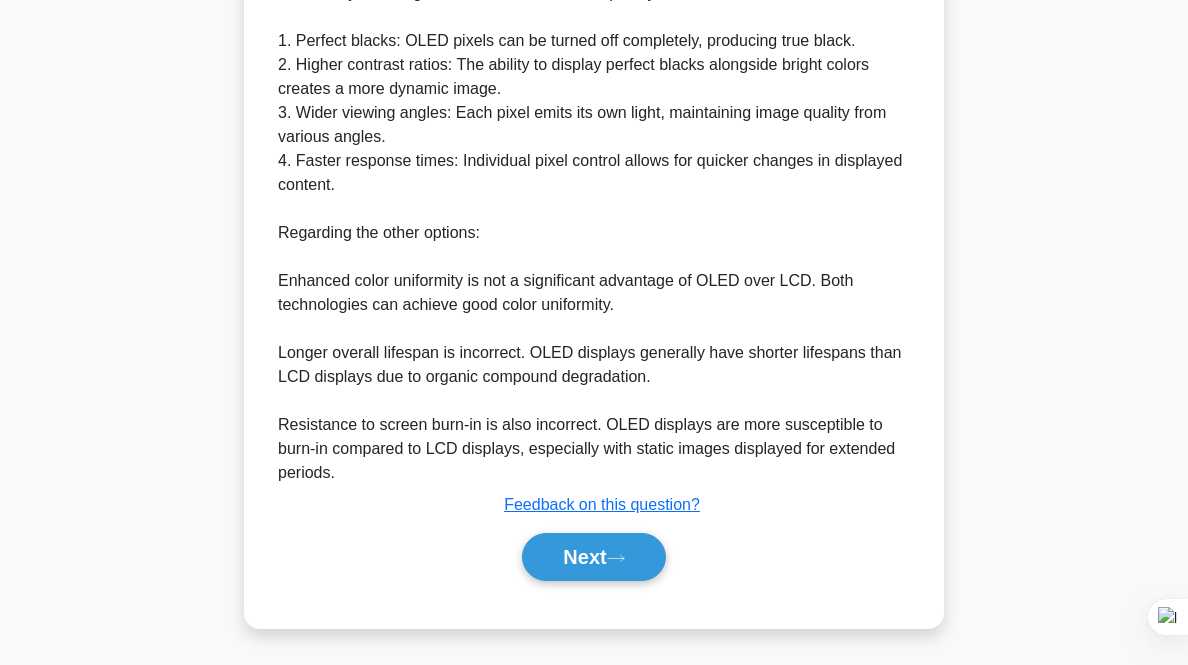 scroll, scrollTop: 687, scrollLeft: 0, axis: vertical 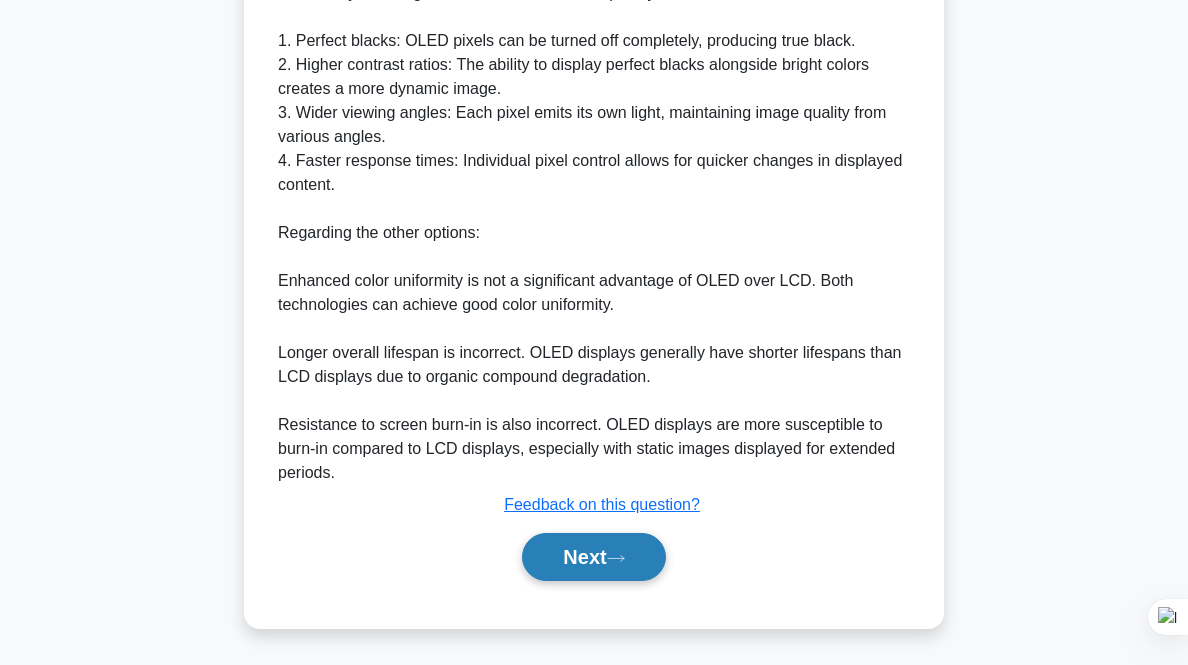 click on "Next" at bounding box center (593, 557) 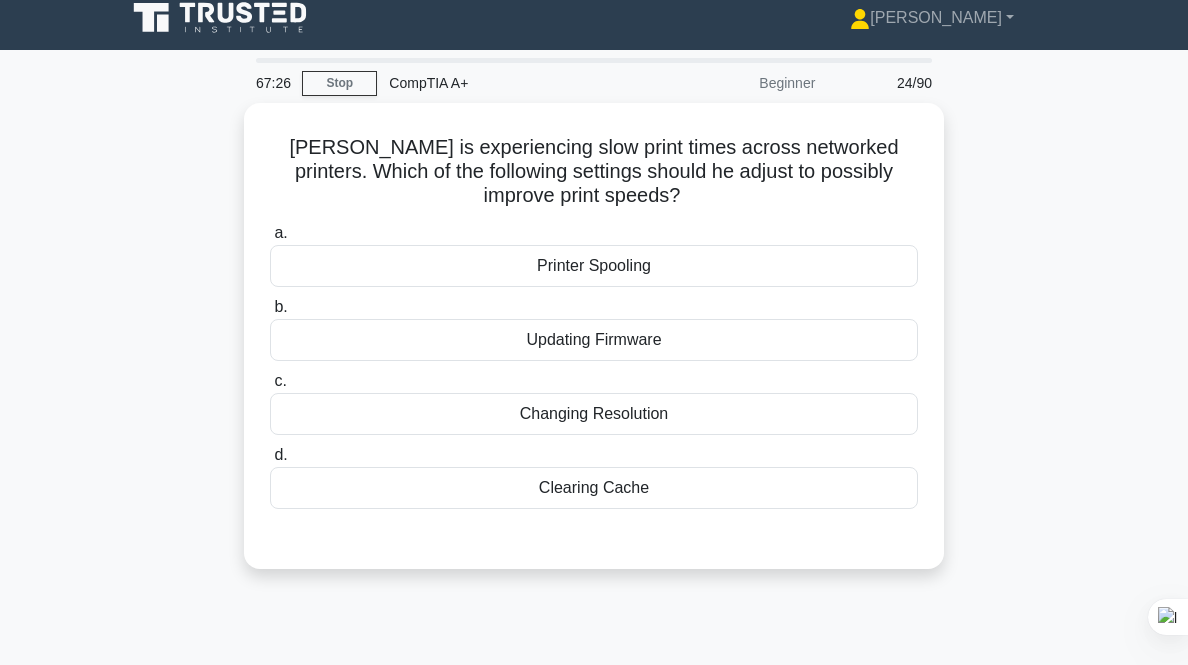 scroll, scrollTop: 0, scrollLeft: 0, axis: both 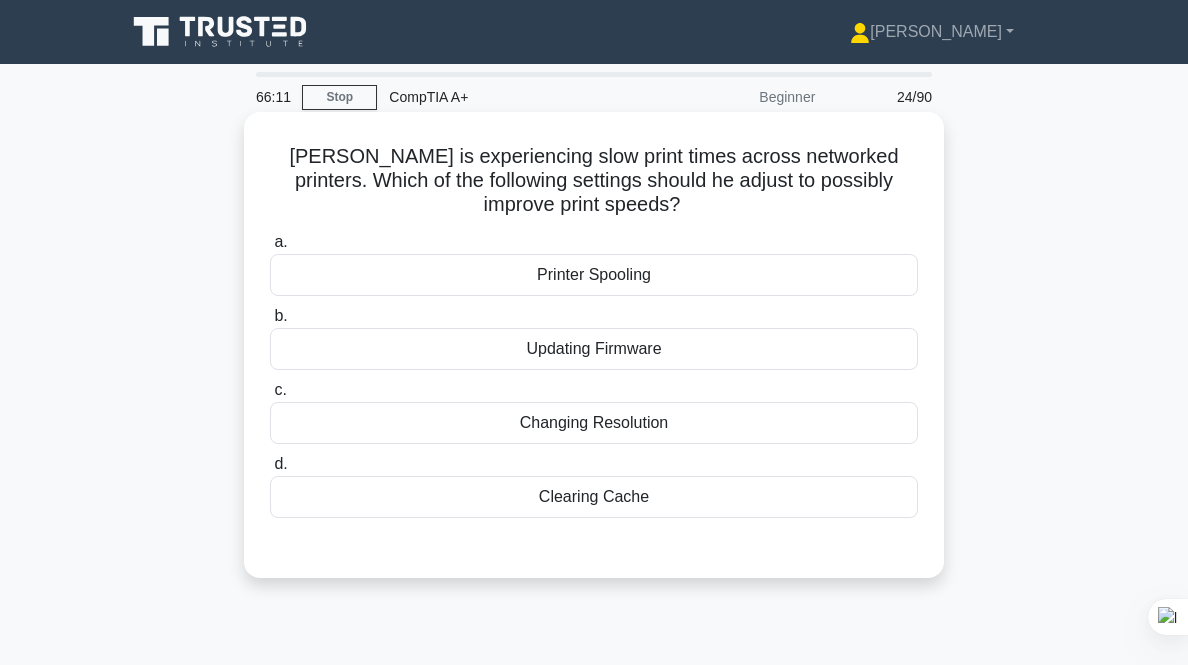 click on "Printer Spooling" at bounding box center [594, 275] 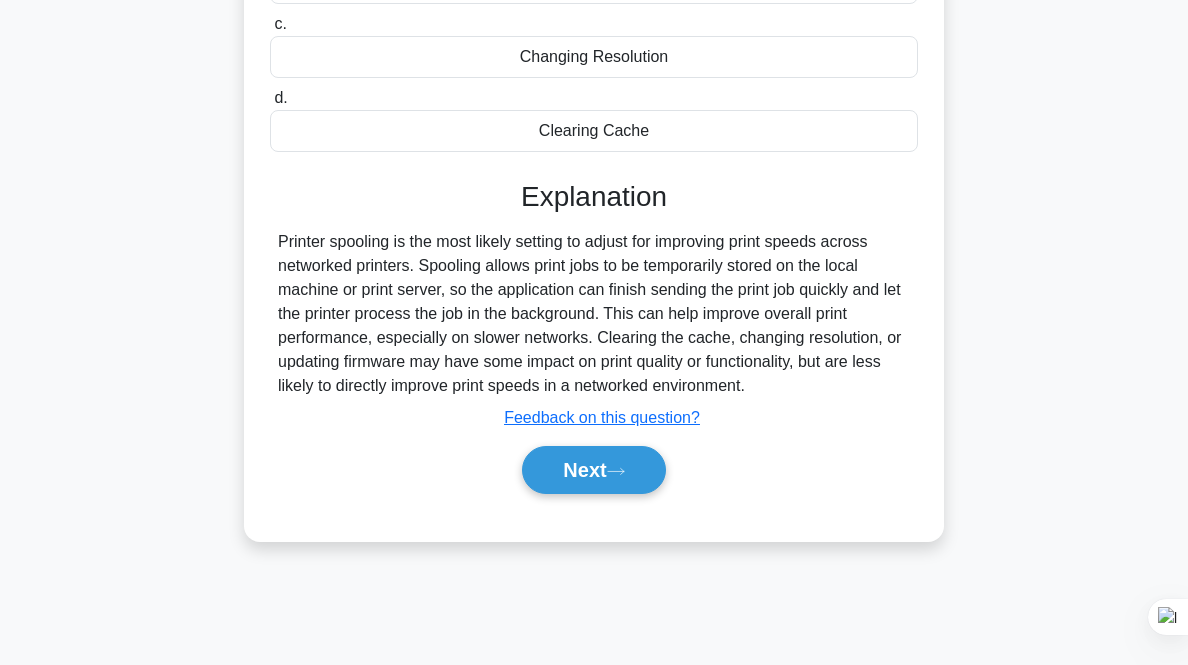 scroll, scrollTop: 414, scrollLeft: 0, axis: vertical 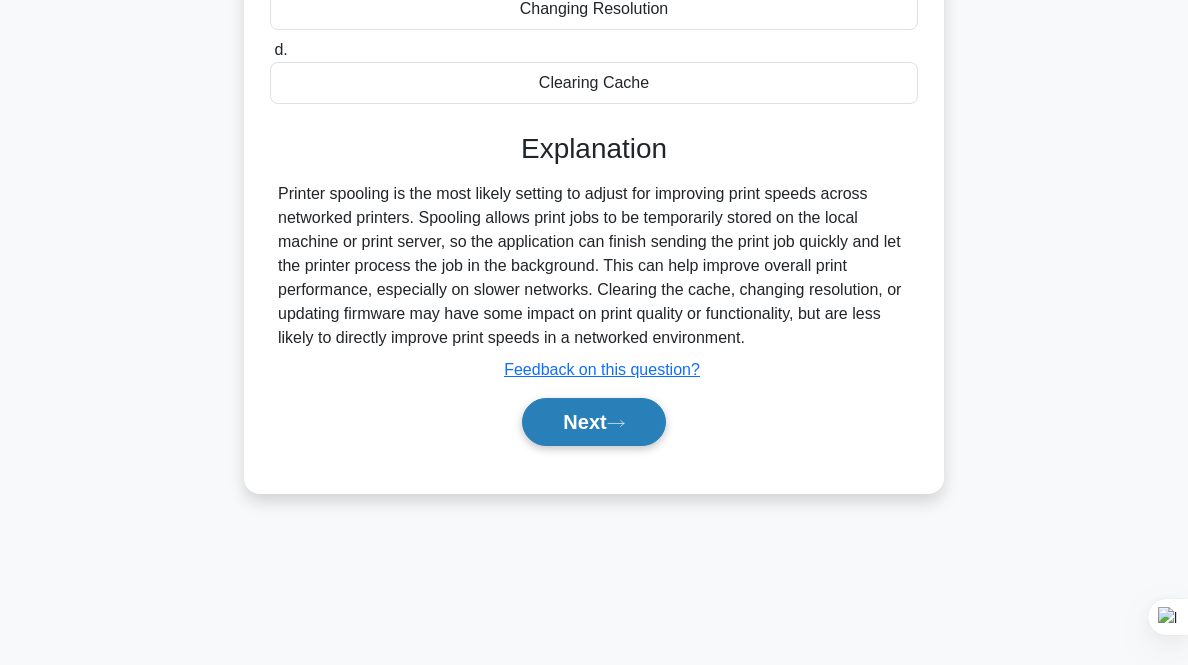 click on "Next" at bounding box center (593, 422) 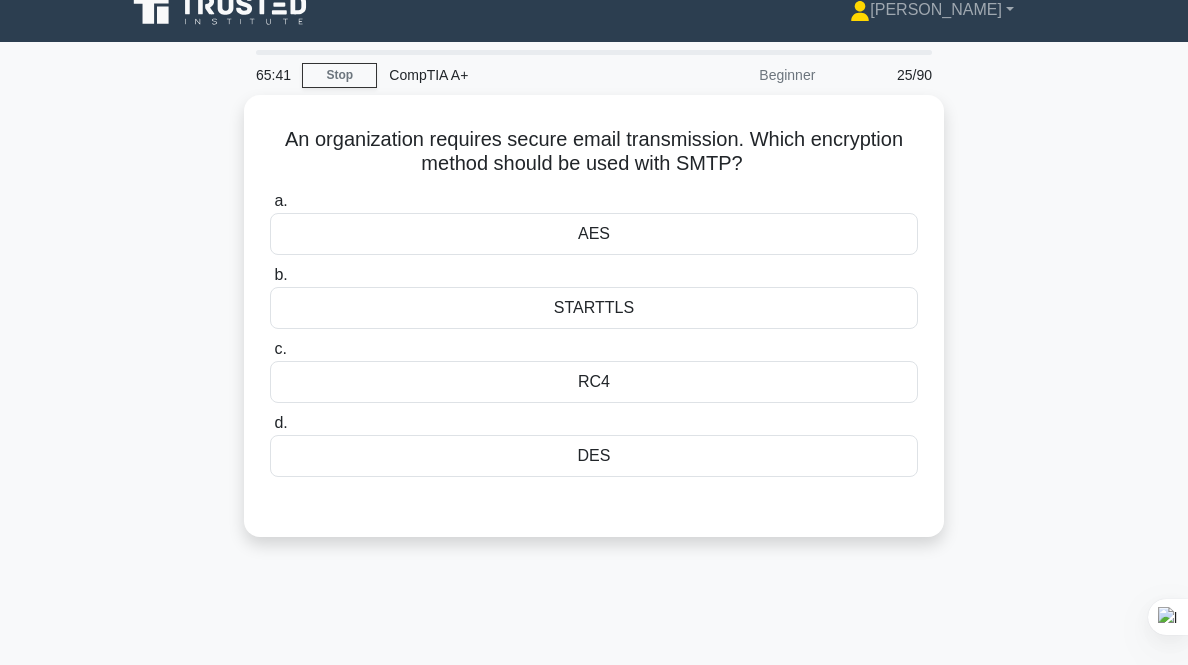 scroll, scrollTop: 0, scrollLeft: 0, axis: both 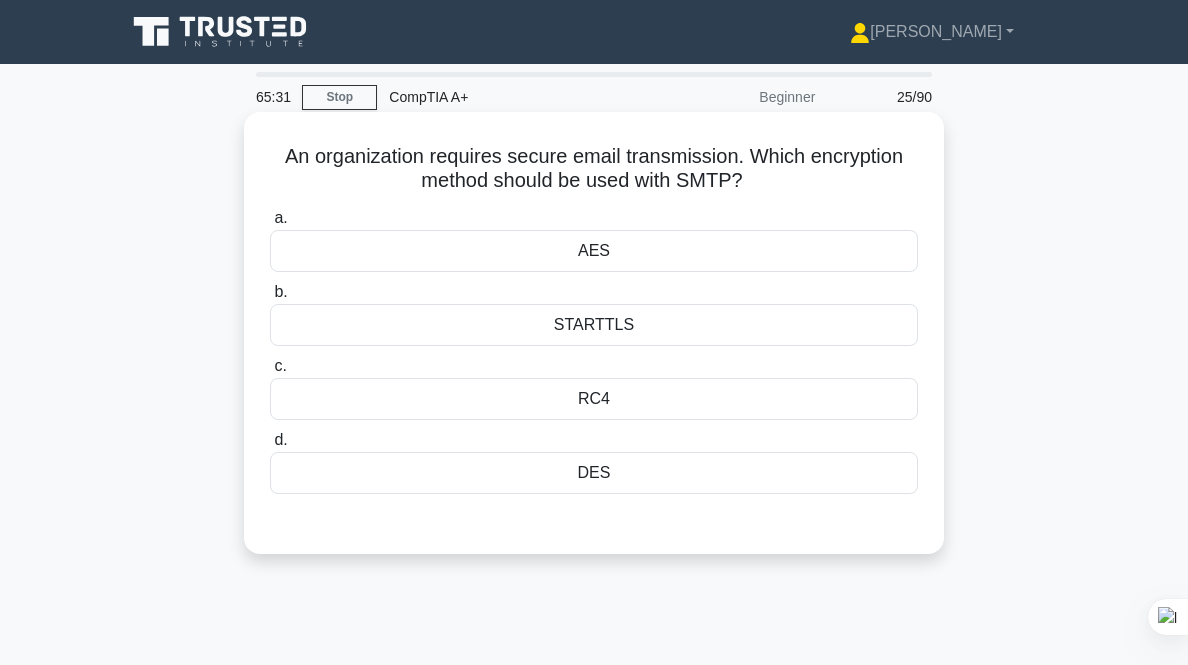 click on "AES" at bounding box center (594, 251) 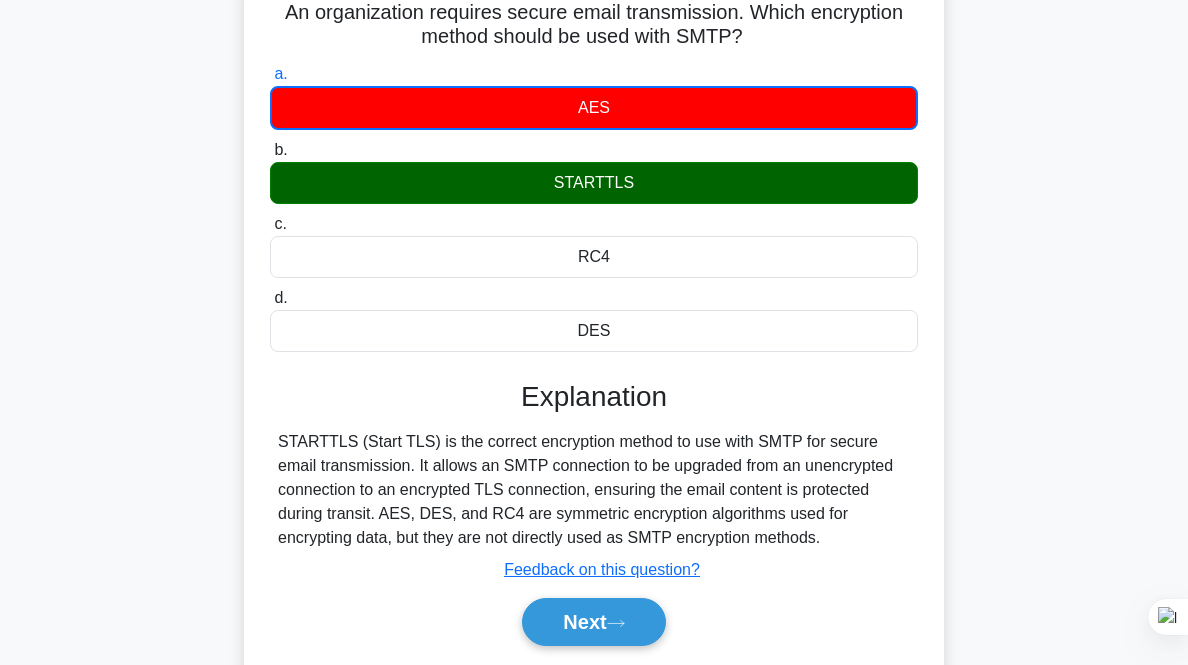 scroll, scrollTop: 144, scrollLeft: 0, axis: vertical 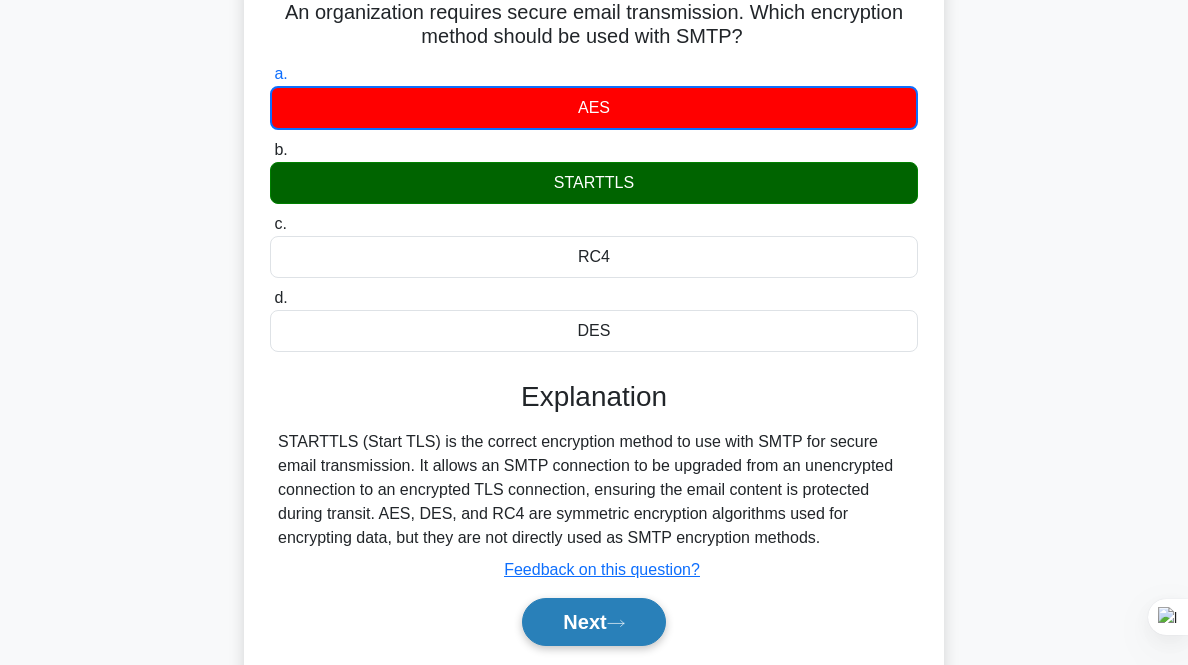 click on "Next" at bounding box center [593, 622] 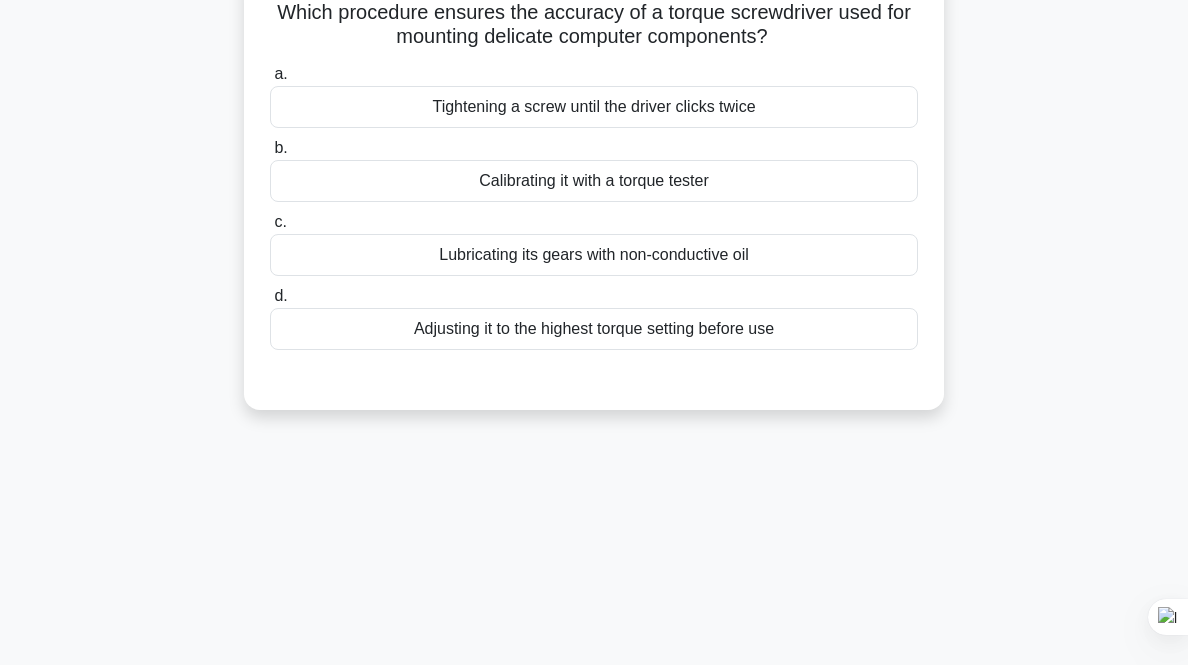 scroll, scrollTop: 0, scrollLeft: 0, axis: both 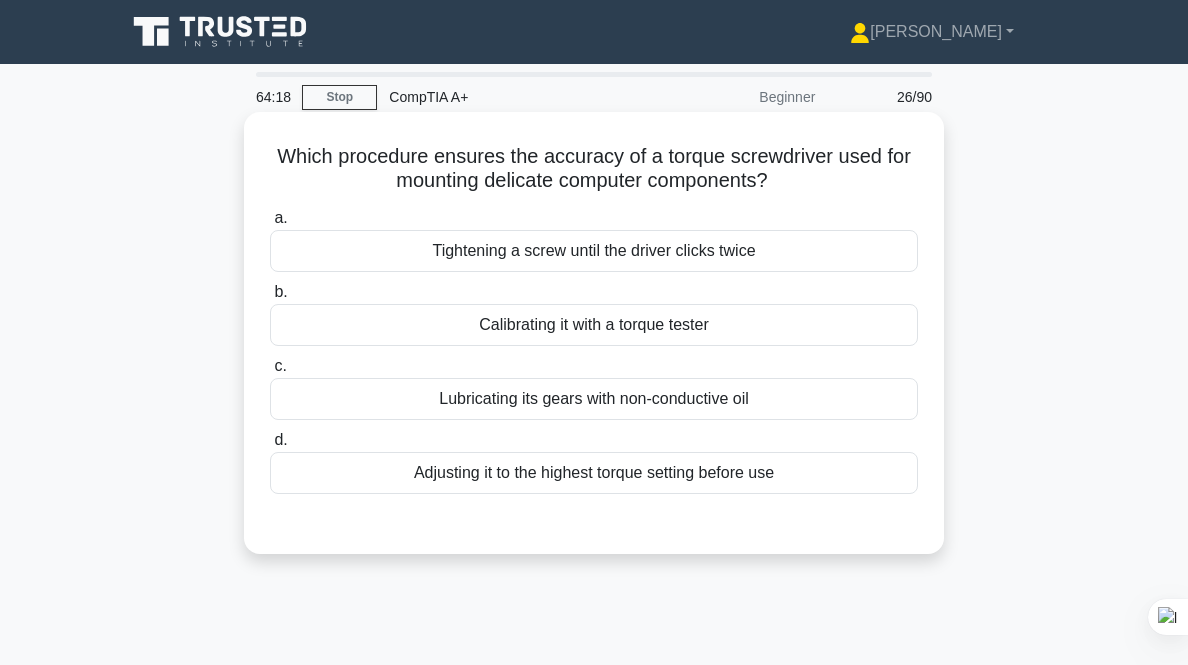click on "Calibrating it with a torque tester" at bounding box center (594, 325) 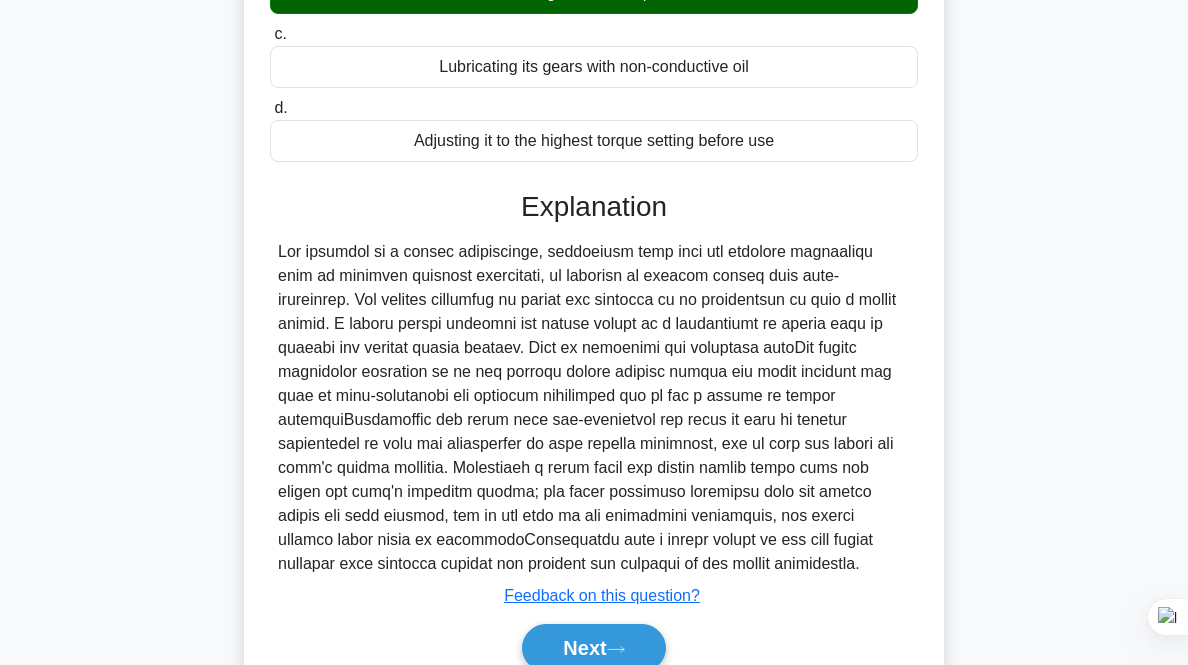 scroll, scrollTop: 423, scrollLeft: 0, axis: vertical 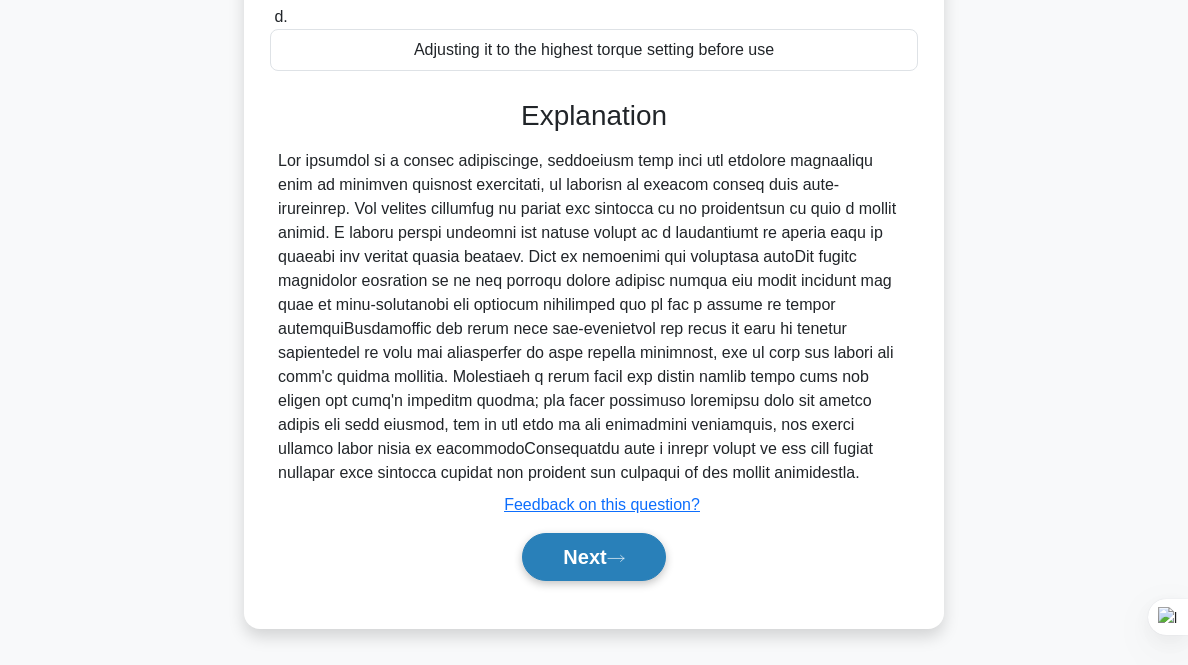 click on "Next" at bounding box center (593, 557) 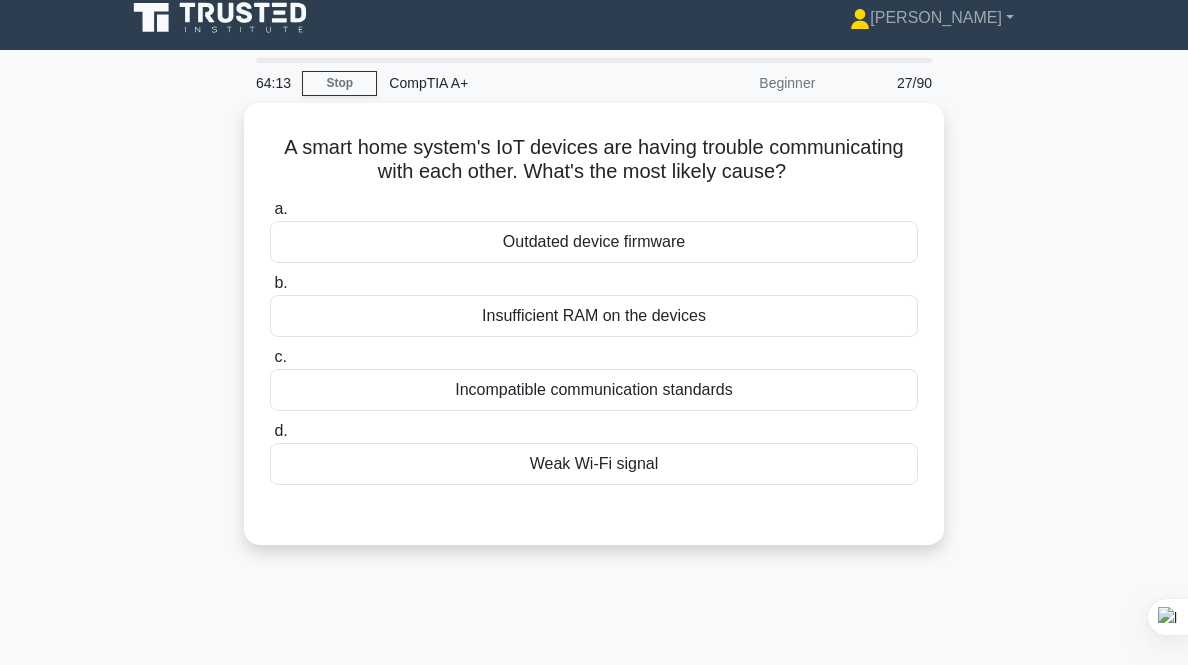 scroll, scrollTop: 0, scrollLeft: 0, axis: both 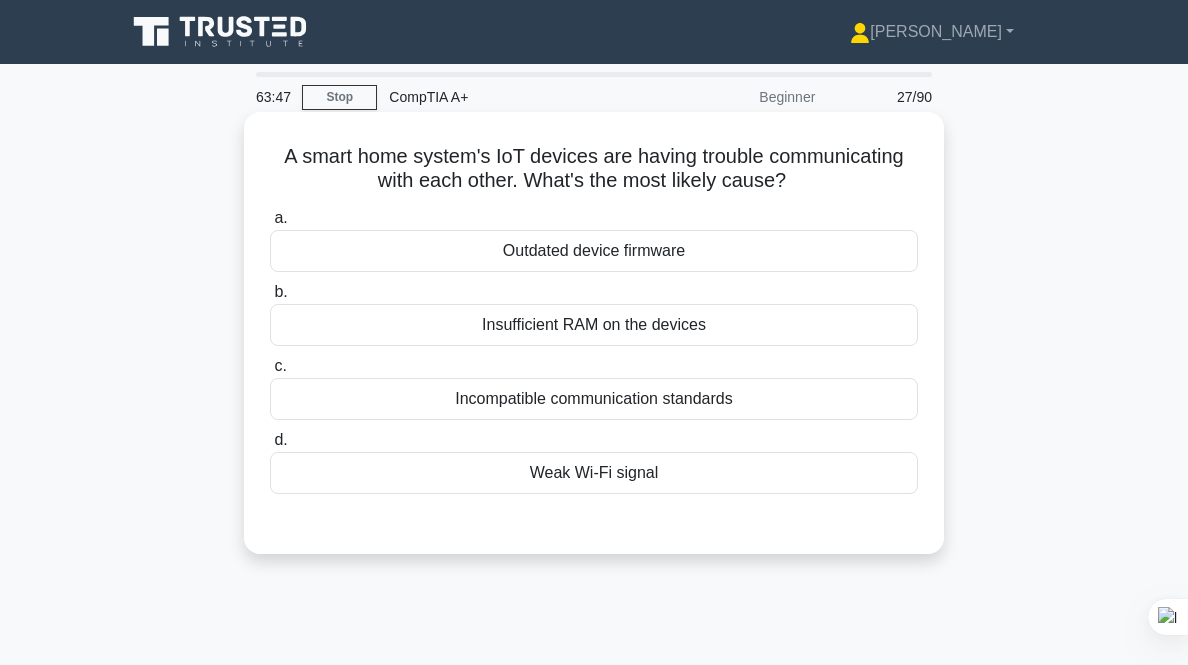 click on "Incompatible communication standards" at bounding box center (594, 399) 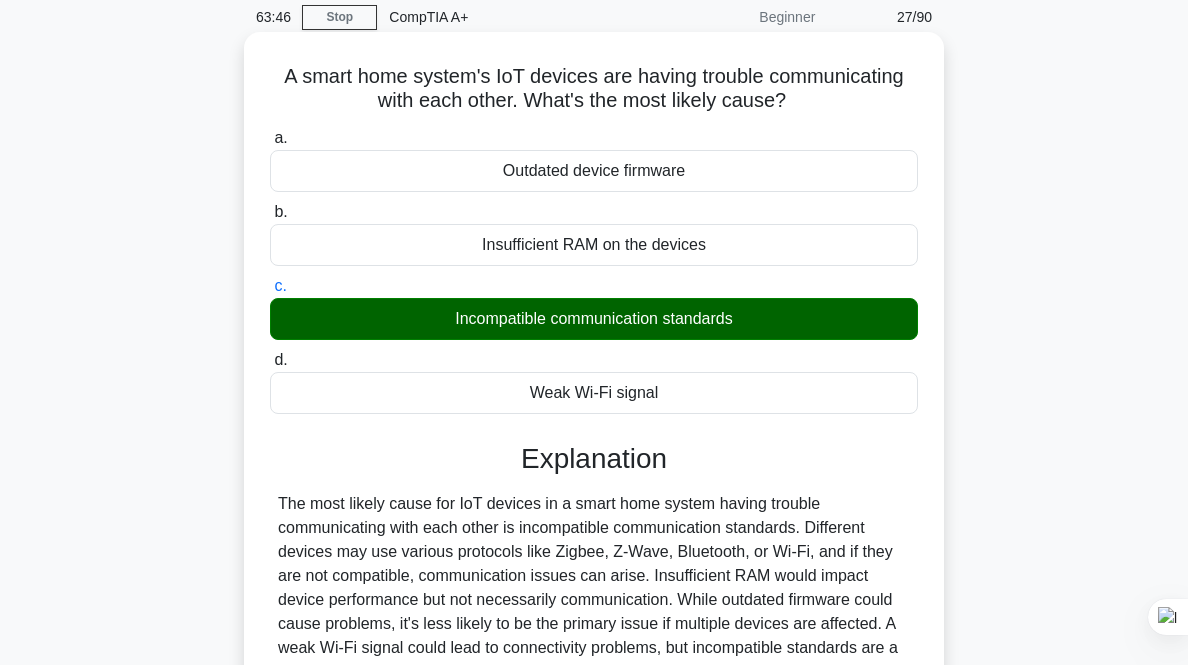 scroll, scrollTop: 415, scrollLeft: 0, axis: vertical 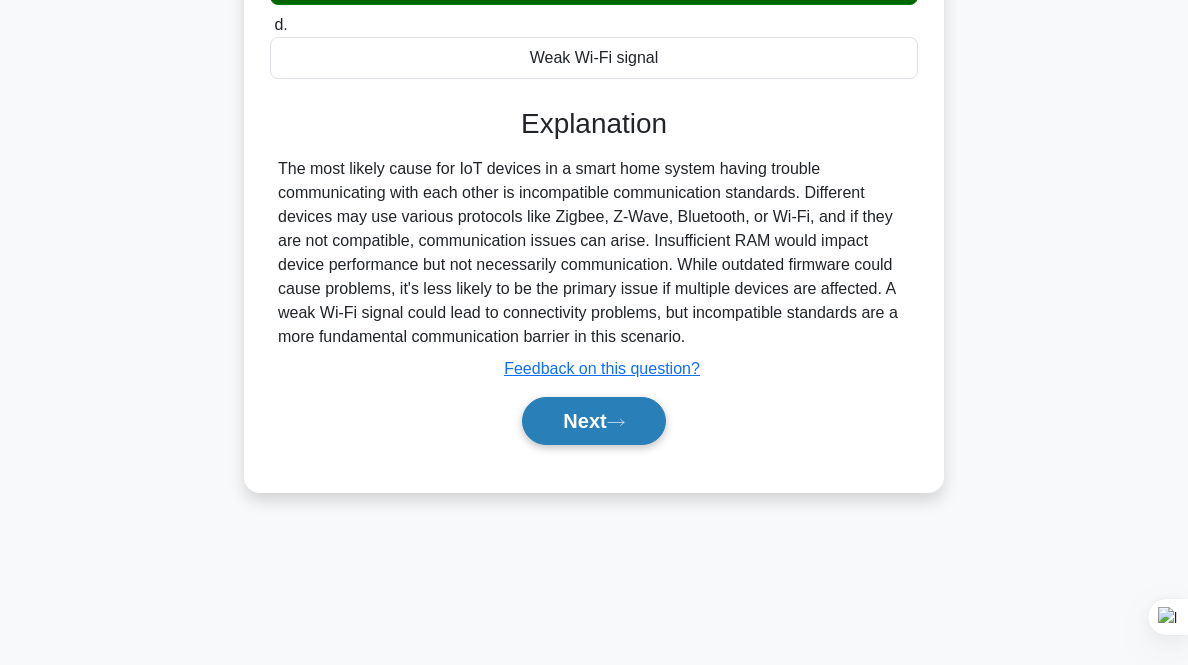 click on "Next" at bounding box center (593, 421) 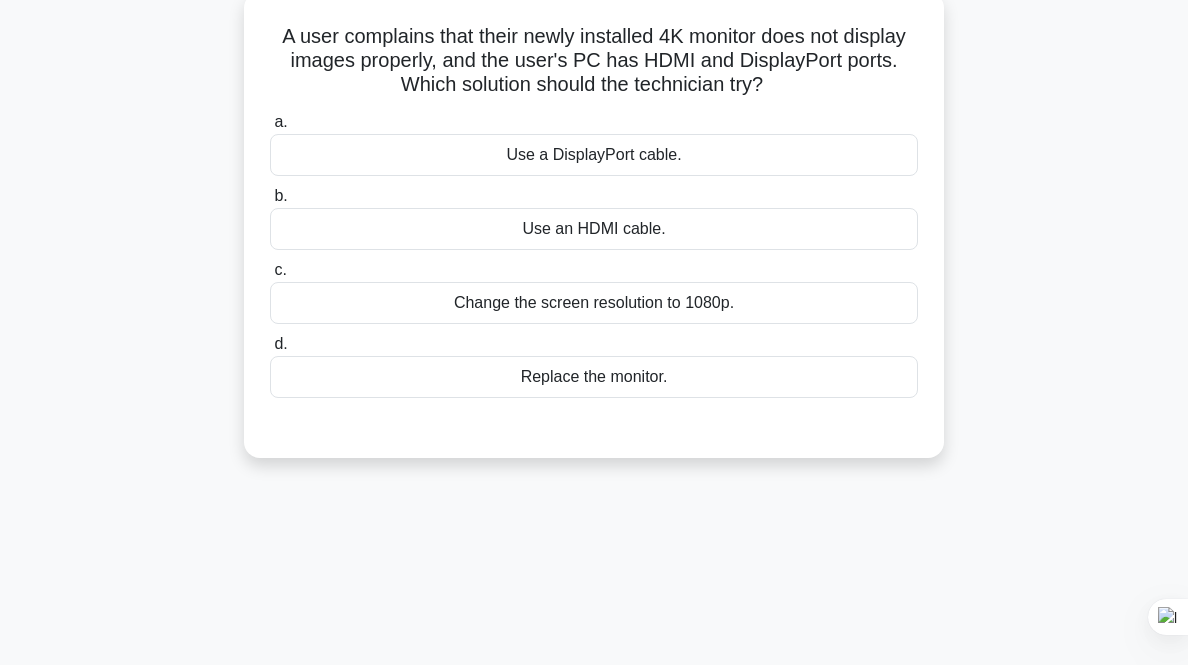 scroll, scrollTop: 115, scrollLeft: 0, axis: vertical 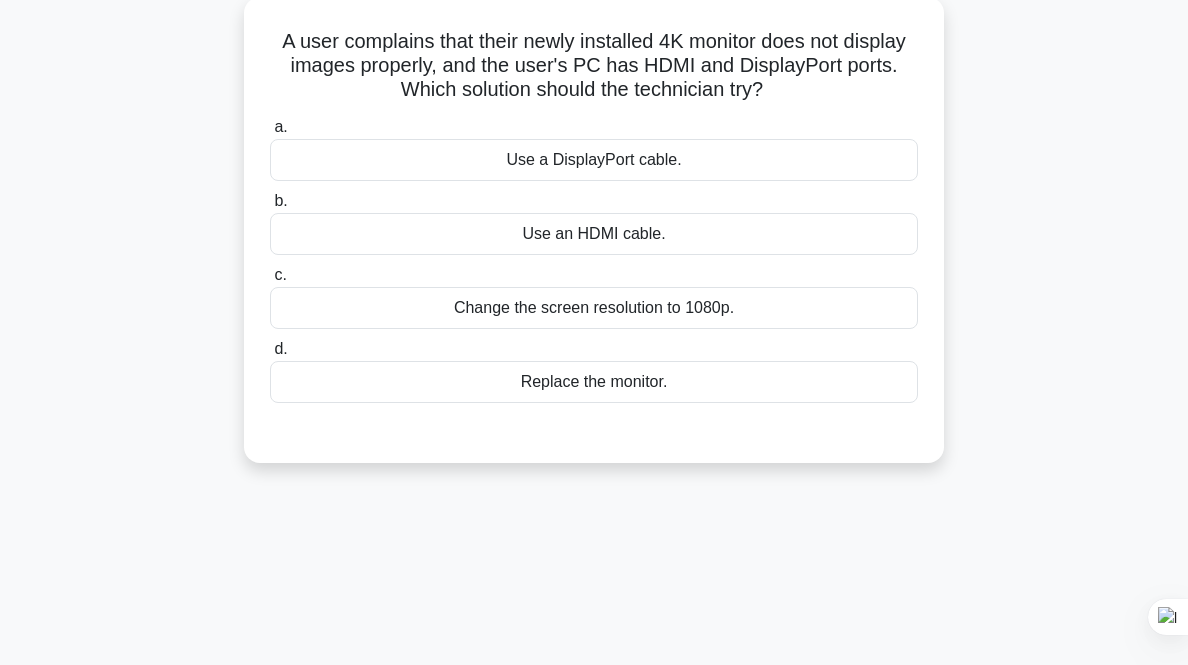 click on "Use a DisplayPort cable." at bounding box center (594, 160) 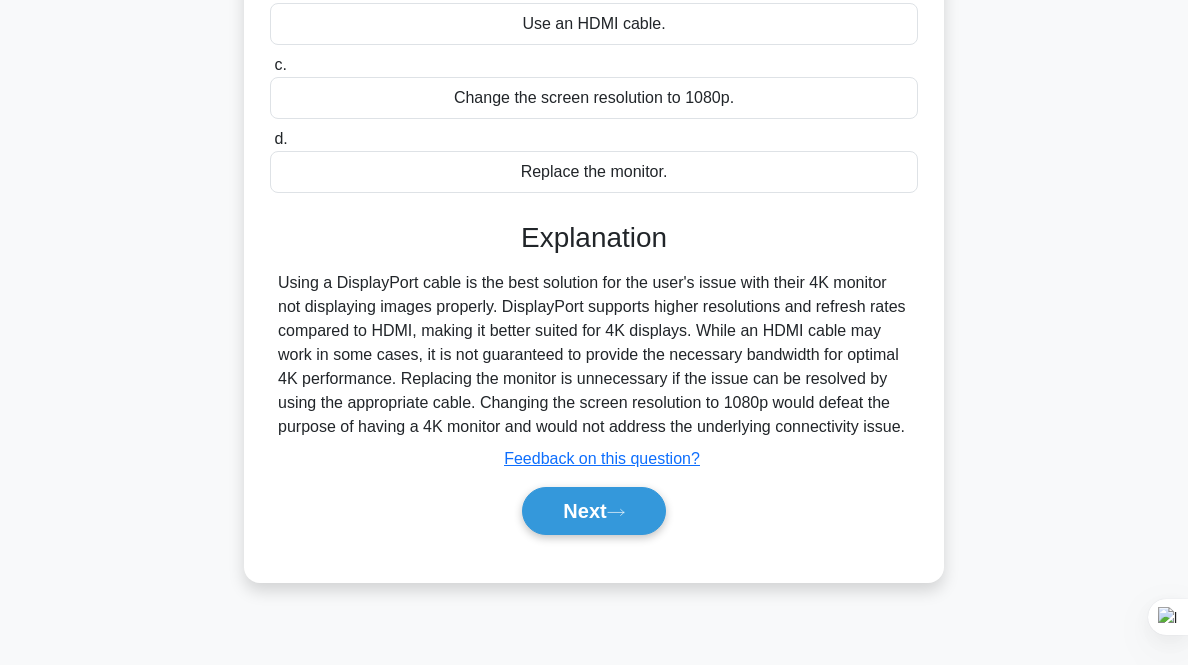 scroll, scrollTop: 415, scrollLeft: 0, axis: vertical 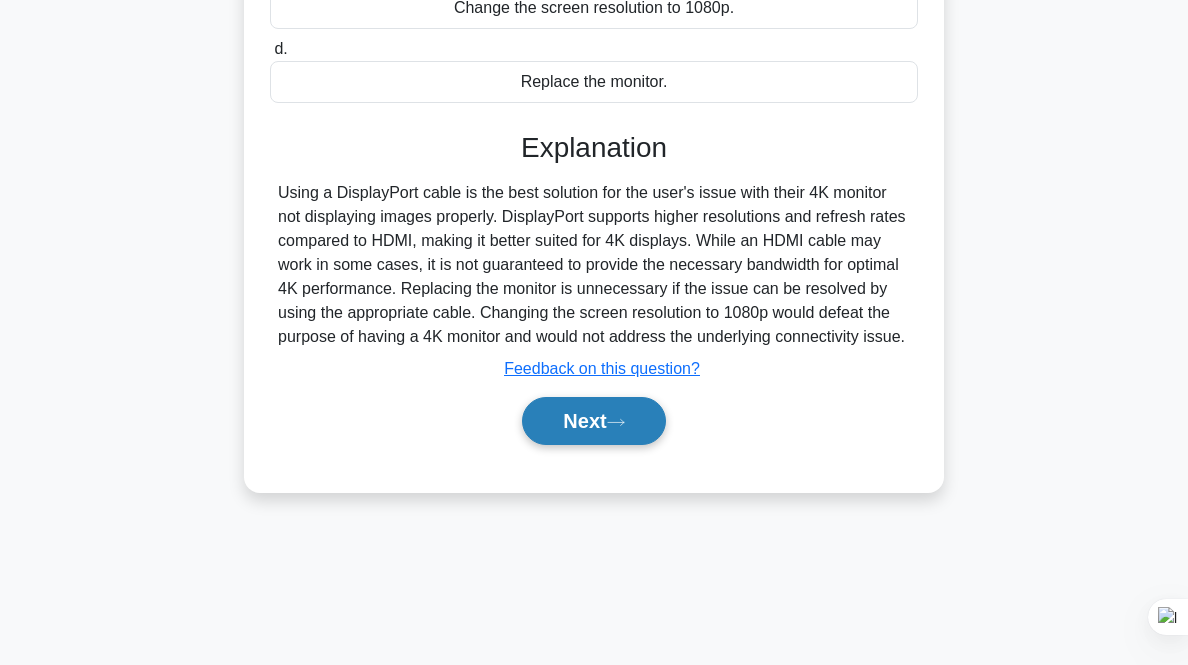 click 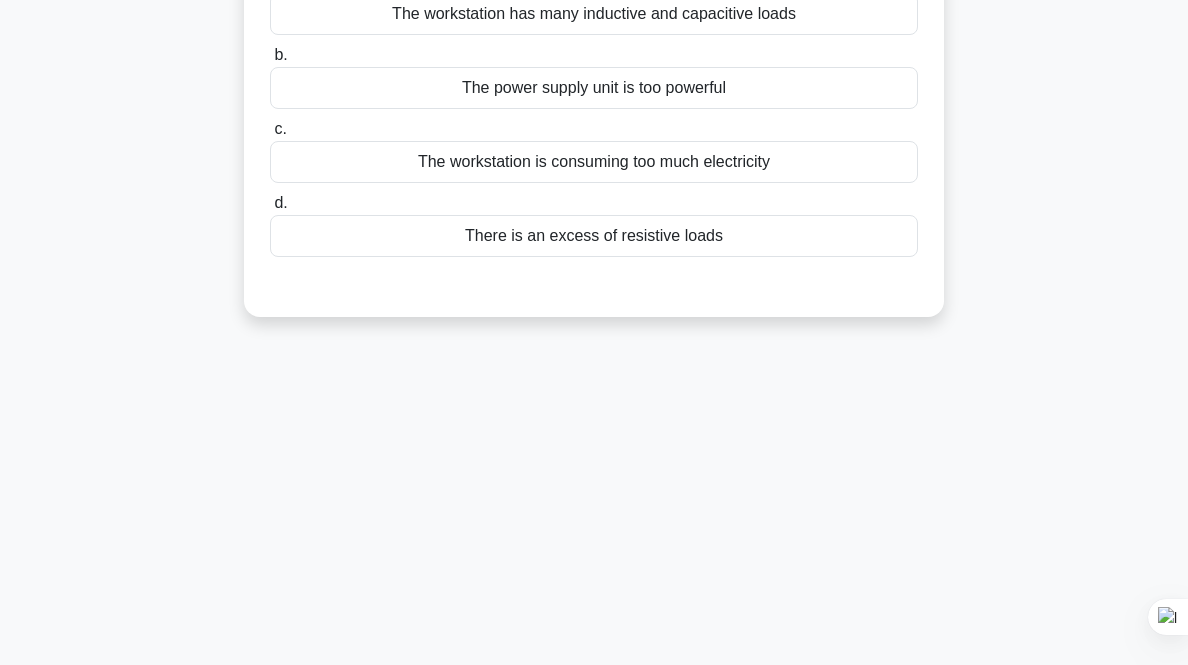 scroll, scrollTop: 0, scrollLeft: 0, axis: both 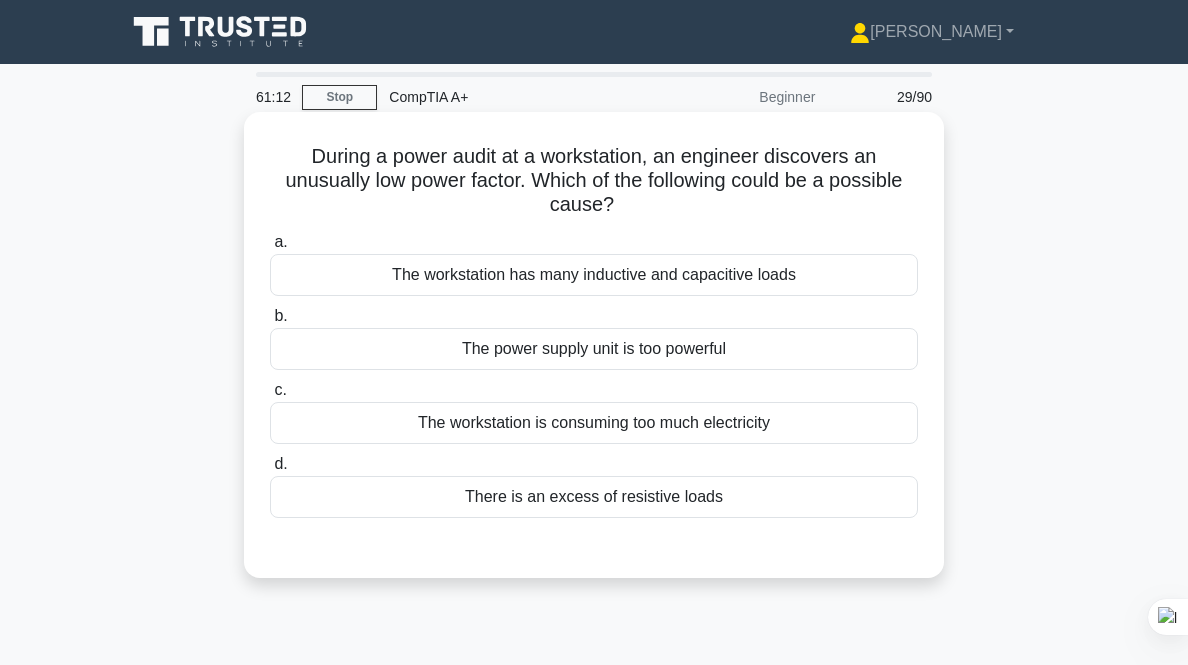 click on "The workstation has many inductive and capacitive loads" at bounding box center [594, 275] 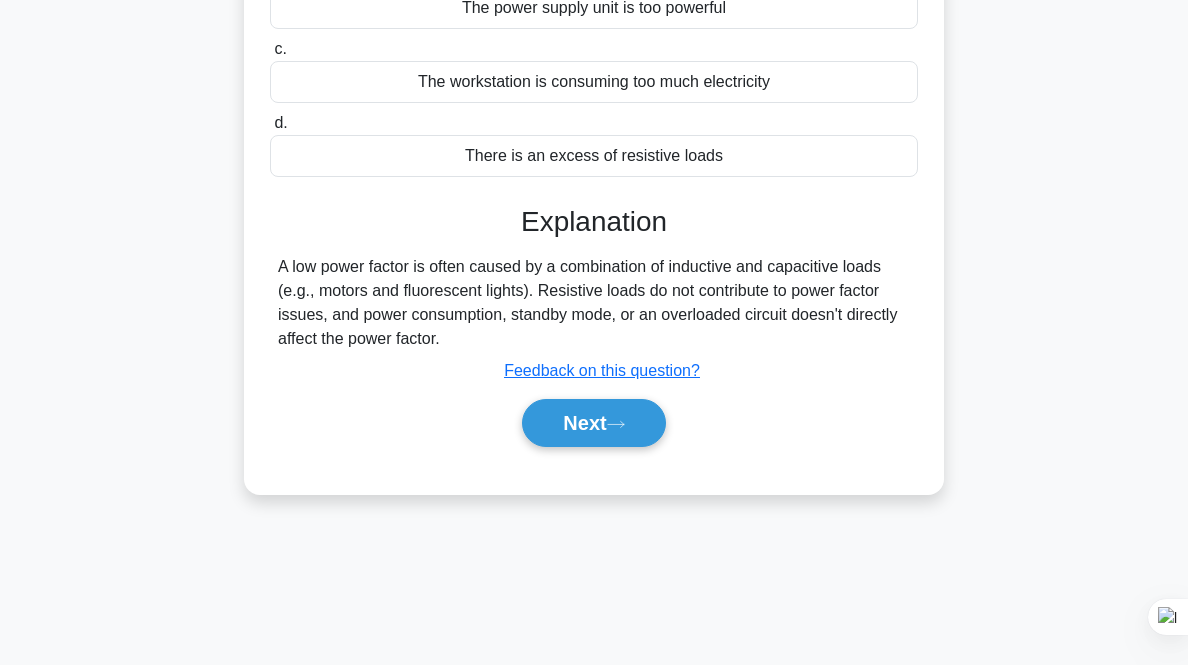 scroll, scrollTop: 353, scrollLeft: 0, axis: vertical 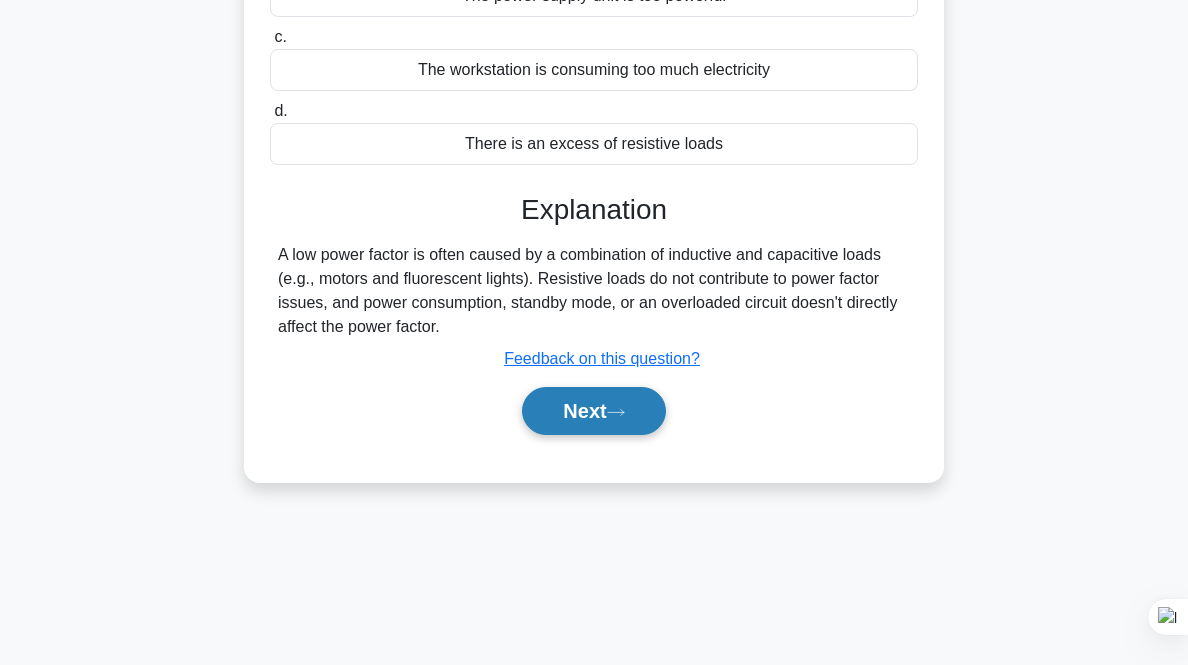 click on "Next" at bounding box center [593, 411] 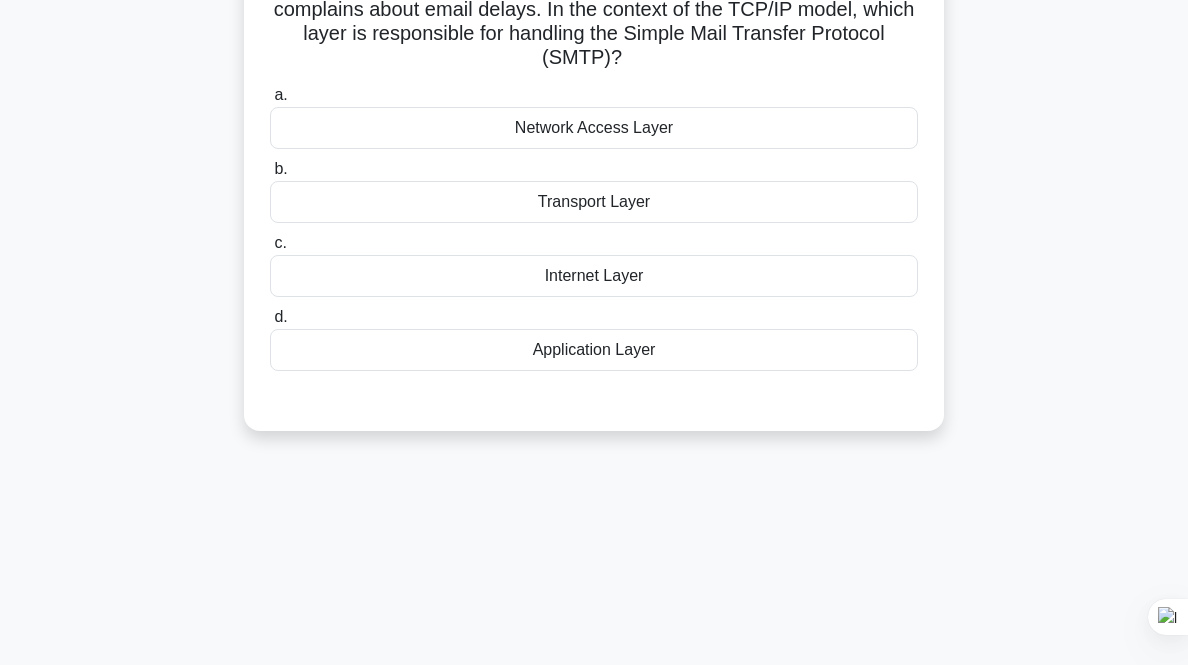 scroll, scrollTop: 0, scrollLeft: 0, axis: both 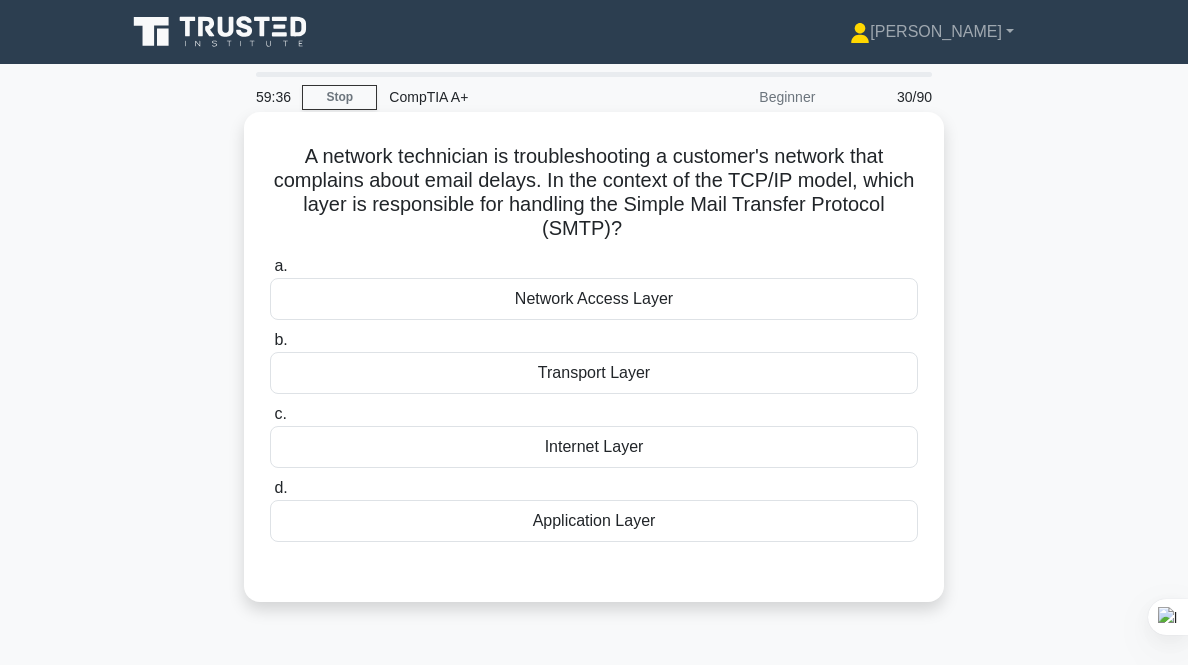 click on "Transport Layer" at bounding box center (594, 373) 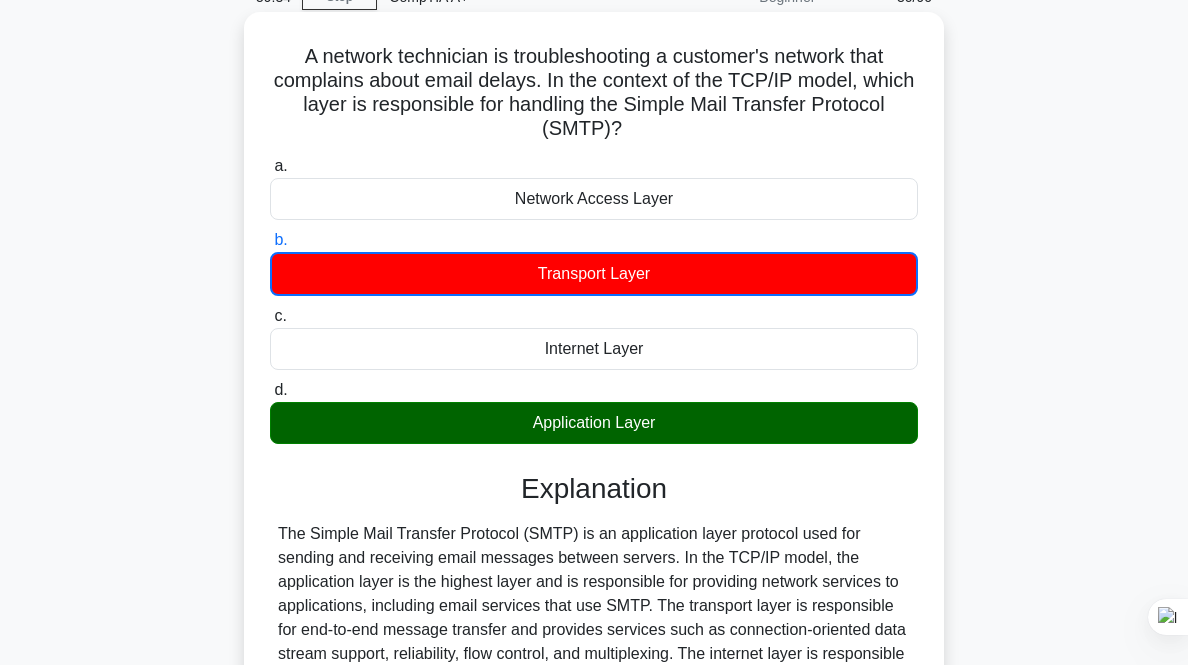 scroll, scrollTop: 415, scrollLeft: 0, axis: vertical 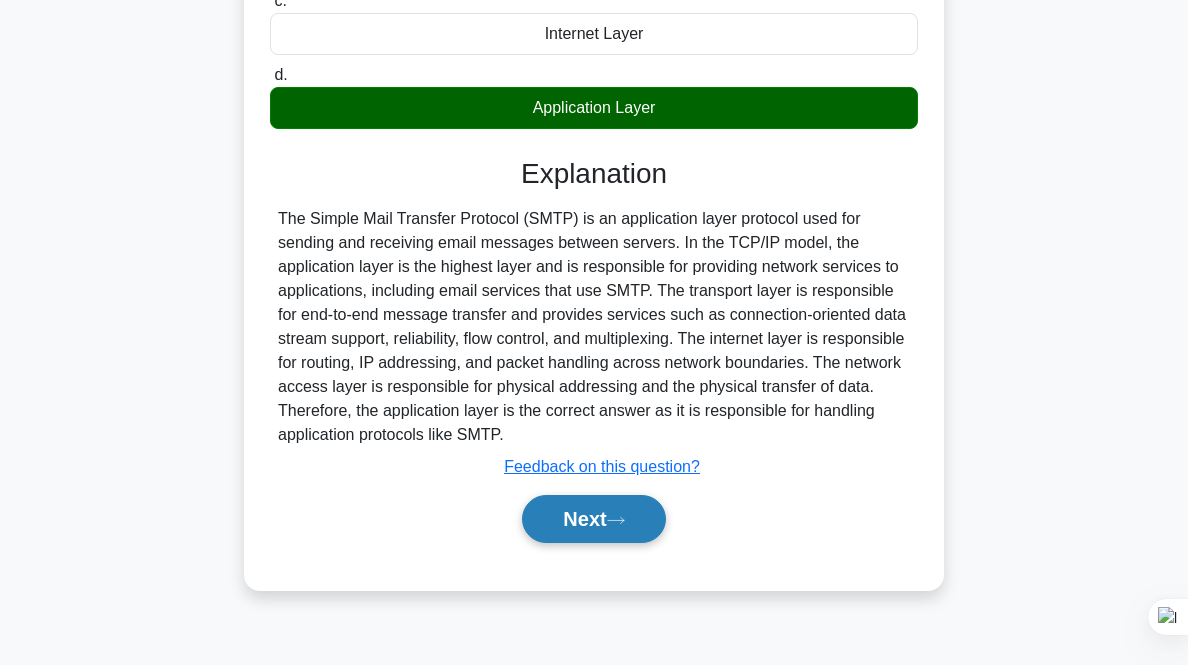 click on "Next" at bounding box center [593, 519] 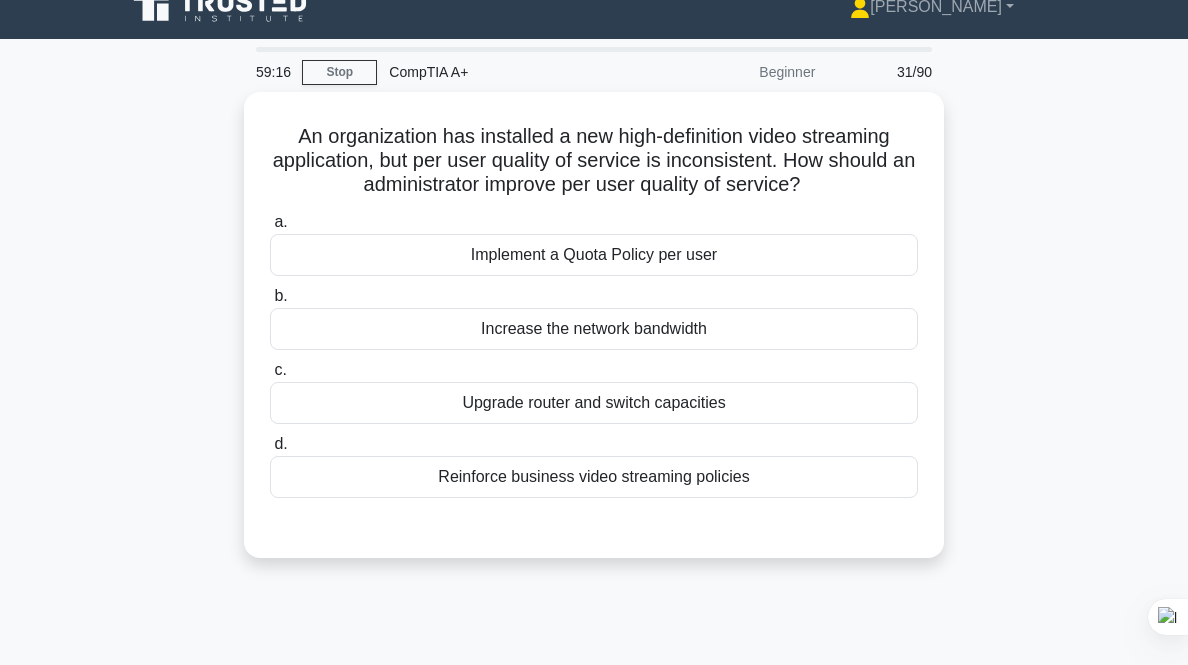 scroll, scrollTop: 0, scrollLeft: 0, axis: both 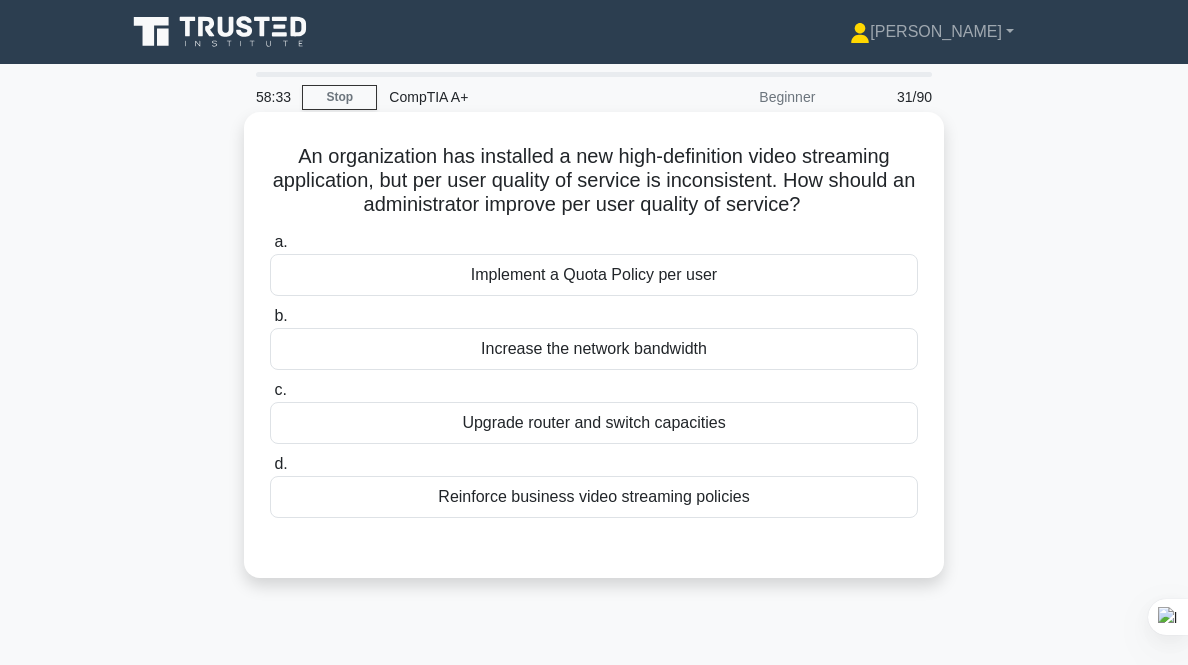 click on "Implement a Quota Policy per user" at bounding box center (594, 275) 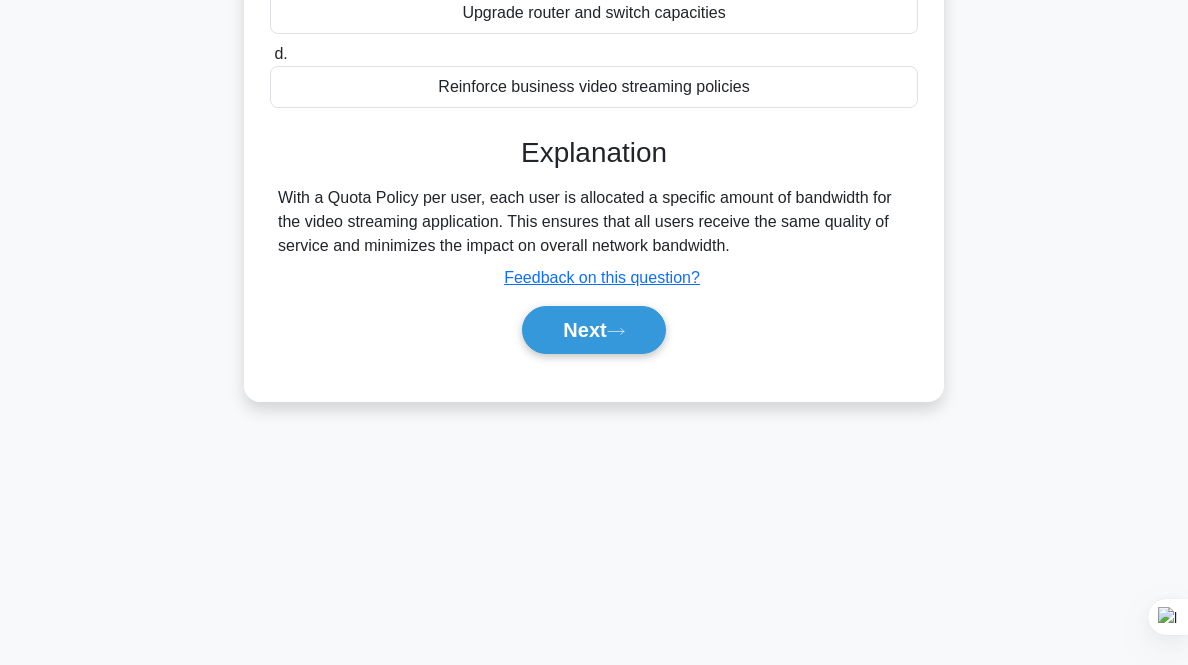 scroll, scrollTop: 415, scrollLeft: 0, axis: vertical 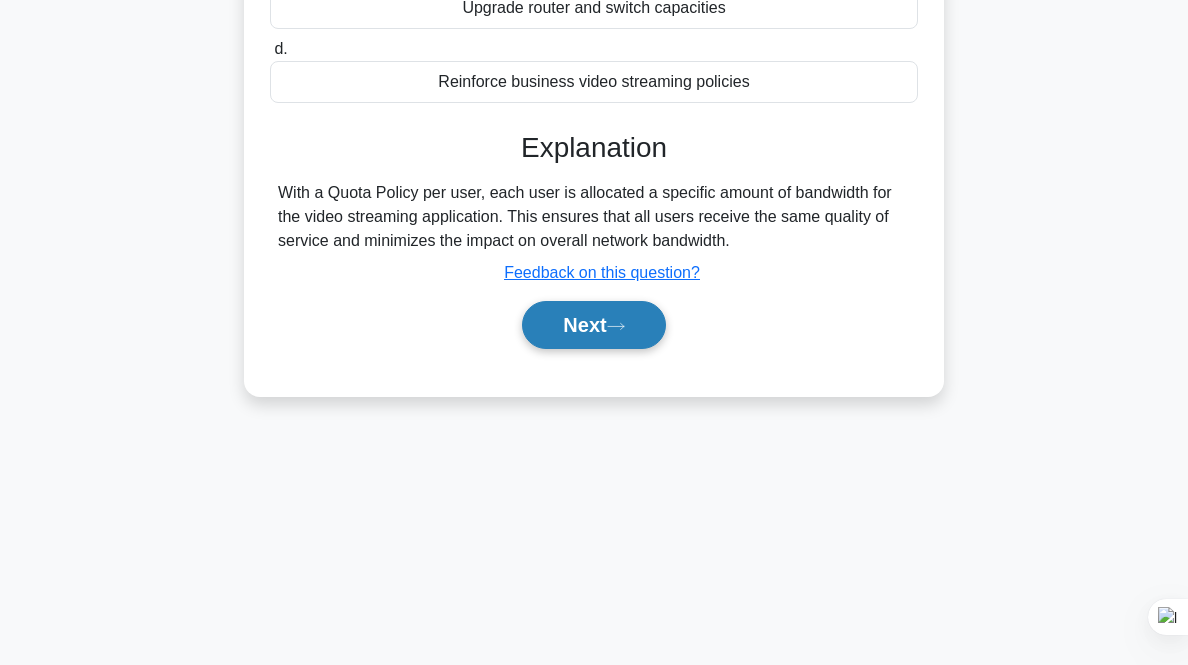 click on "Next" at bounding box center (593, 325) 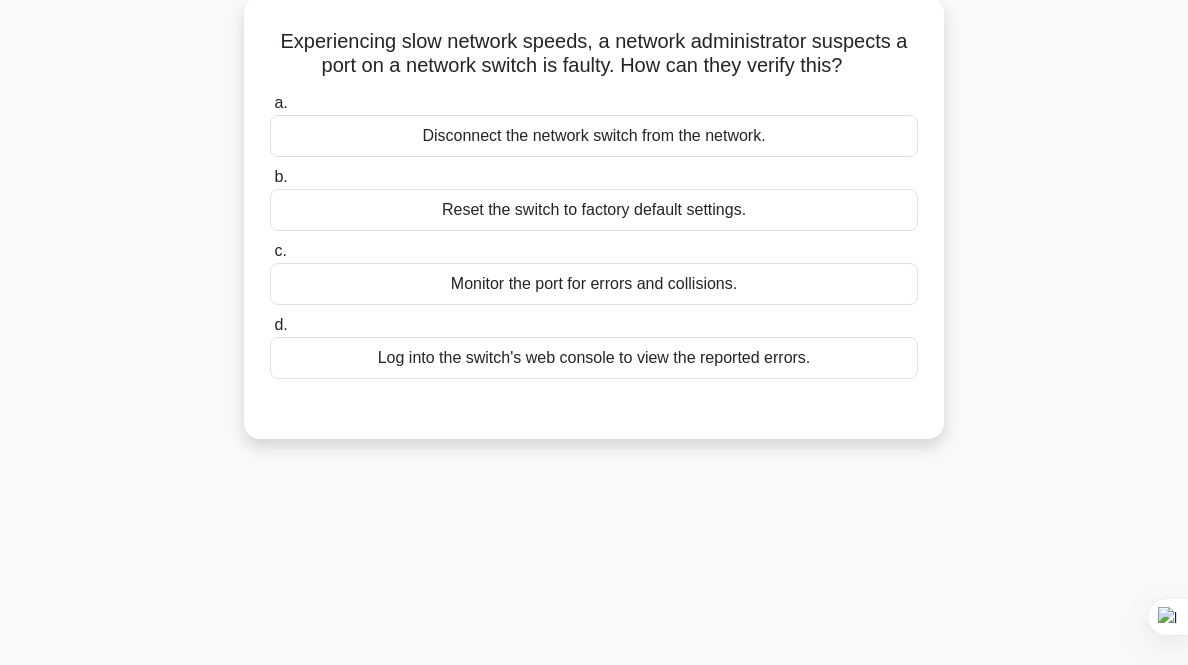 scroll, scrollTop: 0, scrollLeft: 0, axis: both 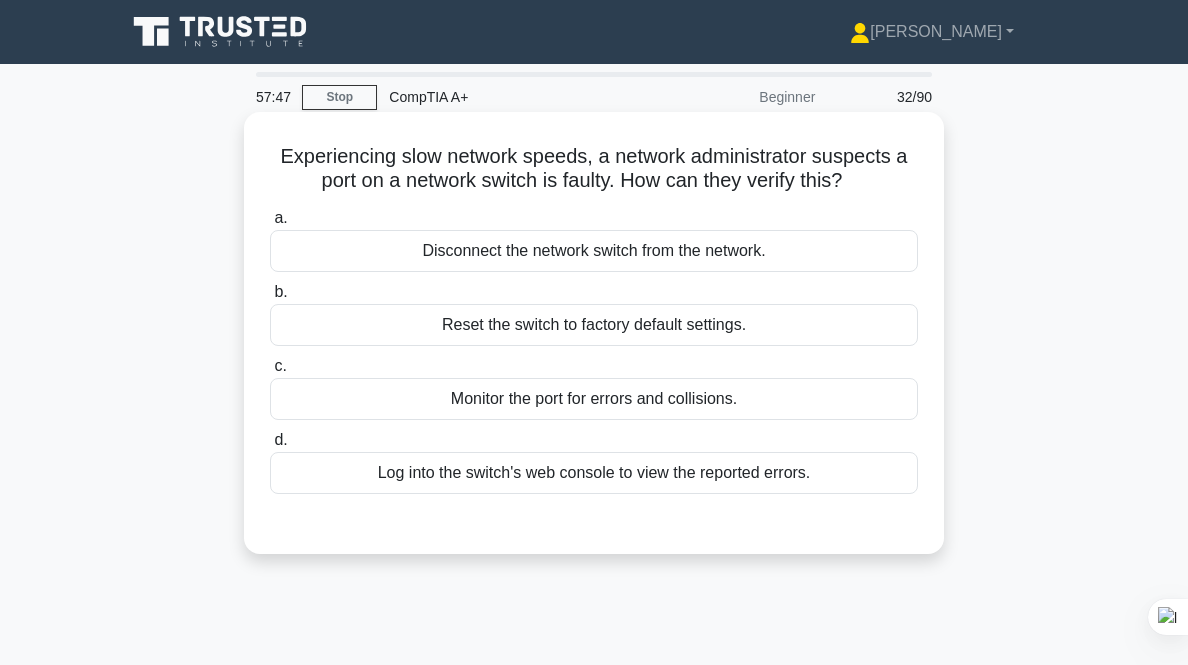 click on "Monitor the port for errors and collisions." at bounding box center (594, 399) 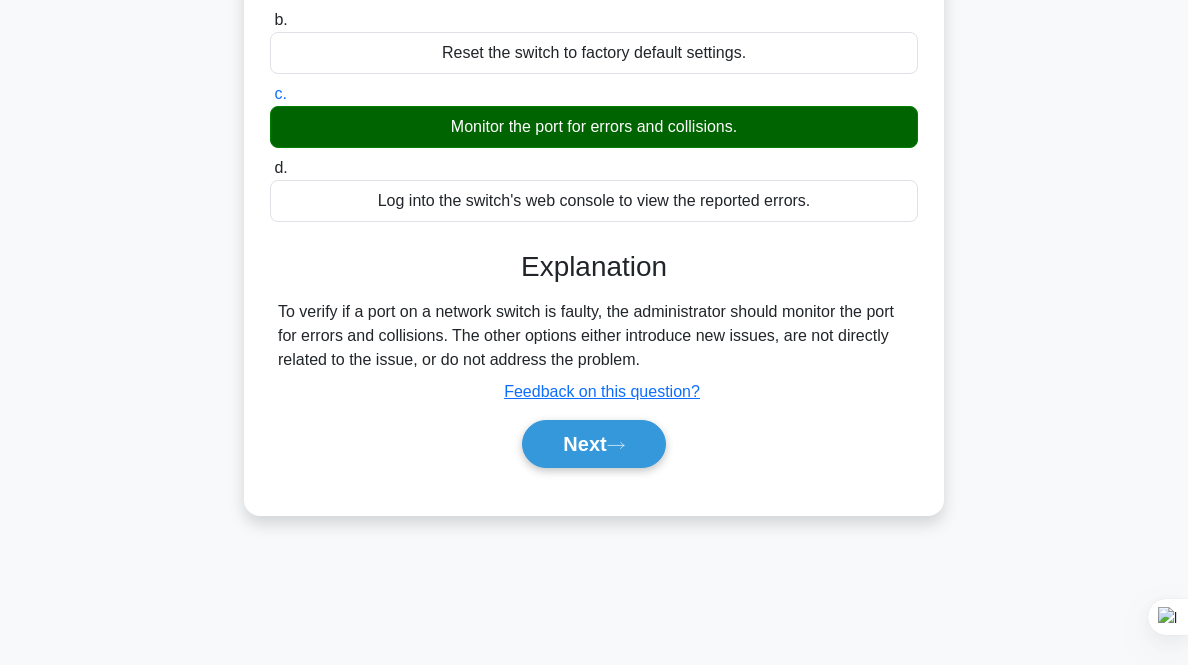 scroll, scrollTop: 415, scrollLeft: 0, axis: vertical 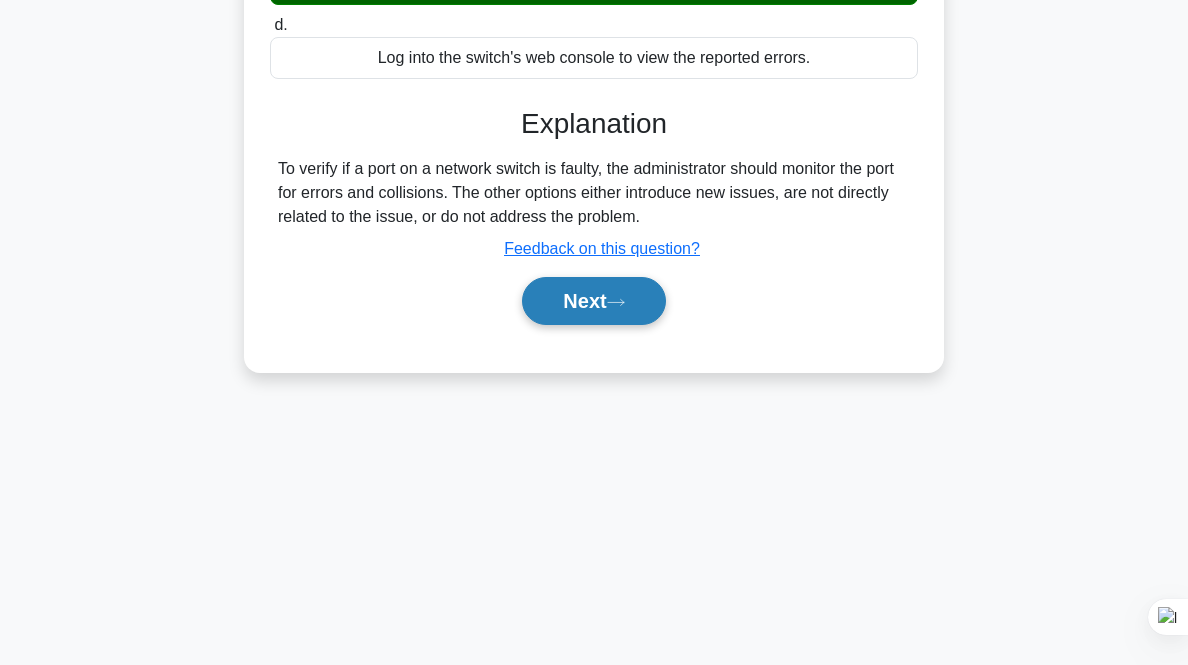 click 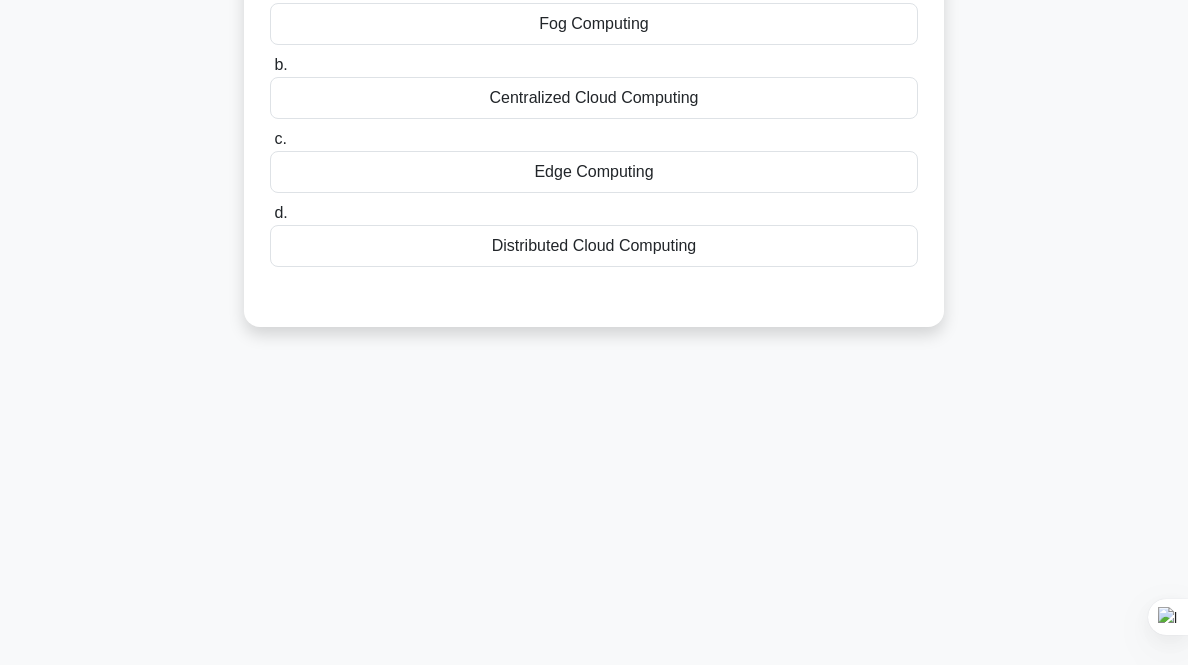 scroll, scrollTop: 0, scrollLeft: 0, axis: both 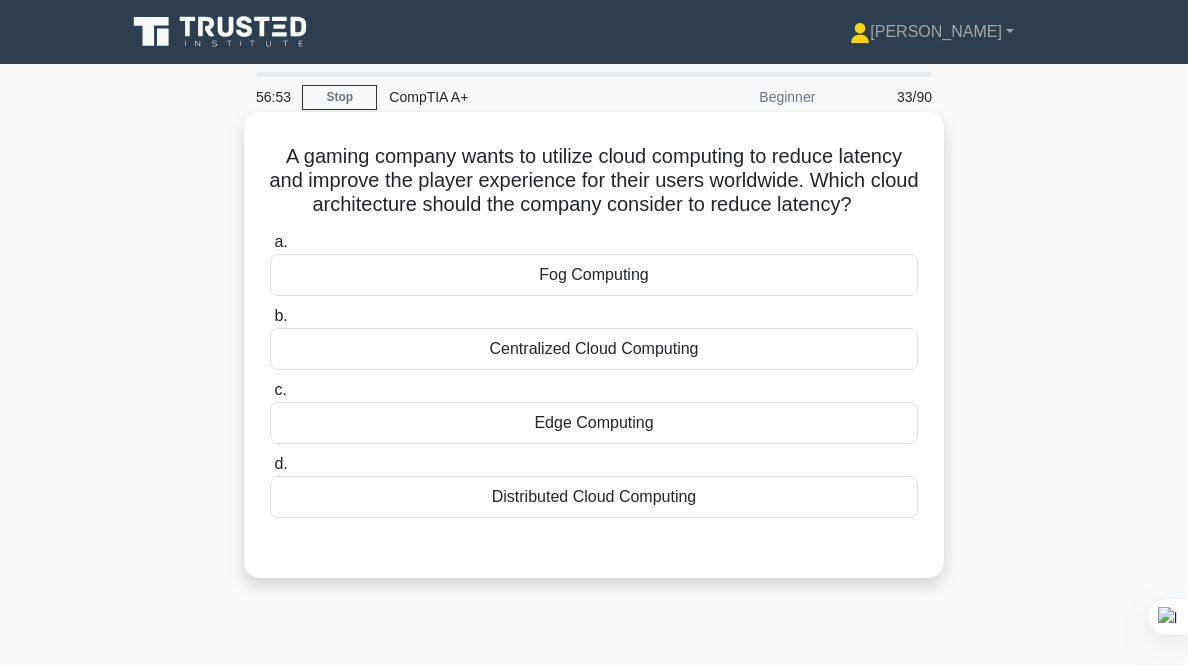 click on "Distributed Cloud Computing" at bounding box center (594, 497) 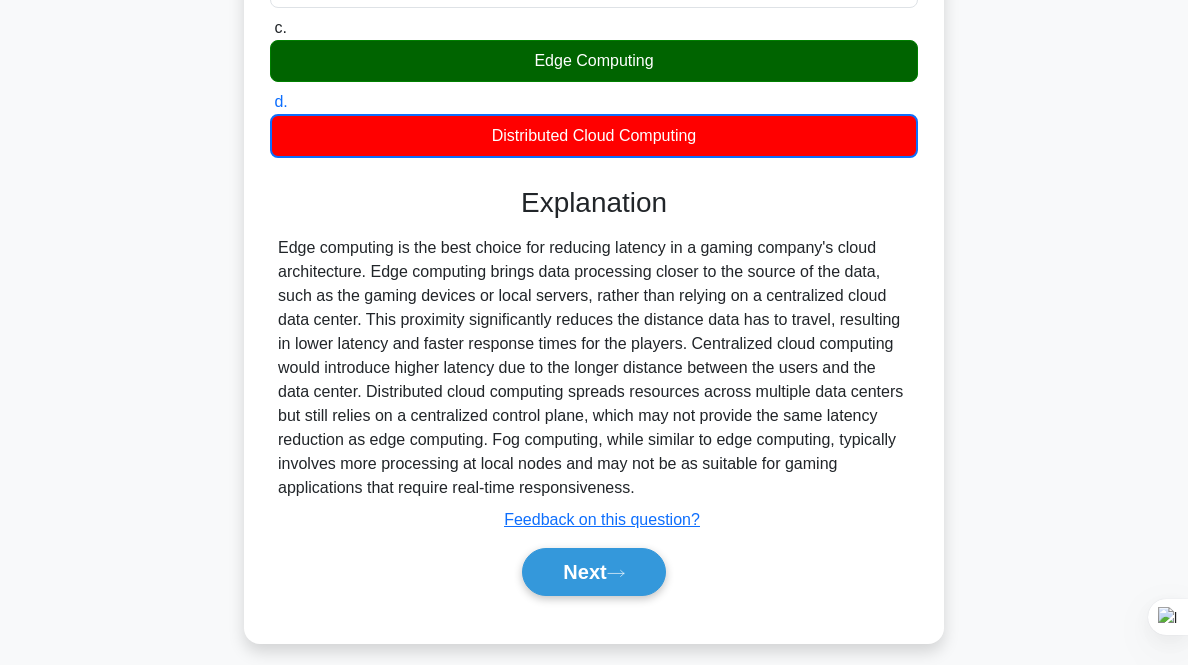 scroll, scrollTop: 362, scrollLeft: 0, axis: vertical 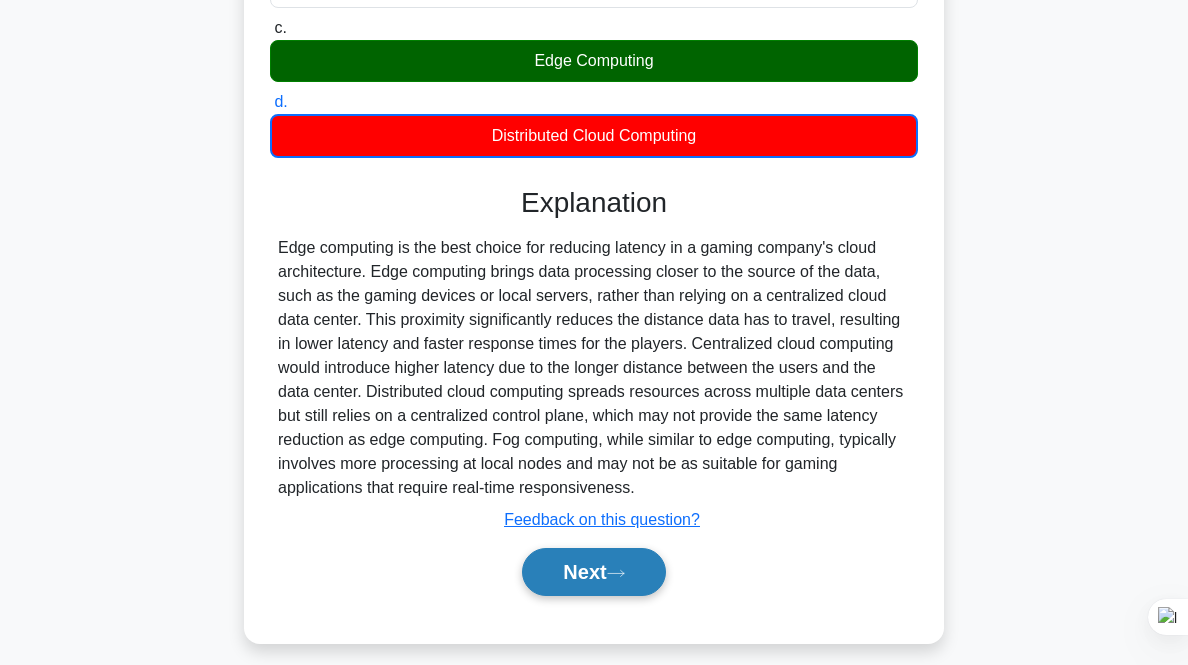 click on "Next" at bounding box center [593, 572] 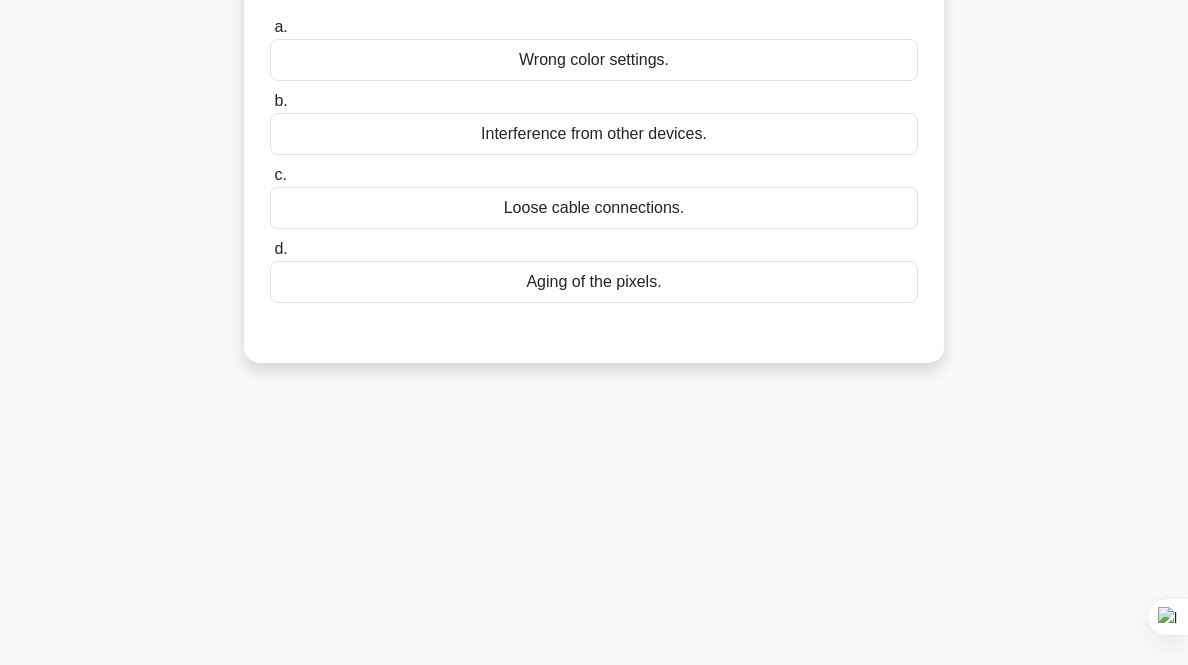 scroll, scrollTop: 0, scrollLeft: 0, axis: both 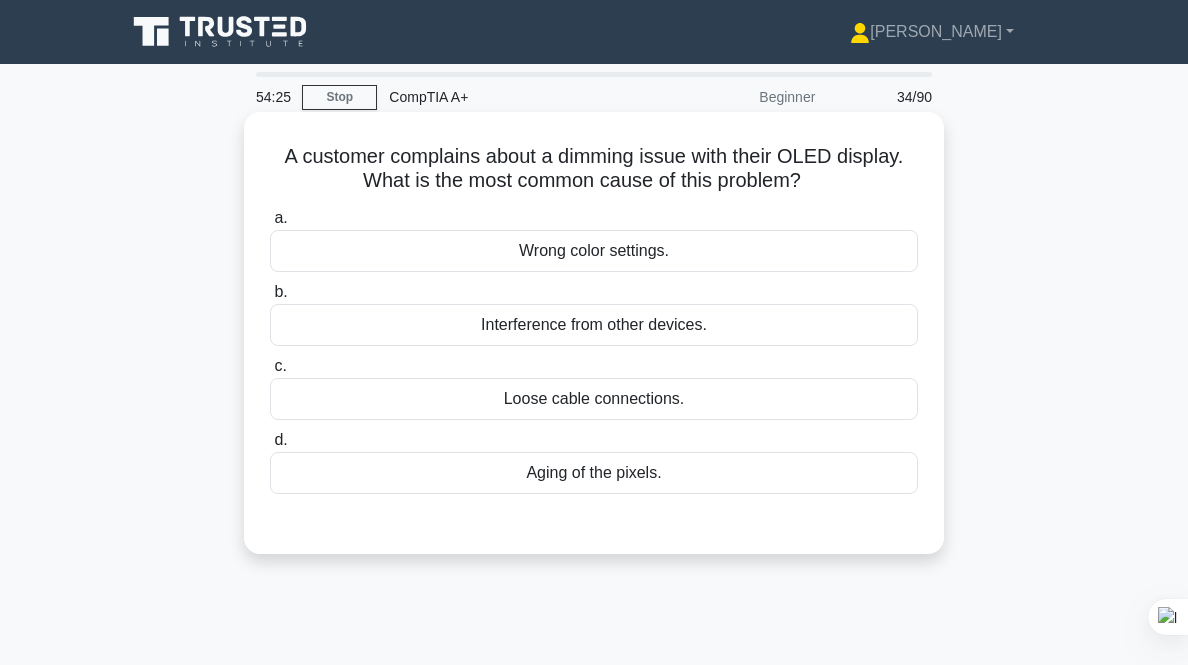 click on "Wrong color settings." at bounding box center [594, 251] 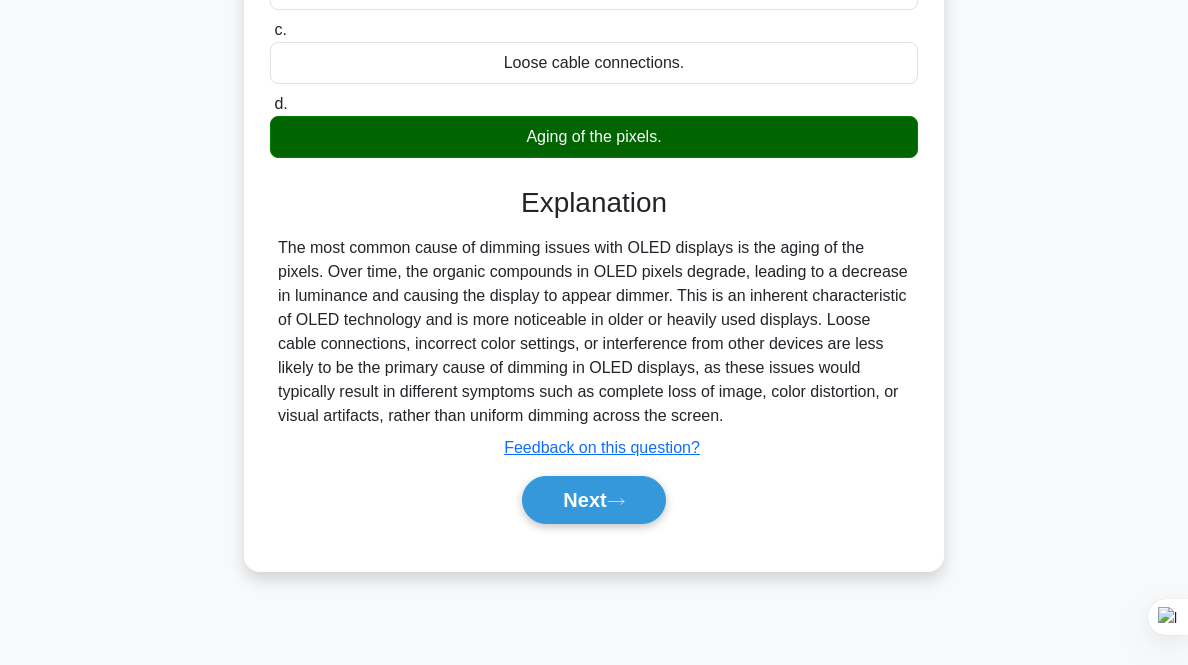 scroll, scrollTop: 415, scrollLeft: 0, axis: vertical 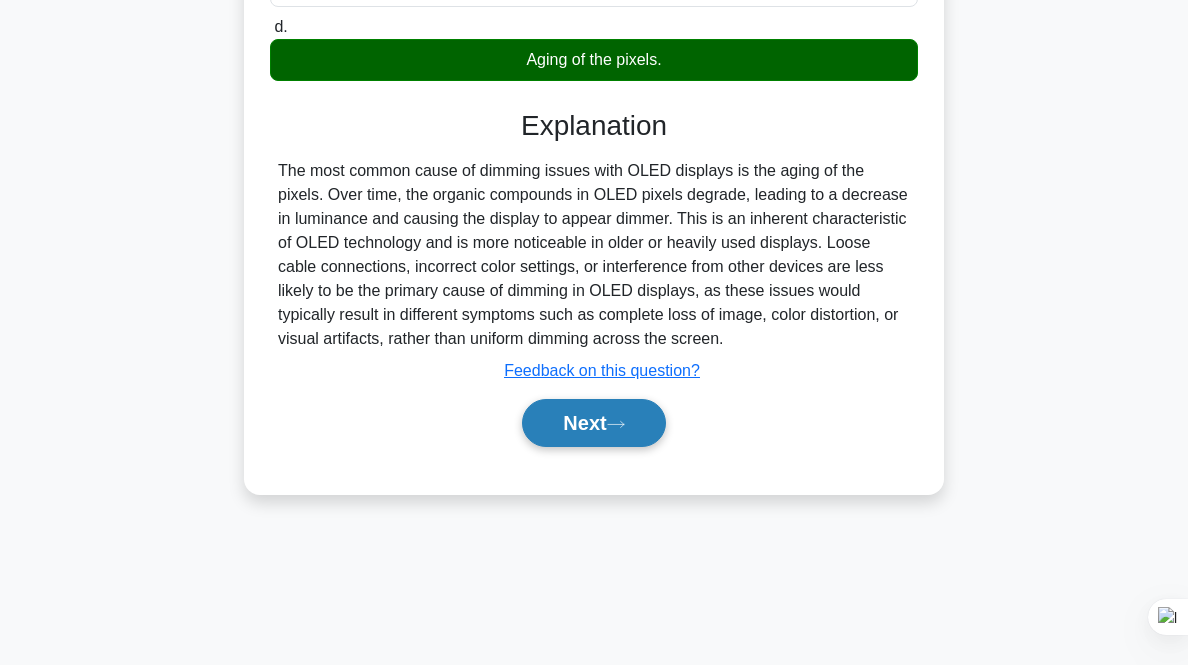 click on "Next" at bounding box center (593, 423) 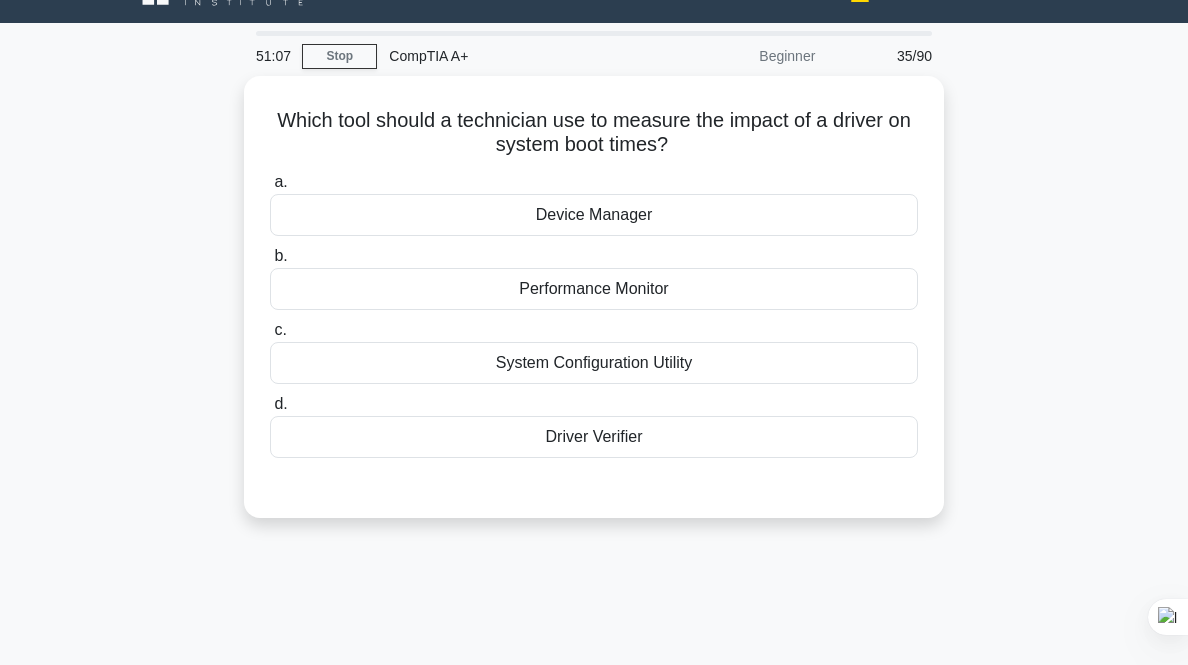 scroll, scrollTop: 95, scrollLeft: 0, axis: vertical 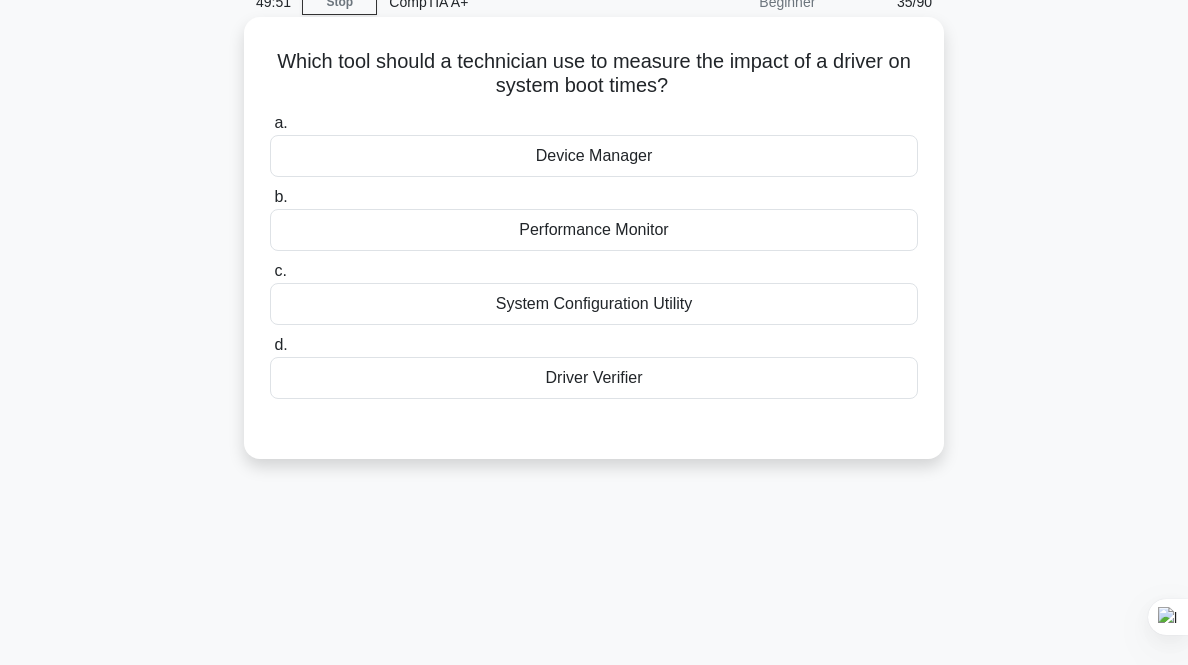 click on "System Configuration Utility" at bounding box center [594, 304] 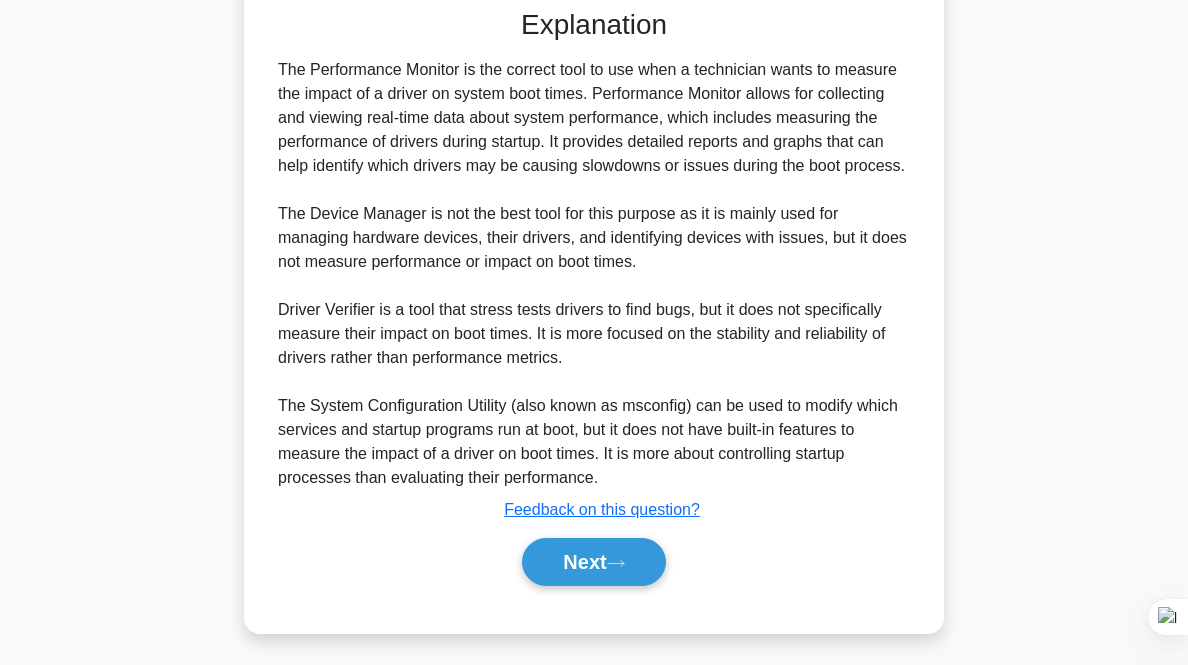 scroll, scrollTop: 521, scrollLeft: 0, axis: vertical 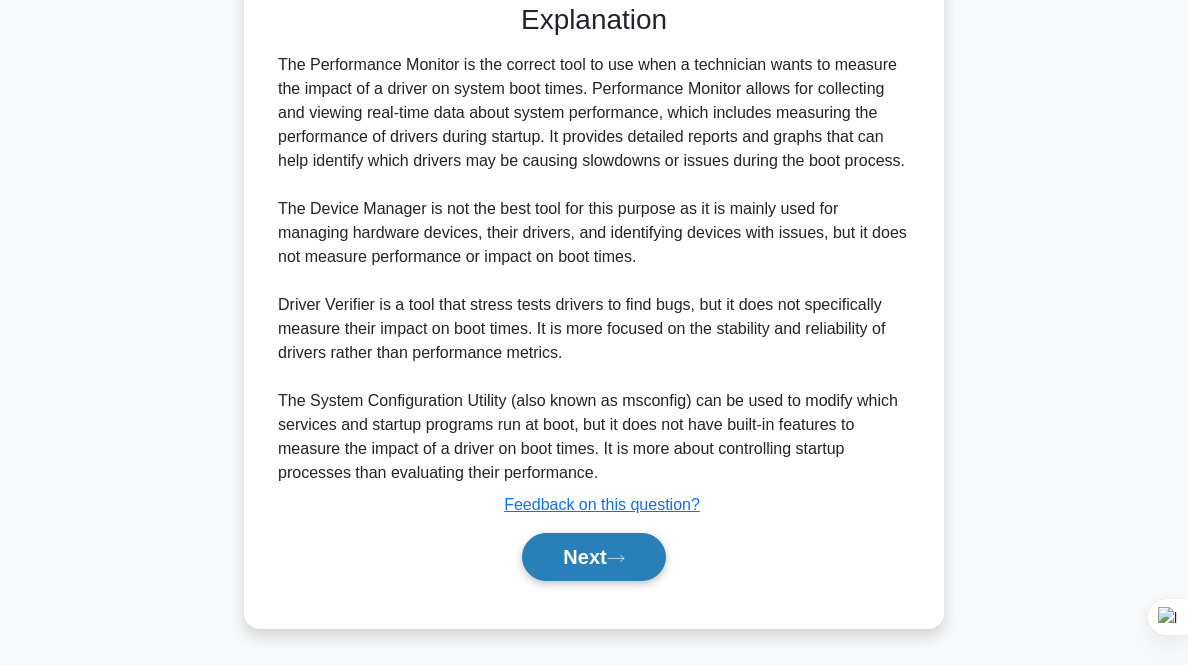 click on "Next" at bounding box center [593, 557] 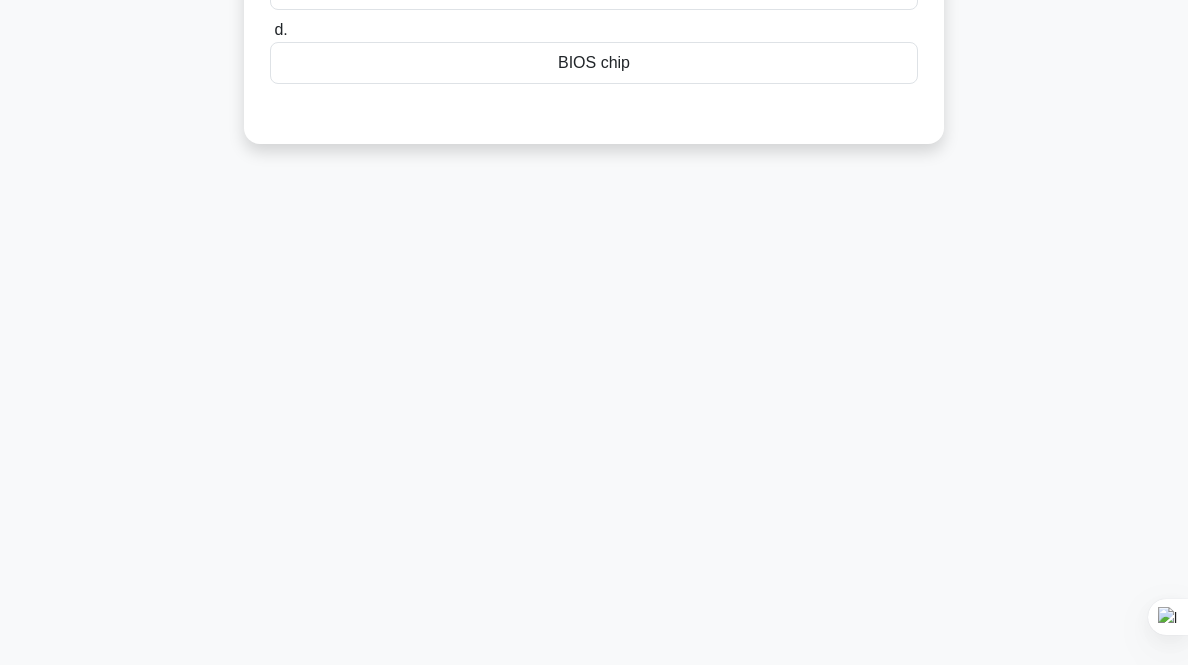 click on "49:23
Stop
CompTIA A+
Beginner
36/90
What motherboard component serves as a central connection point for various system components and peripherals?
.spinner_0XTQ{transform-origin:center;animation:spinner_y6GP .75s linear infinite}@keyframes spinner_y6GP{100%{transform:rotate(360deg)}}" at bounding box center (594, 157) 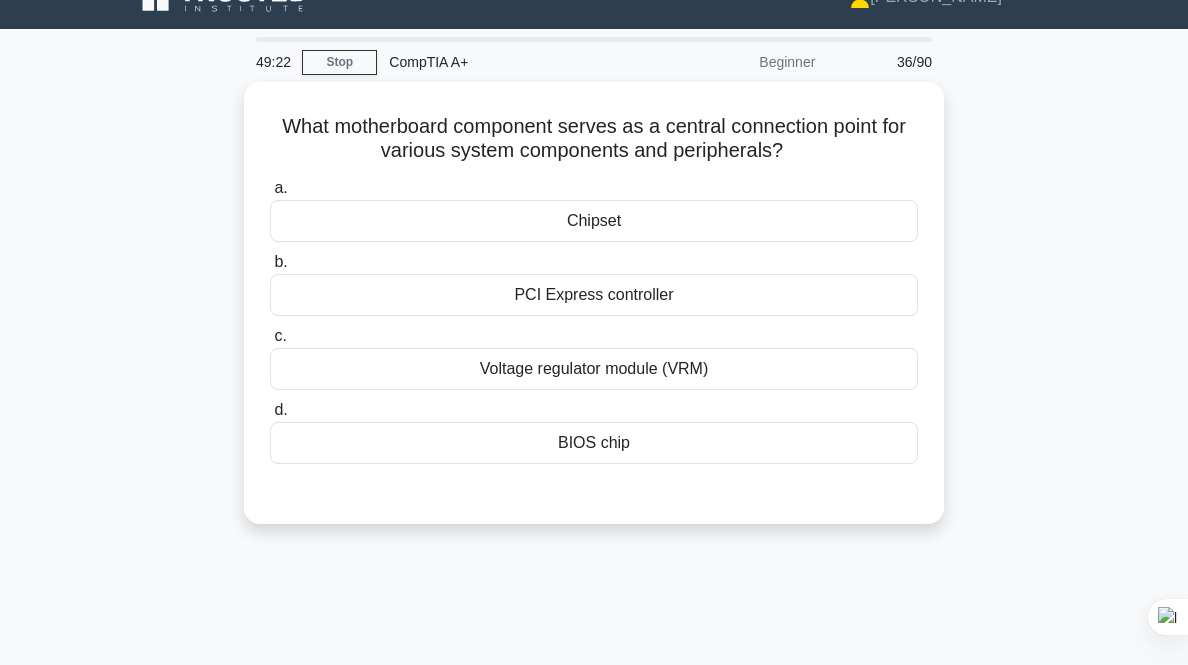 scroll, scrollTop: 0, scrollLeft: 0, axis: both 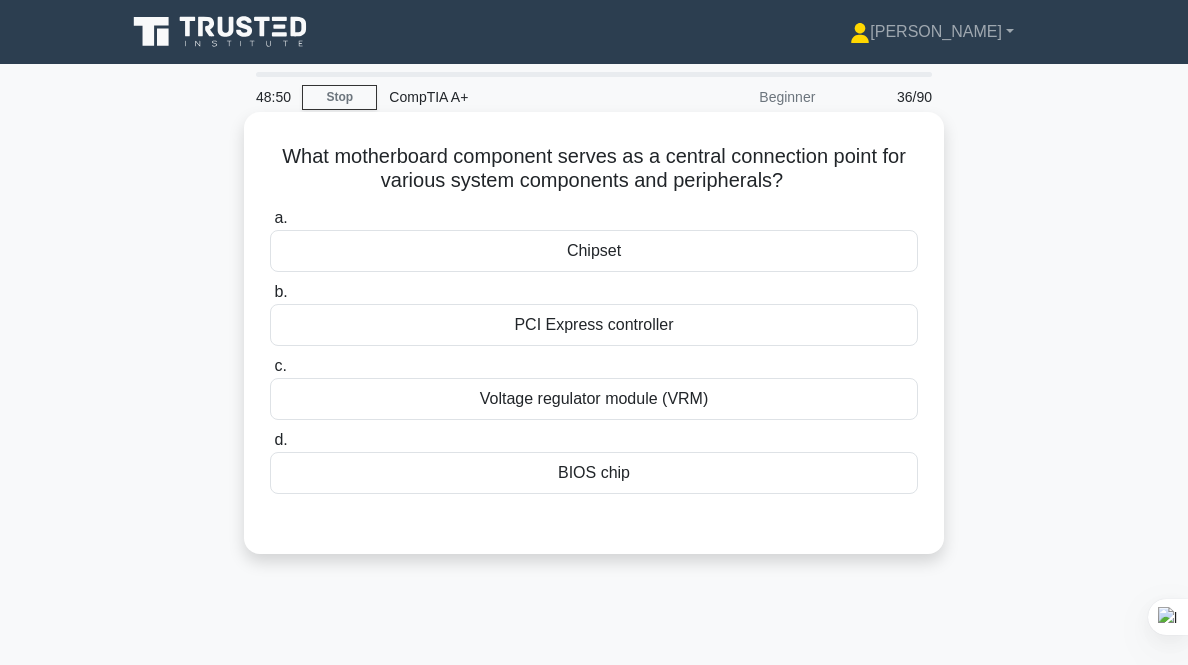 click on "Chipset" at bounding box center [594, 251] 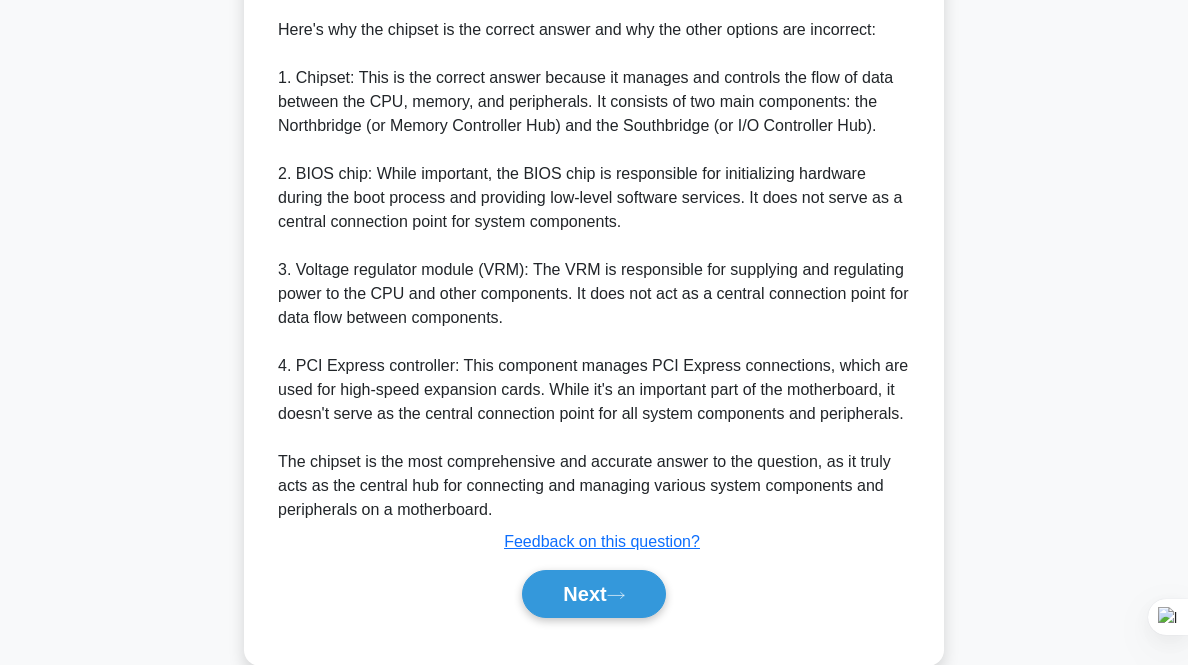 scroll, scrollTop: 735, scrollLeft: 0, axis: vertical 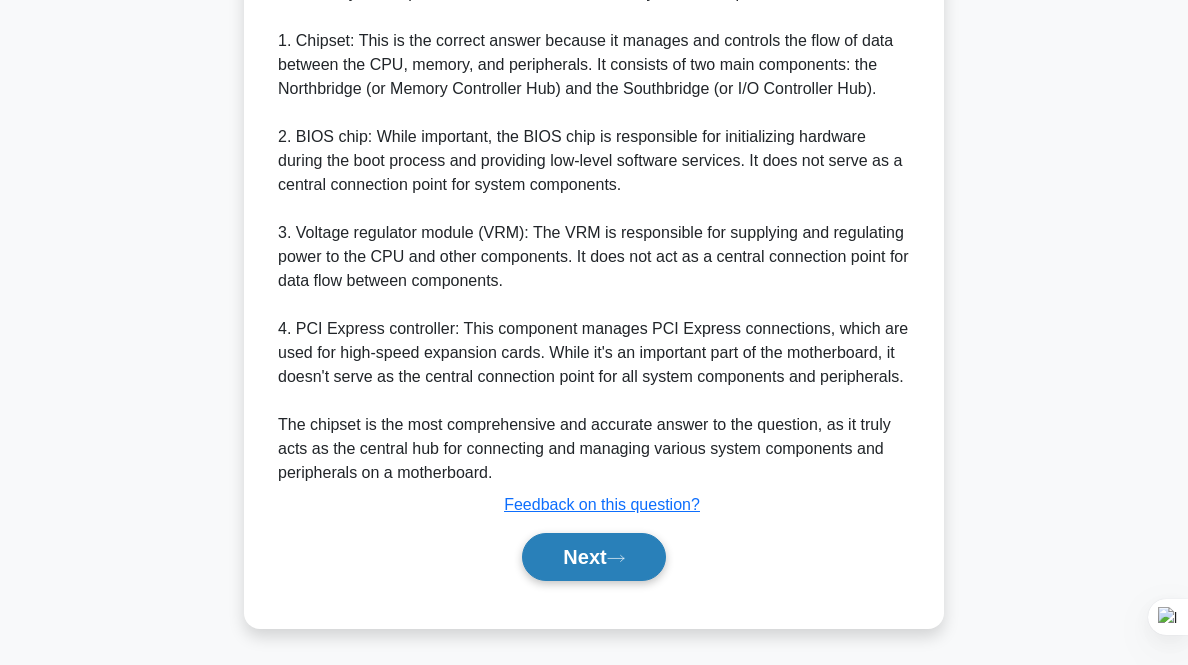 click on "Next" at bounding box center (593, 557) 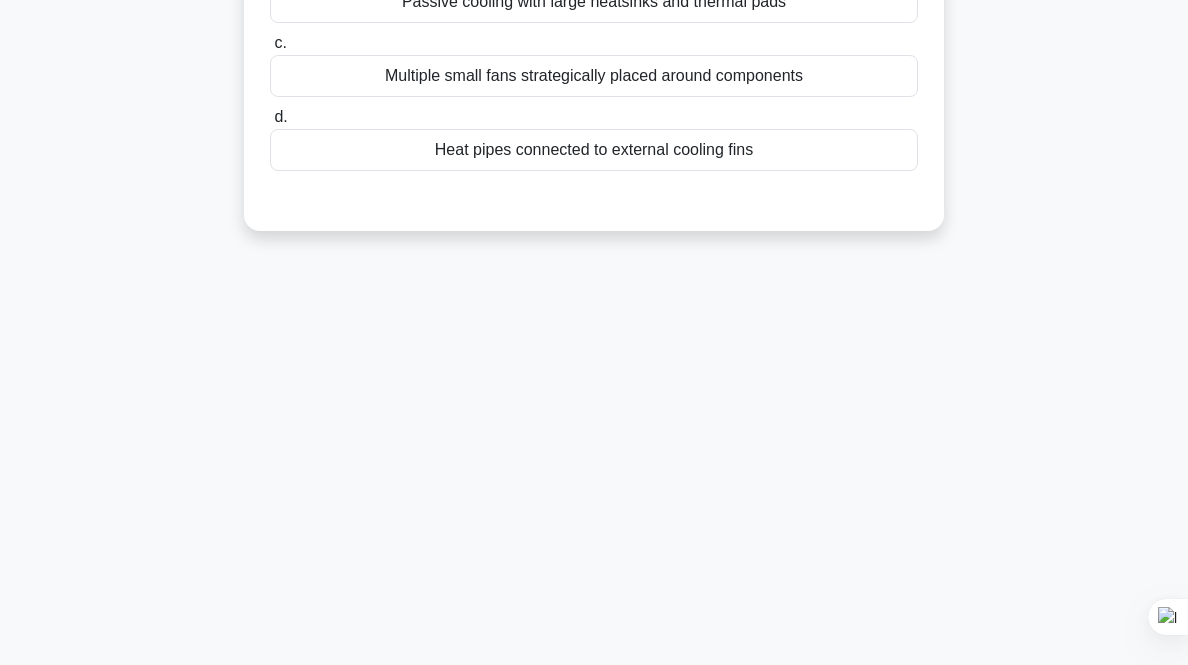 scroll, scrollTop: 0, scrollLeft: 0, axis: both 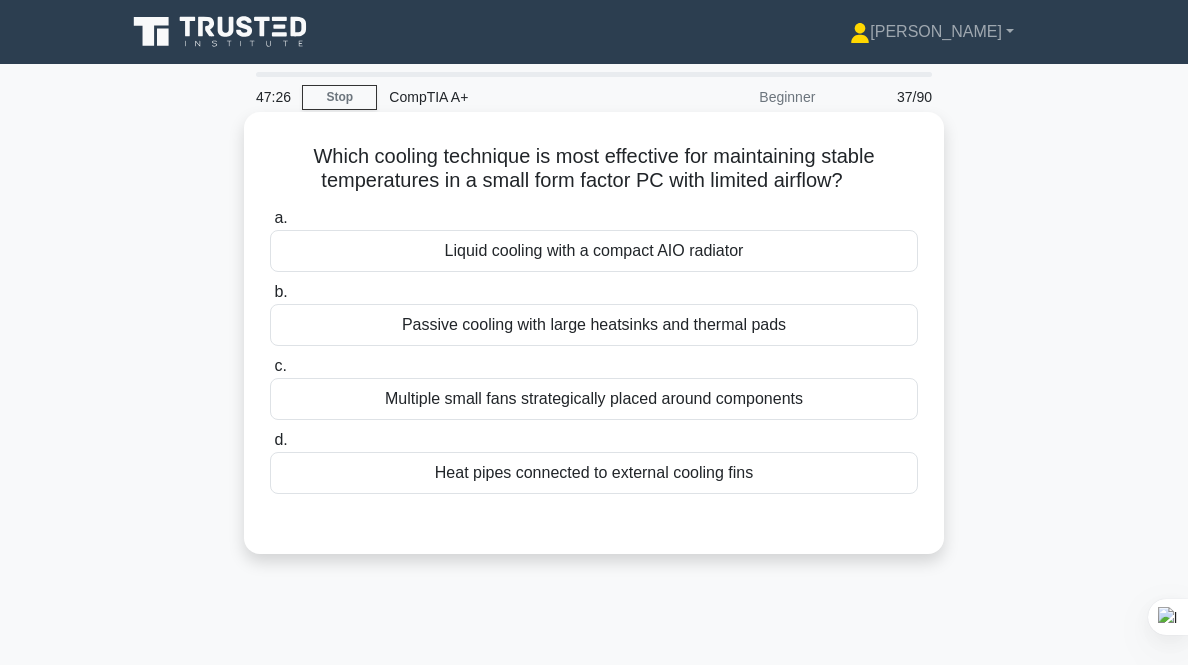 click on "Passive cooling with large heatsinks and thermal pads" at bounding box center (594, 325) 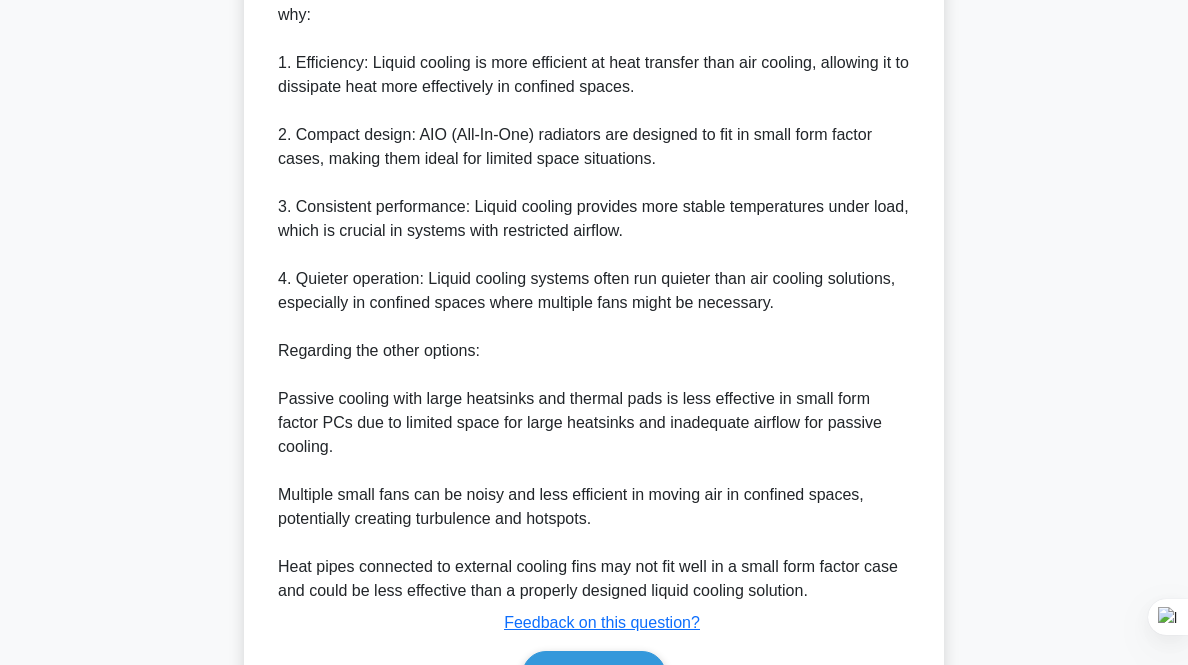 scroll, scrollTop: 713, scrollLeft: 0, axis: vertical 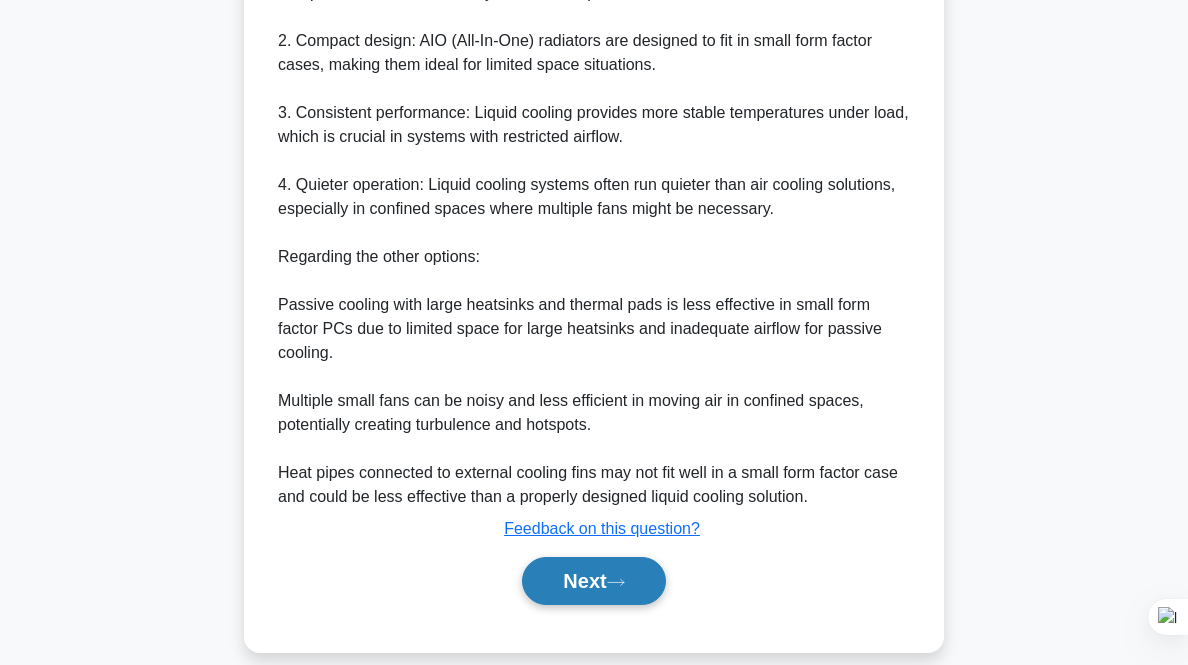 click on "Next" at bounding box center [593, 581] 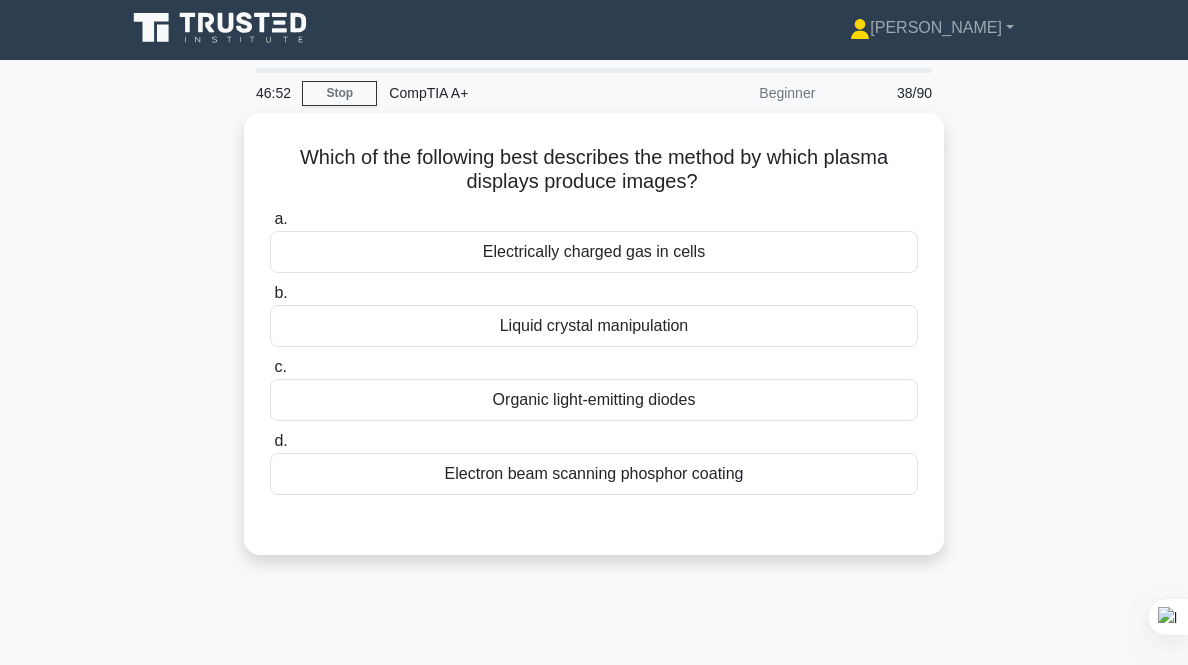 scroll, scrollTop: 0, scrollLeft: 0, axis: both 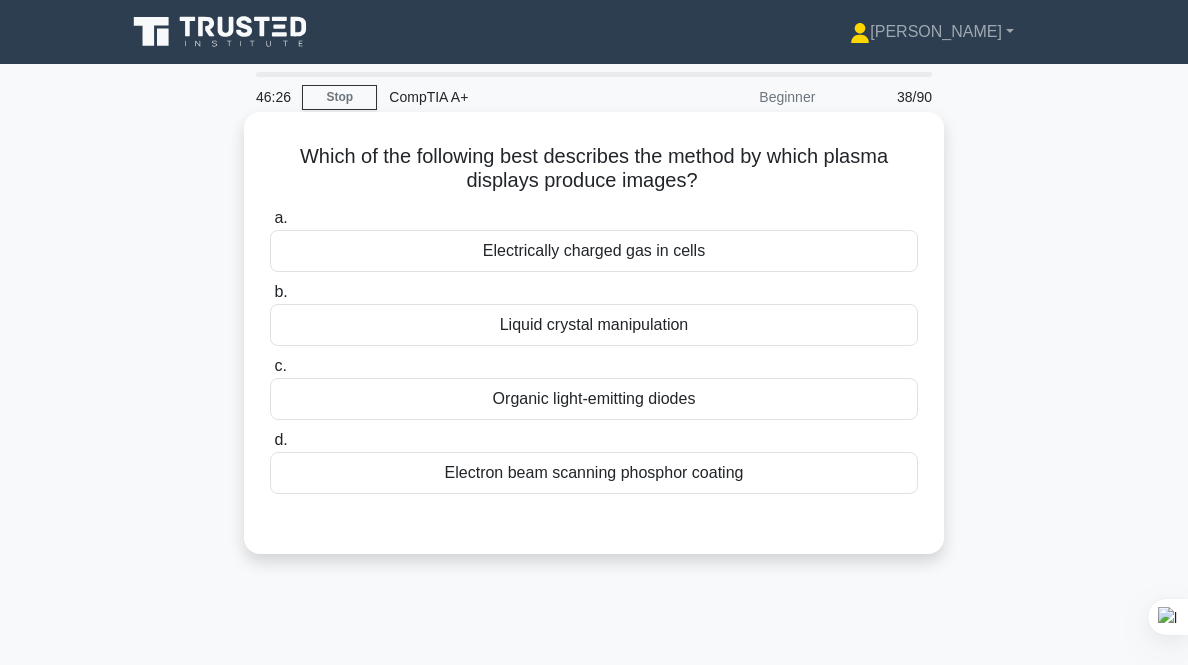 click on "Electrically charged gas in cells" at bounding box center (594, 251) 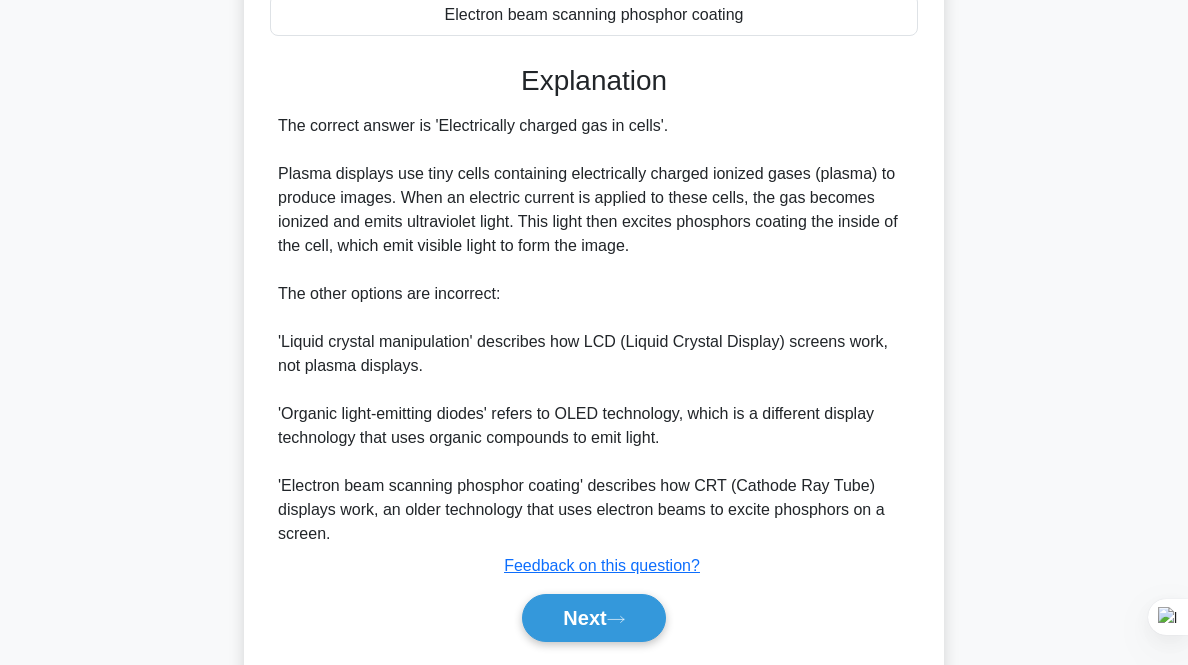 scroll, scrollTop: 459, scrollLeft: 0, axis: vertical 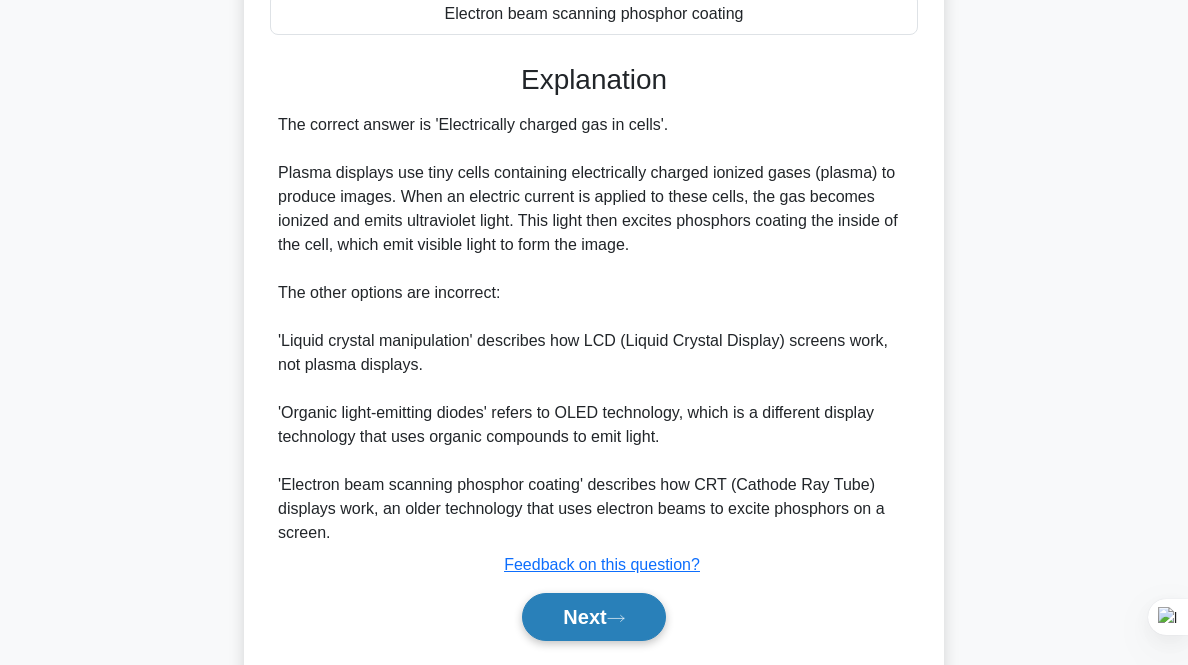 click on "Next" at bounding box center (593, 617) 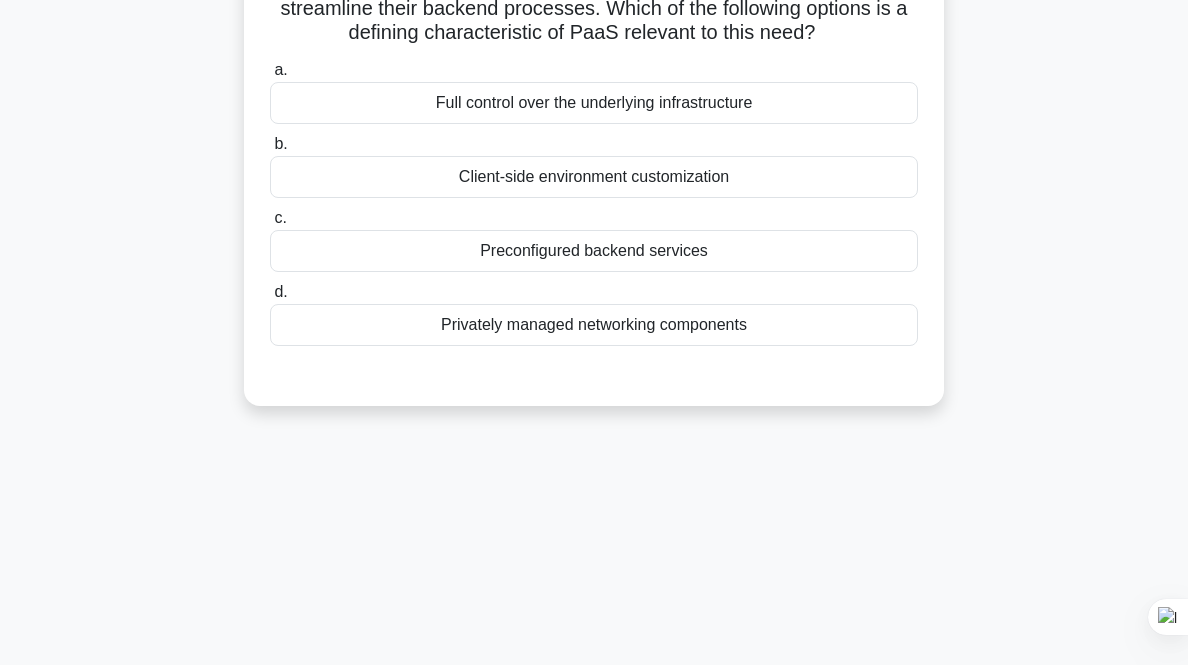 scroll, scrollTop: 177, scrollLeft: 0, axis: vertical 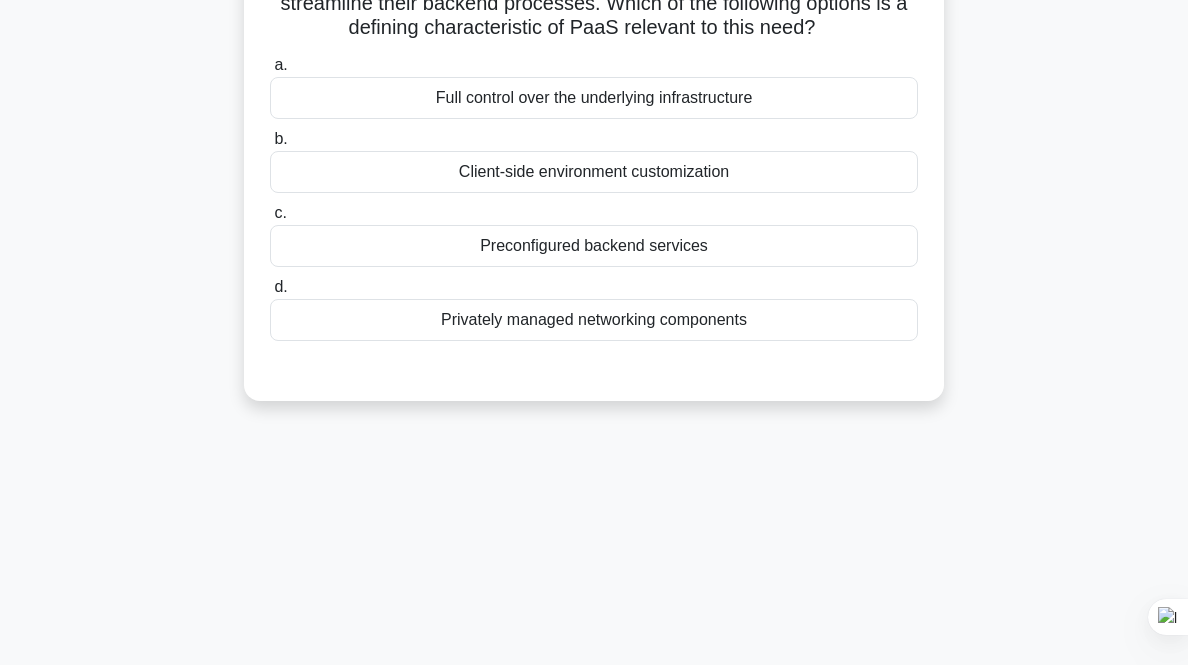 click on "Preconfigured backend services" at bounding box center [594, 246] 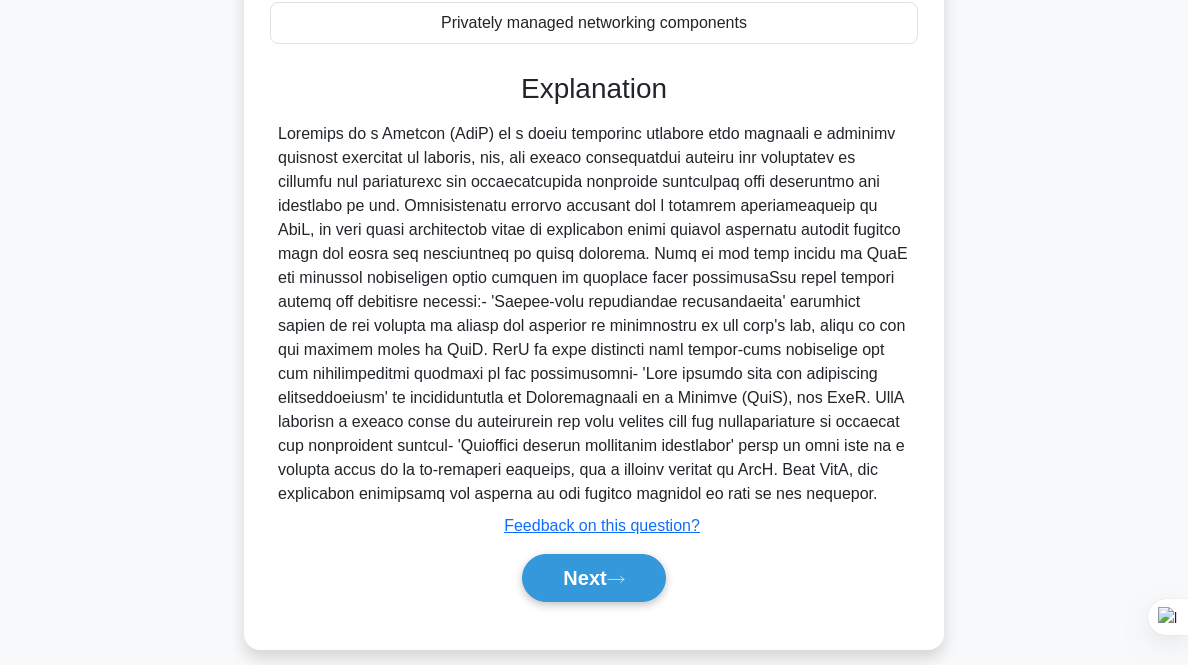scroll, scrollTop: 495, scrollLeft: 0, axis: vertical 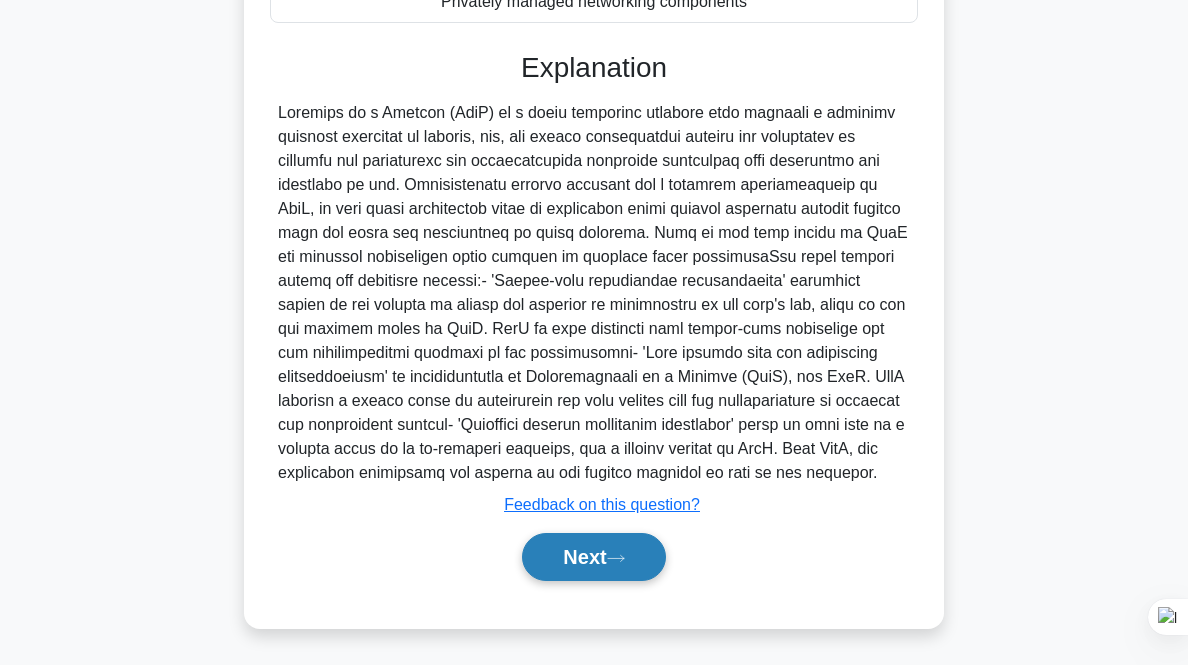click on "Next" at bounding box center [593, 557] 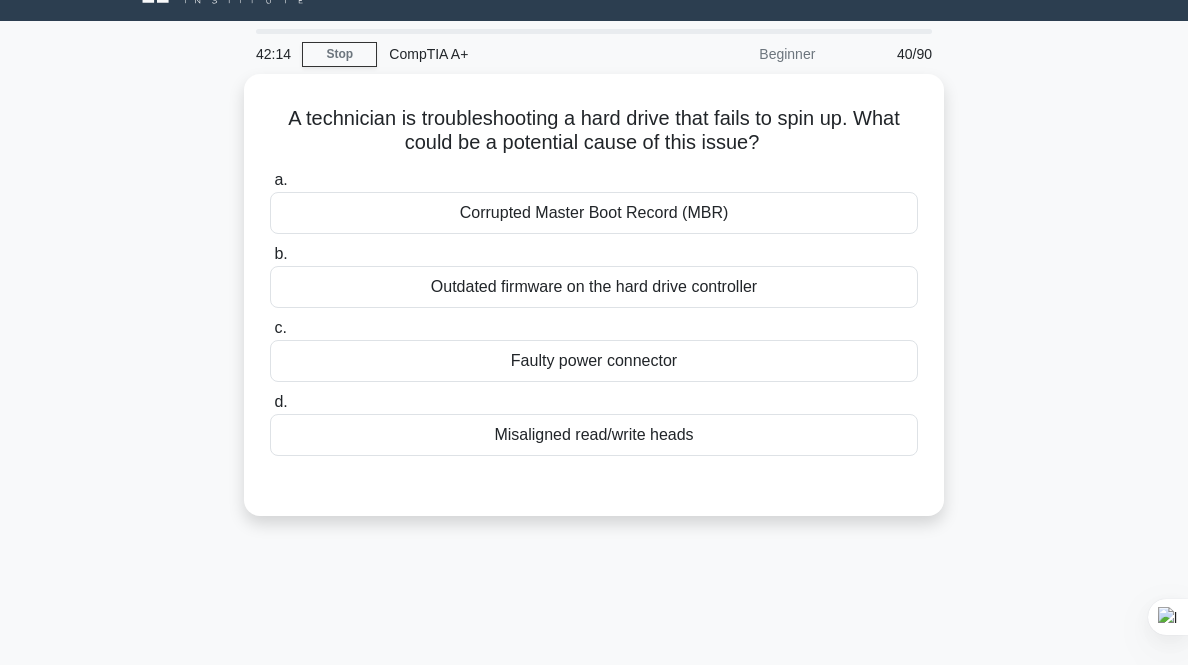 scroll, scrollTop: 0, scrollLeft: 0, axis: both 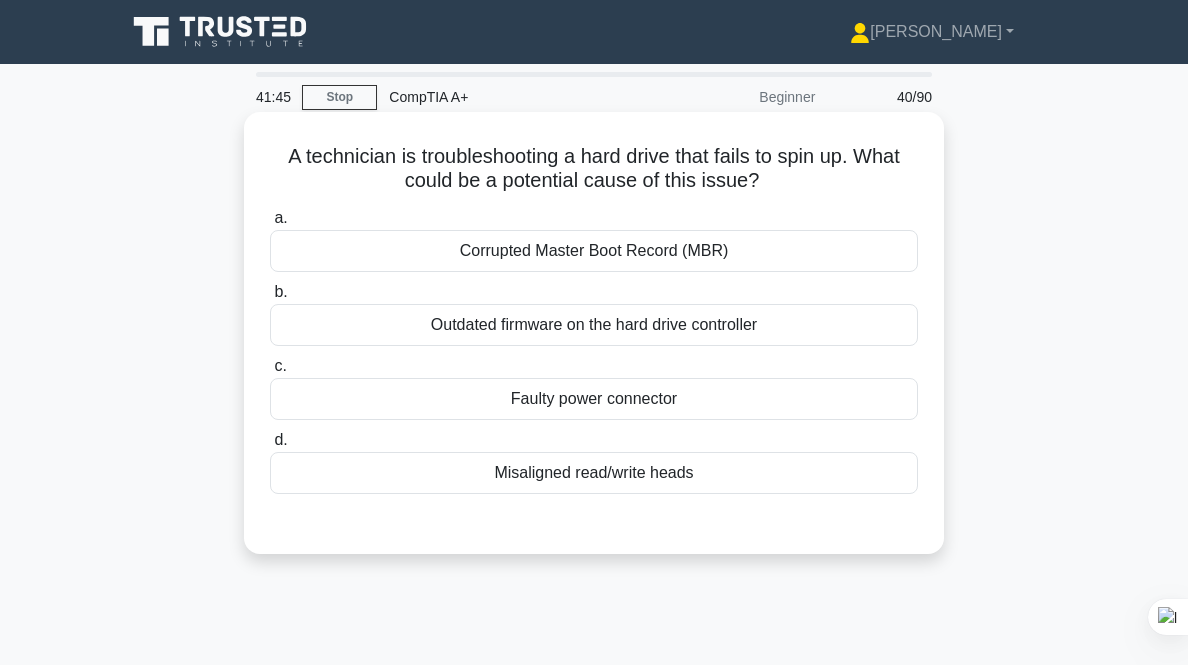 click on "Faulty power connector" at bounding box center (594, 399) 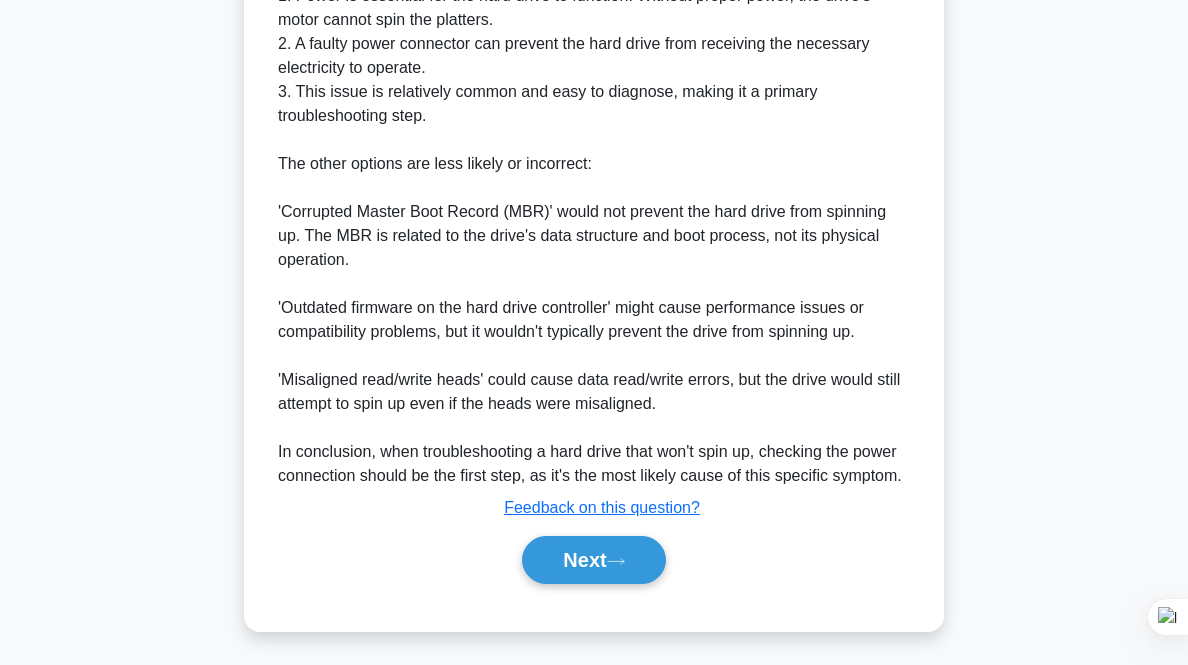 scroll, scrollTop: 663, scrollLeft: 0, axis: vertical 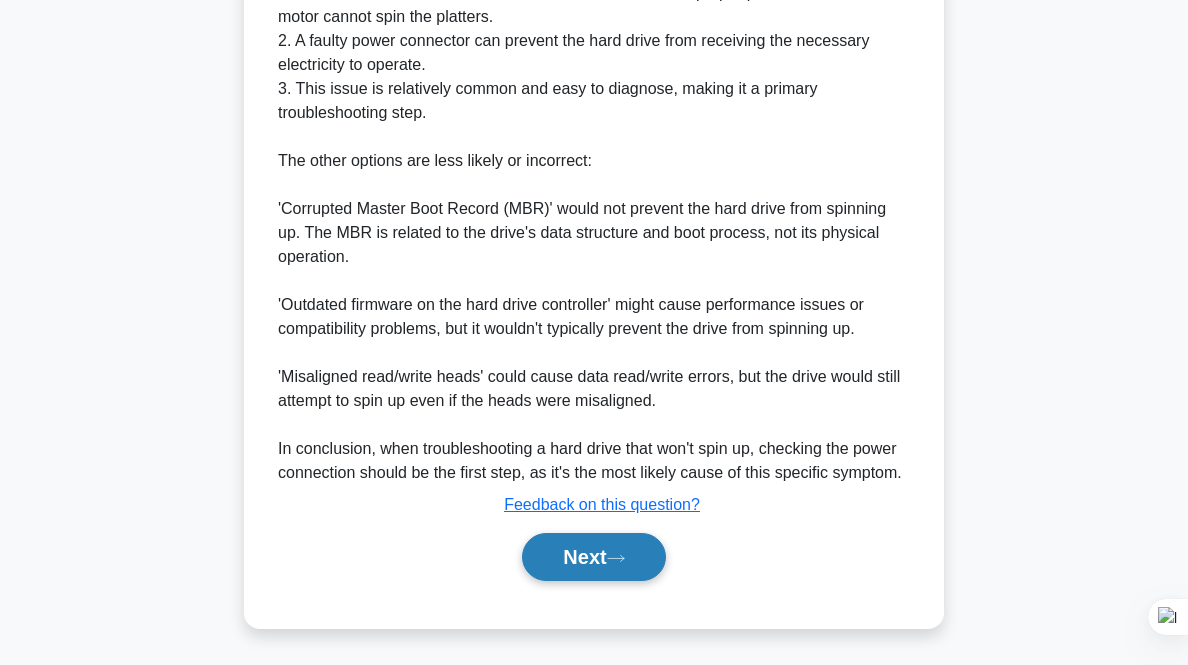 click on "Next" at bounding box center [593, 557] 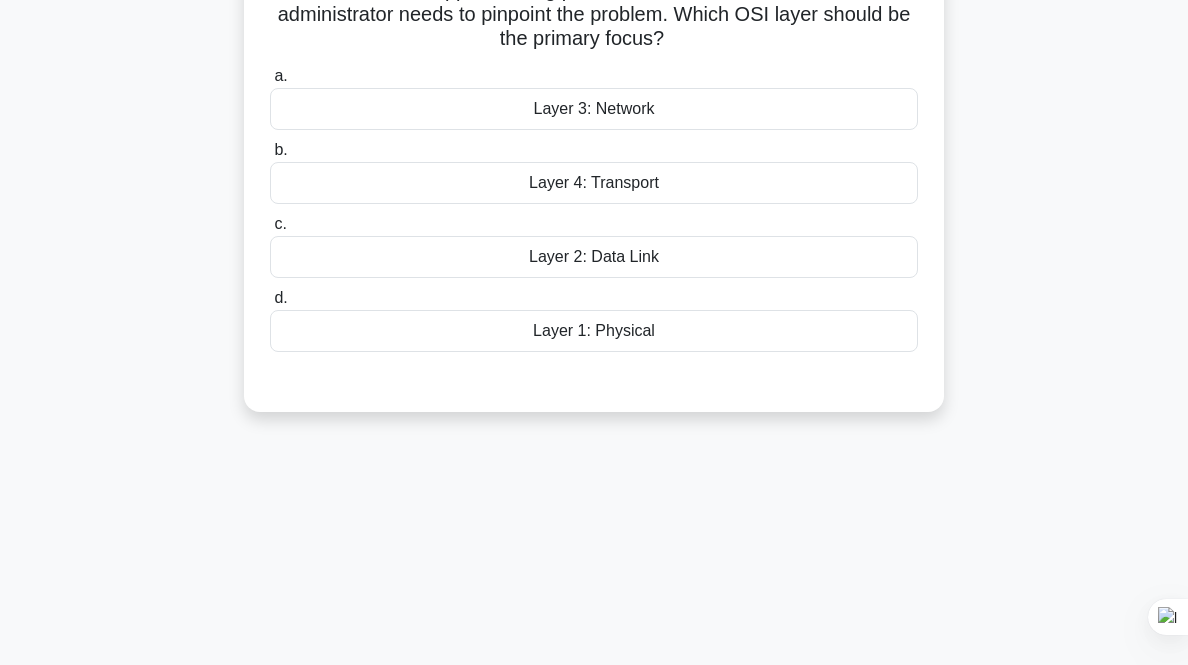 scroll, scrollTop: 0, scrollLeft: 0, axis: both 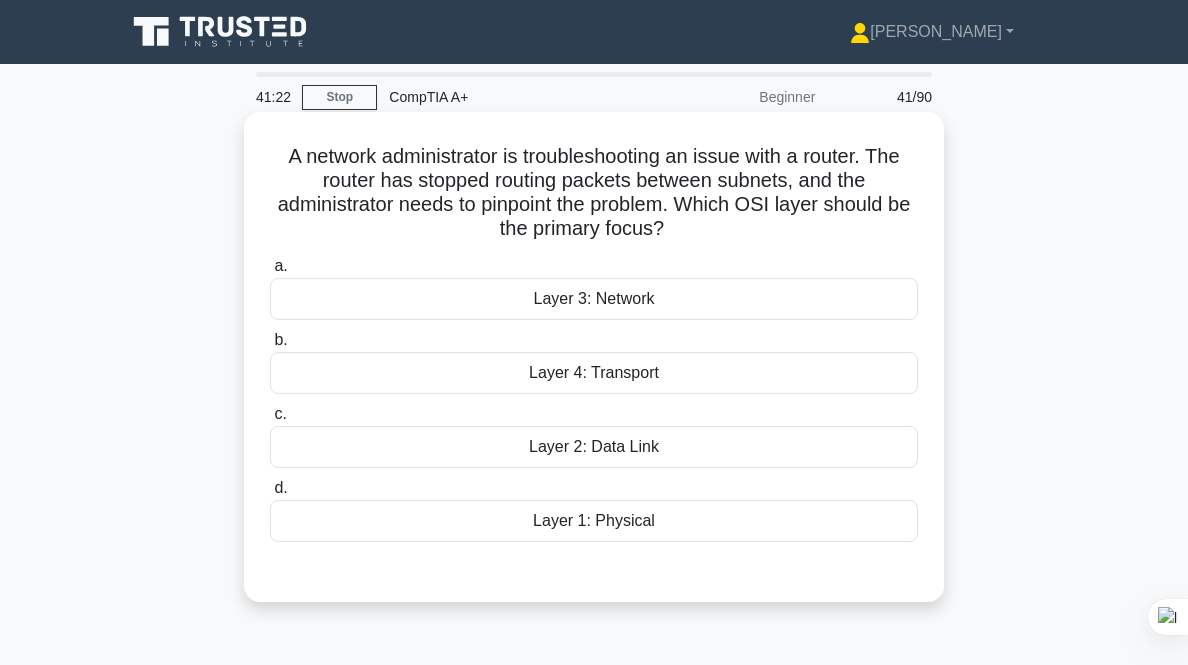 click on "Layer 4: Transport" at bounding box center (594, 373) 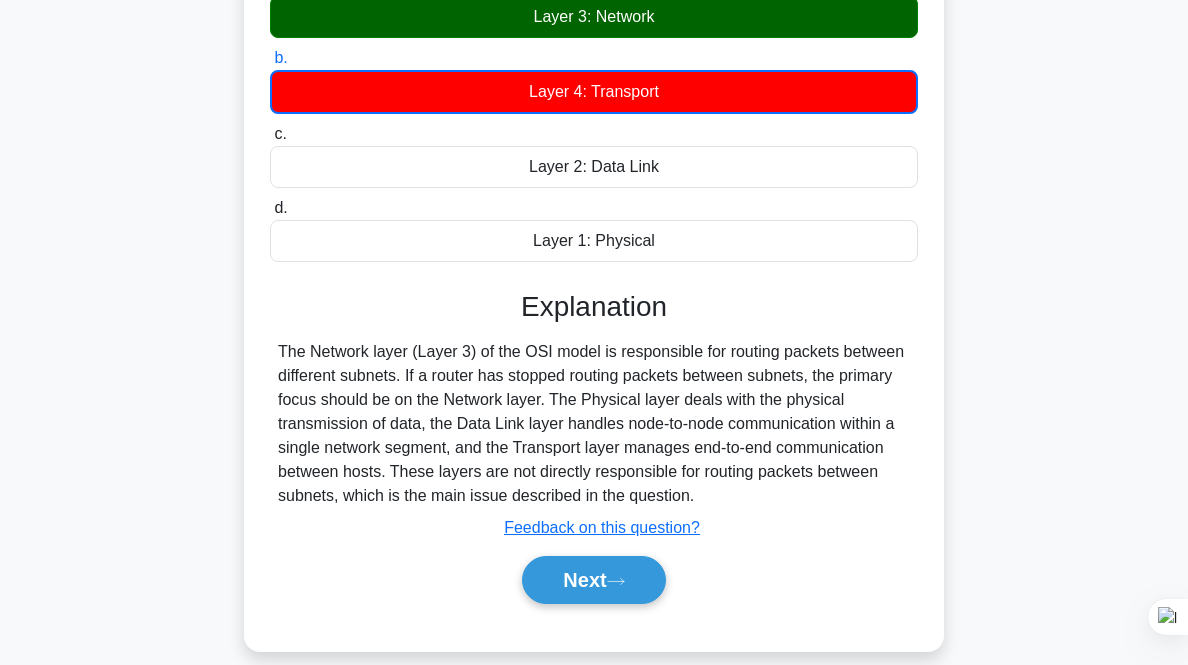 scroll, scrollTop: 415, scrollLeft: 0, axis: vertical 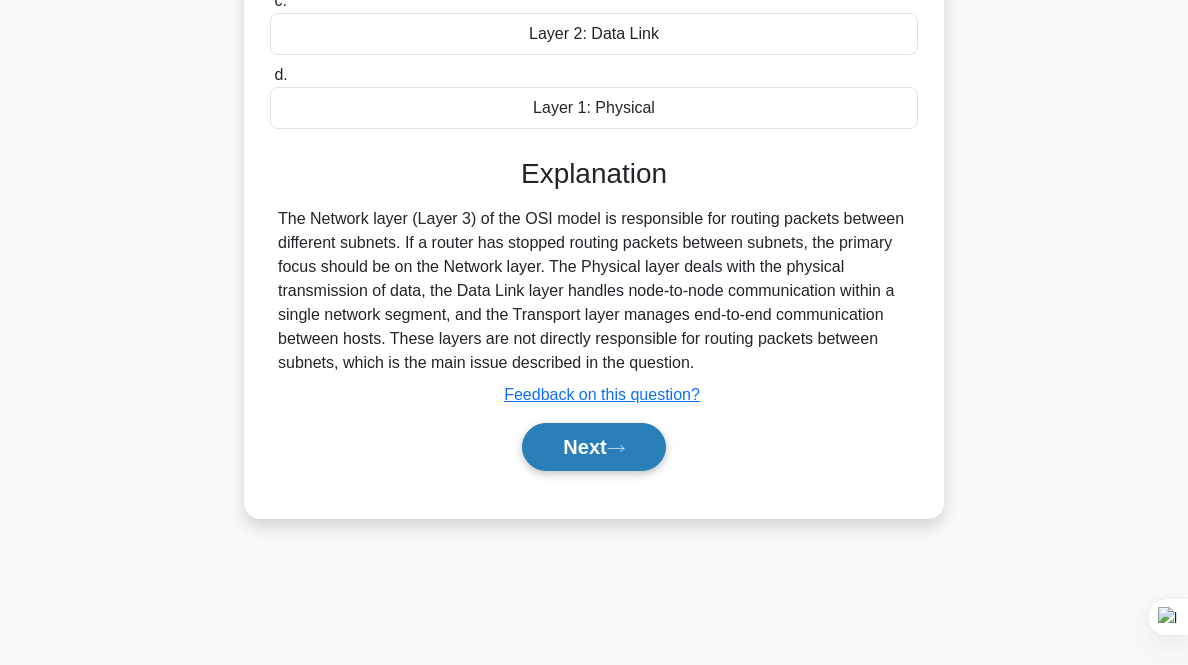 click on "Next" at bounding box center [593, 447] 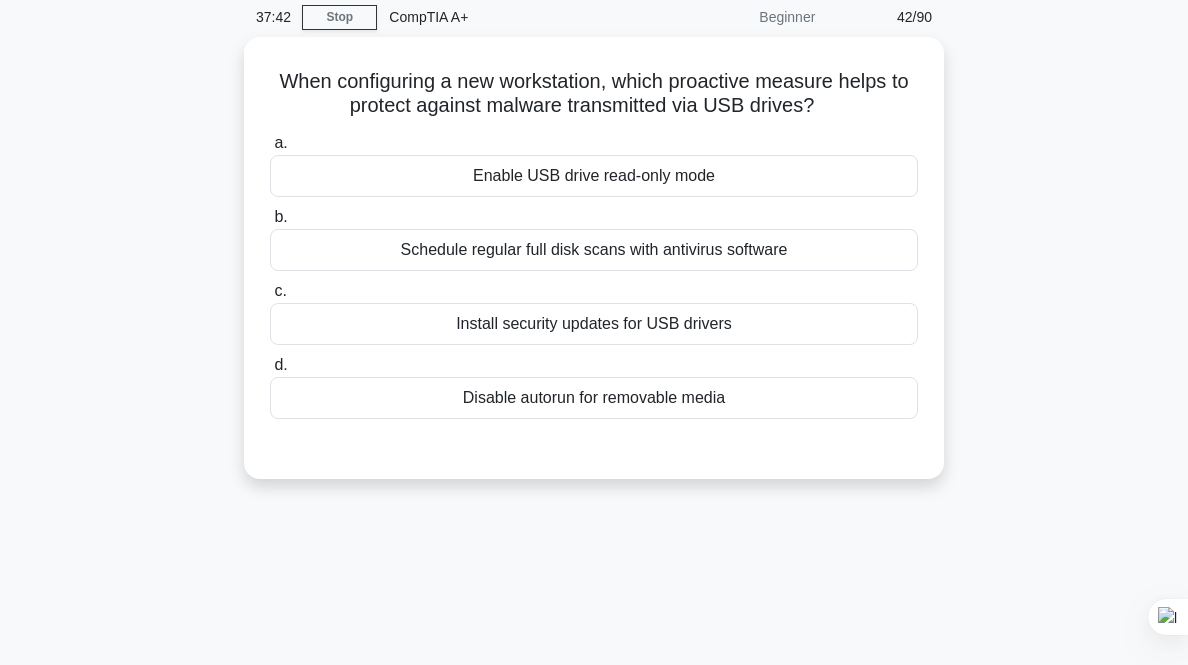 scroll, scrollTop: 81, scrollLeft: 0, axis: vertical 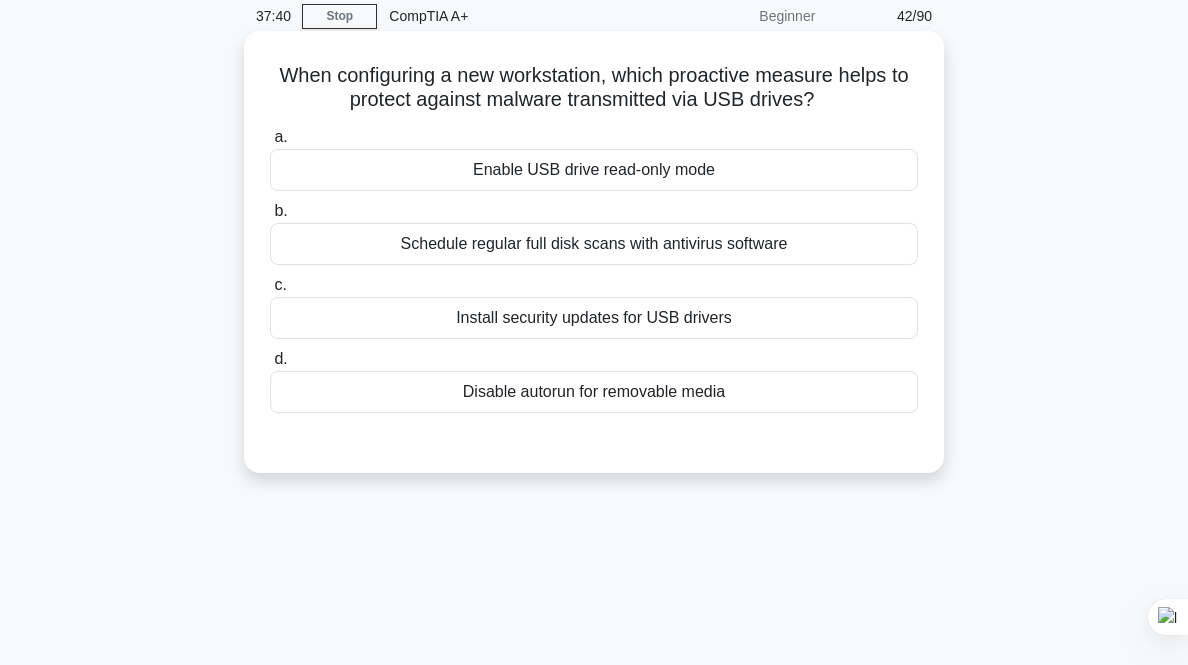 click on "Disable autorun for removable media" at bounding box center (594, 392) 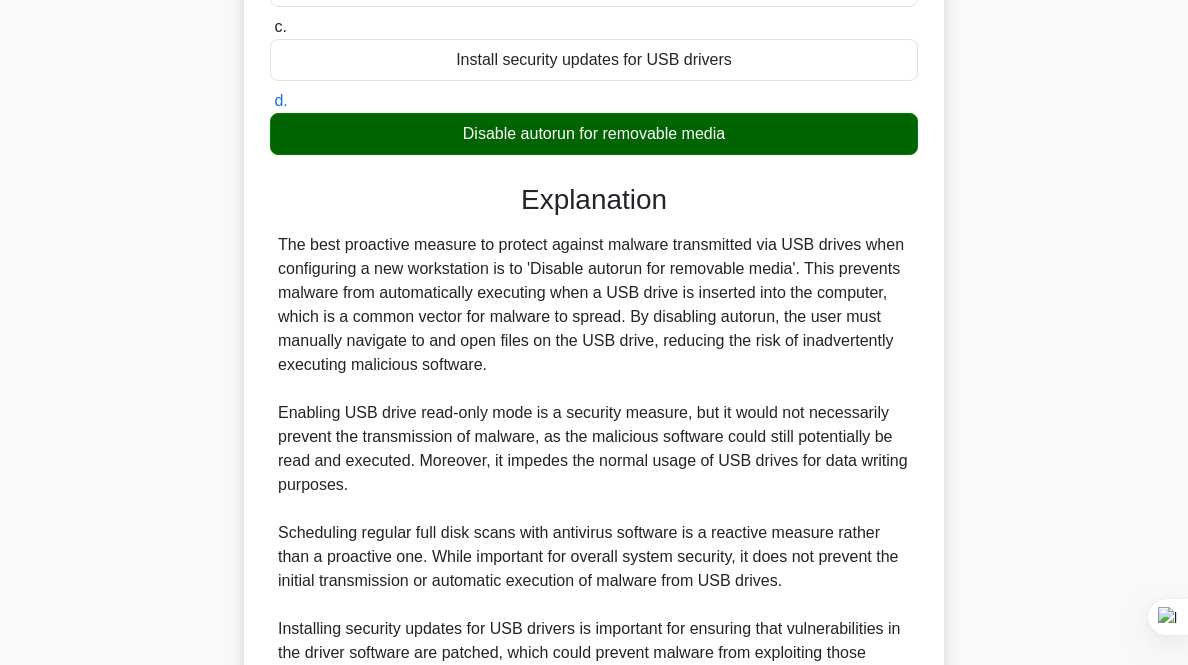 scroll, scrollTop: 567, scrollLeft: 0, axis: vertical 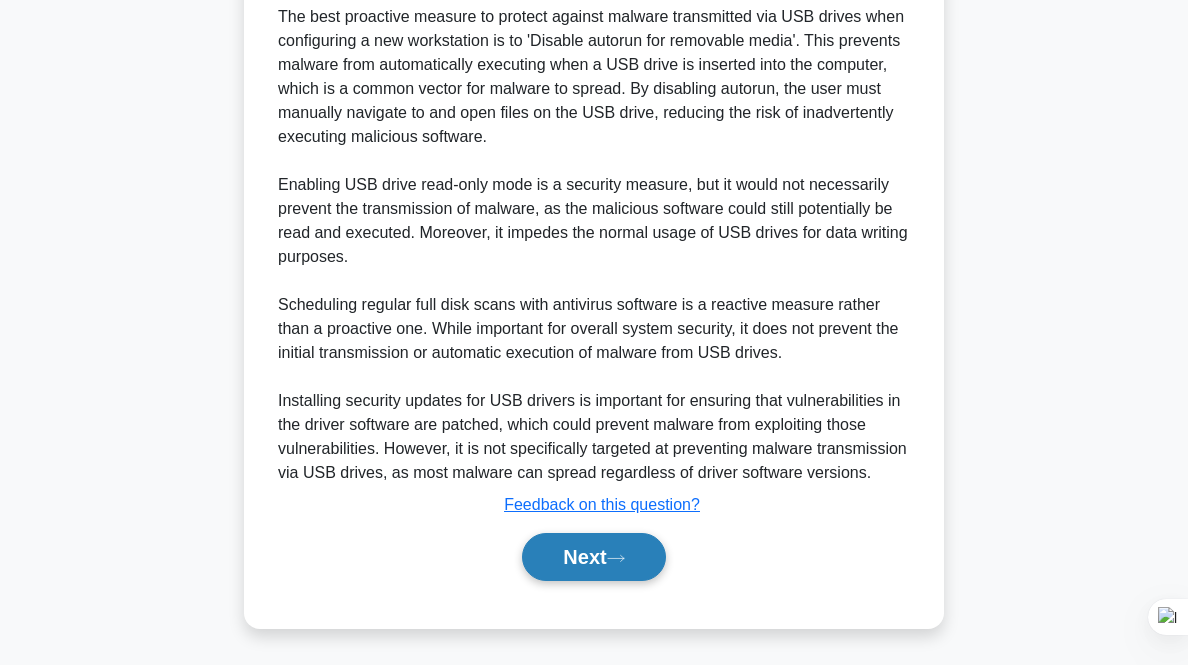 click on "Next" at bounding box center [593, 557] 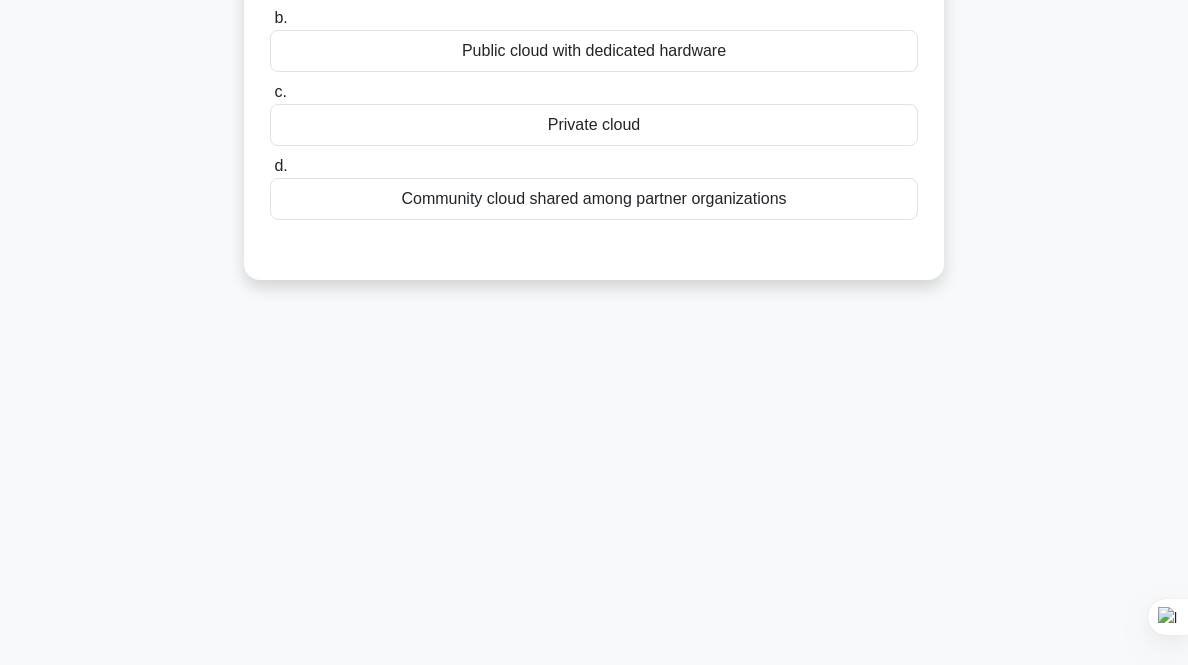 scroll, scrollTop: 0, scrollLeft: 0, axis: both 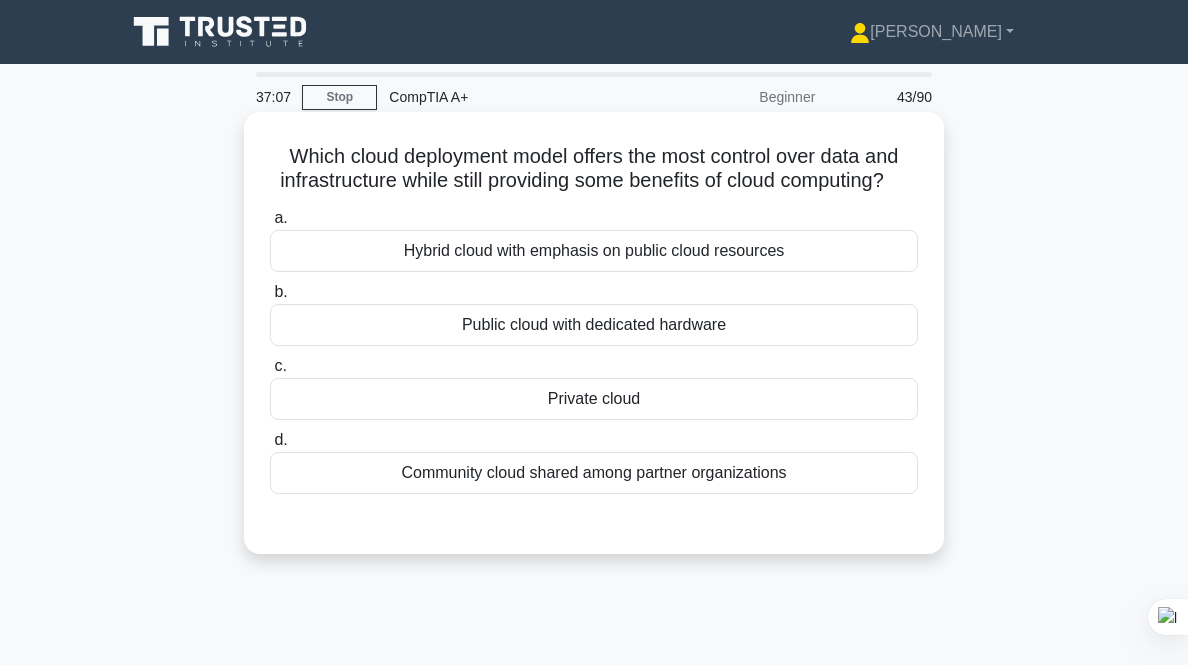 click on "Private cloud" at bounding box center [594, 399] 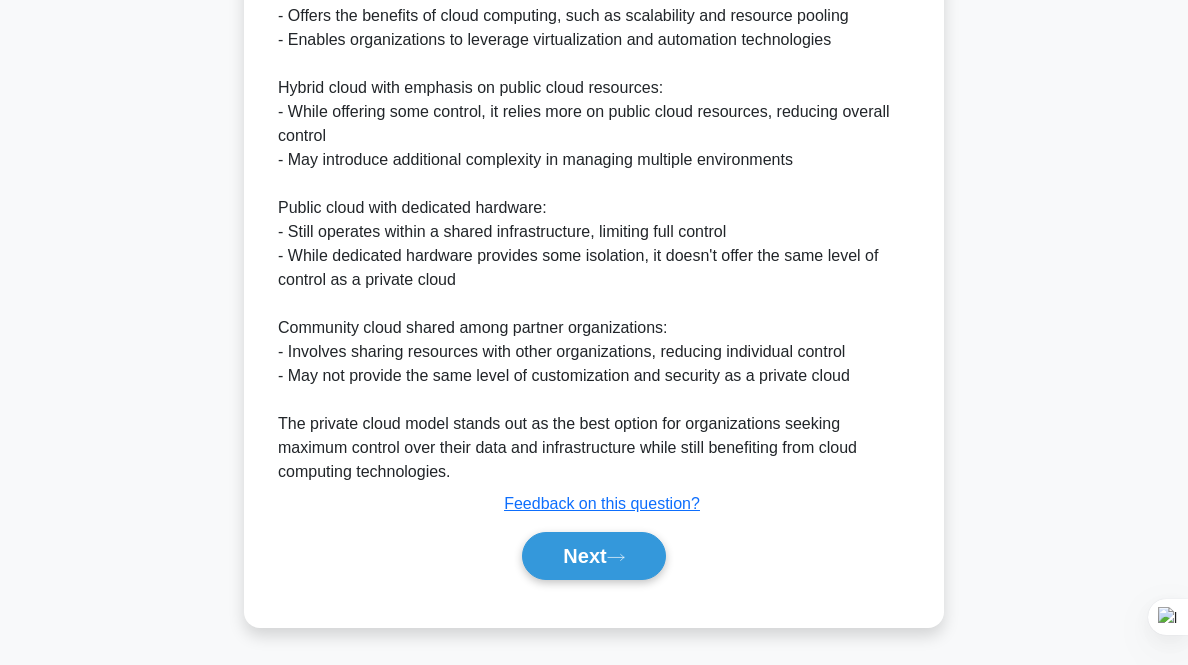 scroll, scrollTop: 735, scrollLeft: 0, axis: vertical 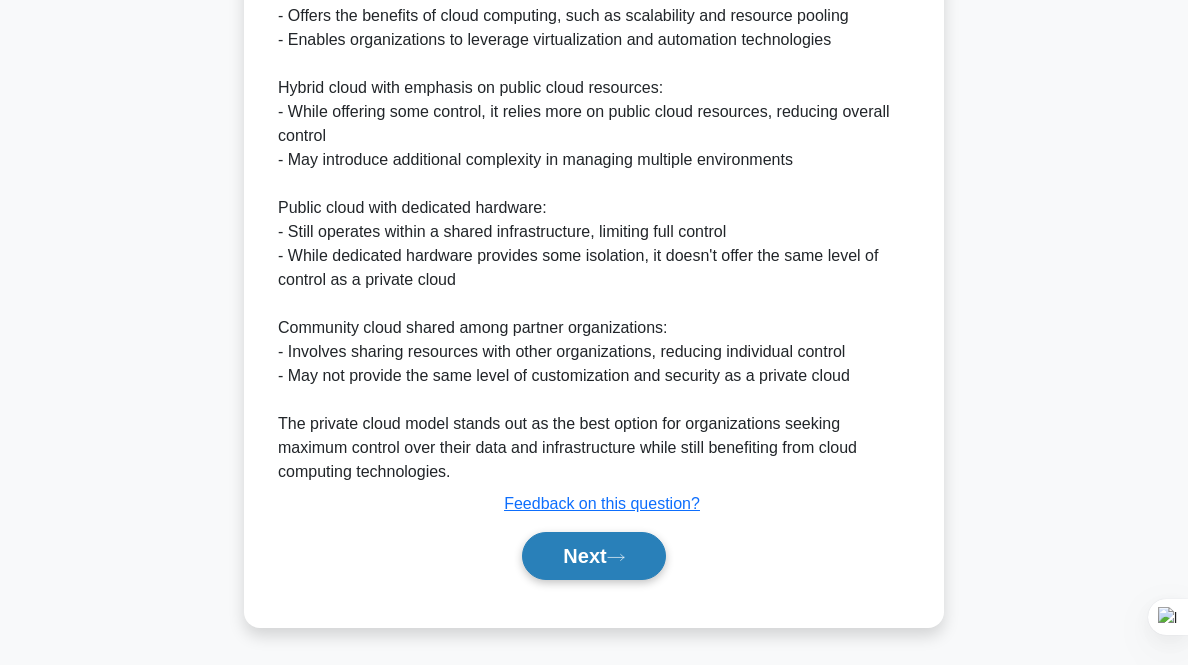 click on "Next" at bounding box center (593, 556) 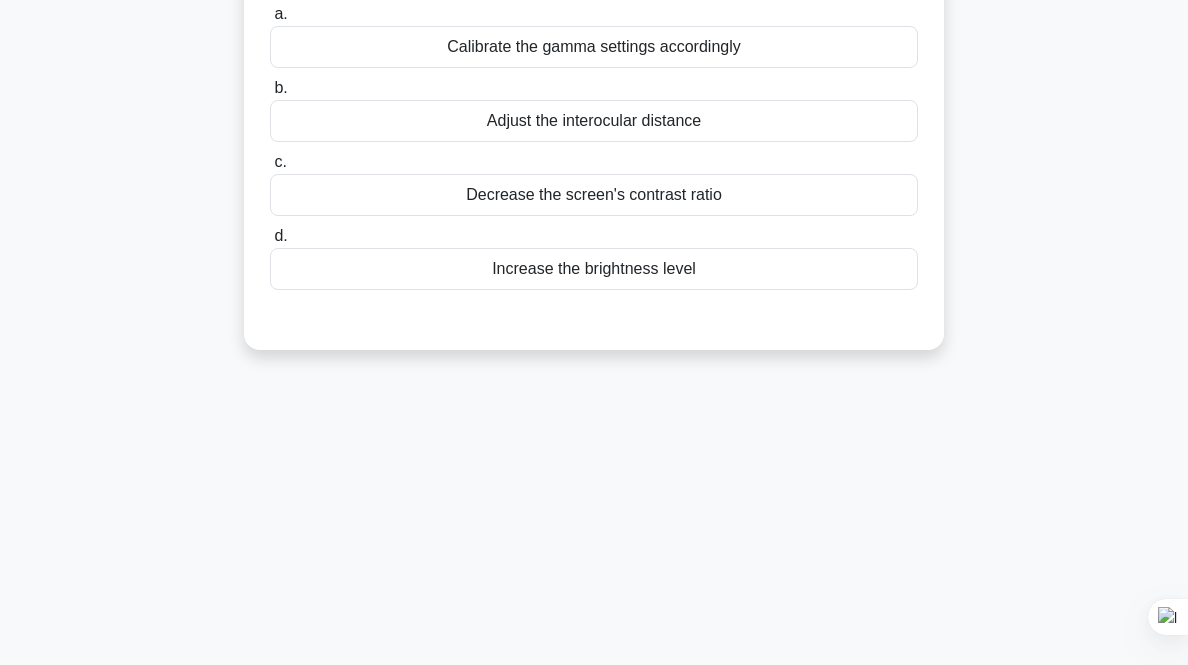 scroll, scrollTop: 0, scrollLeft: 0, axis: both 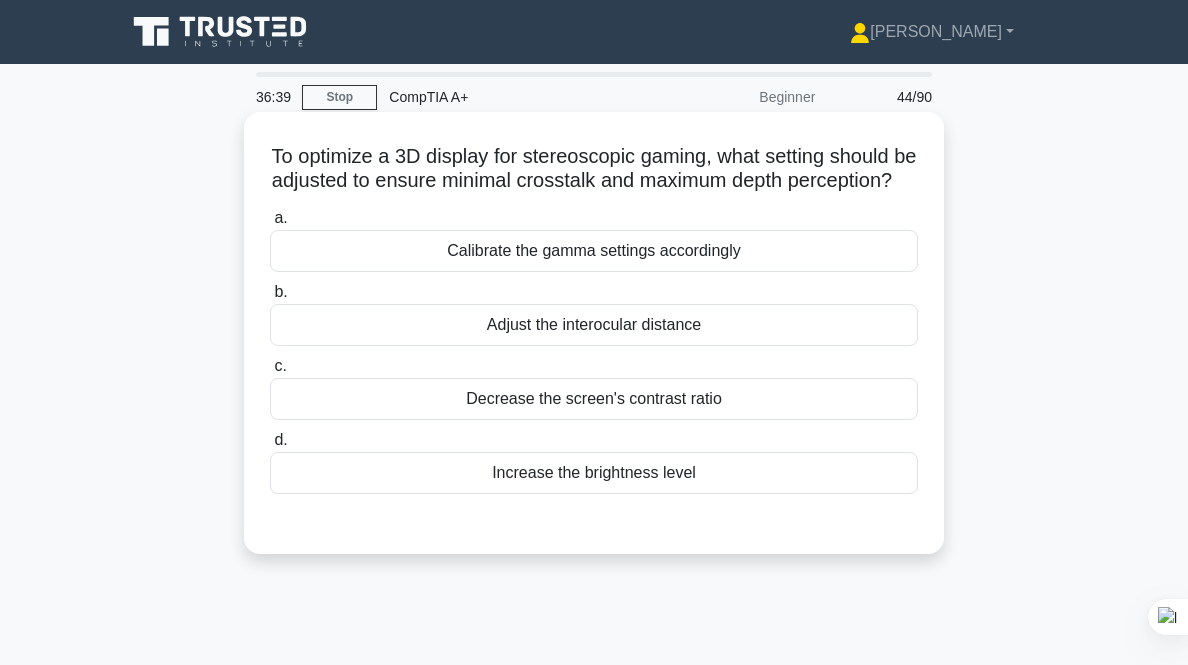 click on "Adjust the interocular distance" at bounding box center [594, 325] 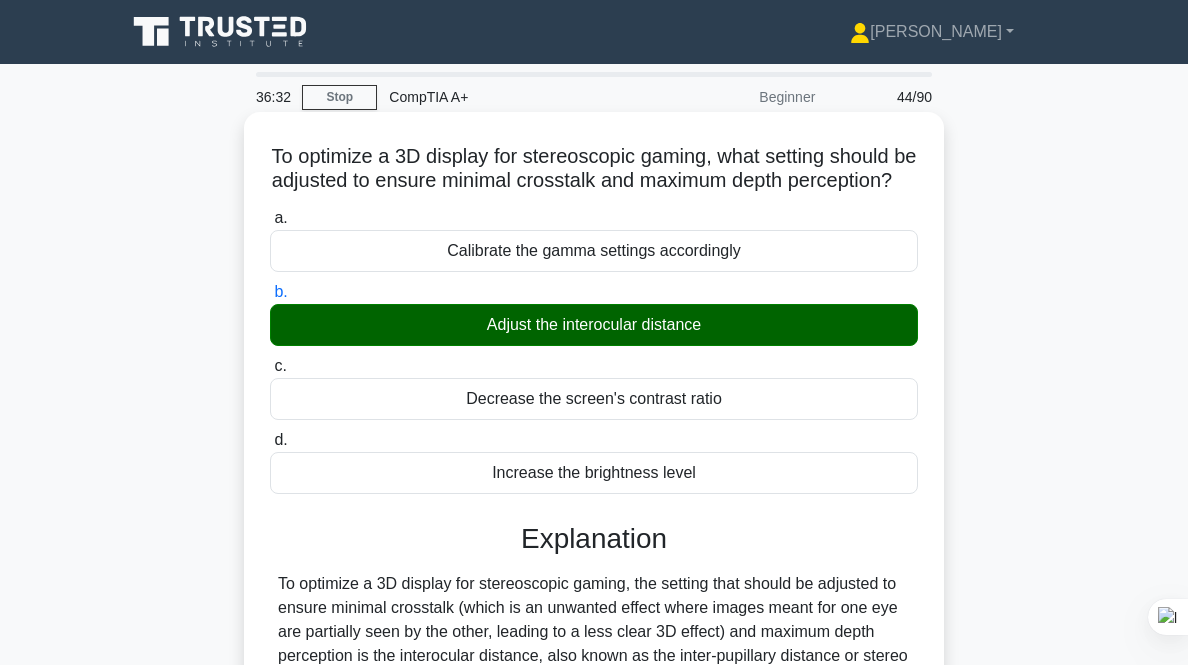 scroll, scrollTop: 495, scrollLeft: 0, axis: vertical 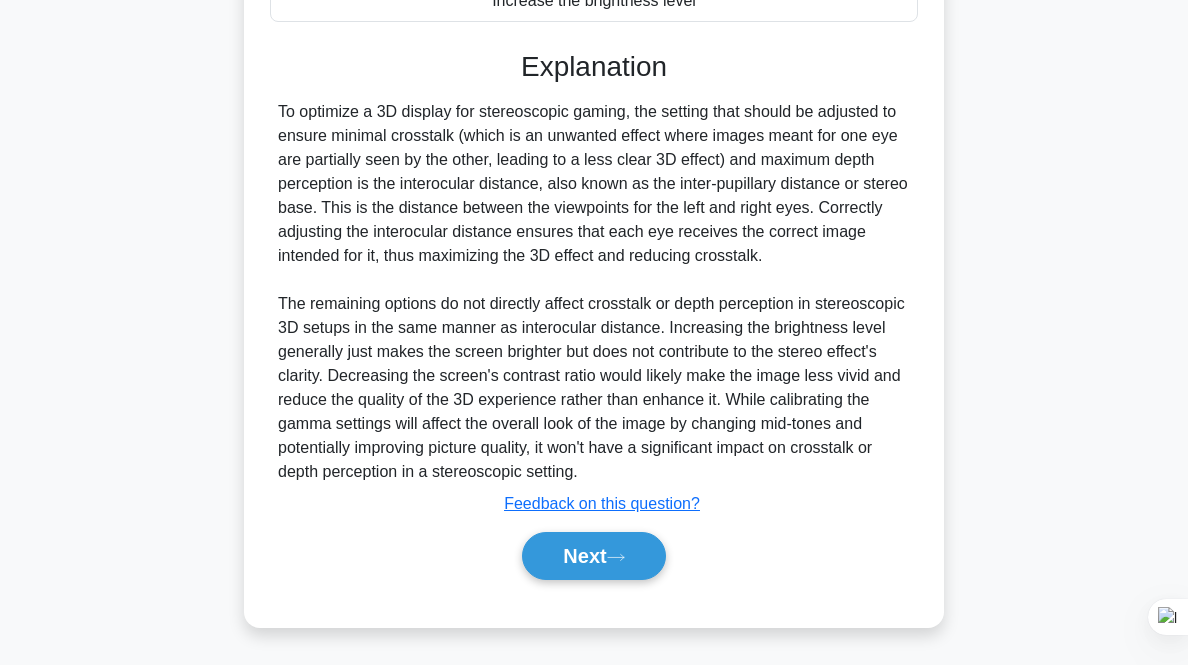 click on "c.
Decrease the screen's contrast ratio" at bounding box center [270, -106] 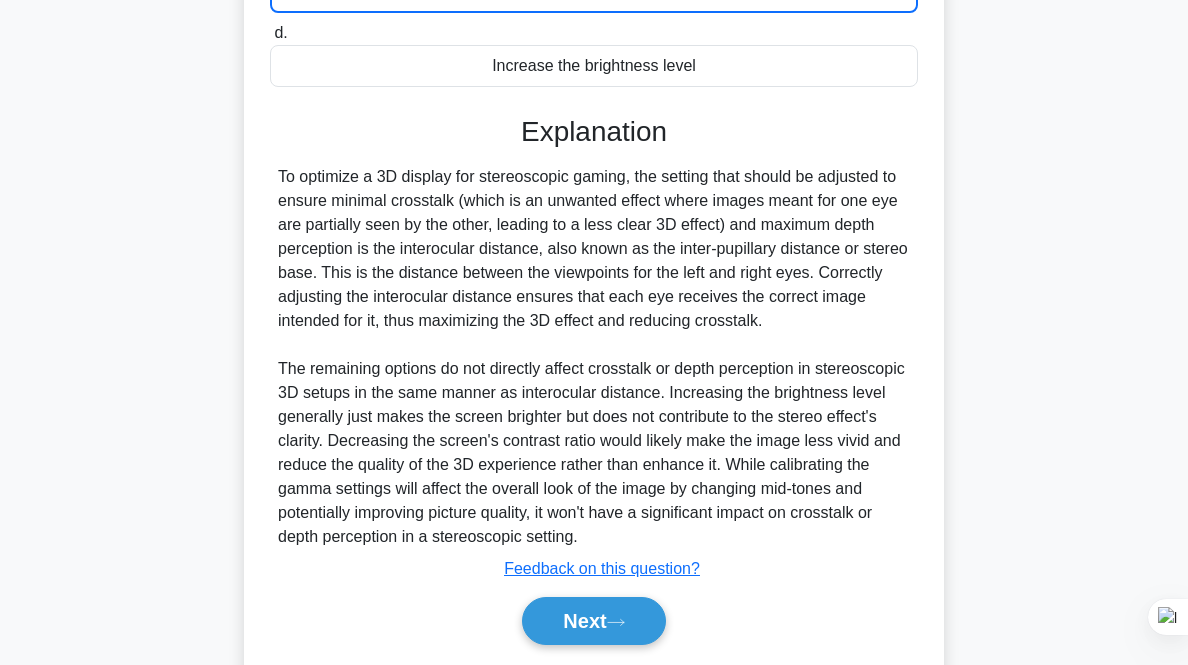 scroll, scrollTop: 497, scrollLeft: 0, axis: vertical 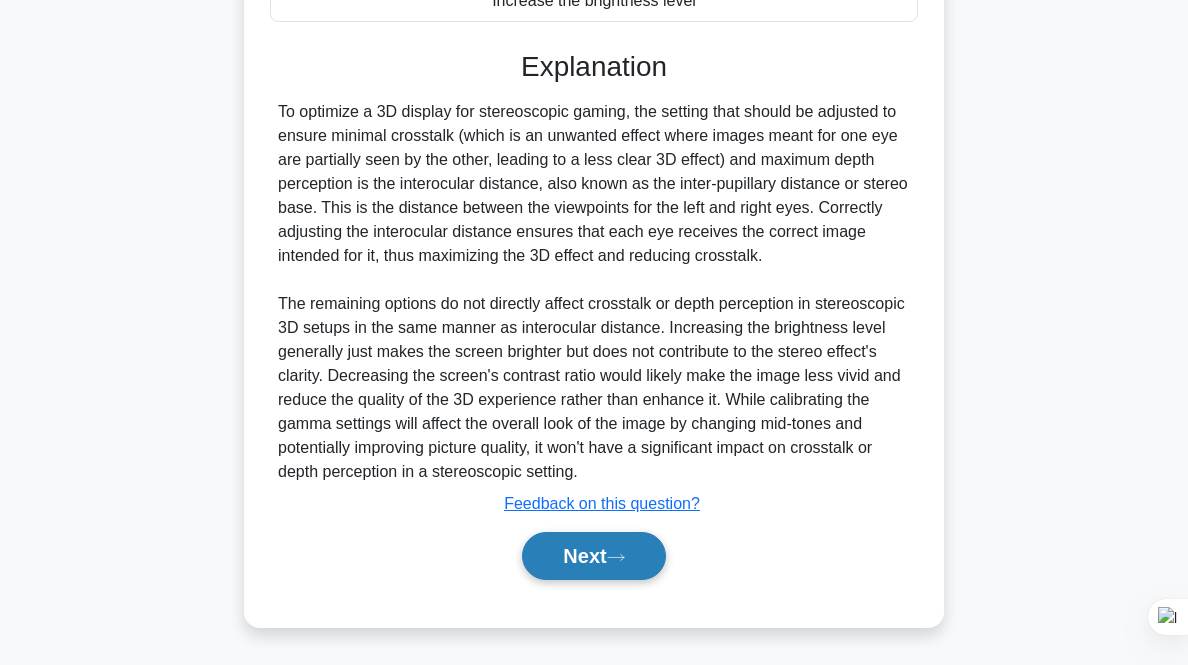 click on "Next" at bounding box center [593, 556] 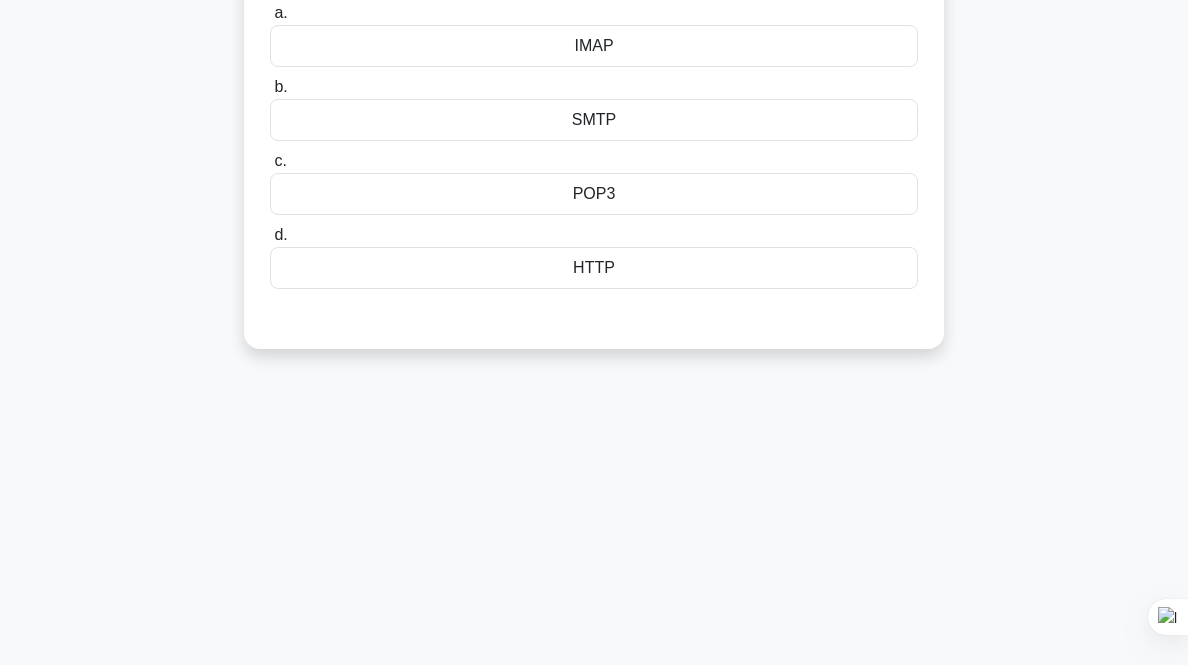 scroll, scrollTop: 0, scrollLeft: 0, axis: both 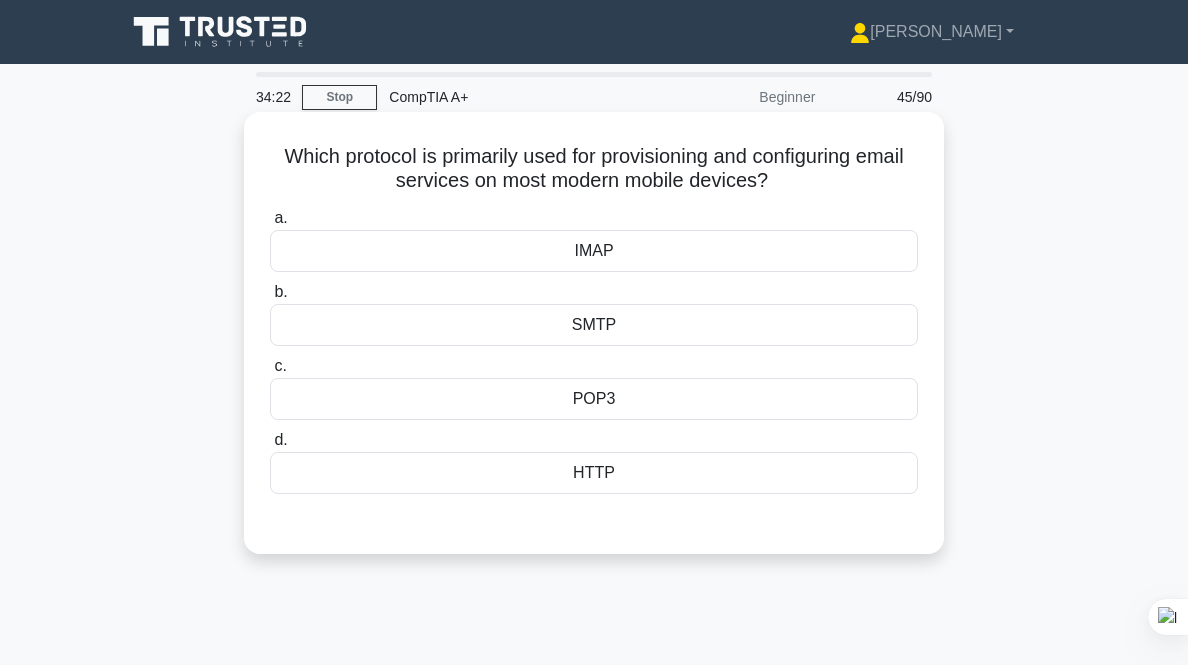click on "IMAP" at bounding box center [594, 251] 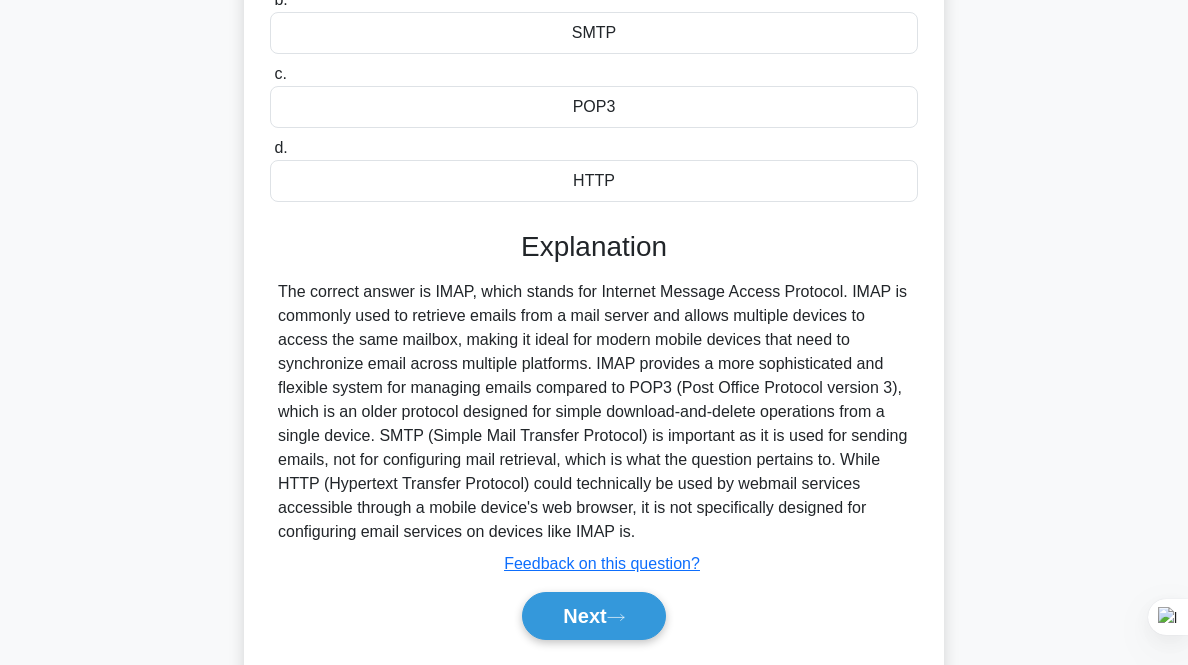 scroll, scrollTop: 415, scrollLeft: 0, axis: vertical 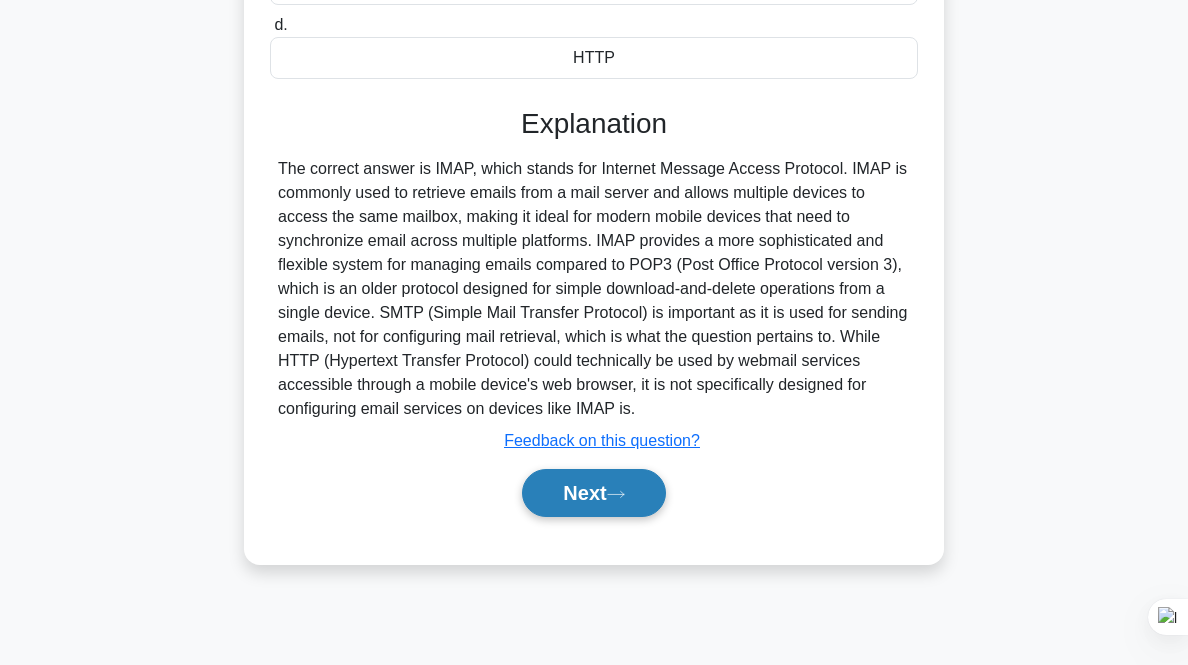 click on "Next" at bounding box center (593, 493) 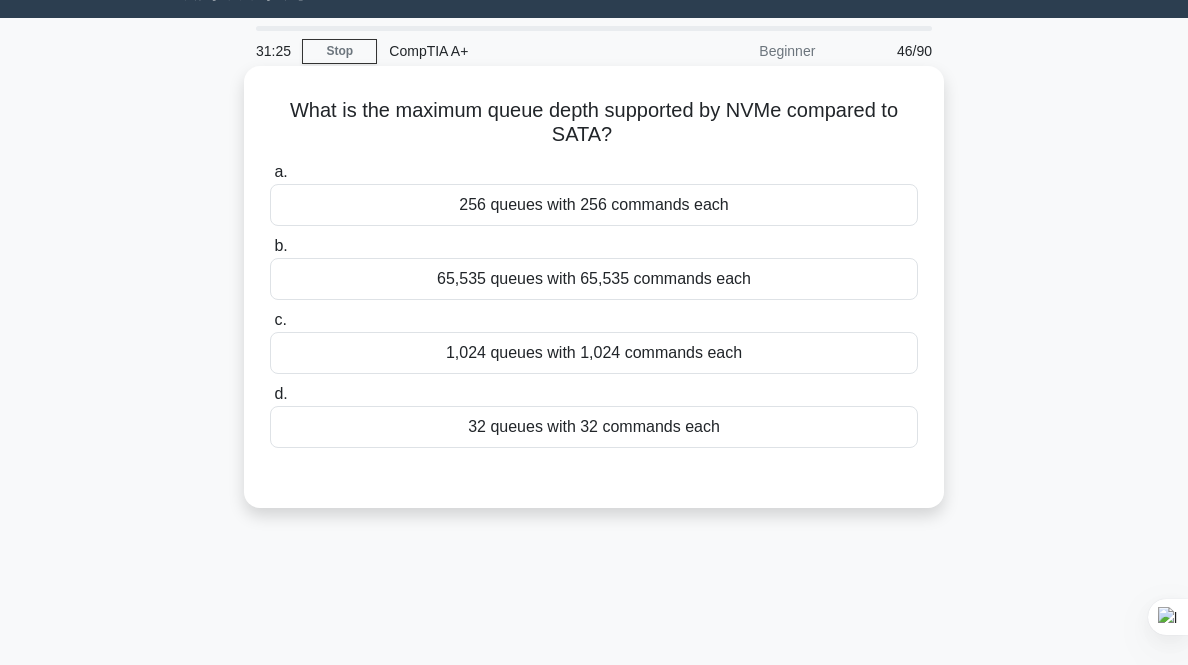 scroll, scrollTop: 47, scrollLeft: 0, axis: vertical 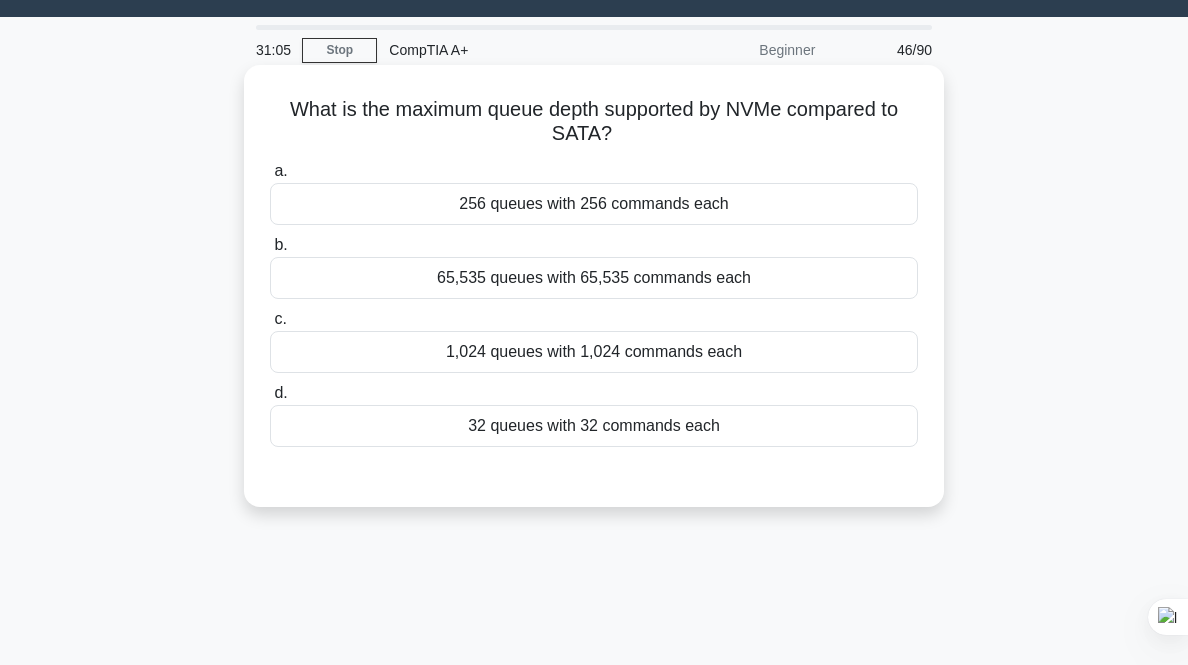 click on "65,535 queues with 65,535 commands each" at bounding box center [594, 278] 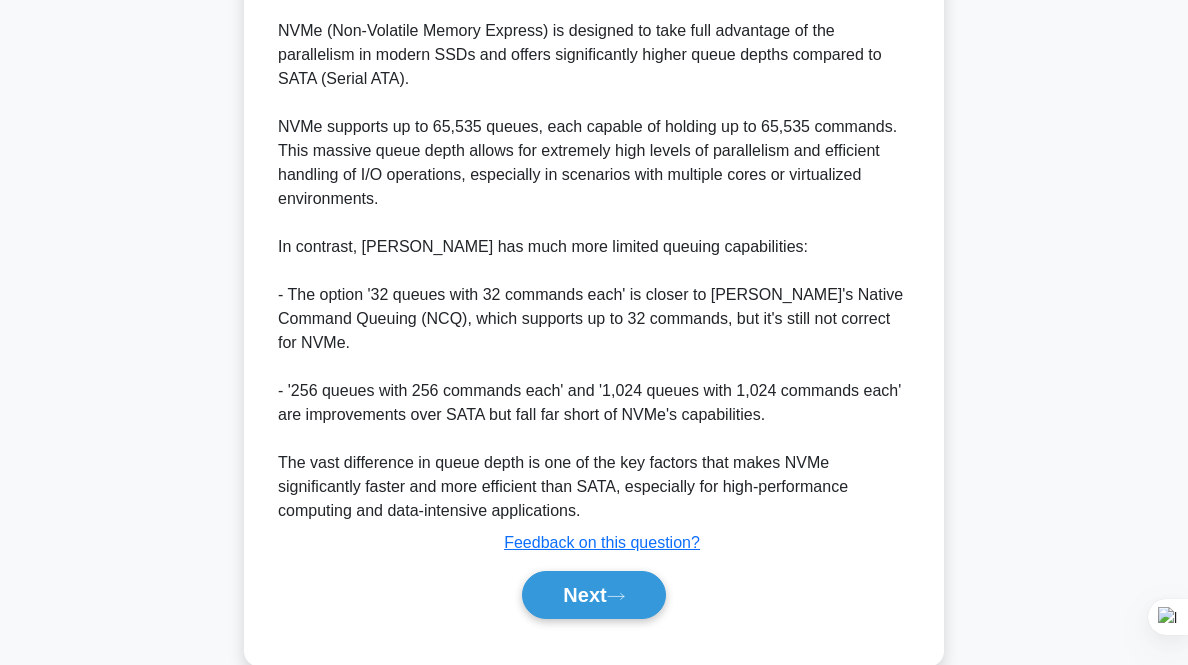 scroll, scrollTop: 604, scrollLeft: 0, axis: vertical 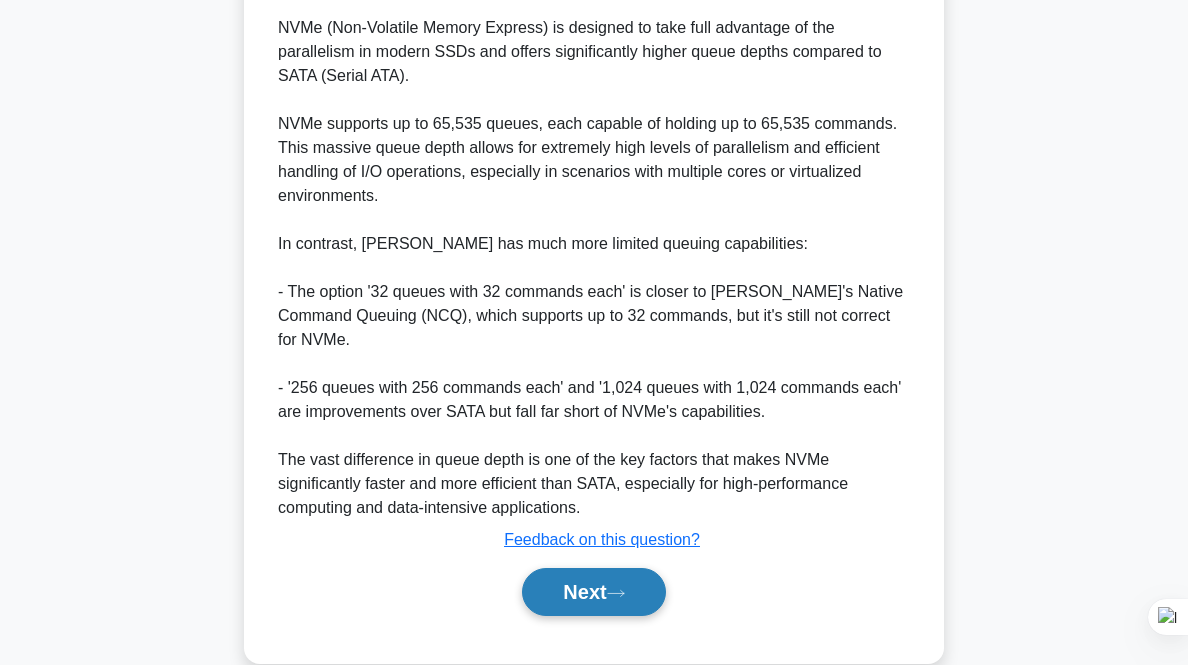 click on "Next" at bounding box center (593, 592) 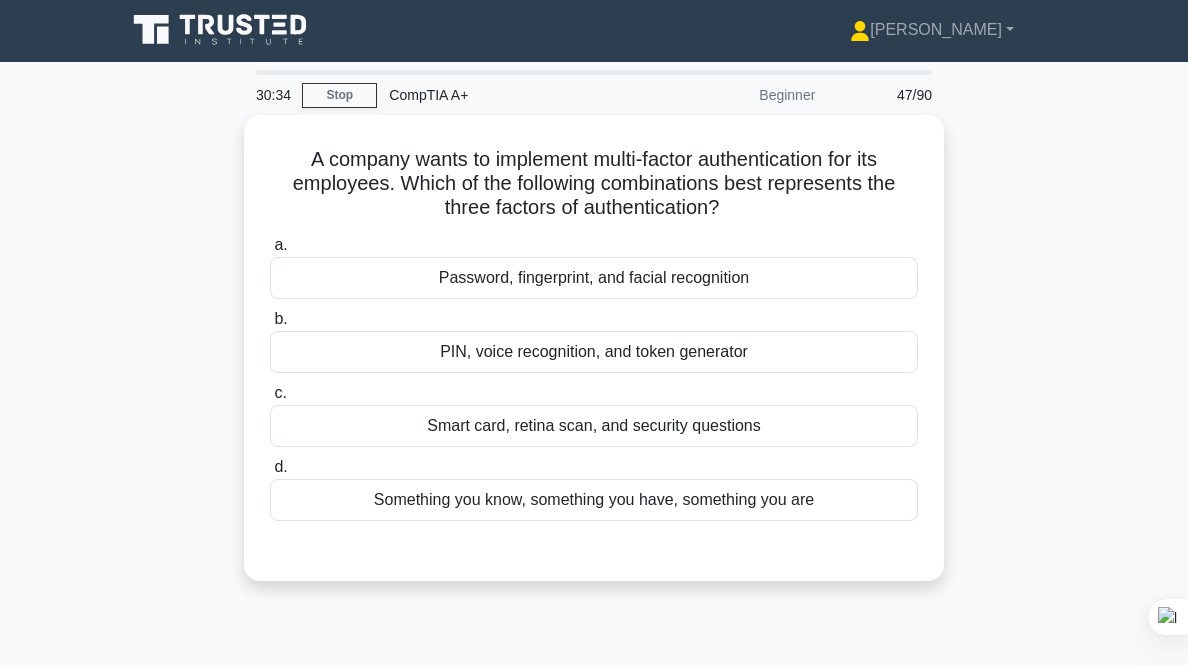 scroll, scrollTop: 0, scrollLeft: 0, axis: both 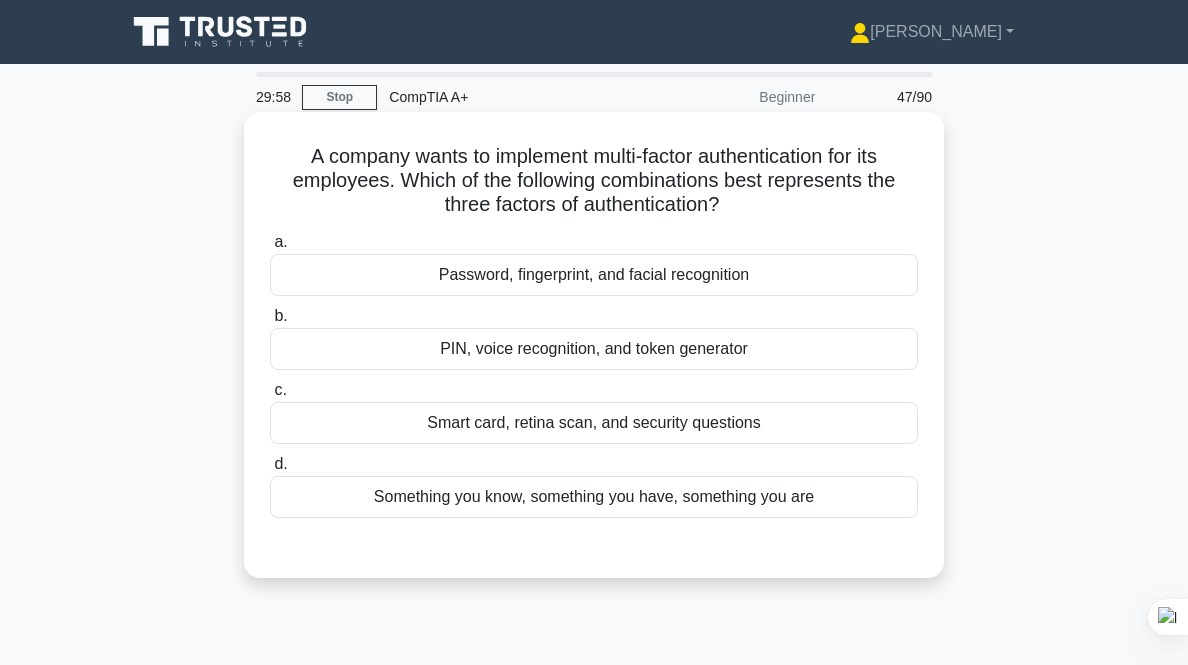click on "Something you know, something you have, something you are" at bounding box center (594, 497) 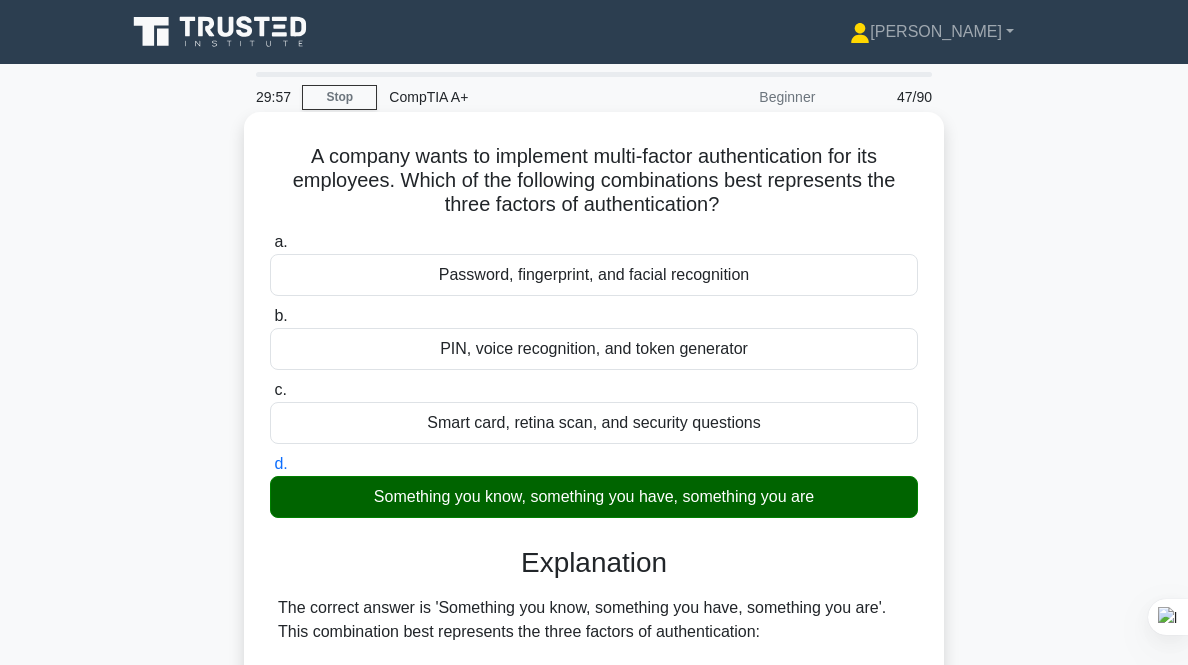 click on "The correct answer is 'Something you know, something you have, something you are'. This combination best represents the three factors of authentication: 1. Something you know: This refers to information that only the user should know, such as a password, PIN, or security question. 2. Something you have: This is a physical object in the user's possession, like a smart card, token generator, or mobile device. 3. Something you are: This involves biometric characteristics unique to the user, such as fingerprints, facial features, or retinal patterns. The other options are not as comprehensive: 'Password, fingerprint, and facial recognition' only covers two factors: something you know (password) and something you are (fingerprint and facial recognition). 'Smart card, retina scan, and security questions' covers all three factors but is less general than the correct answer." at bounding box center (594, 896) 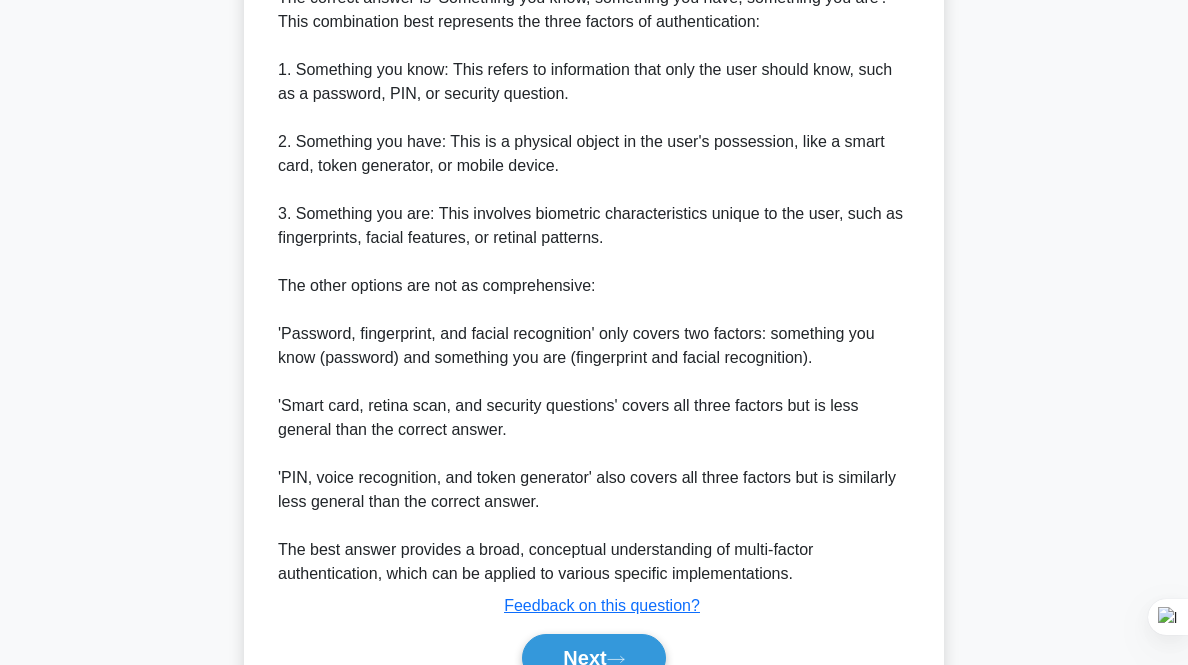 scroll, scrollTop: 711, scrollLeft: 0, axis: vertical 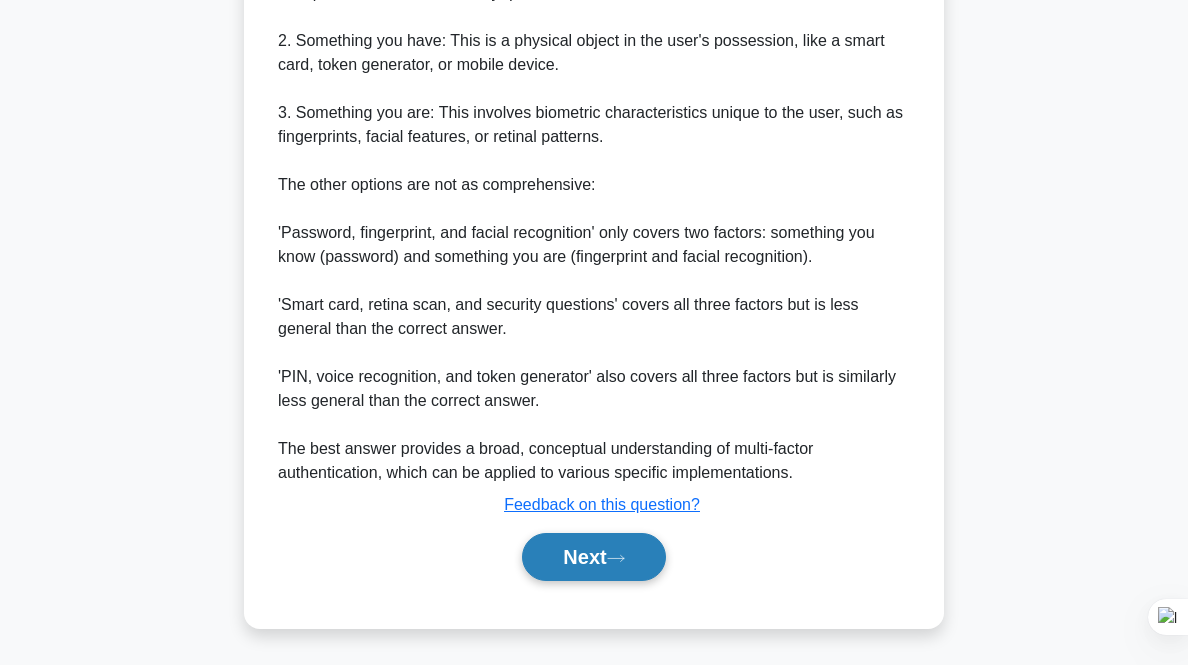 click on "Next" at bounding box center [593, 557] 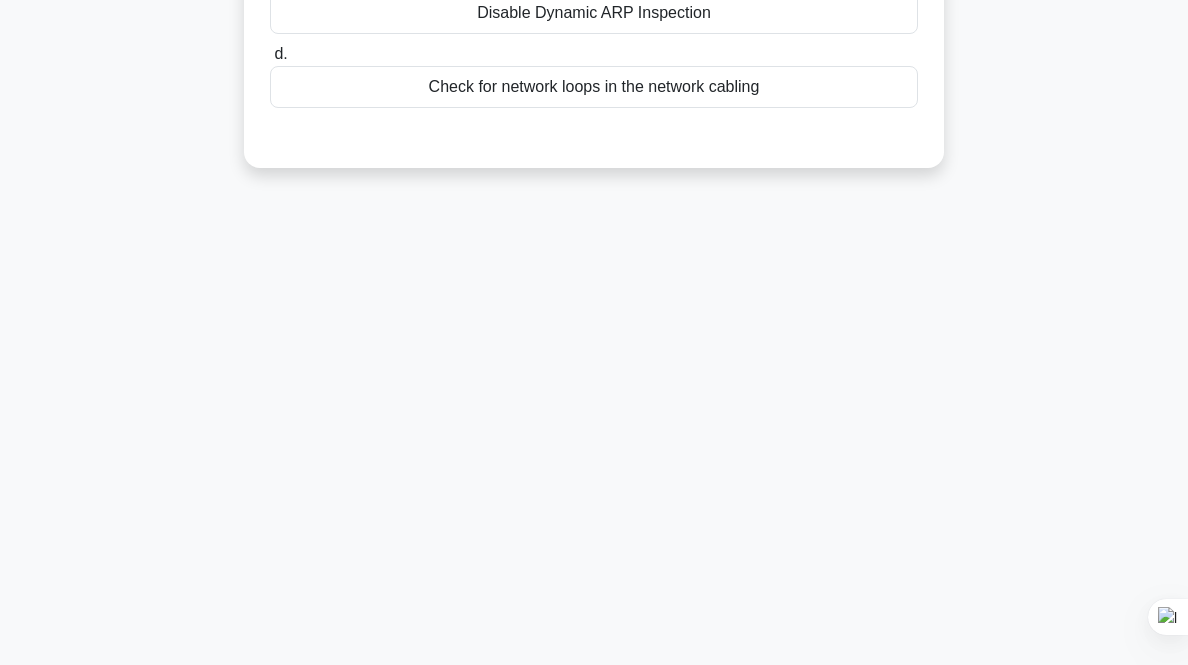 scroll, scrollTop: 0, scrollLeft: 0, axis: both 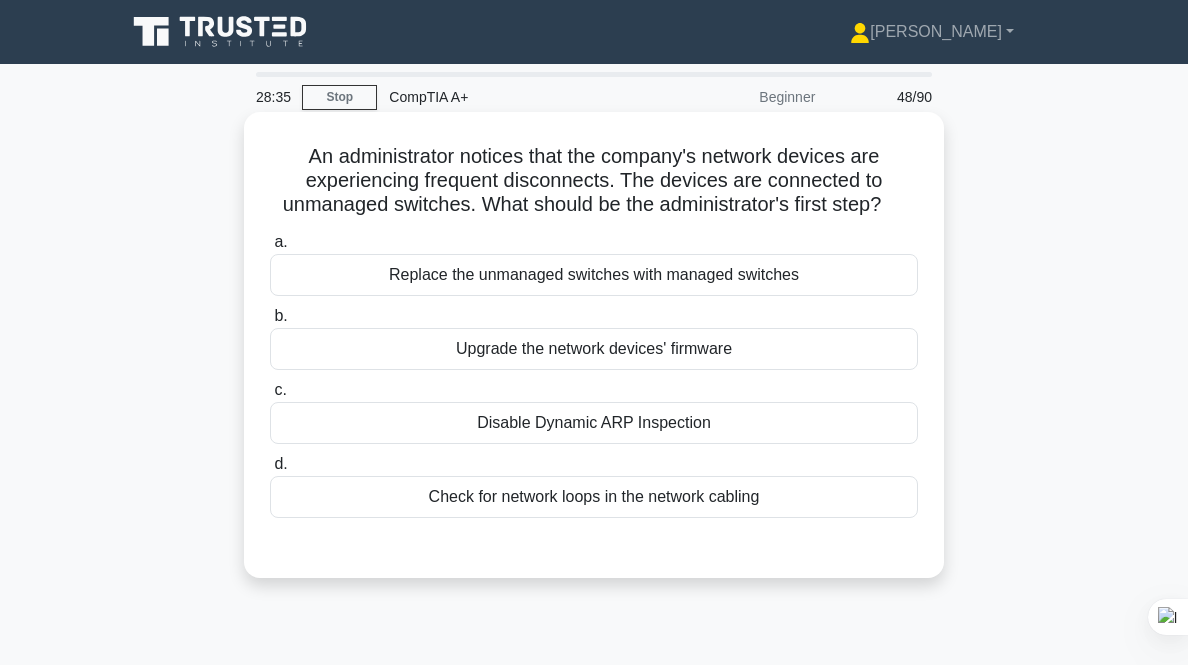 click on "Check for network loops in the network cabling" at bounding box center [594, 497] 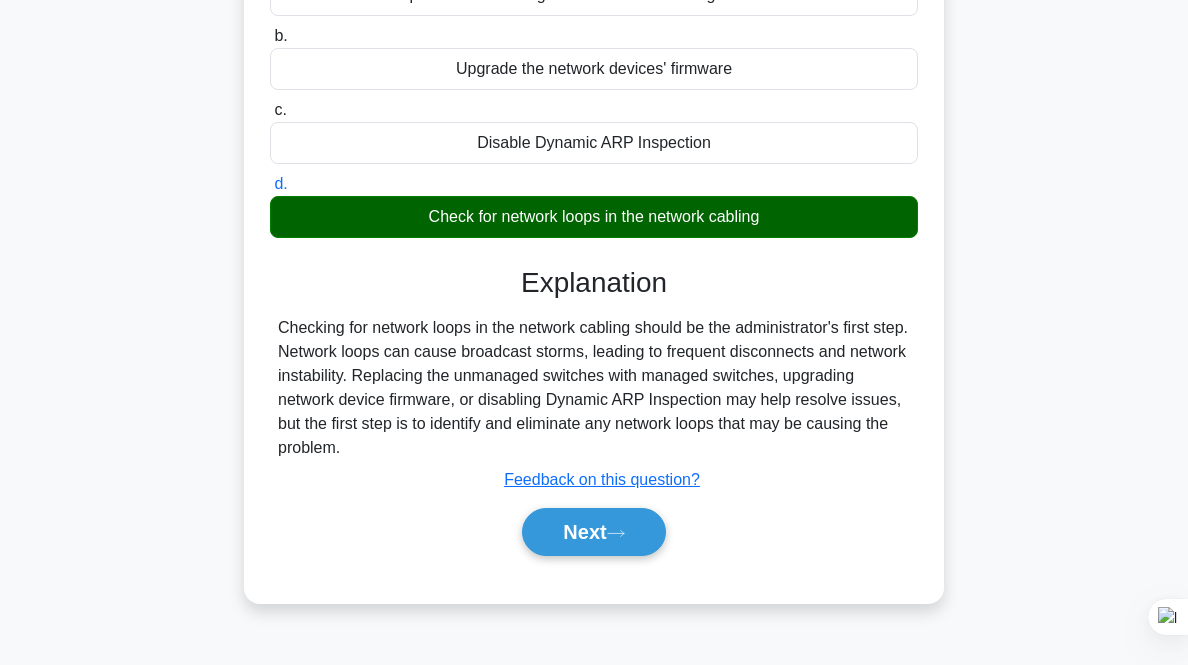 scroll, scrollTop: 415, scrollLeft: 0, axis: vertical 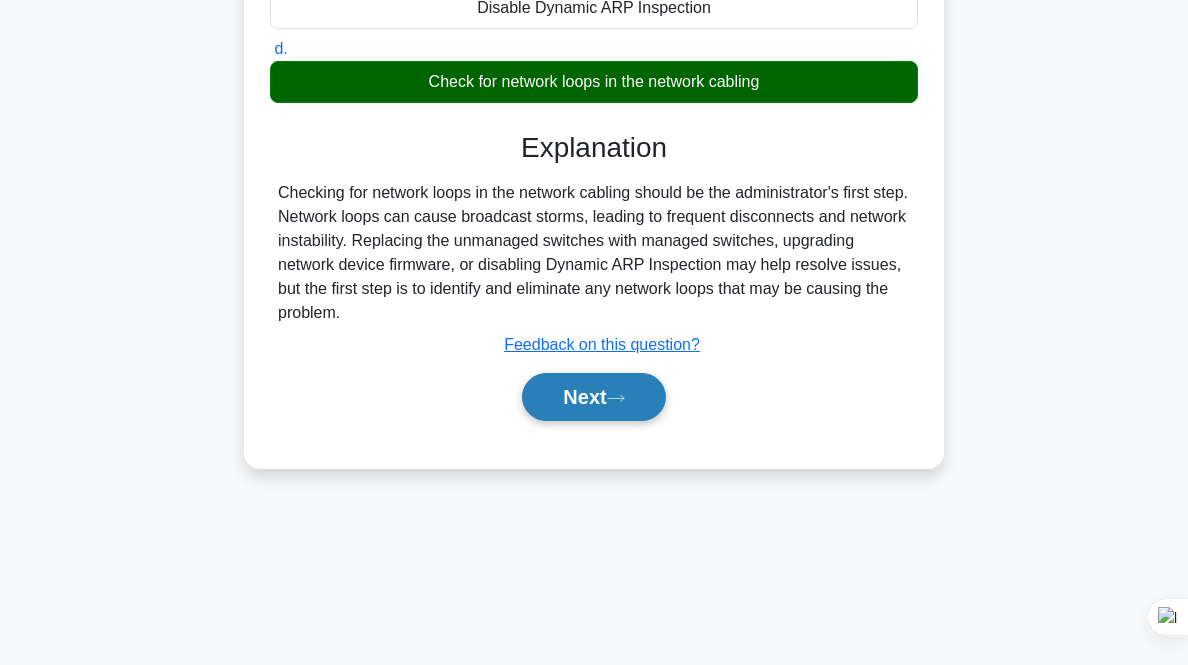 click on "Next" at bounding box center (593, 397) 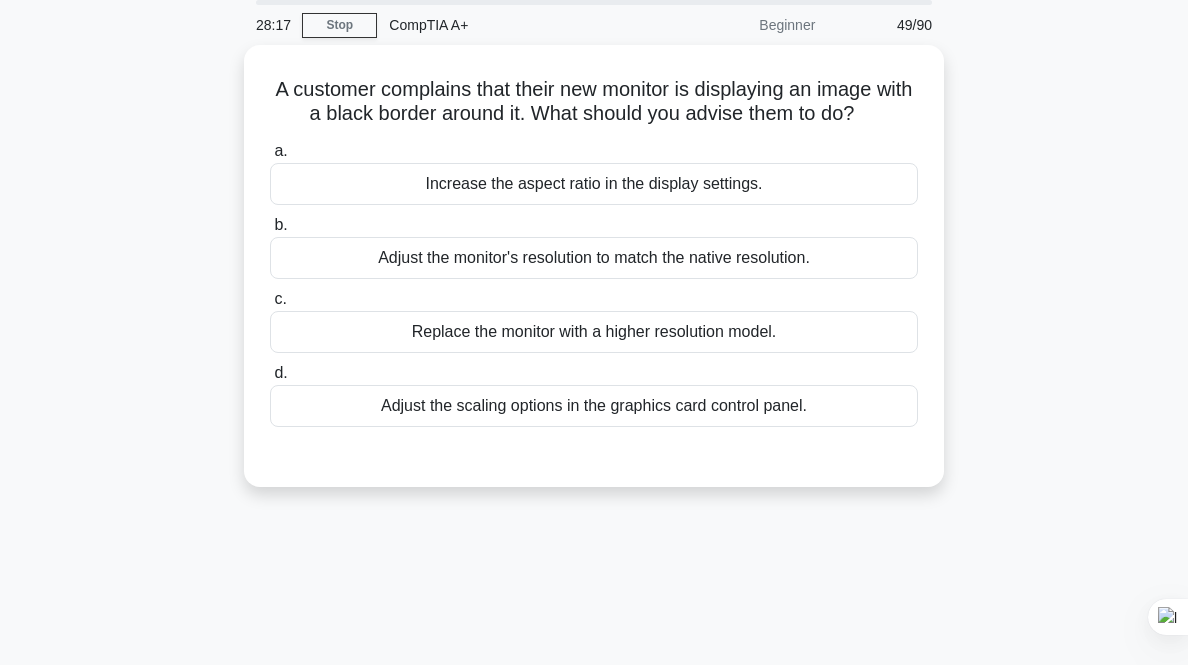 scroll, scrollTop: 0, scrollLeft: 0, axis: both 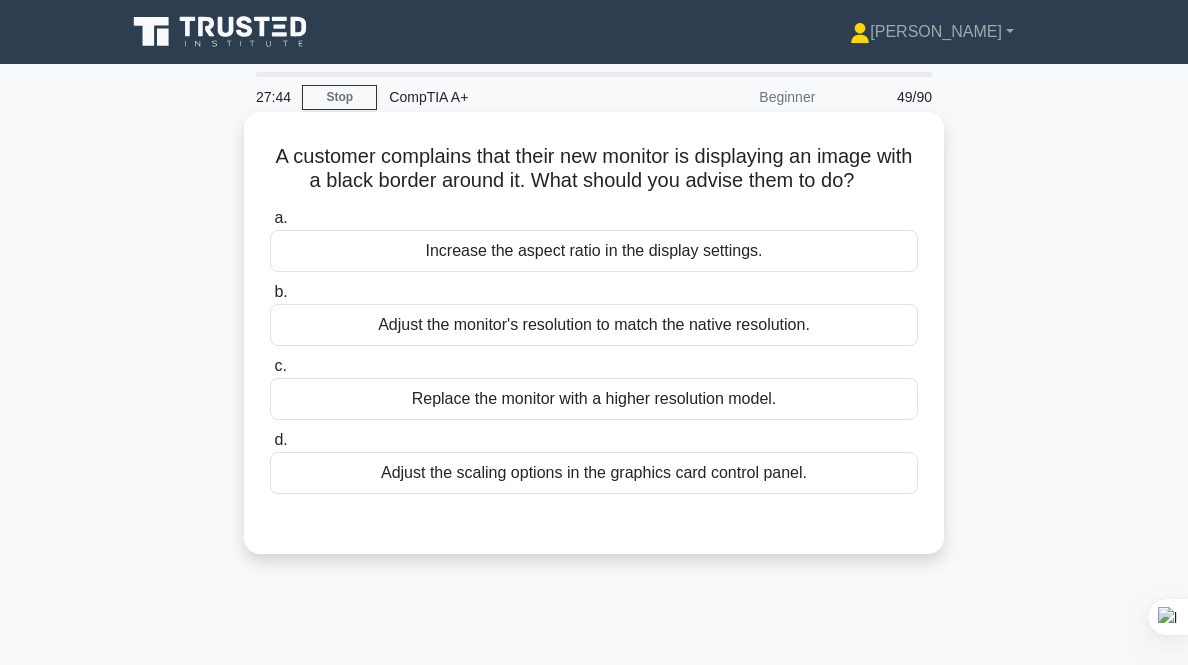 click on "Increase the aspect ratio in the display settings." at bounding box center (594, 251) 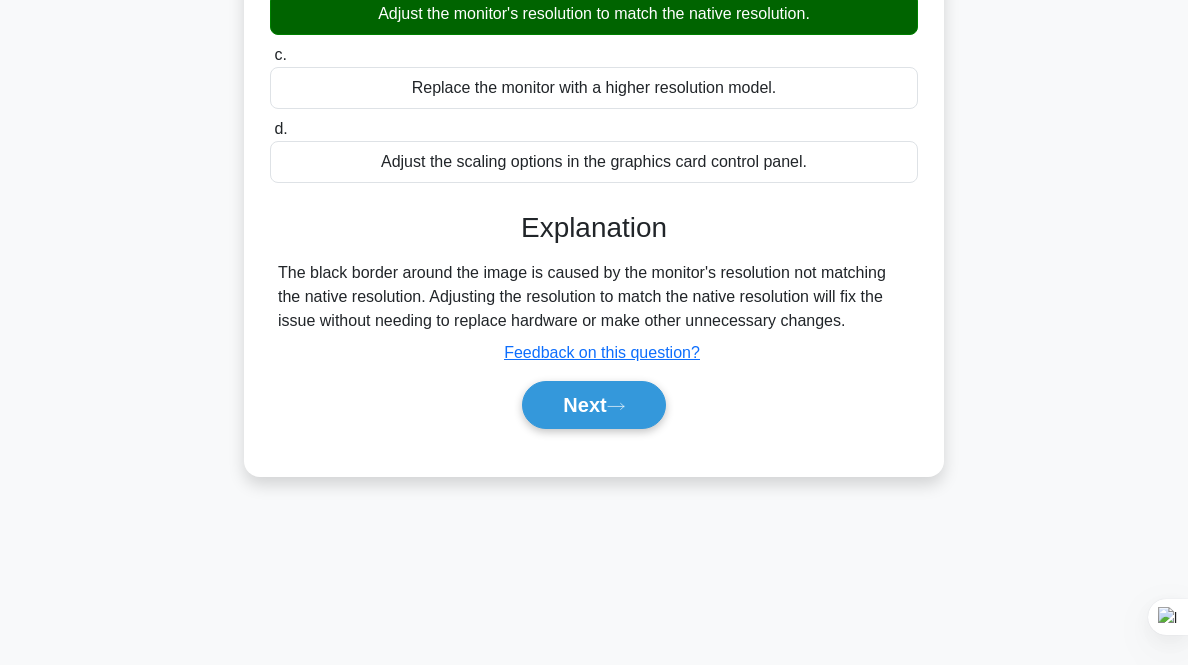 scroll, scrollTop: 388, scrollLeft: 0, axis: vertical 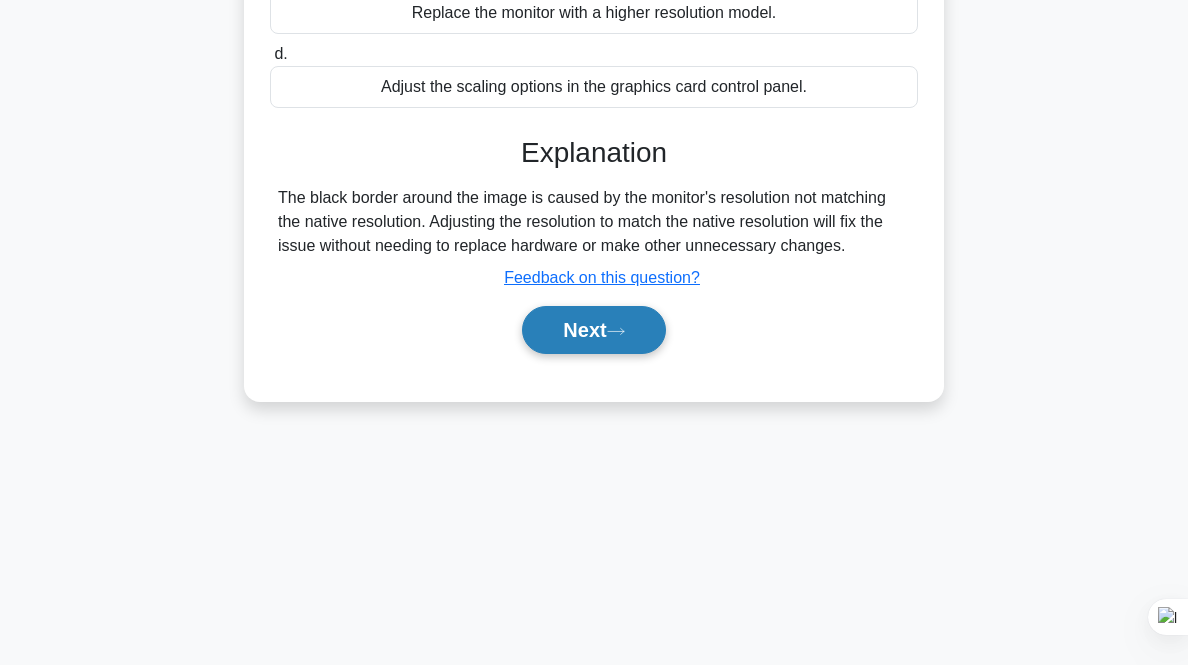 click on "Next" at bounding box center [593, 330] 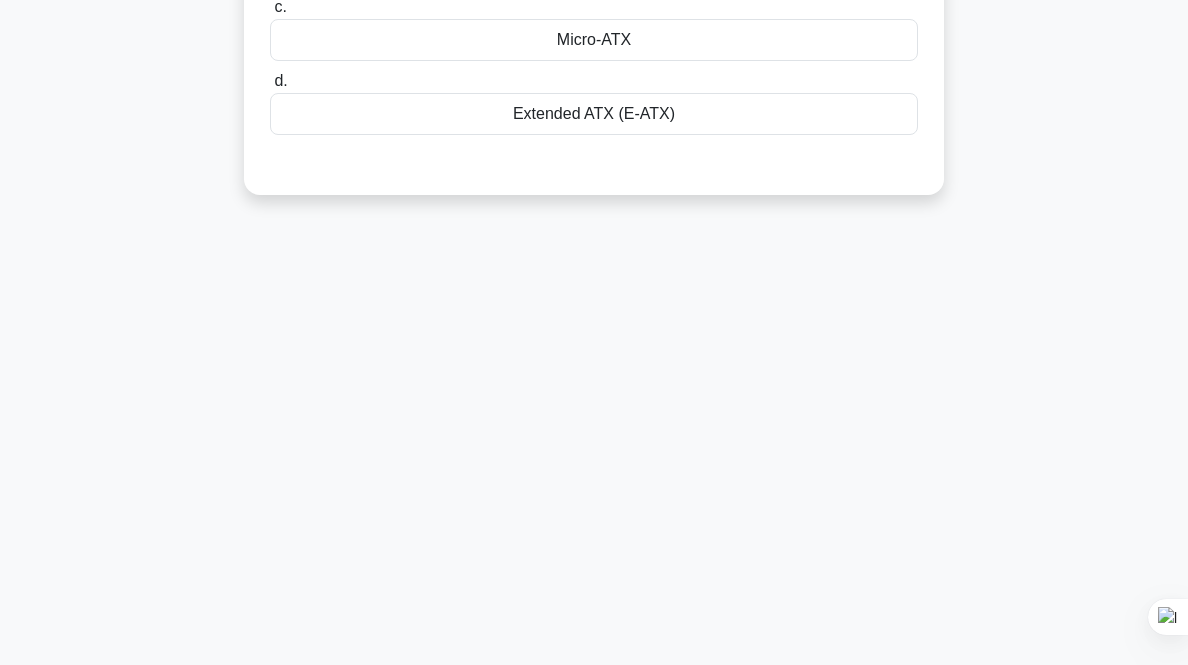 scroll, scrollTop: 0, scrollLeft: 0, axis: both 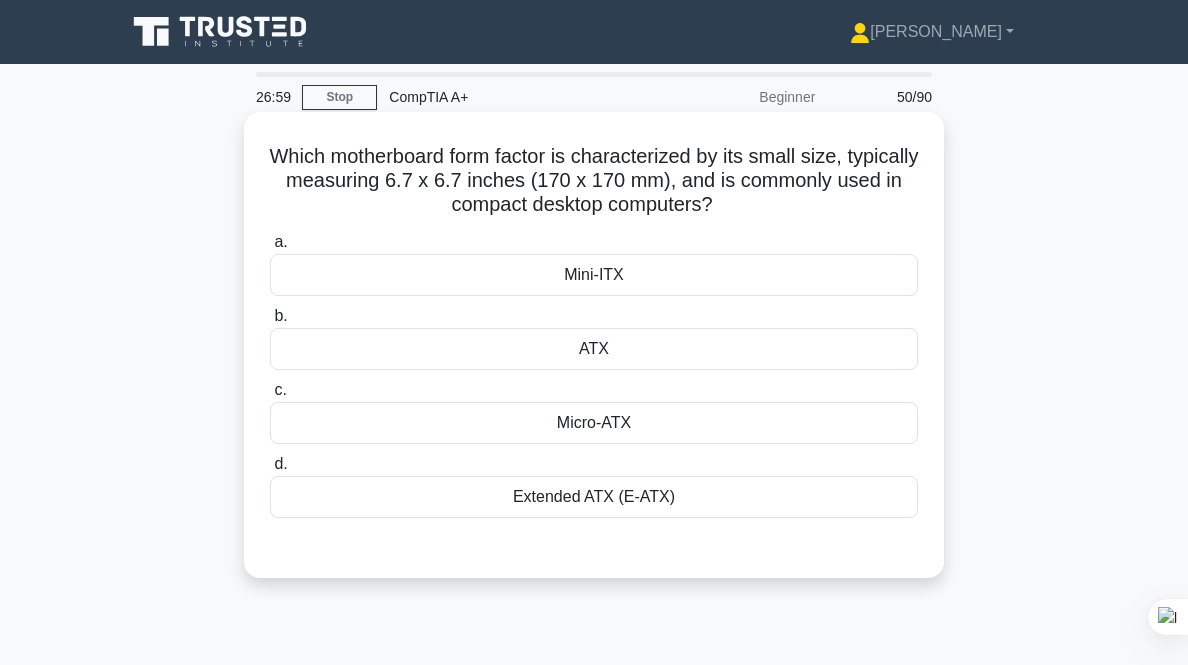 click on "Mini-ITX" at bounding box center (594, 275) 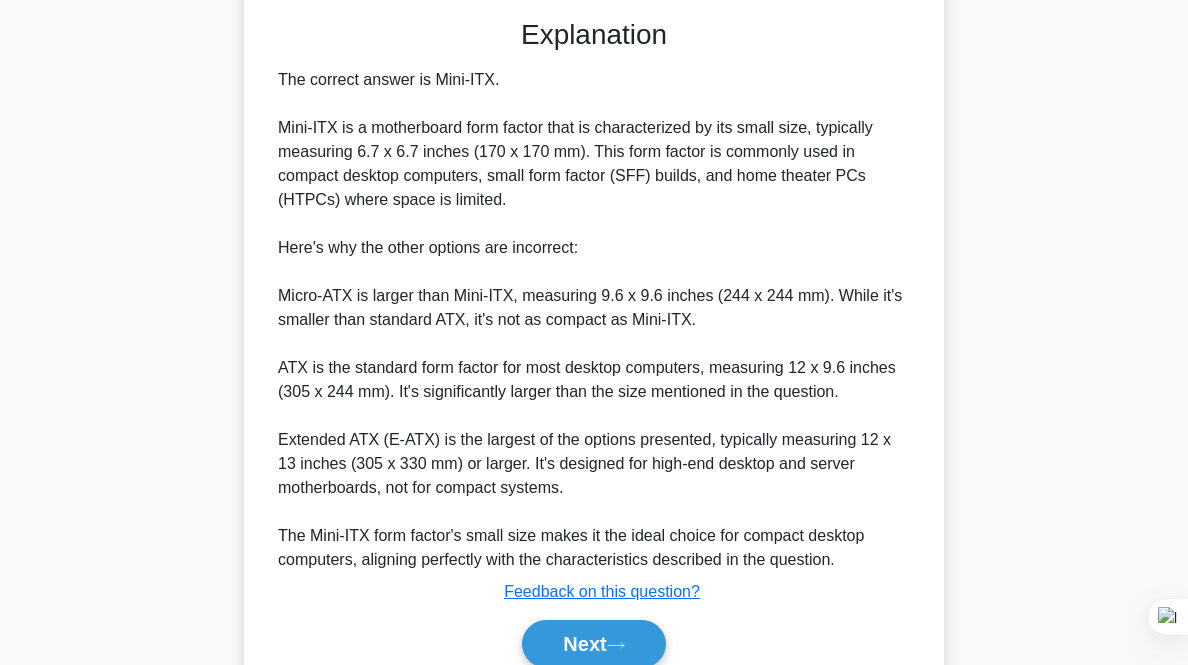 scroll, scrollTop: 615, scrollLeft: 0, axis: vertical 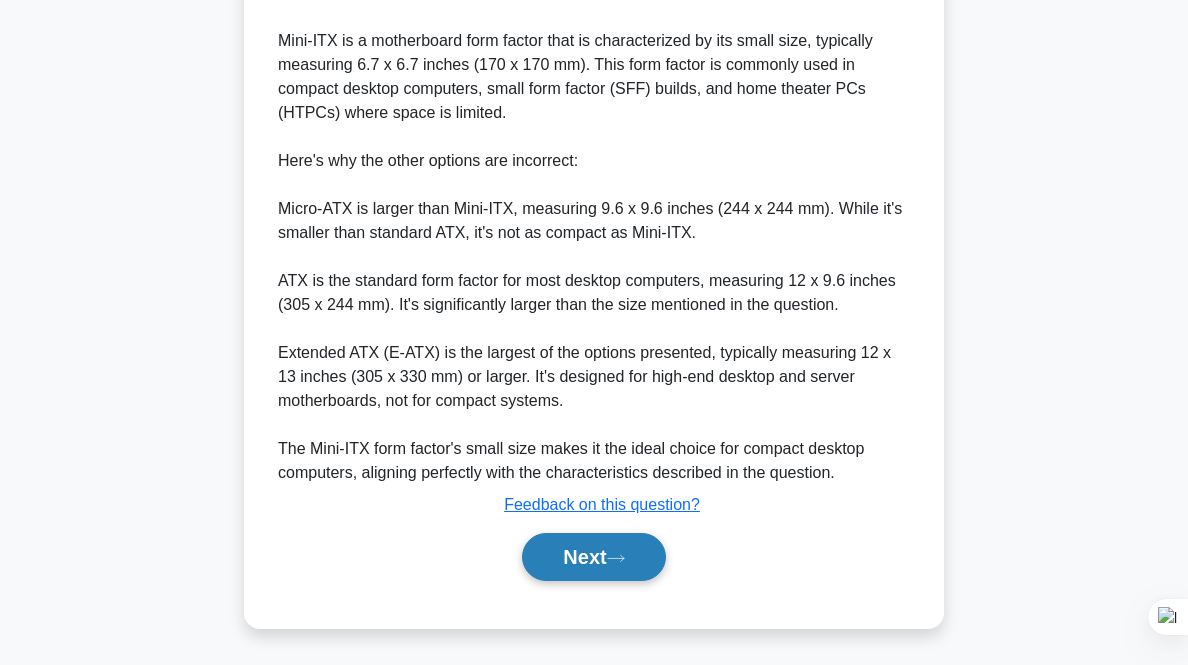 click on "Next" at bounding box center [593, 557] 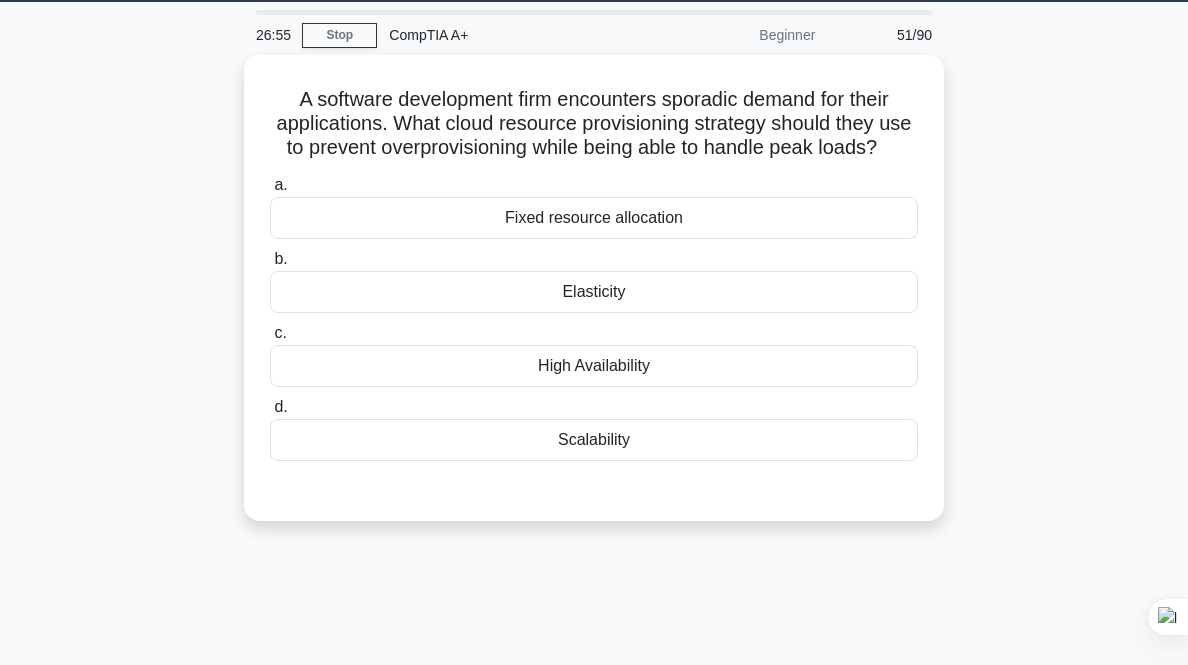 scroll, scrollTop: 0, scrollLeft: 0, axis: both 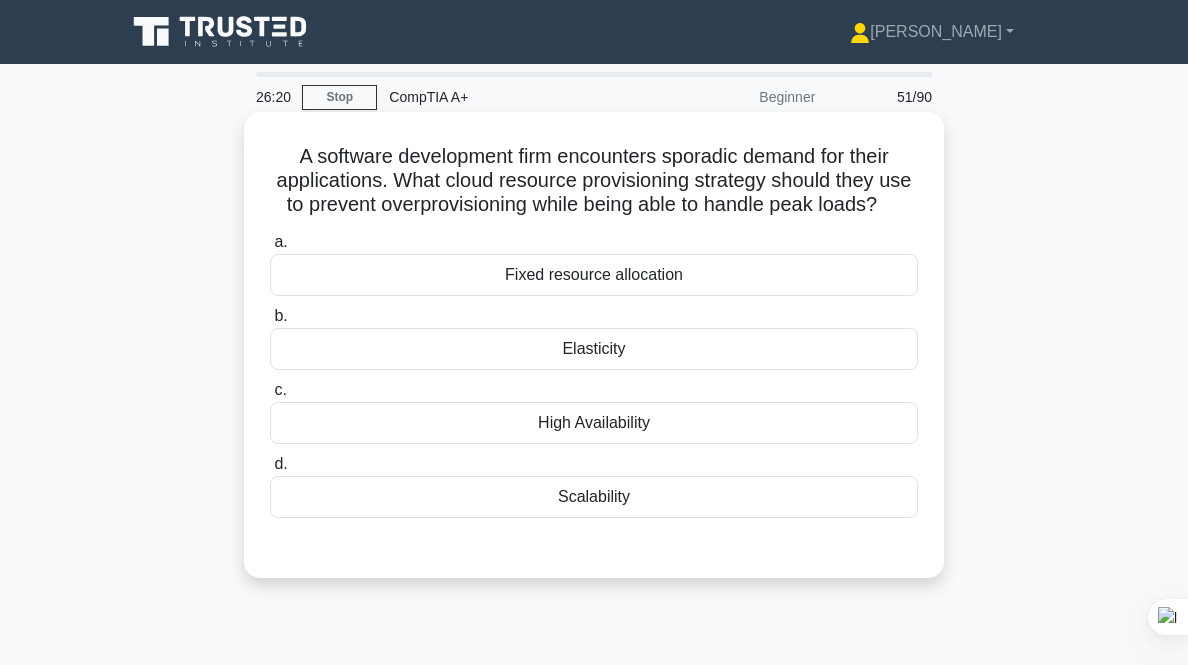 click on "Elasticity" at bounding box center [594, 349] 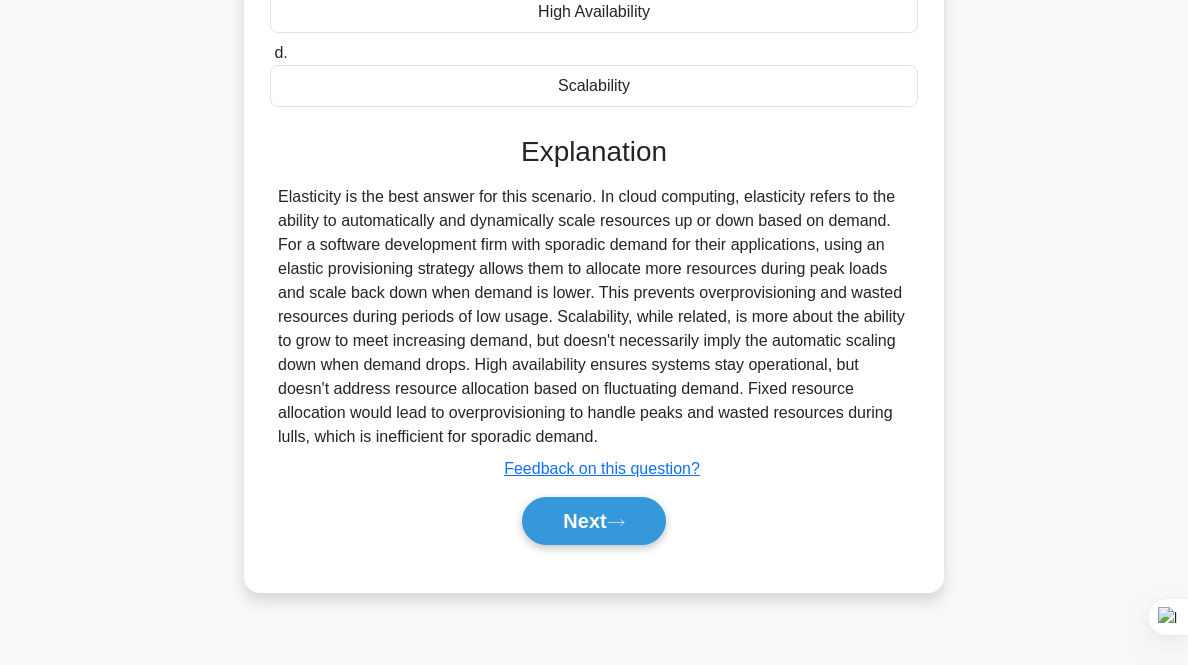 scroll, scrollTop: 415, scrollLeft: 0, axis: vertical 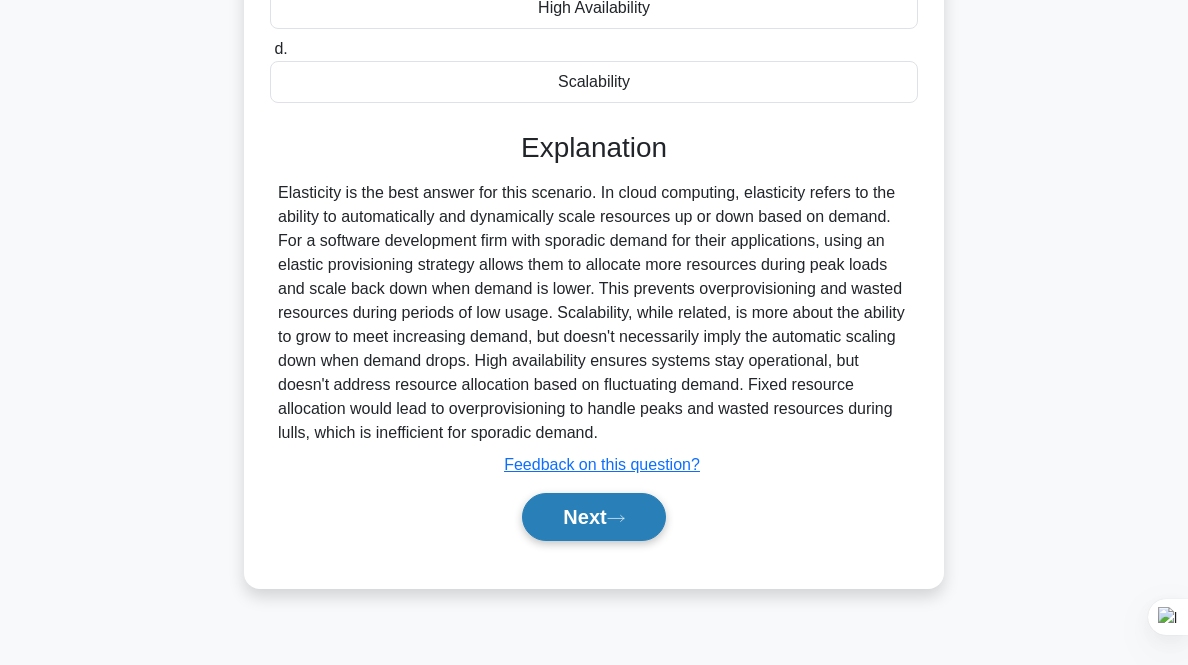 click on "Next" at bounding box center [593, 517] 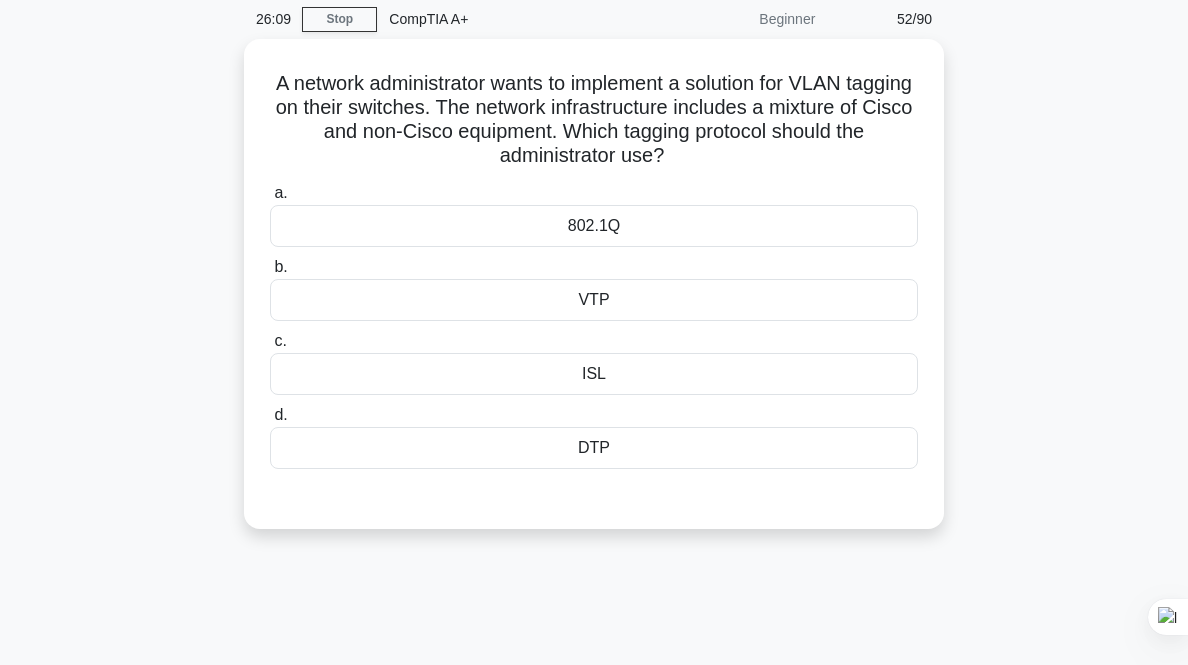 scroll, scrollTop: 0, scrollLeft: 0, axis: both 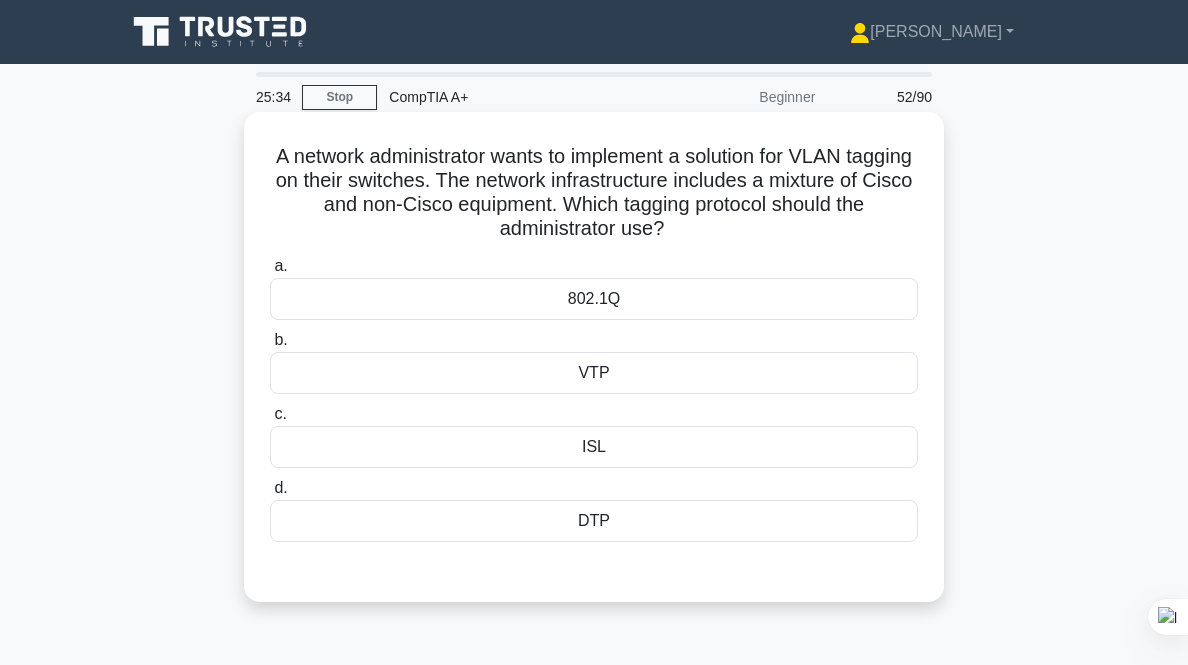 click on "VTP" at bounding box center (594, 373) 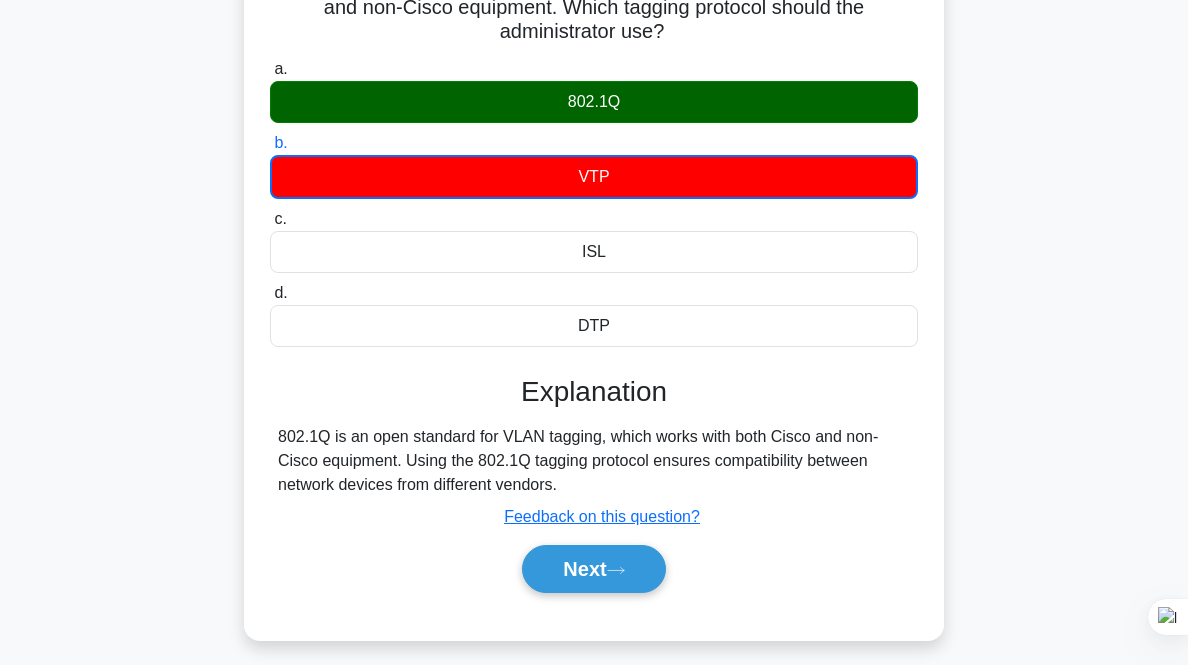 scroll, scrollTop: 200, scrollLeft: 0, axis: vertical 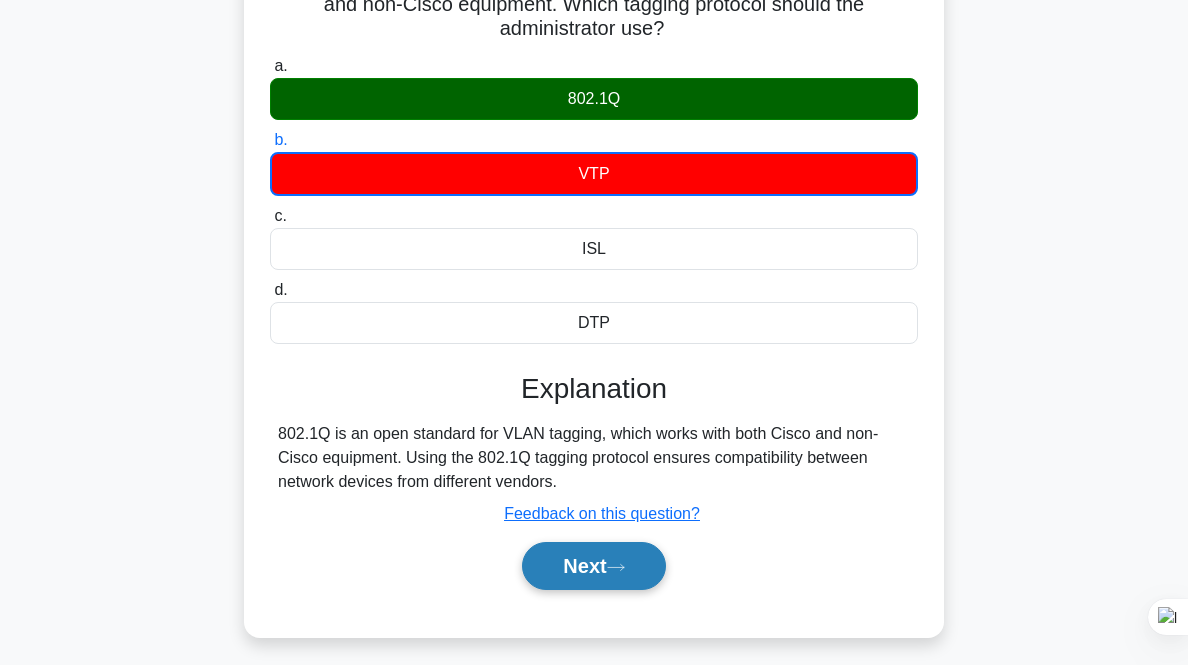 click on "Next" at bounding box center (593, 566) 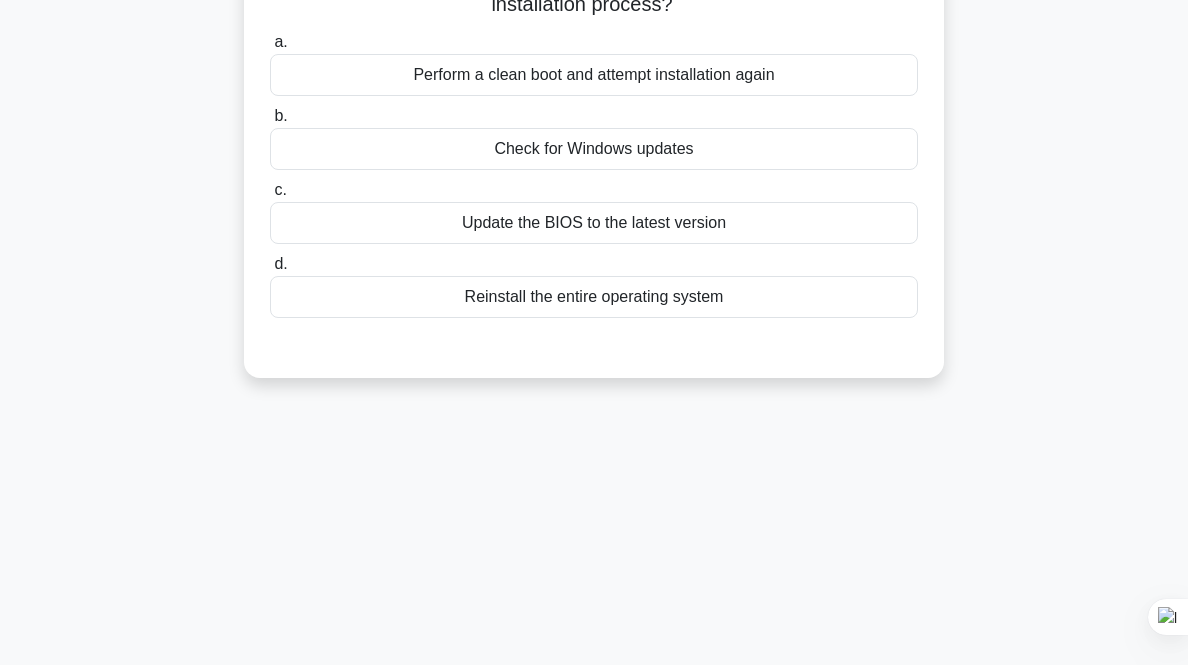 scroll, scrollTop: 0, scrollLeft: 0, axis: both 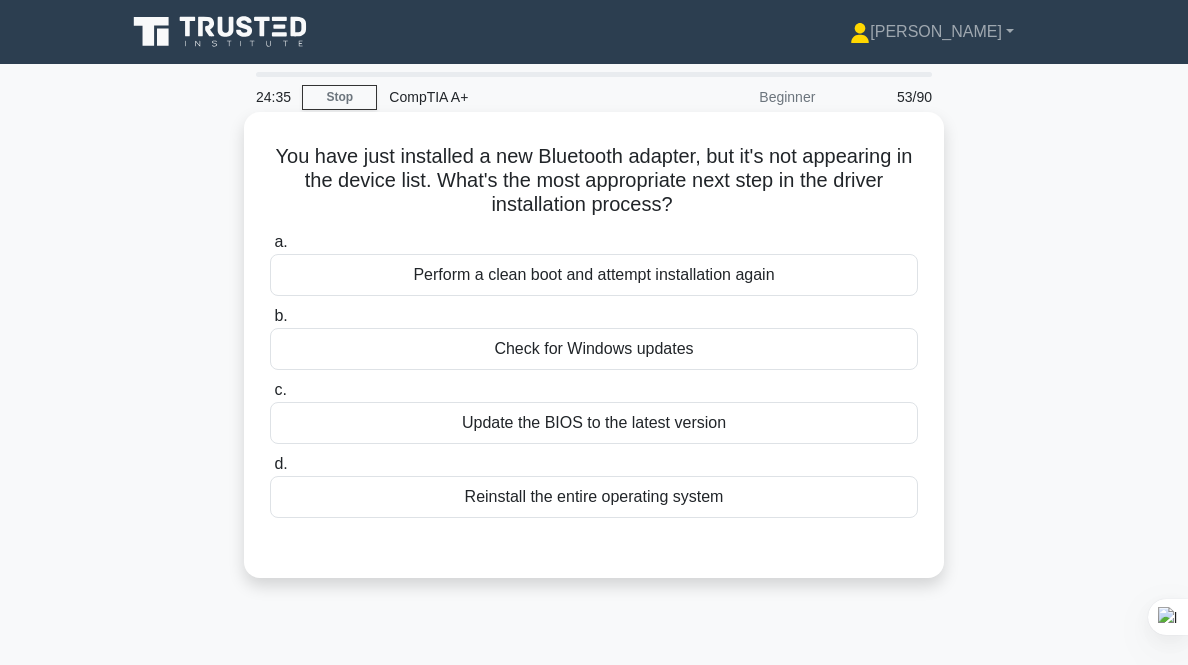 click on "Check for Windows updates" at bounding box center (594, 349) 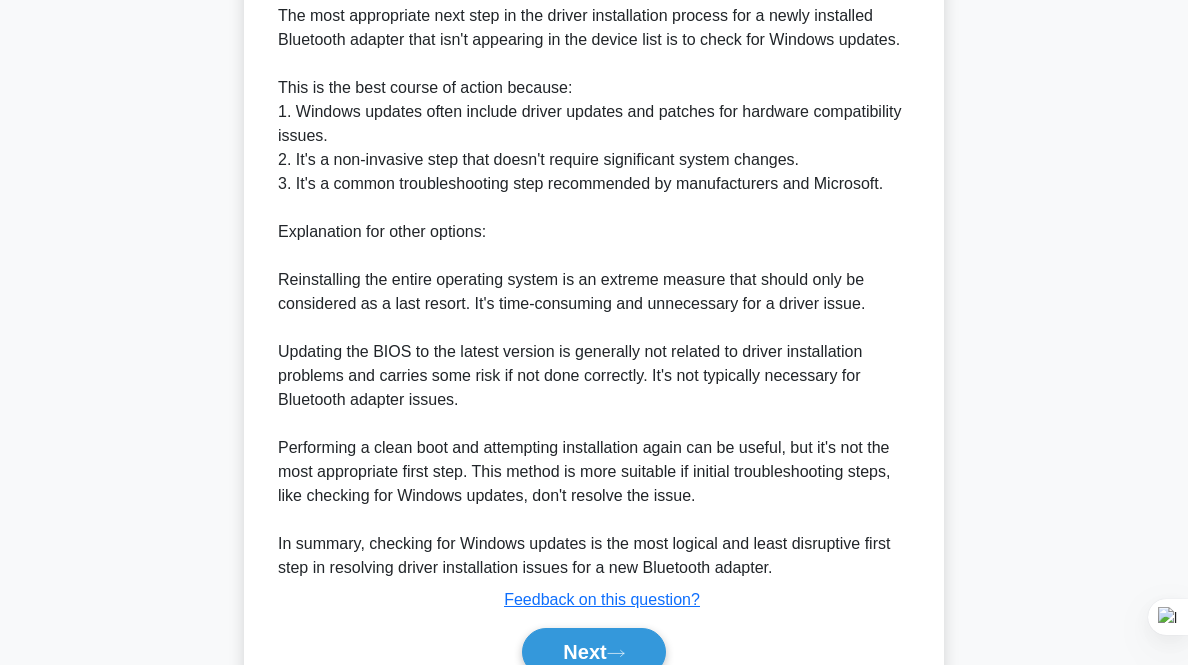 scroll, scrollTop: 687, scrollLeft: 0, axis: vertical 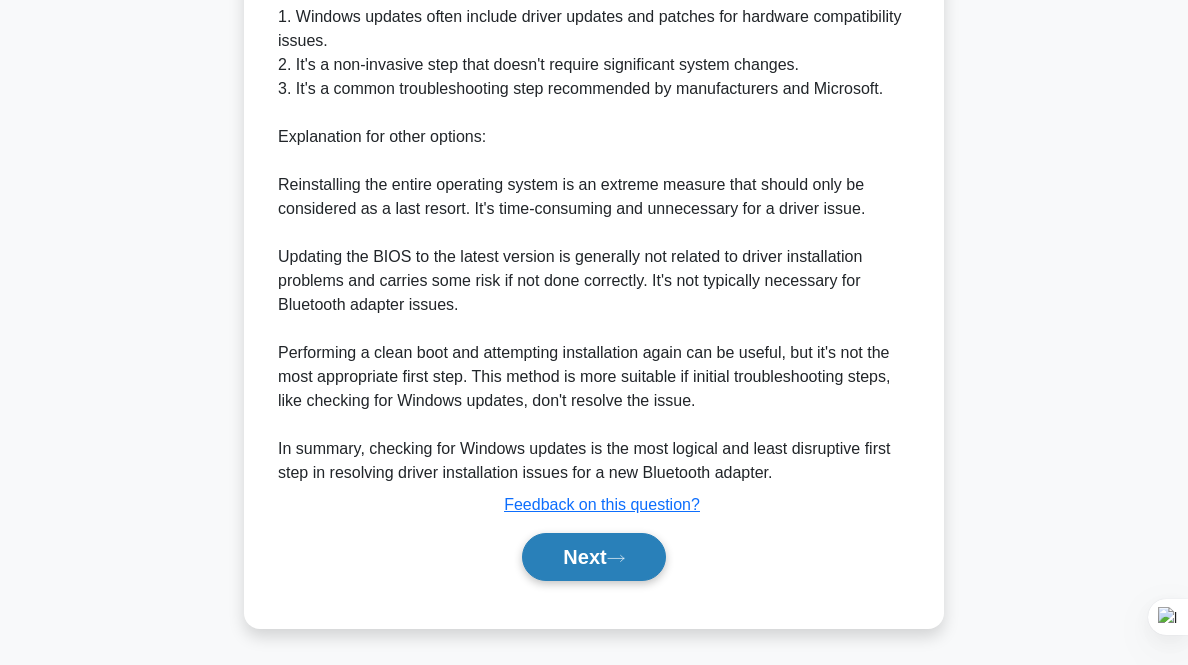 click on "Next" at bounding box center [593, 557] 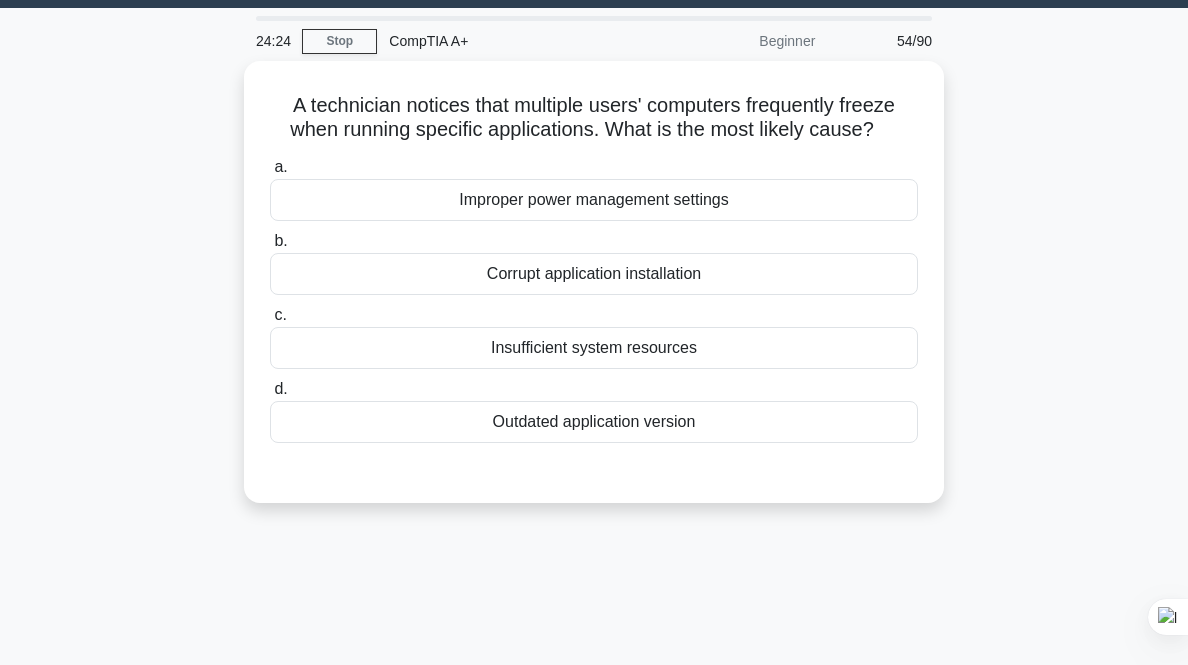 scroll, scrollTop: 0, scrollLeft: 0, axis: both 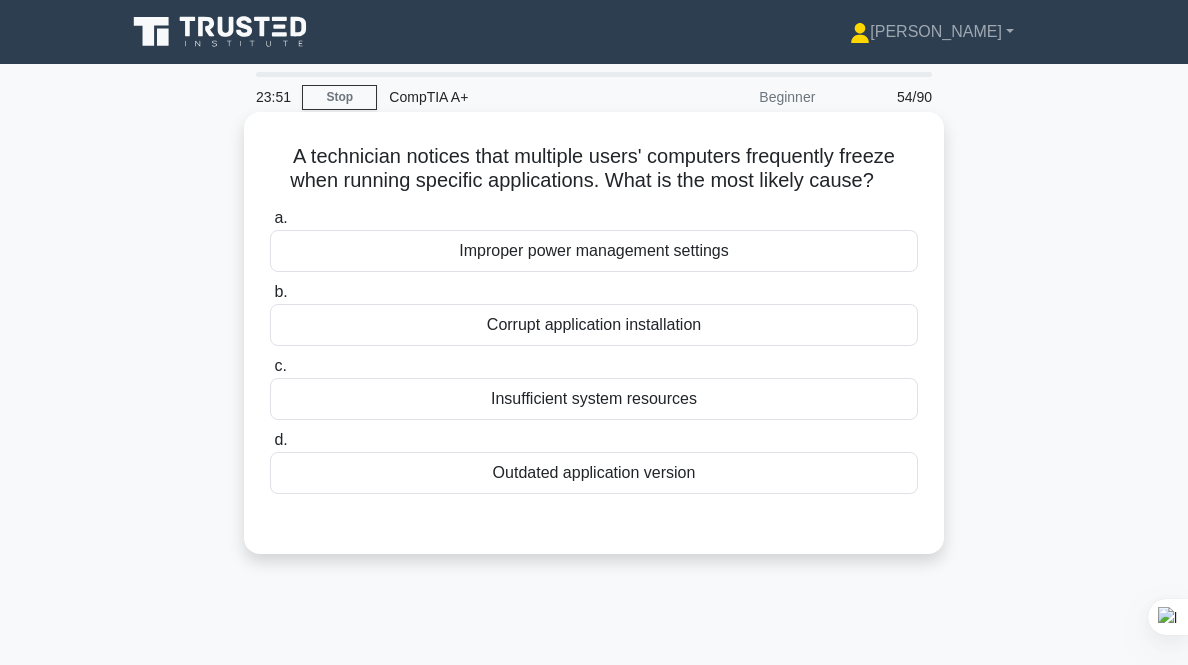 click on "Corrupt application installation" at bounding box center (594, 325) 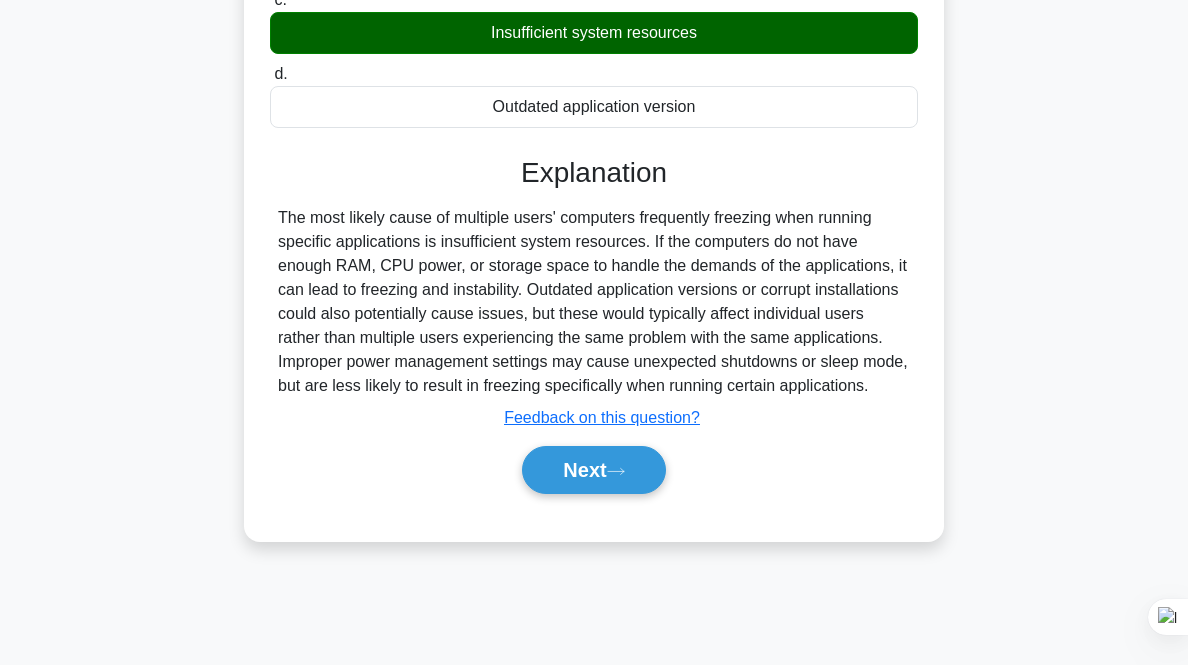 scroll, scrollTop: 394, scrollLeft: 0, axis: vertical 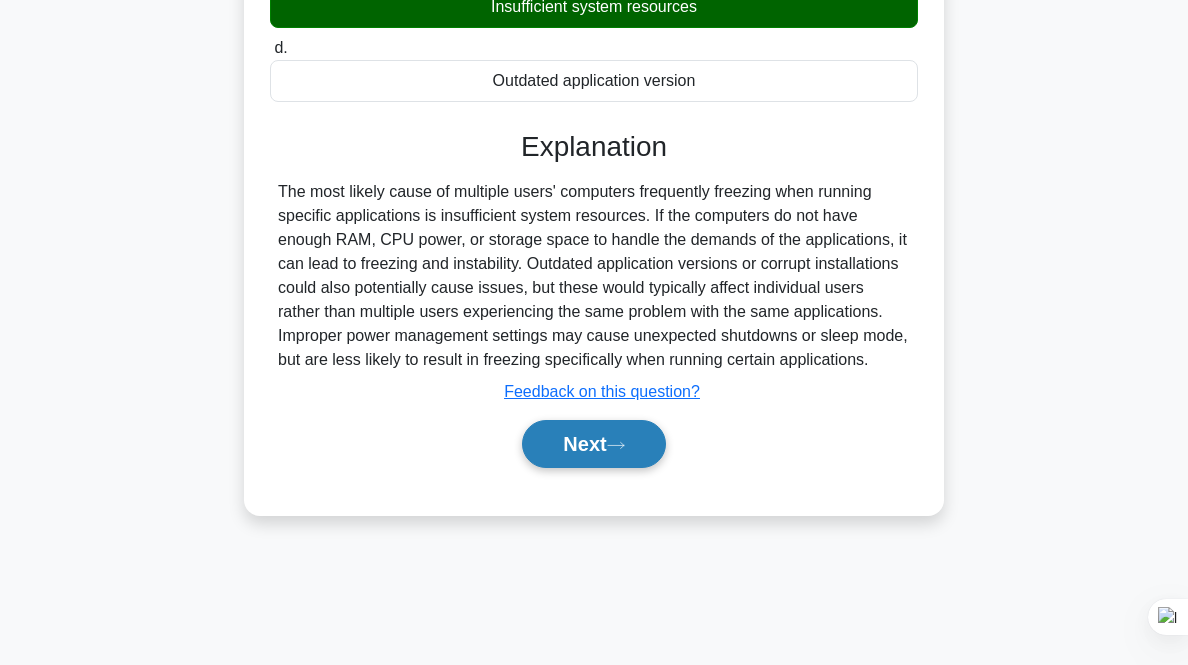 click on "Next" at bounding box center [593, 444] 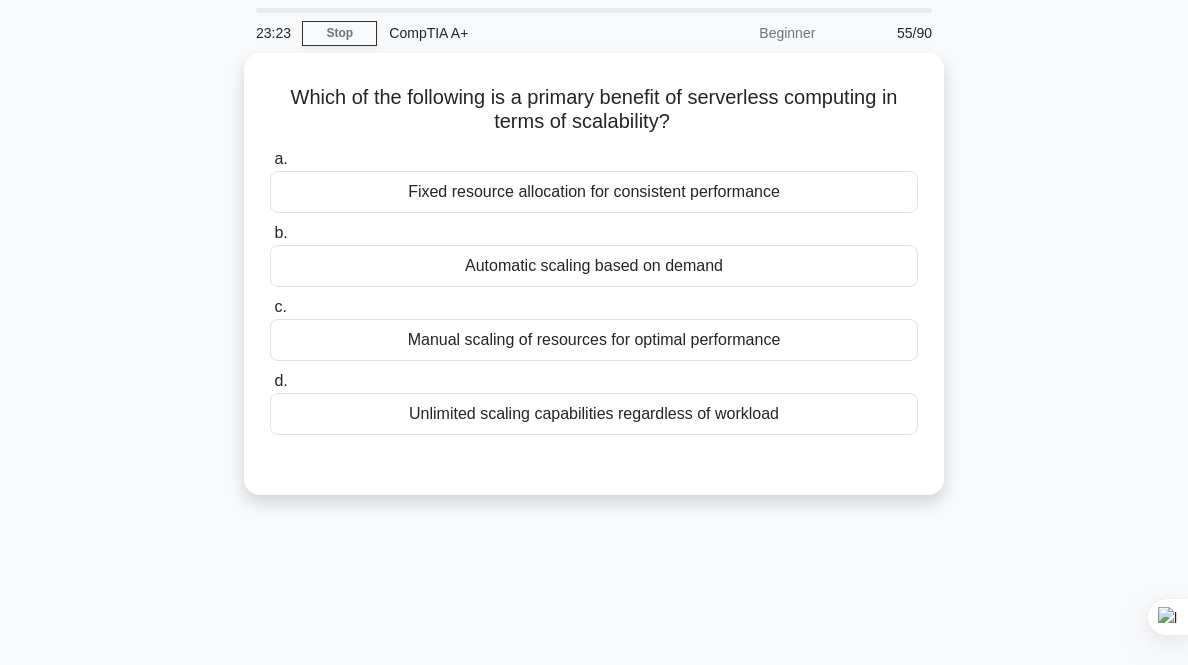 scroll, scrollTop: 0, scrollLeft: 0, axis: both 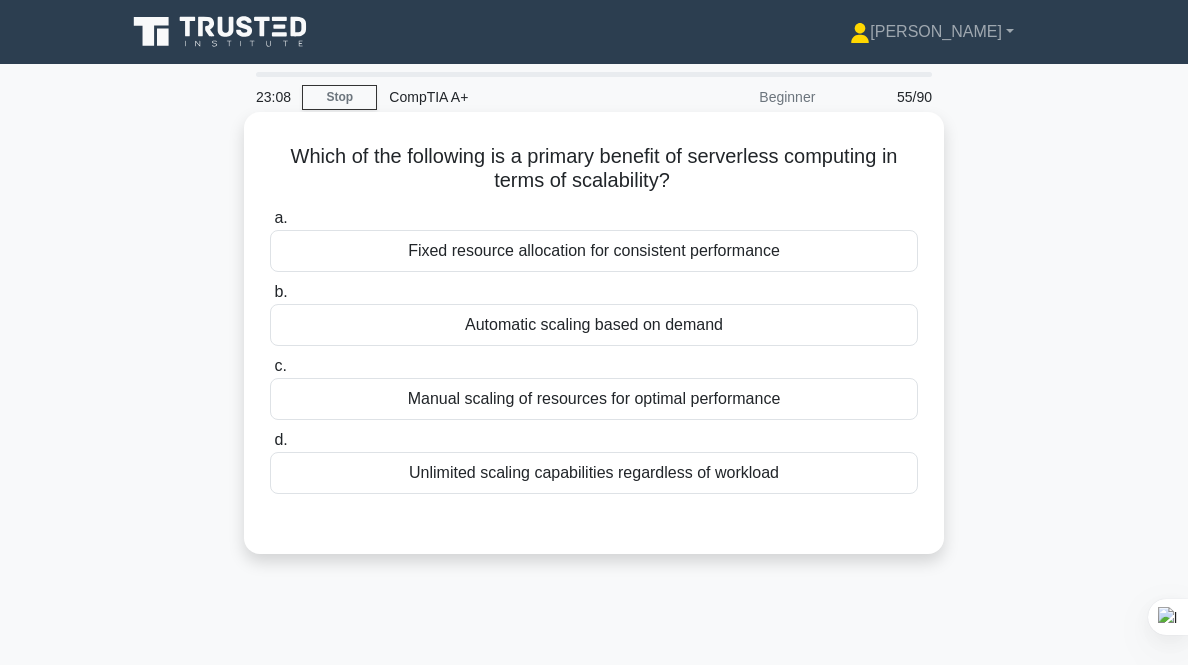 click on "Automatic scaling based on demand" at bounding box center (594, 325) 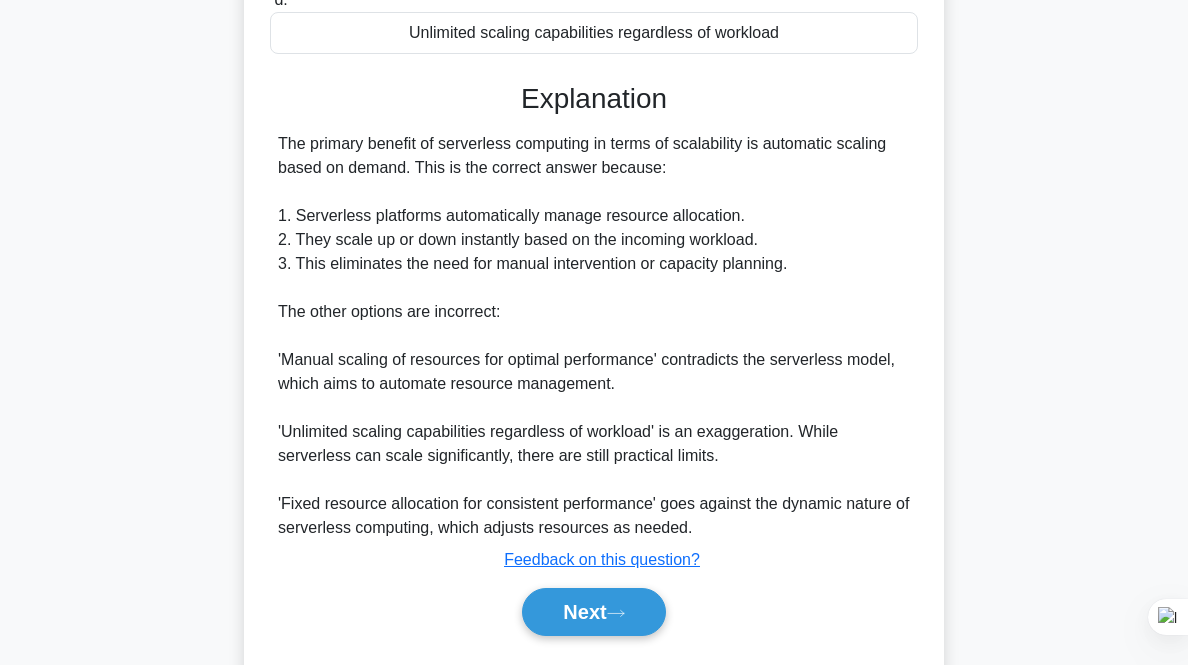 scroll, scrollTop: 495, scrollLeft: 0, axis: vertical 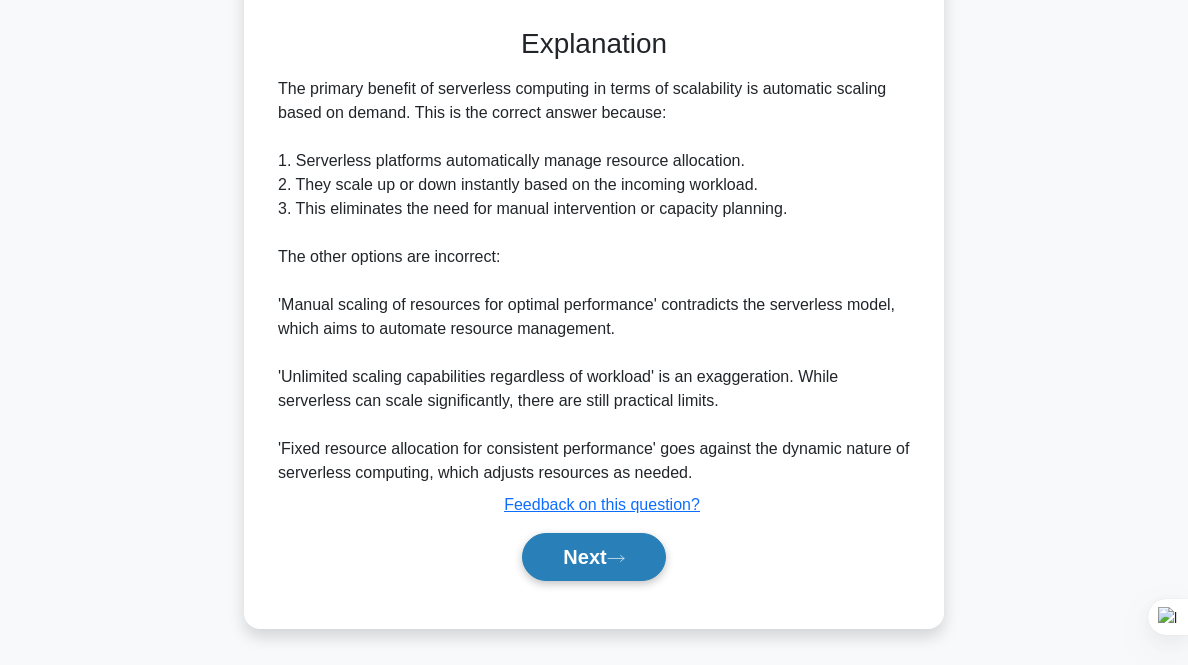 click on "Next" at bounding box center (593, 557) 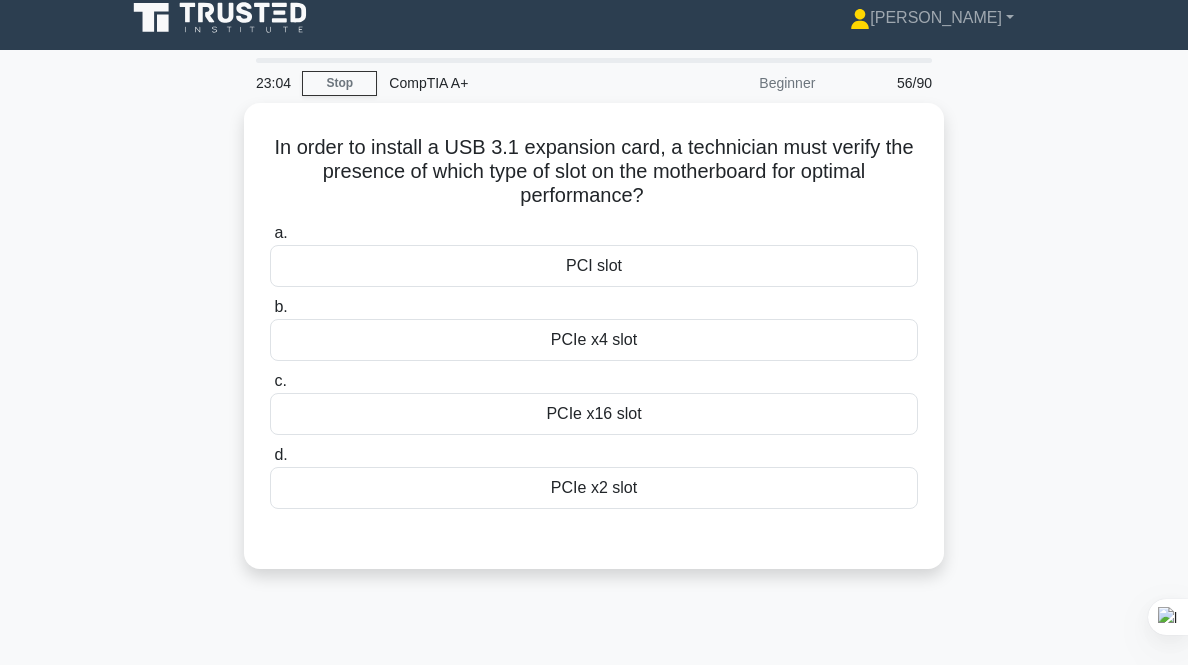 scroll, scrollTop: 0, scrollLeft: 0, axis: both 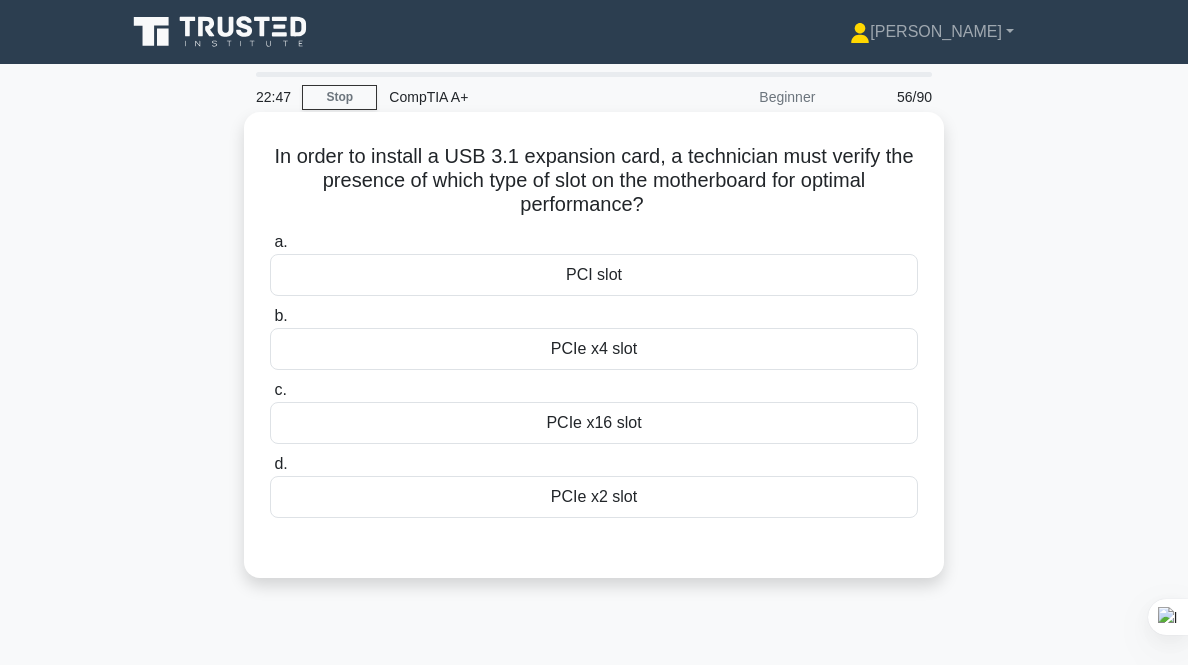 click on "PCIe x4 slot" at bounding box center [594, 349] 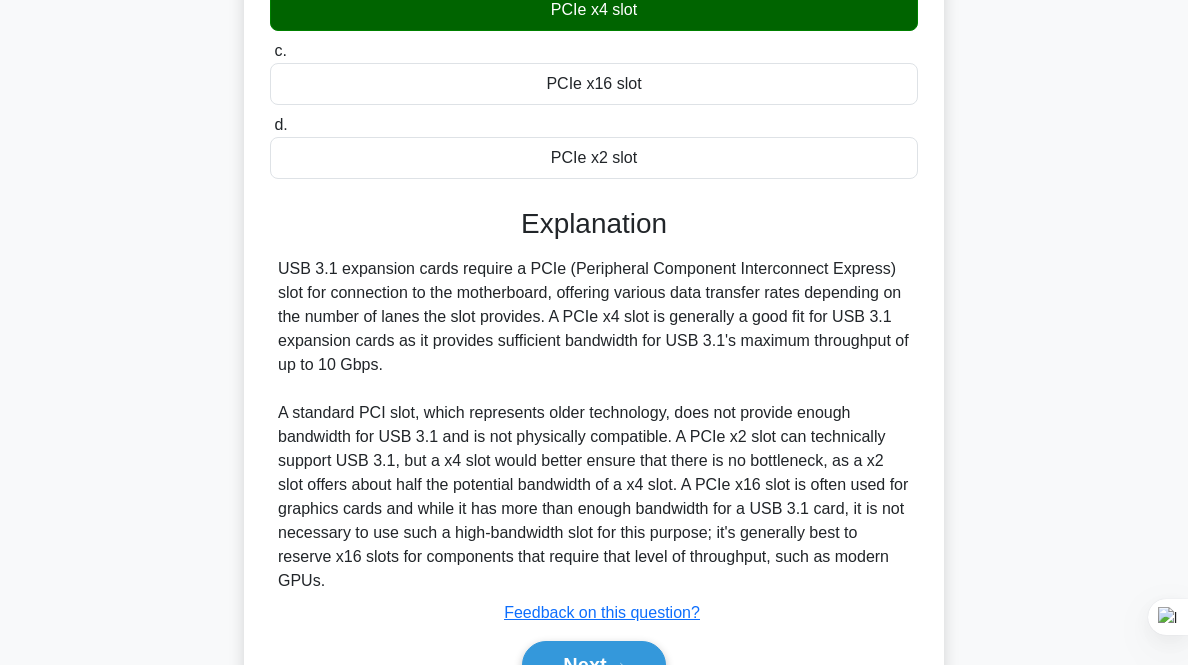scroll, scrollTop: 447, scrollLeft: 0, axis: vertical 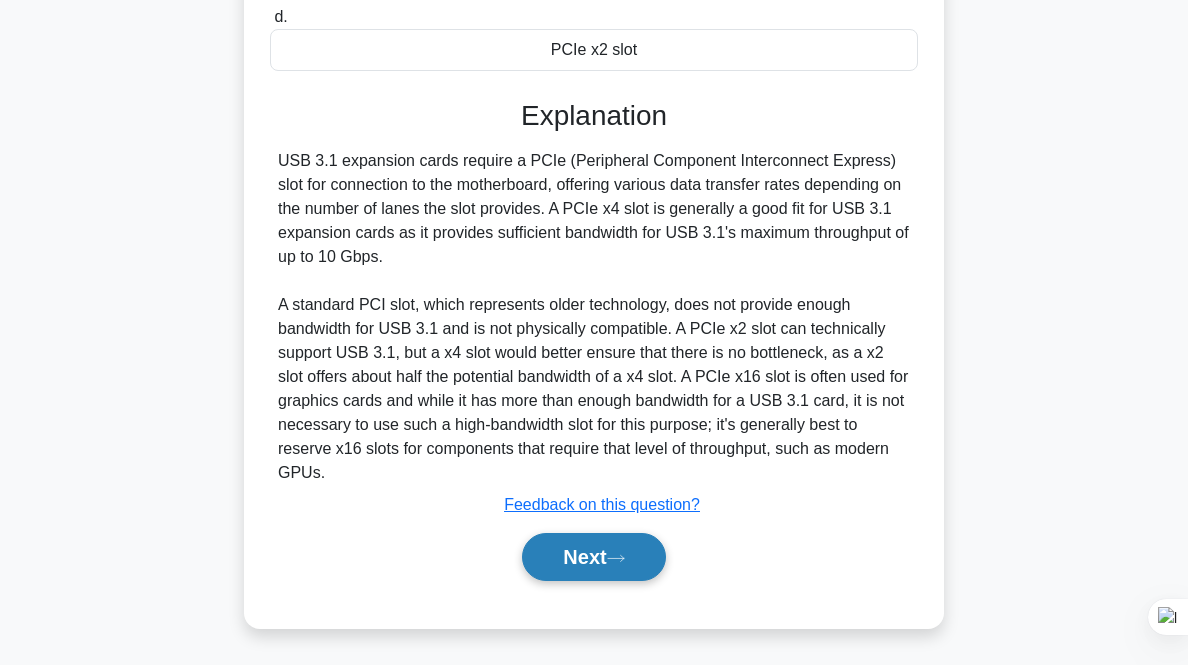 click on "Next" at bounding box center [593, 557] 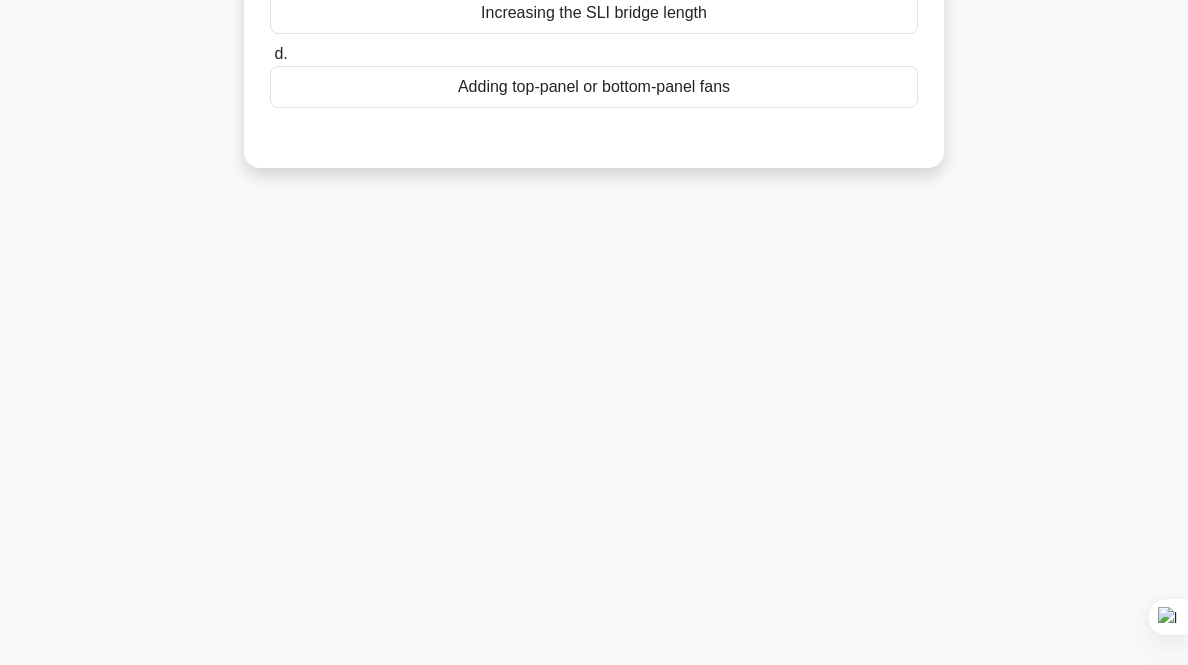 scroll, scrollTop: 0, scrollLeft: 0, axis: both 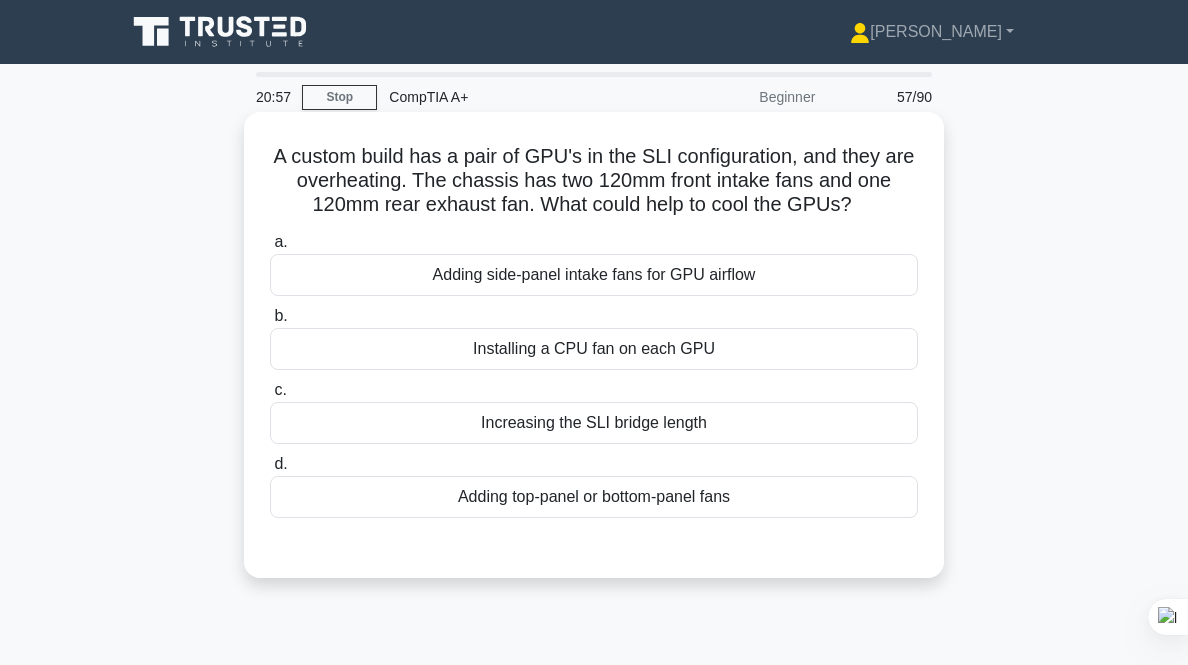 click on "Adding top-panel or bottom-panel fans" at bounding box center (594, 497) 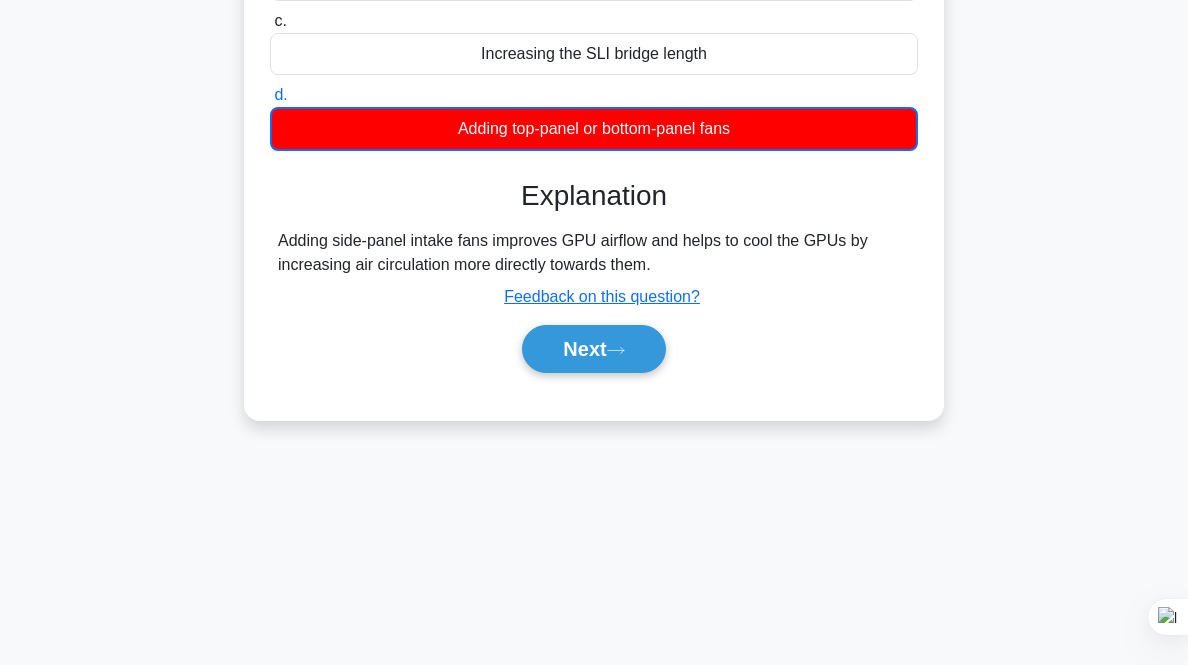 scroll, scrollTop: 370, scrollLeft: 0, axis: vertical 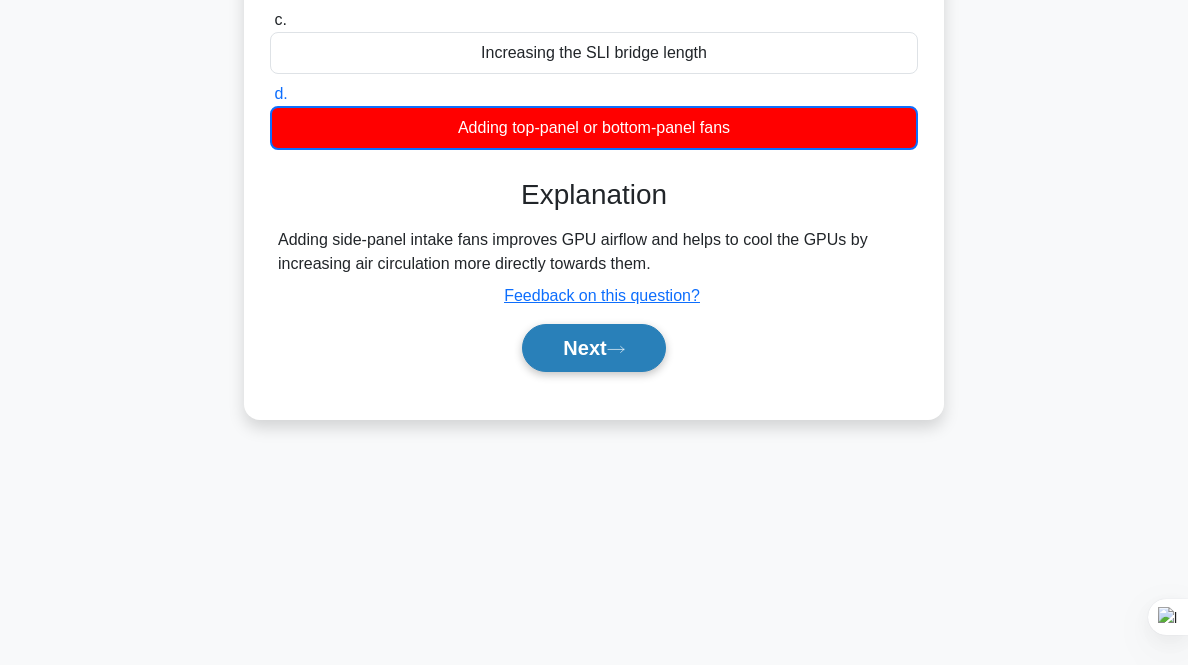 click on "Next" at bounding box center (593, 348) 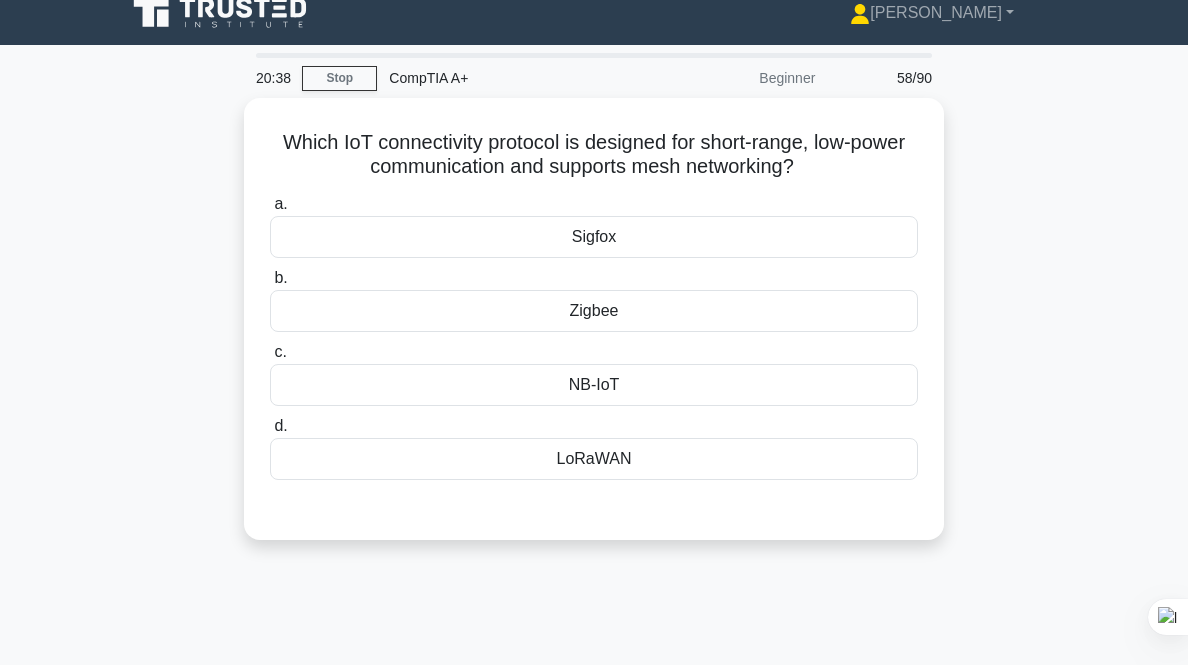 scroll, scrollTop: 0, scrollLeft: 0, axis: both 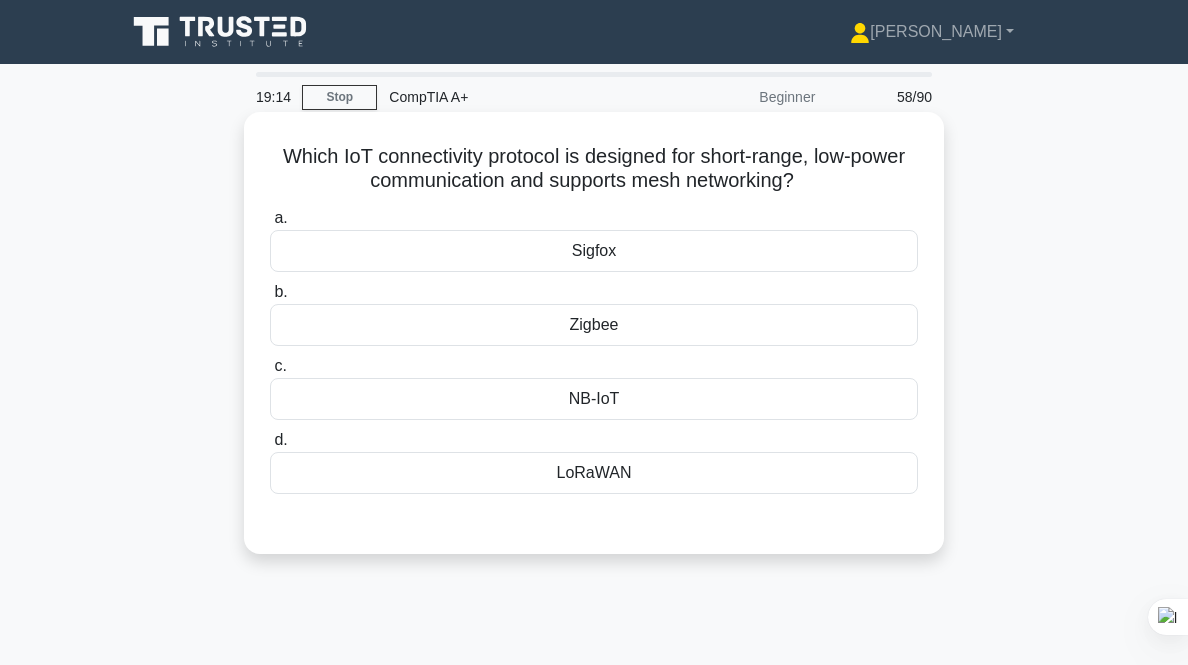 click on "Zigbee" at bounding box center (594, 325) 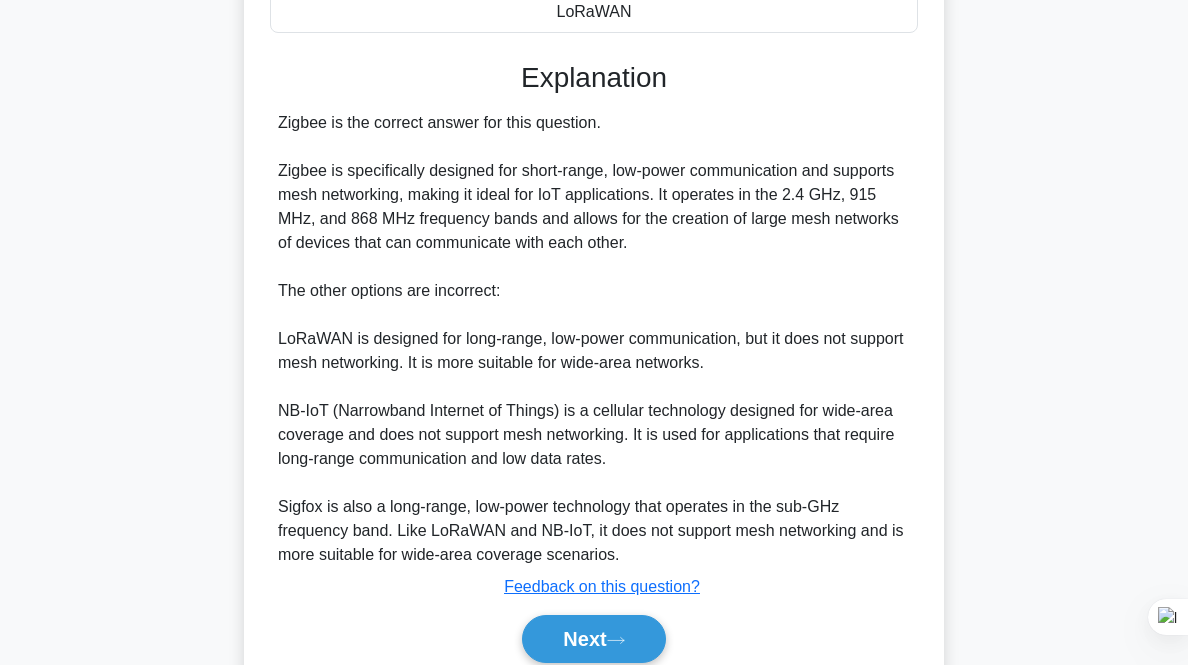 scroll, scrollTop: 543, scrollLeft: 0, axis: vertical 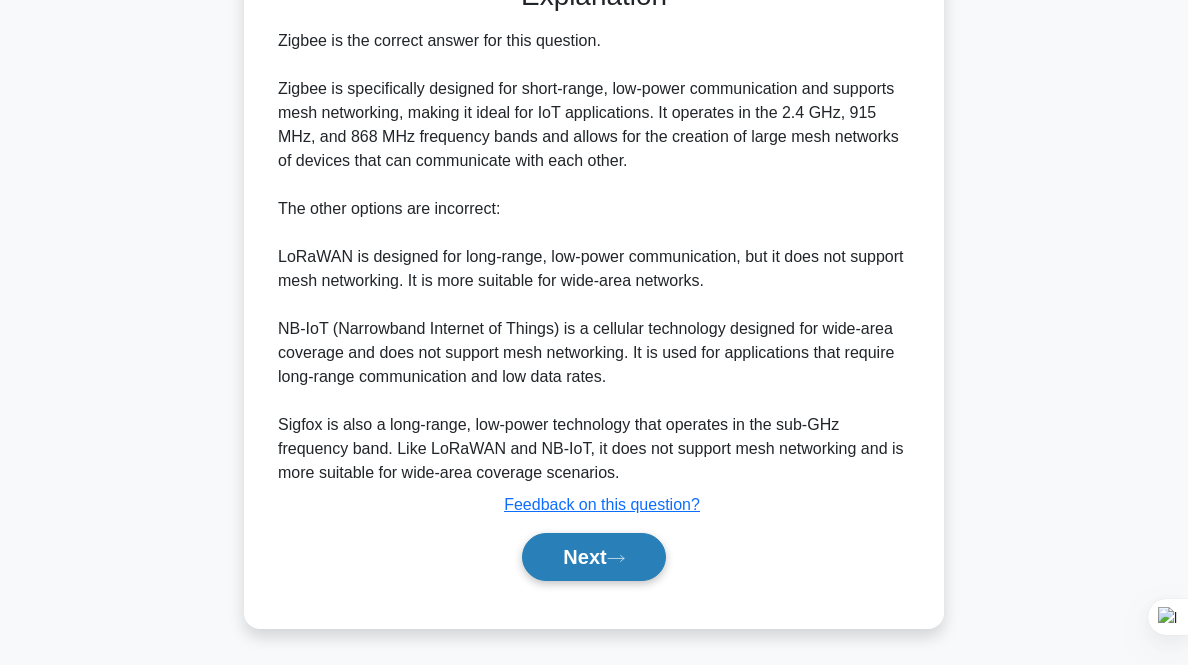 click 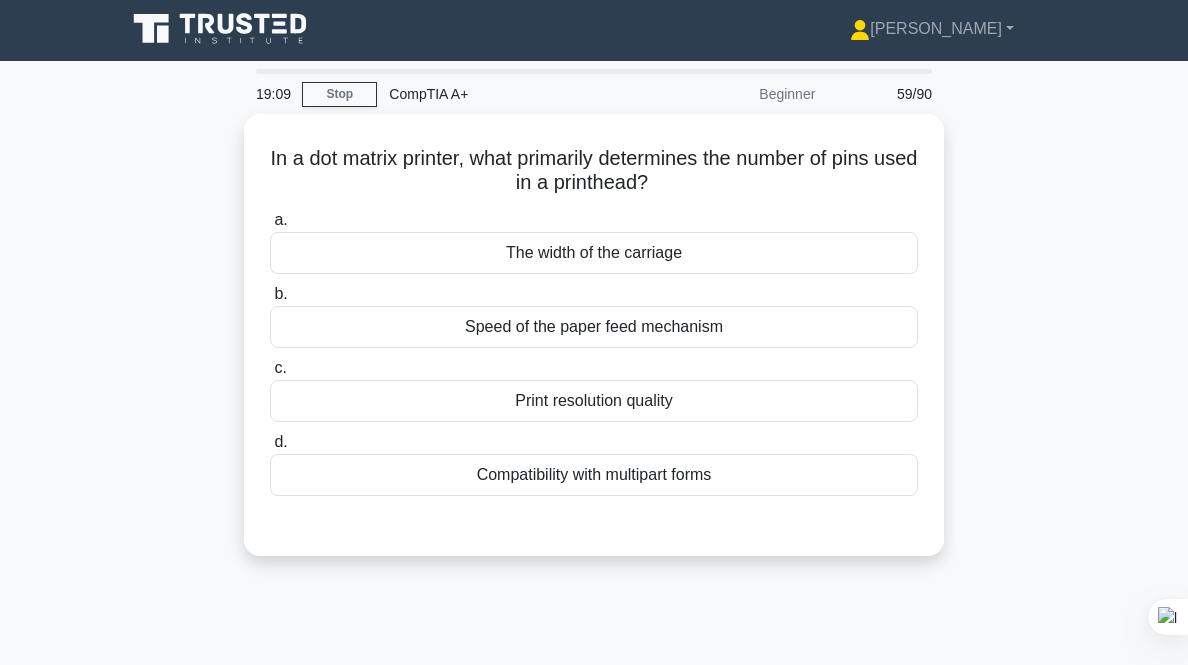 scroll, scrollTop: 0, scrollLeft: 0, axis: both 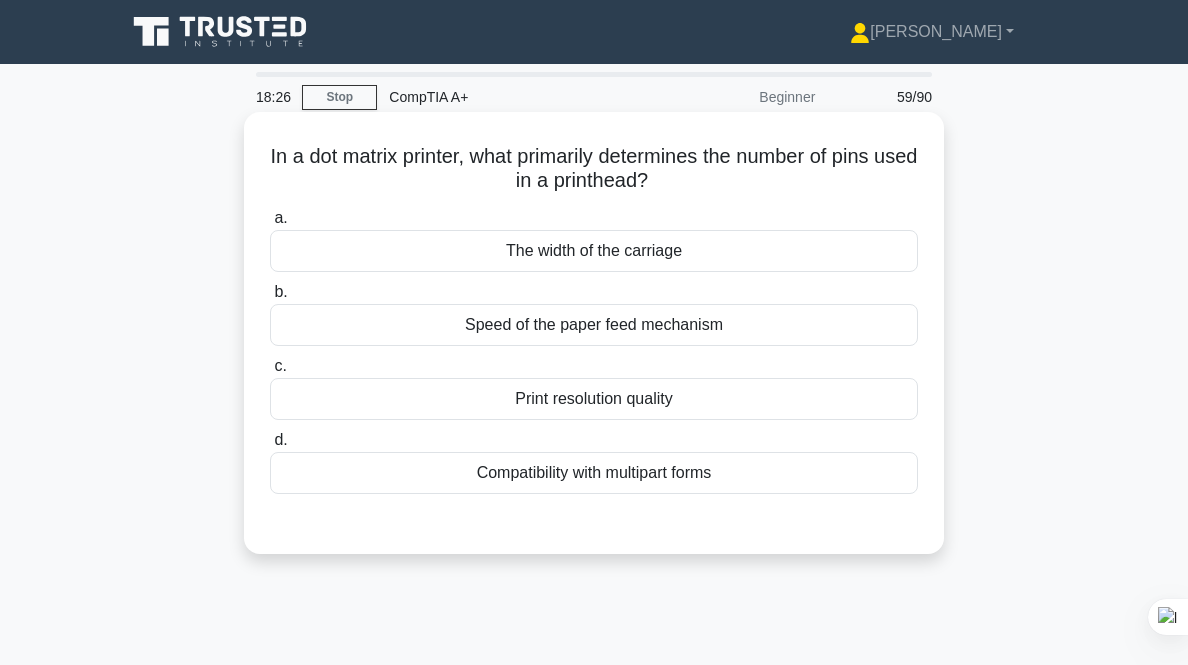 click on "The width of the carriage" at bounding box center [594, 251] 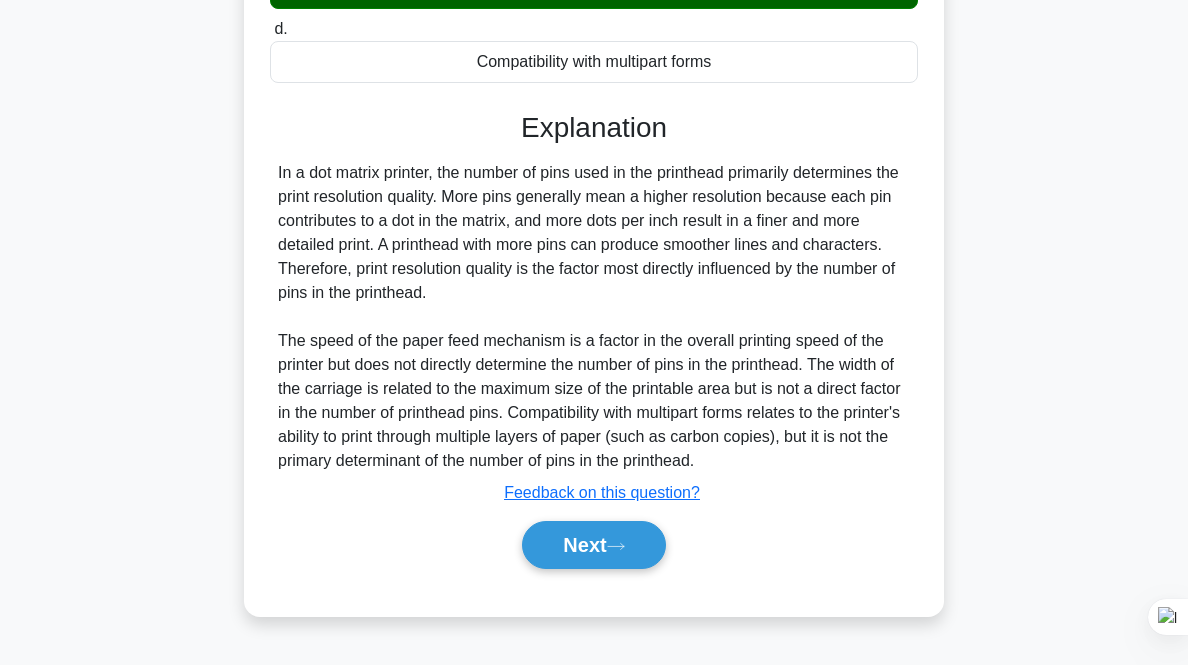 scroll, scrollTop: 415, scrollLeft: 0, axis: vertical 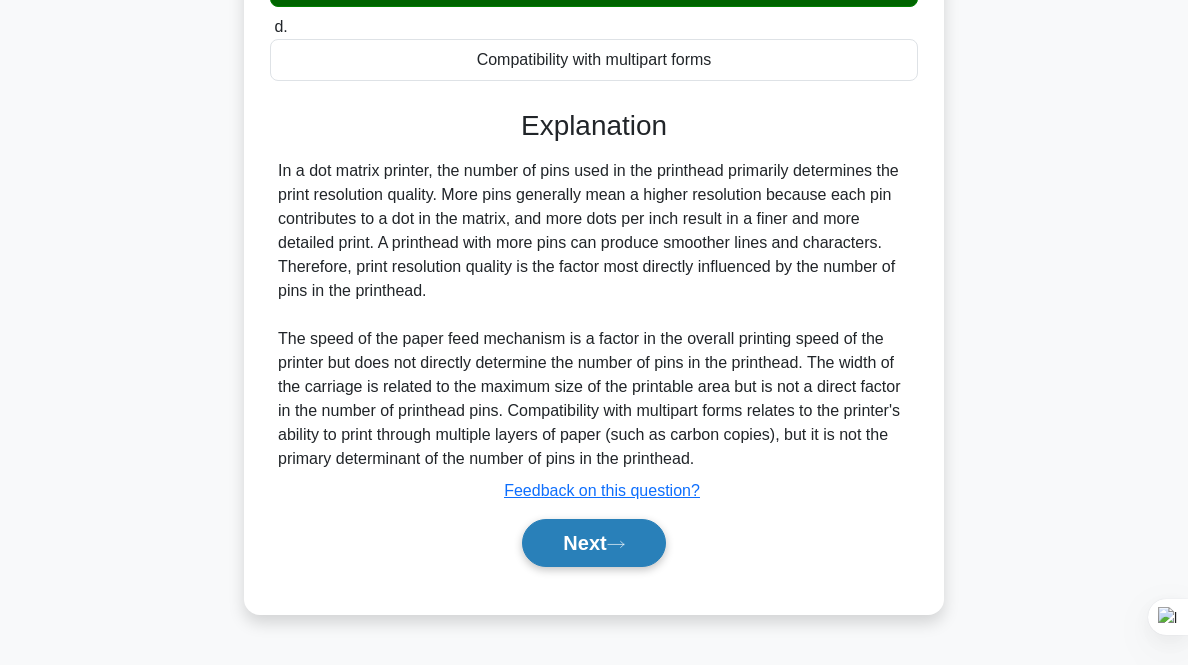 click 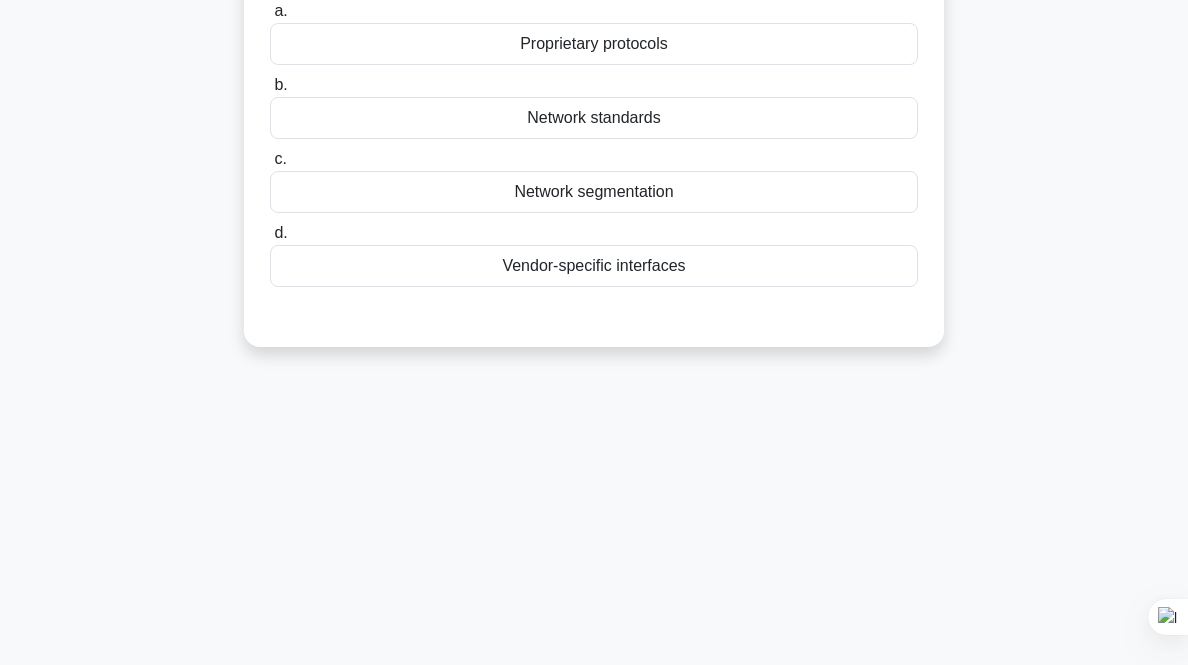 scroll, scrollTop: 0, scrollLeft: 0, axis: both 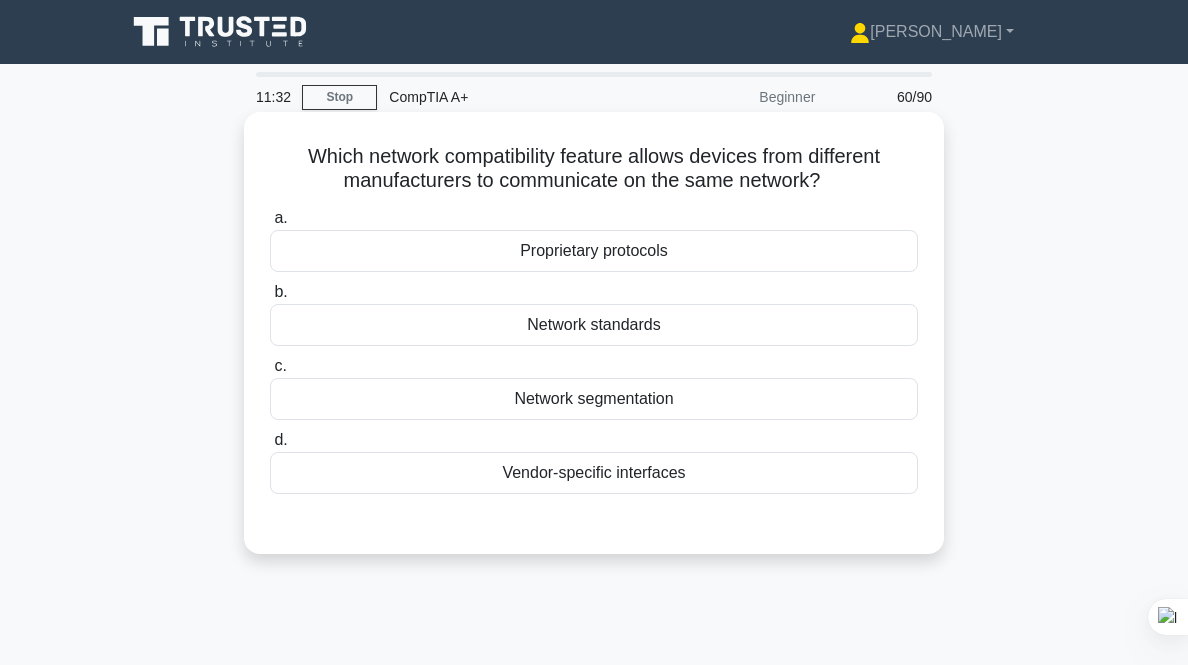 click on "Network standards" at bounding box center [594, 325] 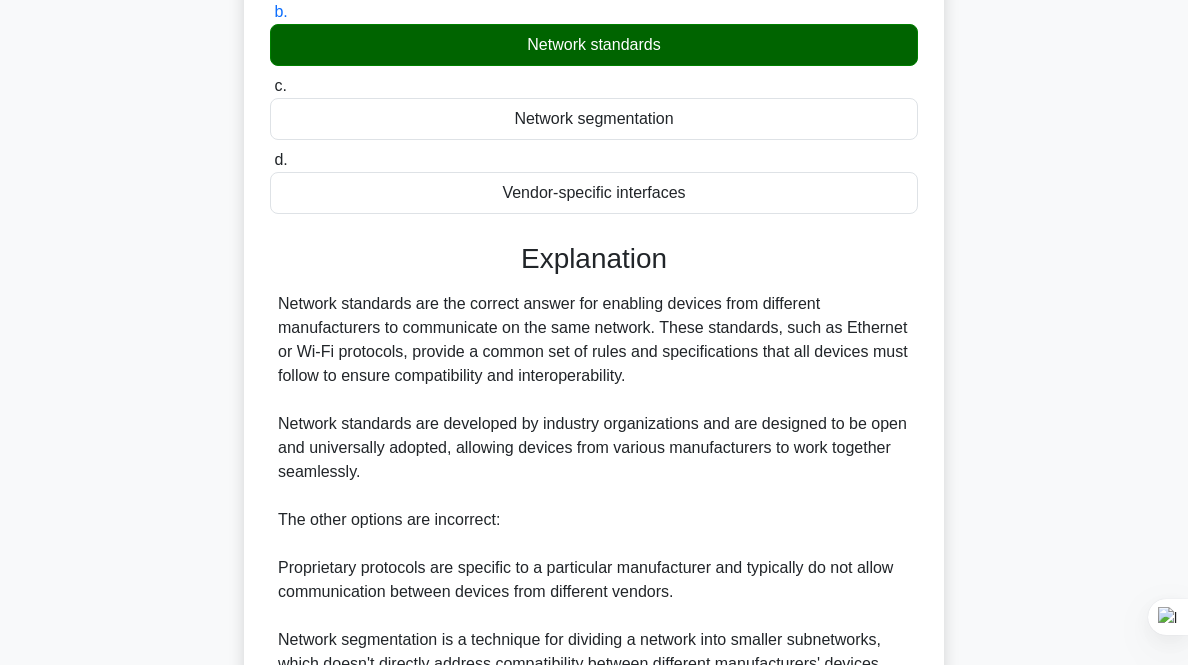 scroll, scrollTop: 543, scrollLeft: 0, axis: vertical 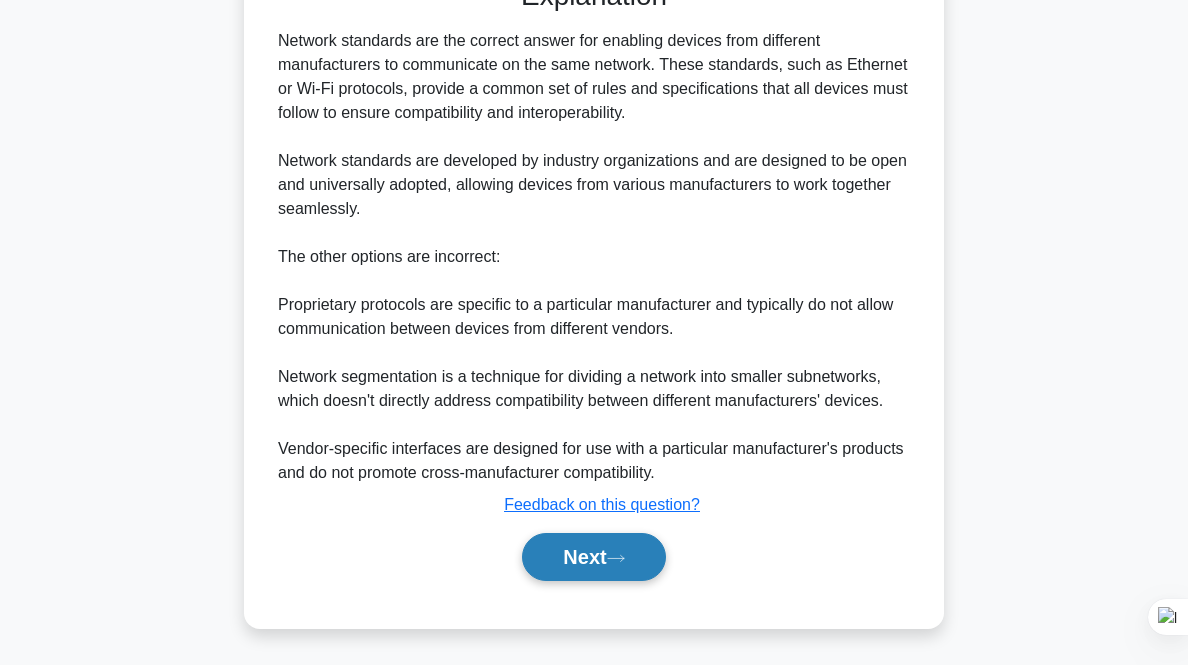 click 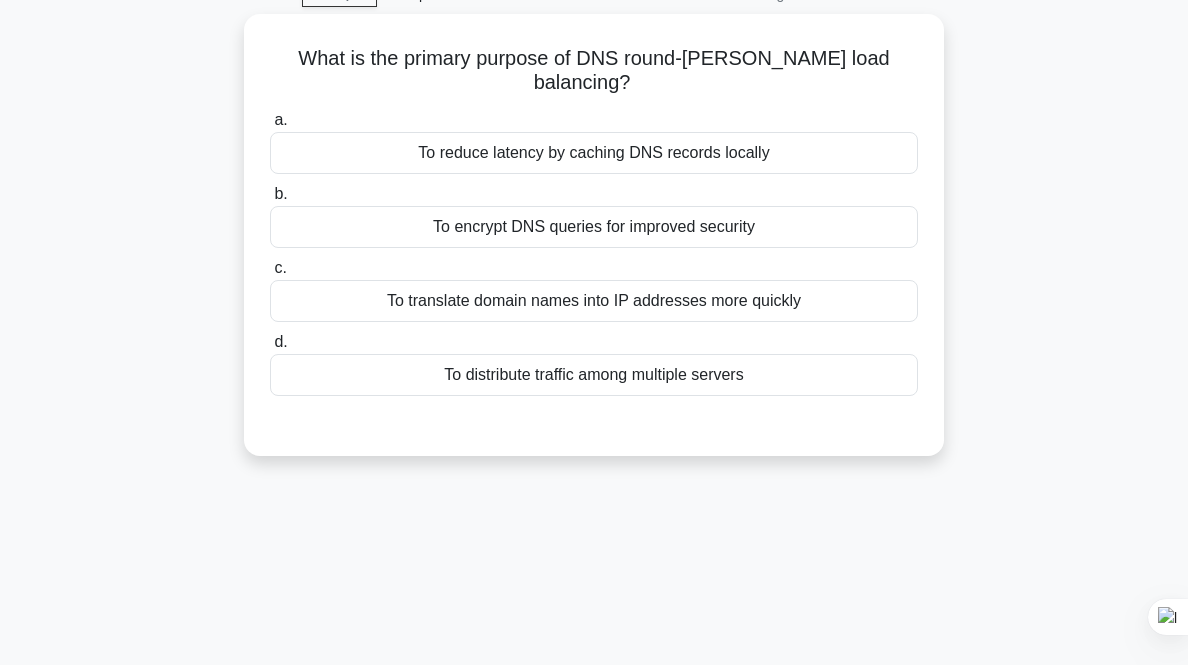 scroll, scrollTop: 0, scrollLeft: 0, axis: both 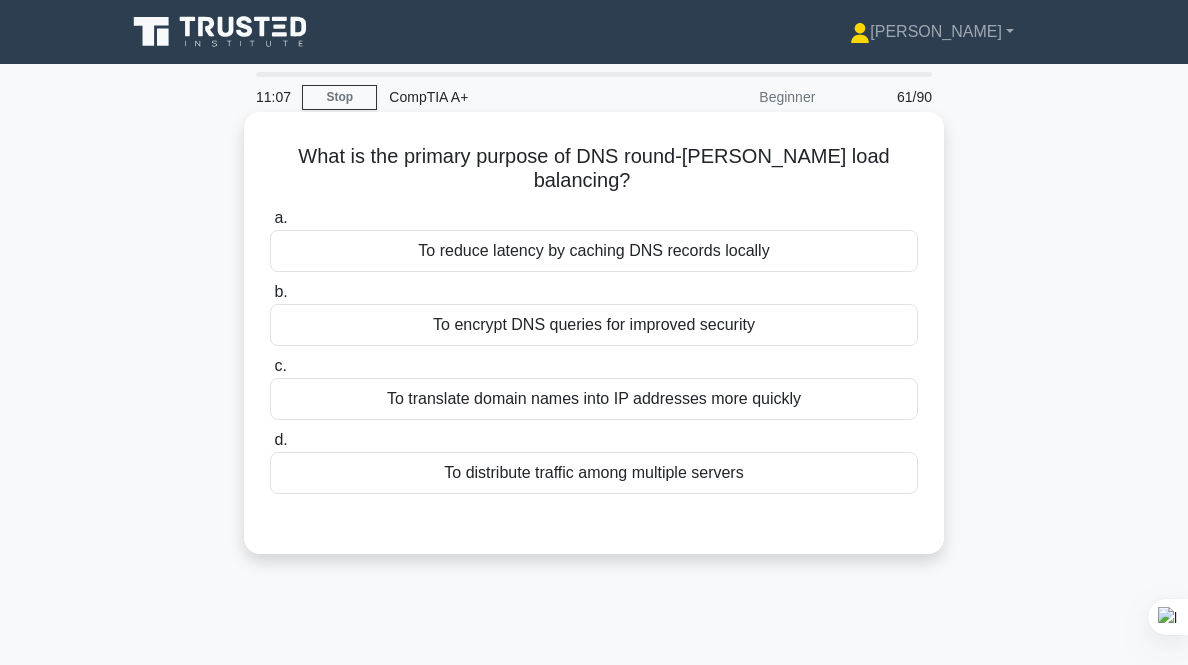click on "To reduce latency by caching DNS records locally" at bounding box center (594, 251) 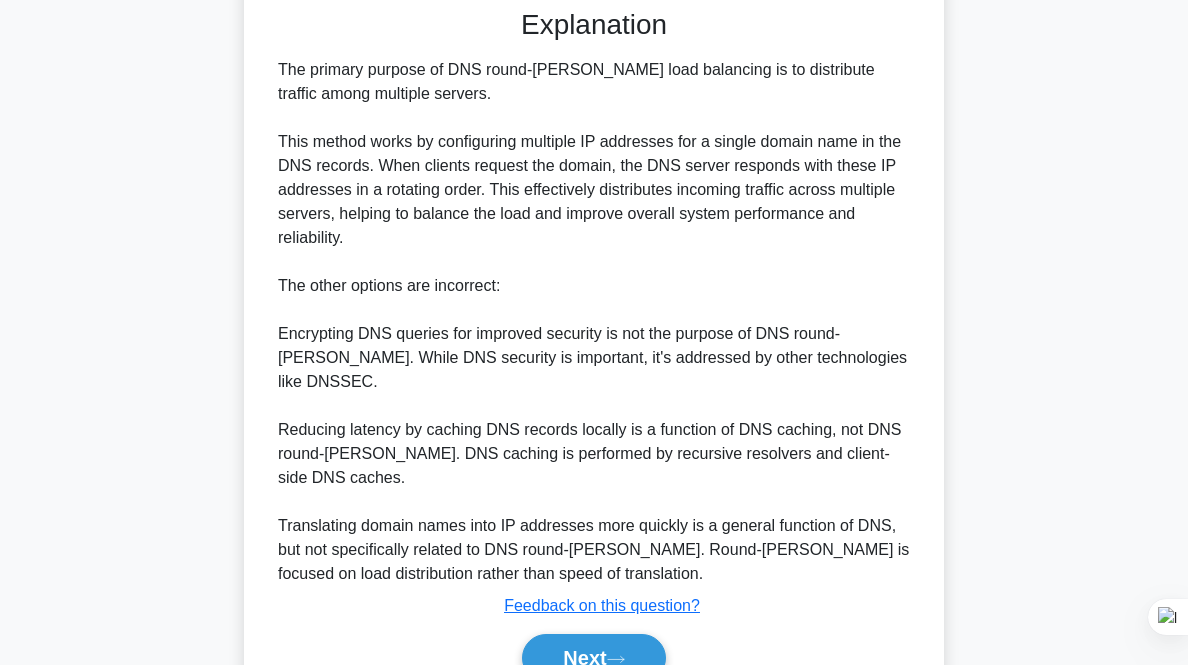 scroll, scrollTop: 569, scrollLeft: 0, axis: vertical 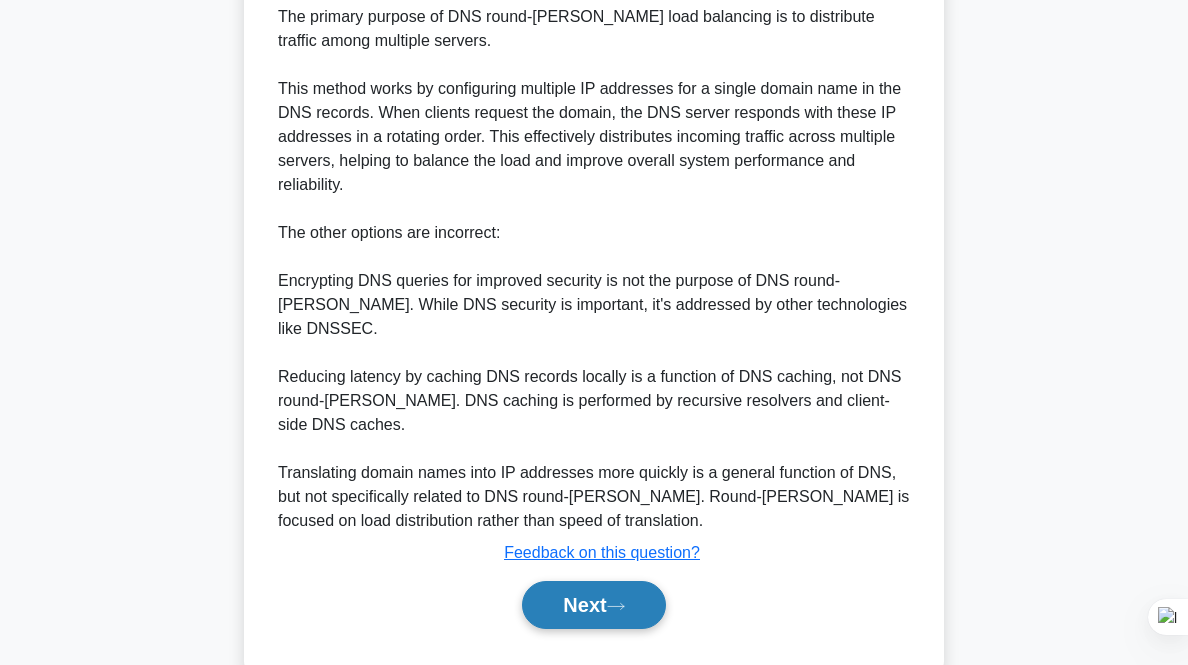 click on "Next" at bounding box center (593, 605) 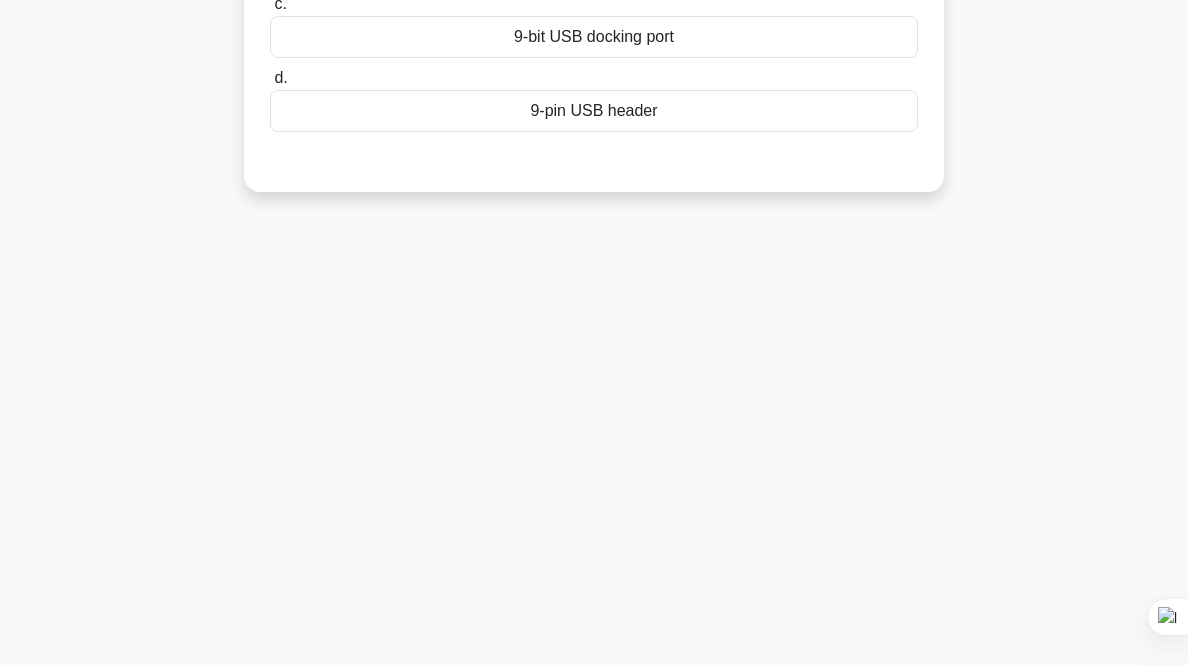 scroll, scrollTop: 0, scrollLeft: 0, axis: both 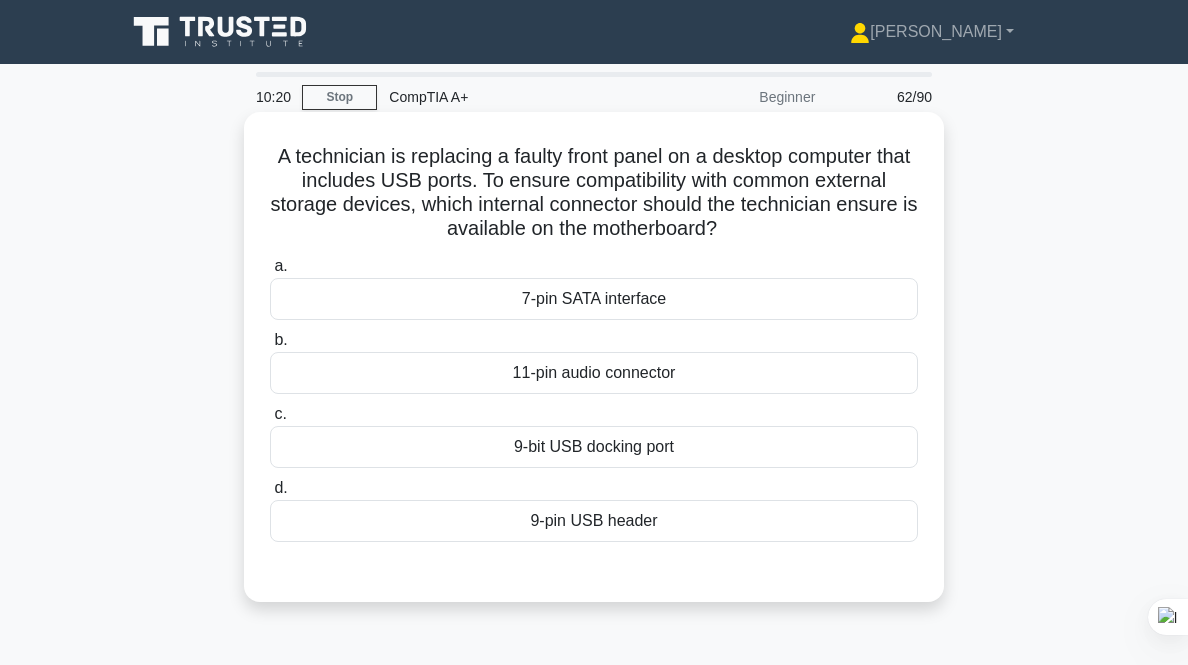 click on "9-bit USB docking port" at bounding box center (594, 447) 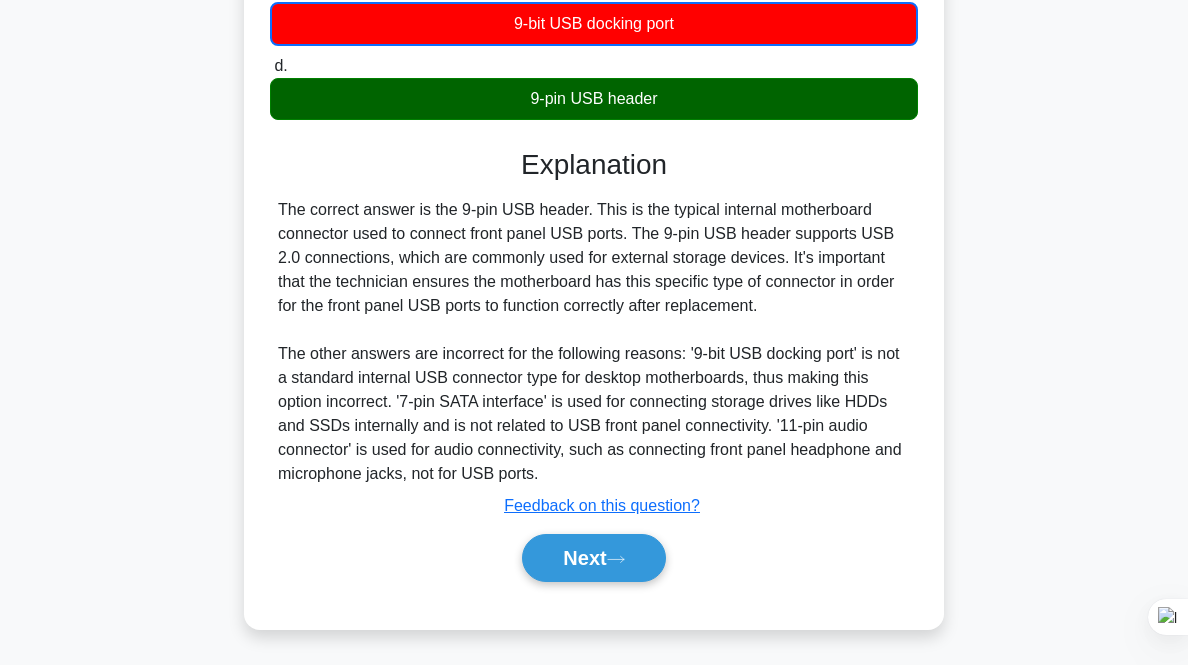 scroll, scrollTop: 425, scrollLeft: 0, axis: vertical 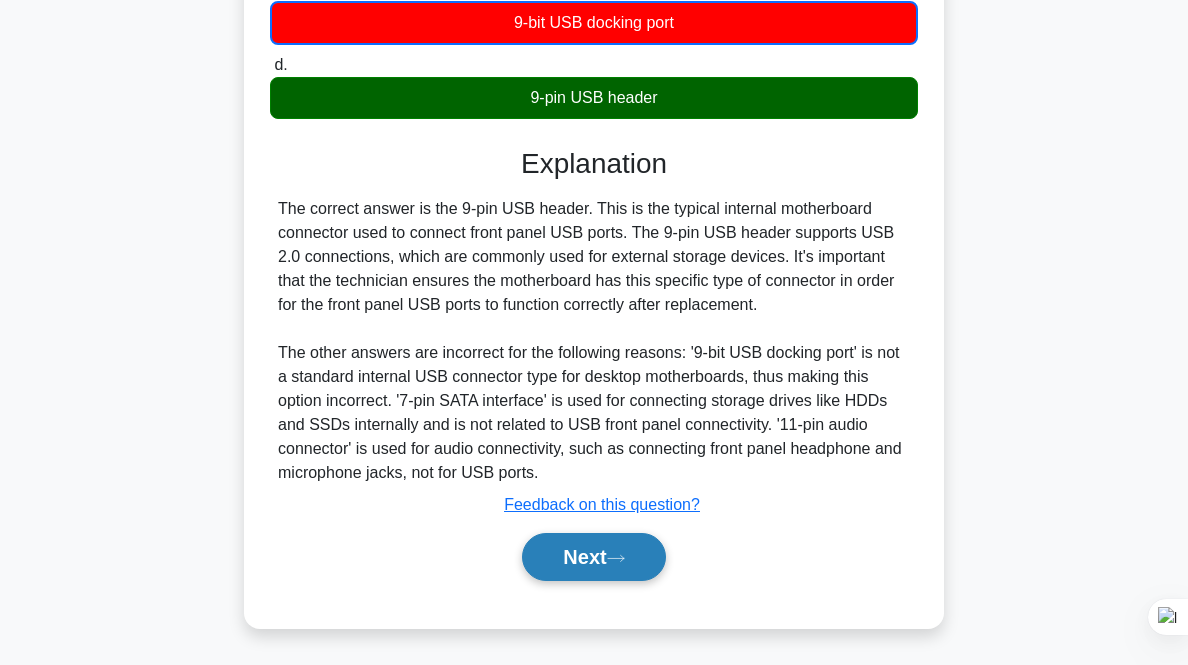 click on "Next" at bounding box center [593, 557] 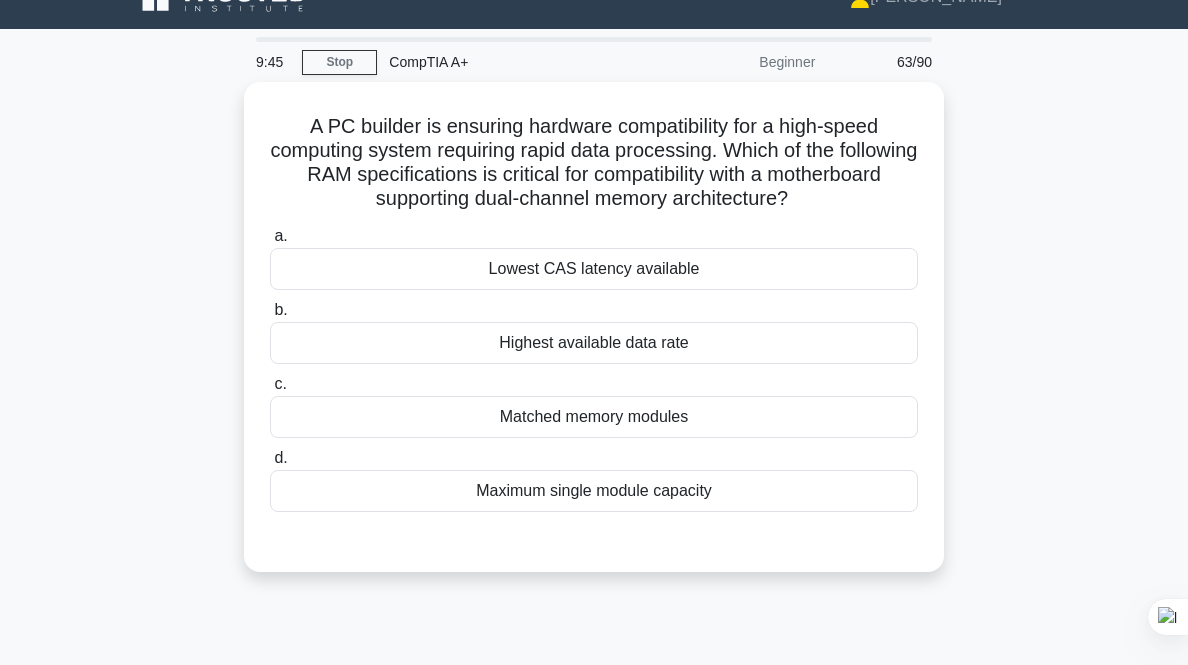 scroll, scrollTop: 0, scrollLeft: 0, axis: both 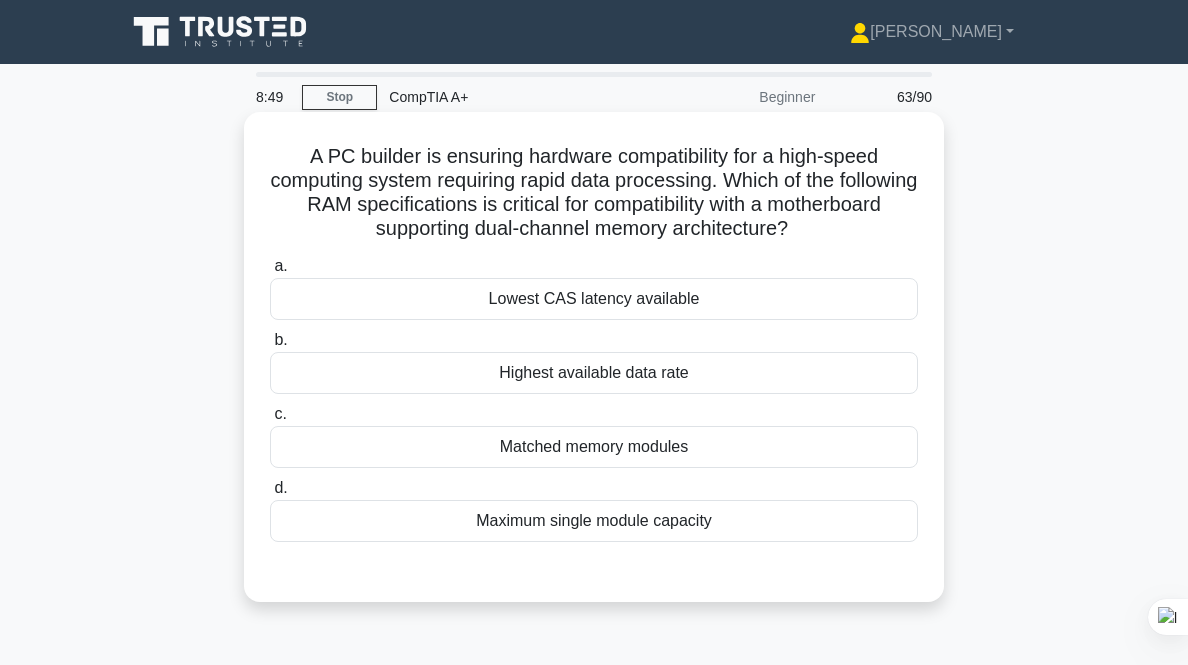 click on "Matched memory modules" at bounding box center (594, 447) 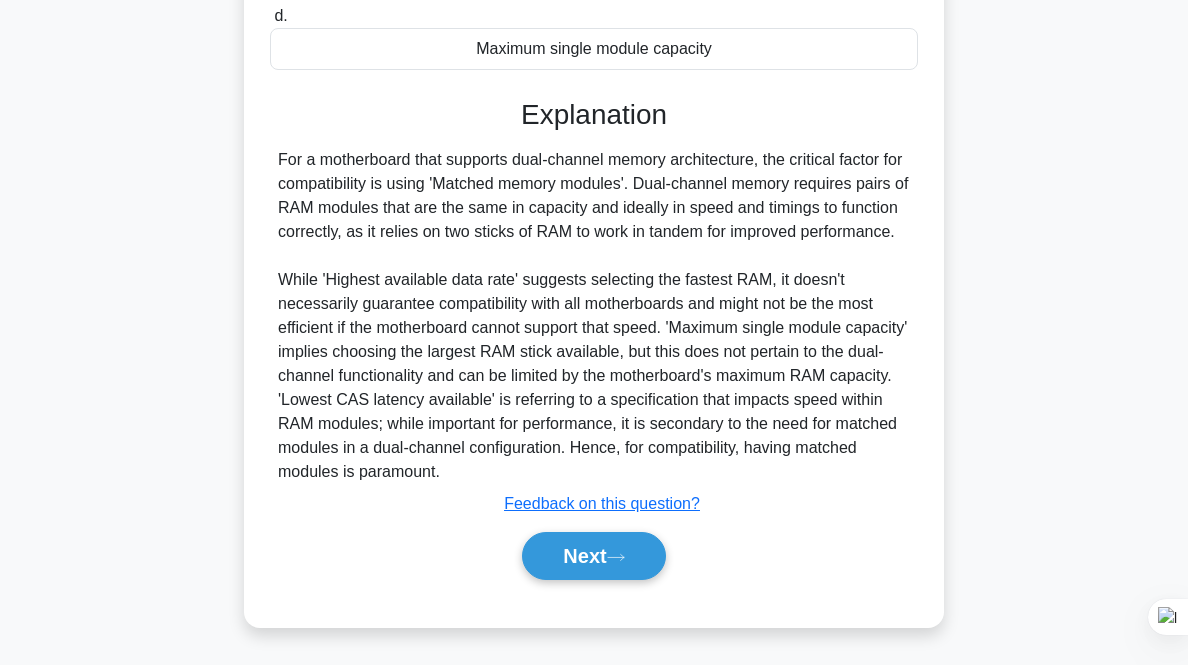 scroll, scrollTop: 494, scrollLeft: 0, axis: vertical 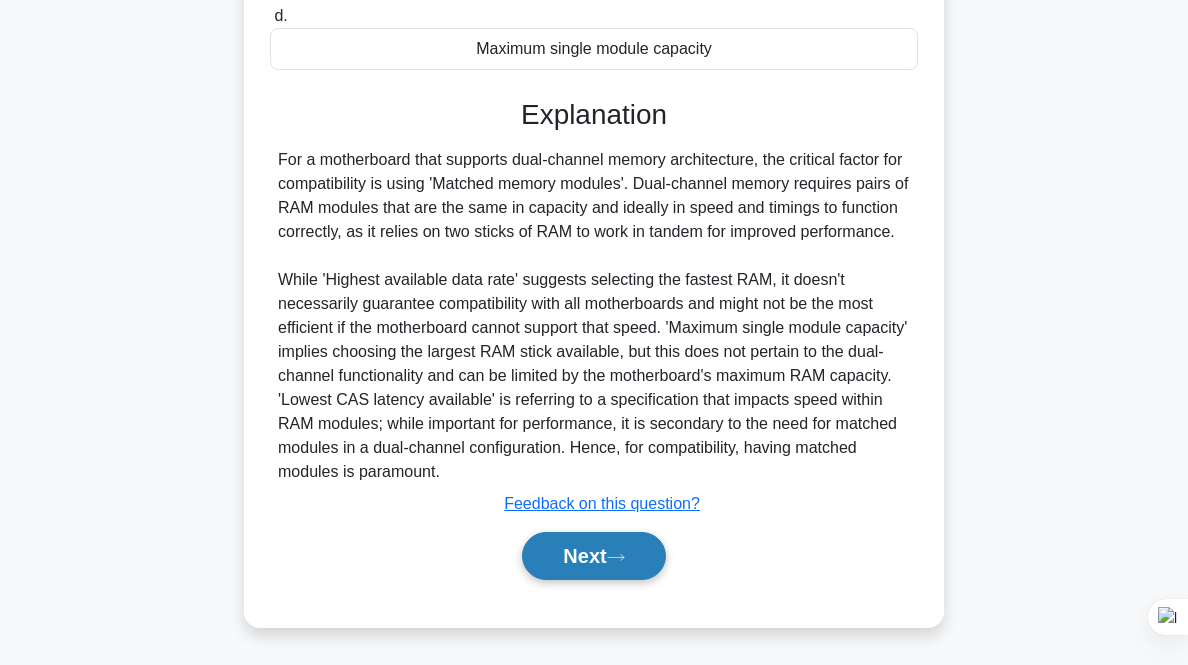 click on "Next" at bounding box center (593, 556) 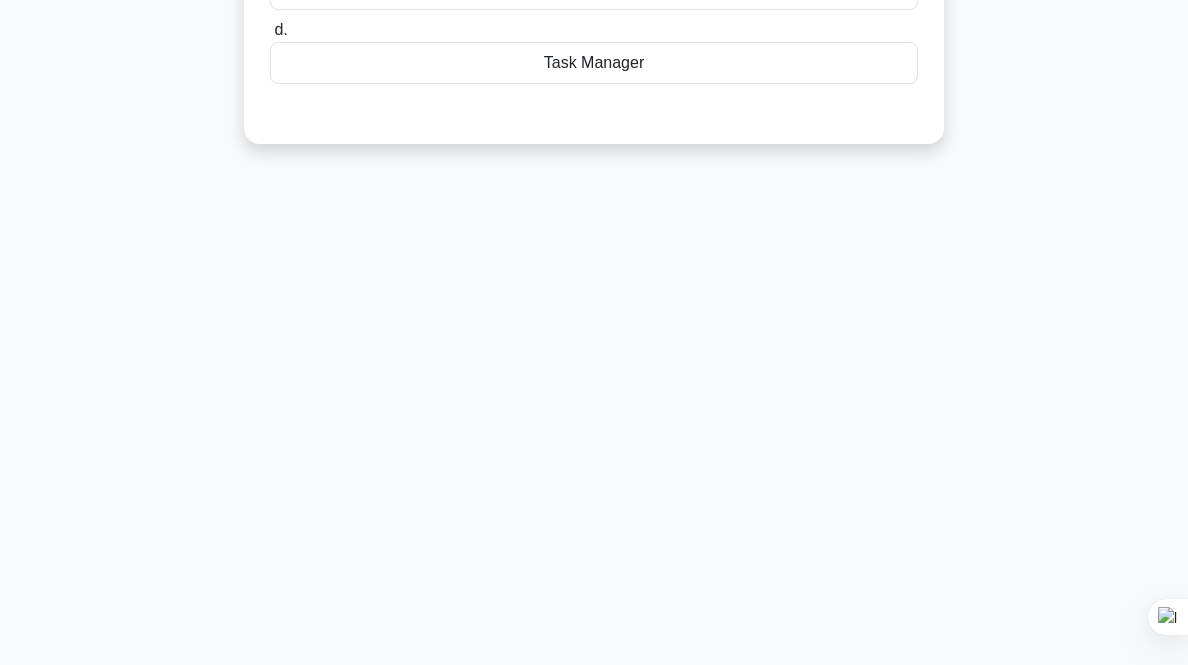 scroll, scrollTop: 0, scrollLeft: 0, axis: both 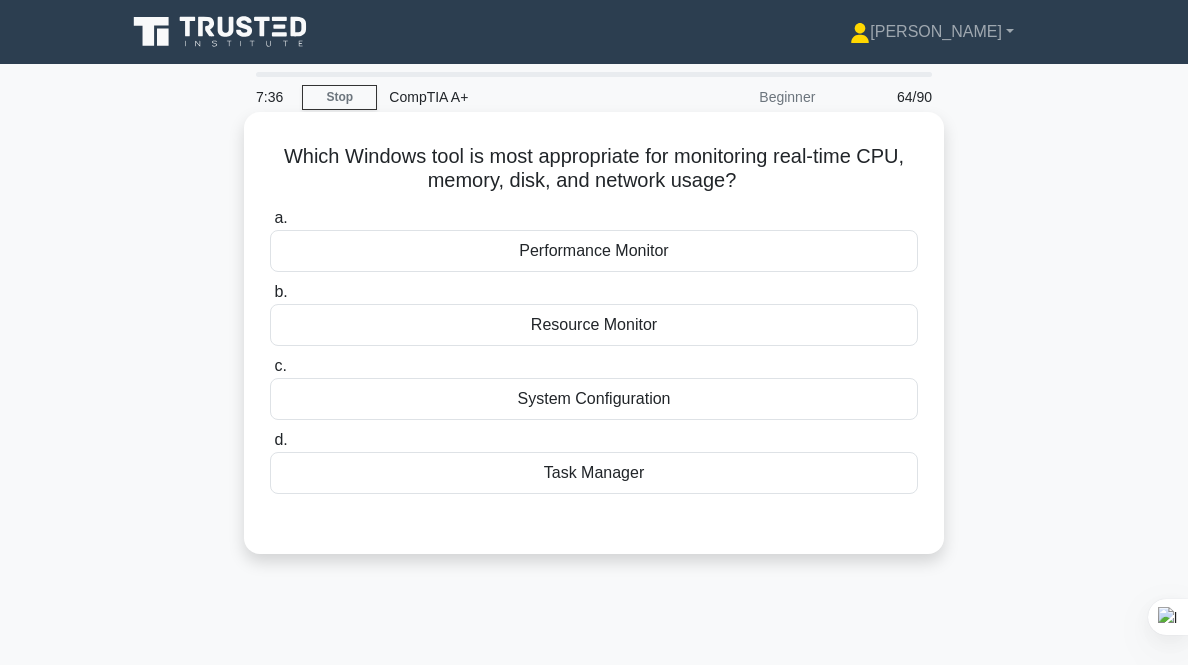 click on "Performance Monitor" at bounding box center (594, 251) 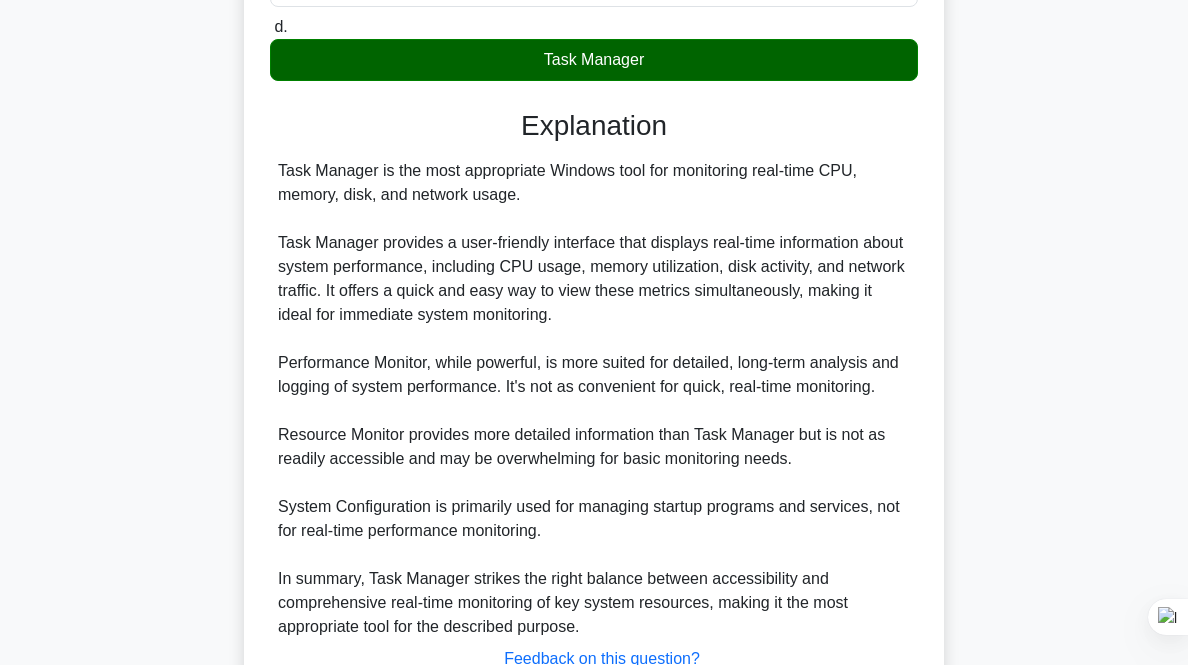 scroll, scrollTop: 569, scrollLeft: 0, axis: vertical 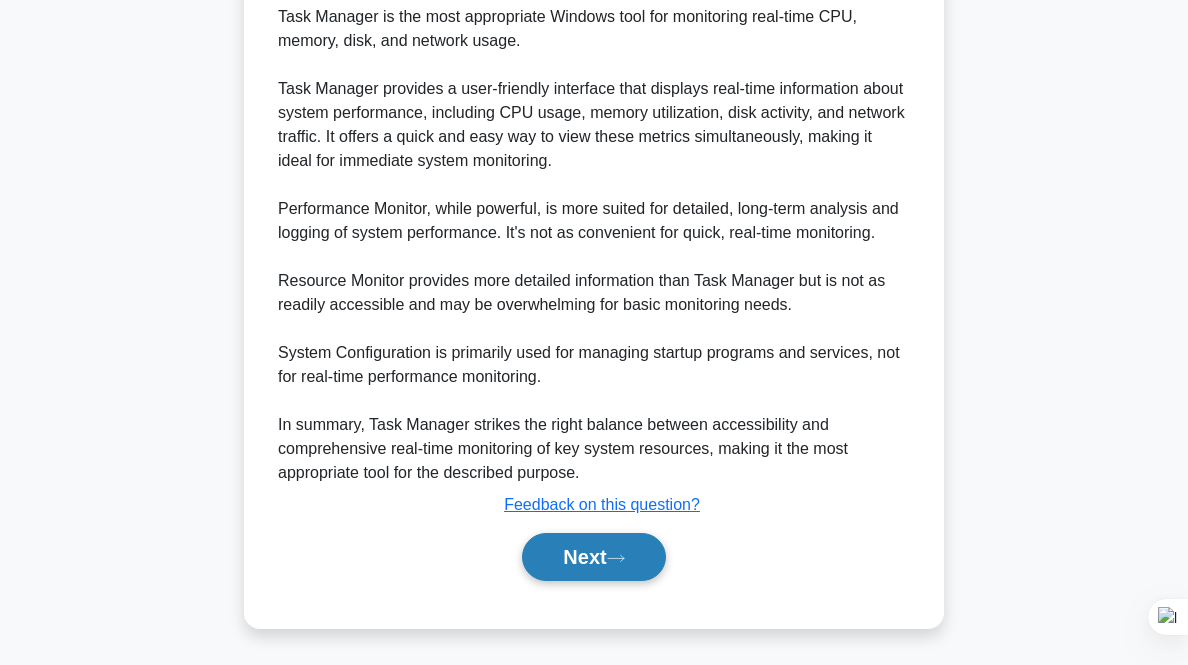 click on "Next" at bounding box center (593, 557) 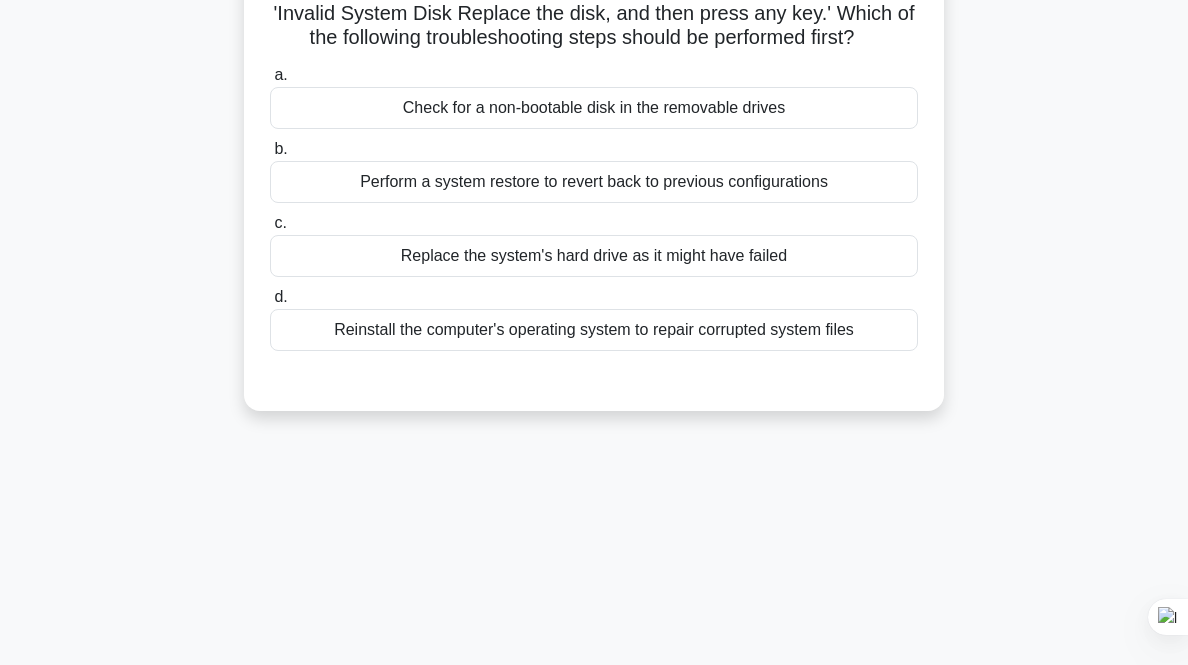 scroll, scrollTop: 0, scrollLeft: 0, axis: both 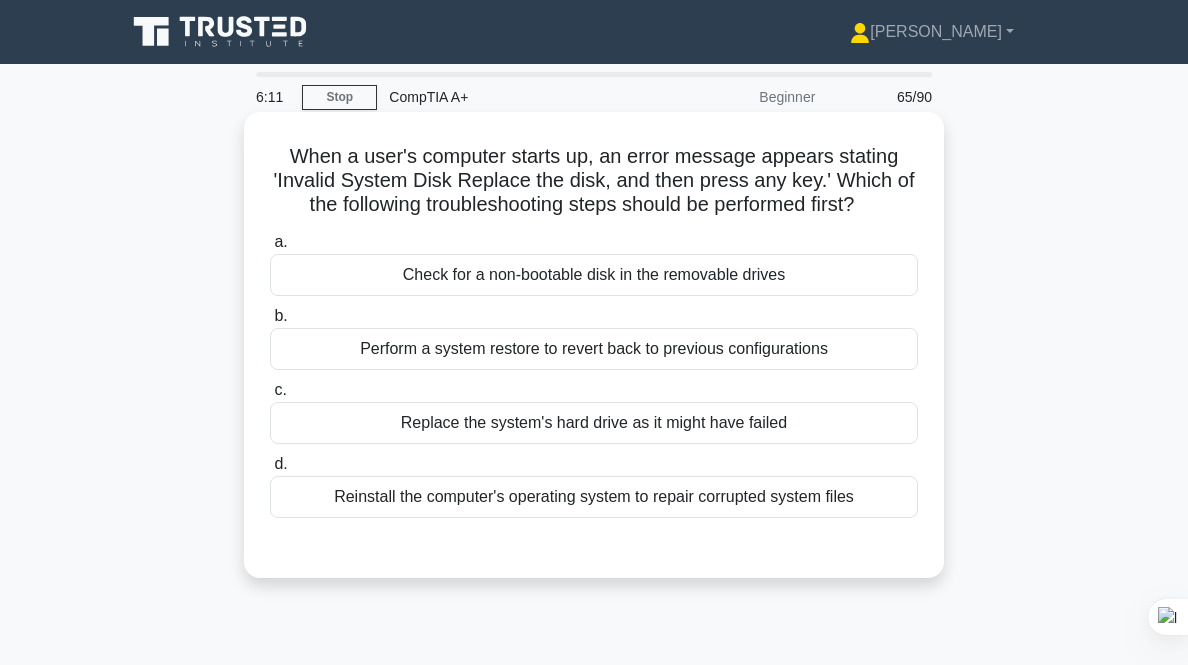 click on "Perform a system restore to revert back to previous configurations" at bounding box center [594, 349] 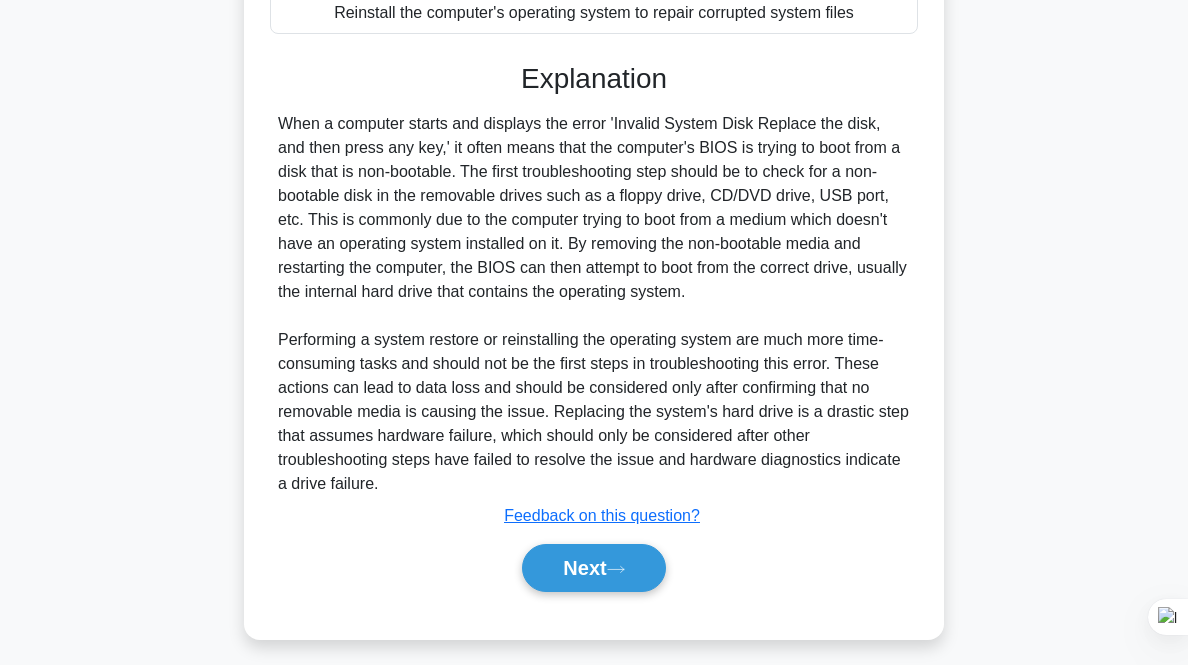 scroll, scrollTop: 497, scrollLeft: 0, axis: vertical 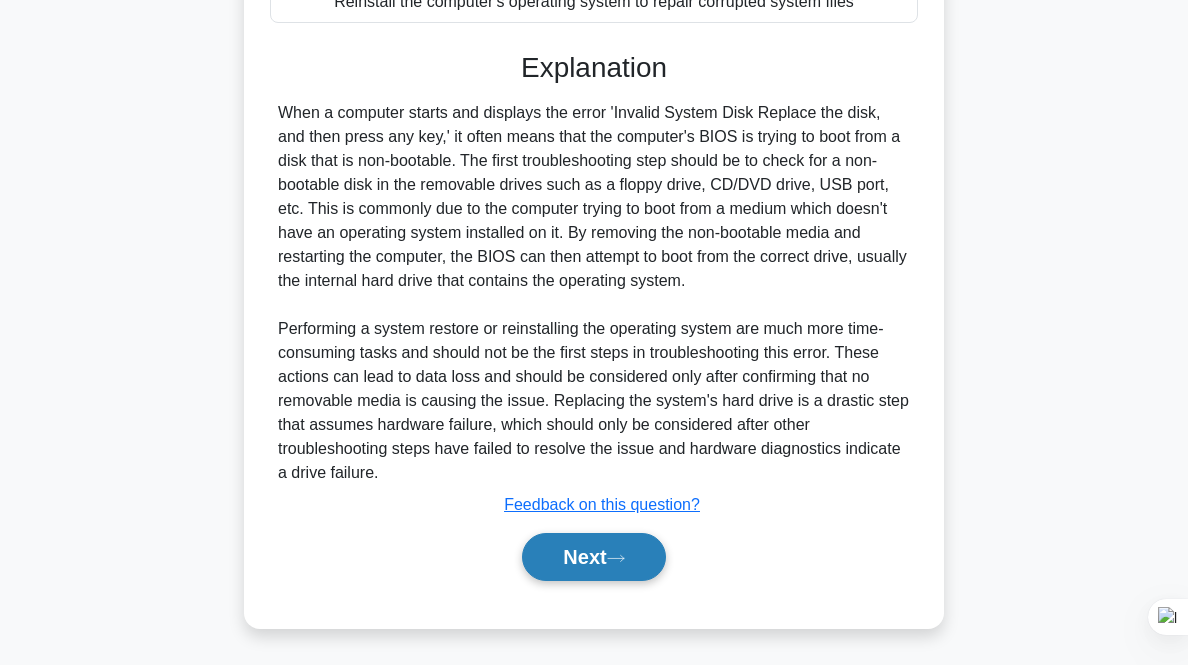 click 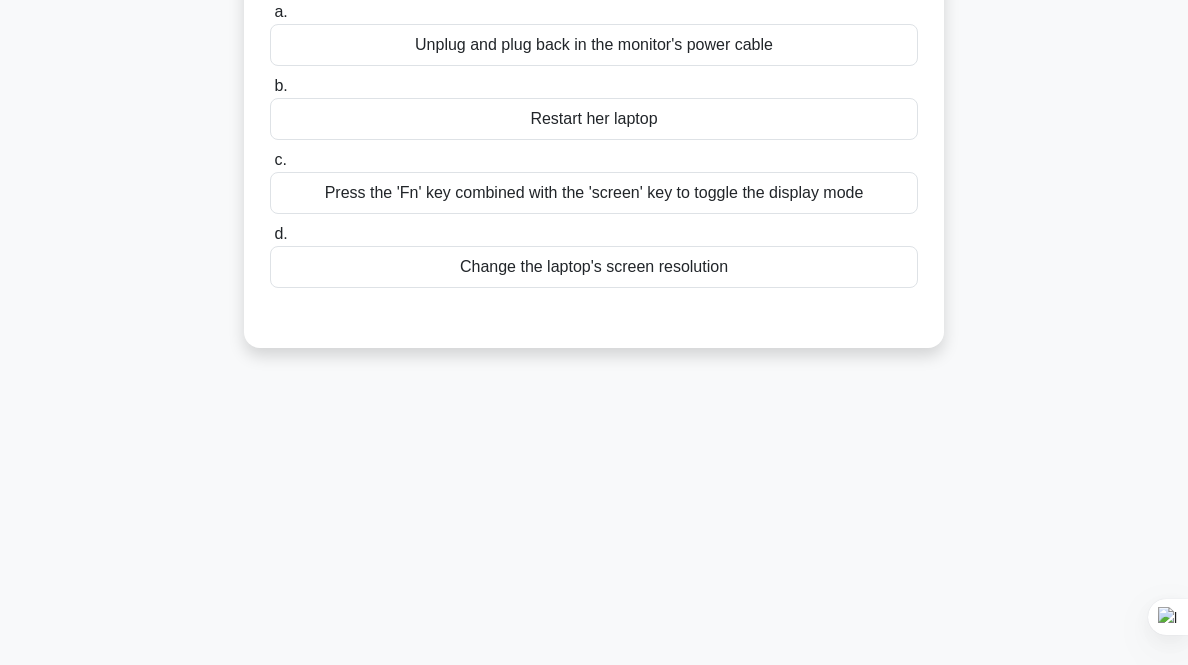 scroll, scrollTop: 0, scrollLeft: 0, axis: both 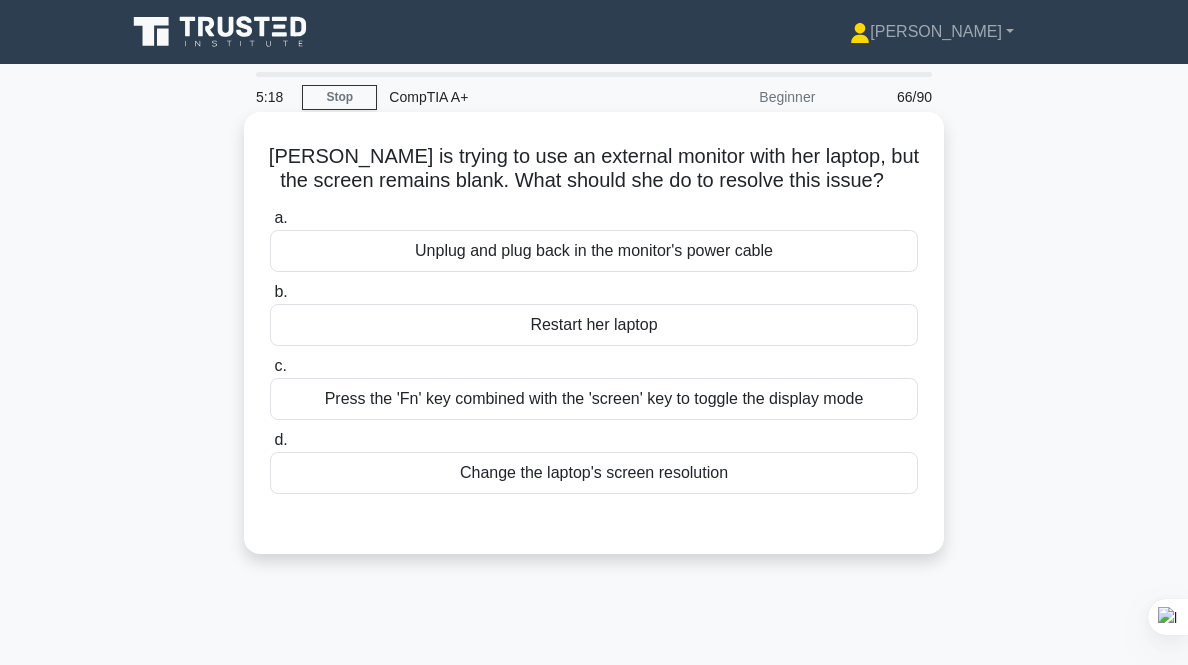 click on "Press the 'Fn' key combined with the 'screen' key to toggle the display mode" at bounding box center [594, 399] 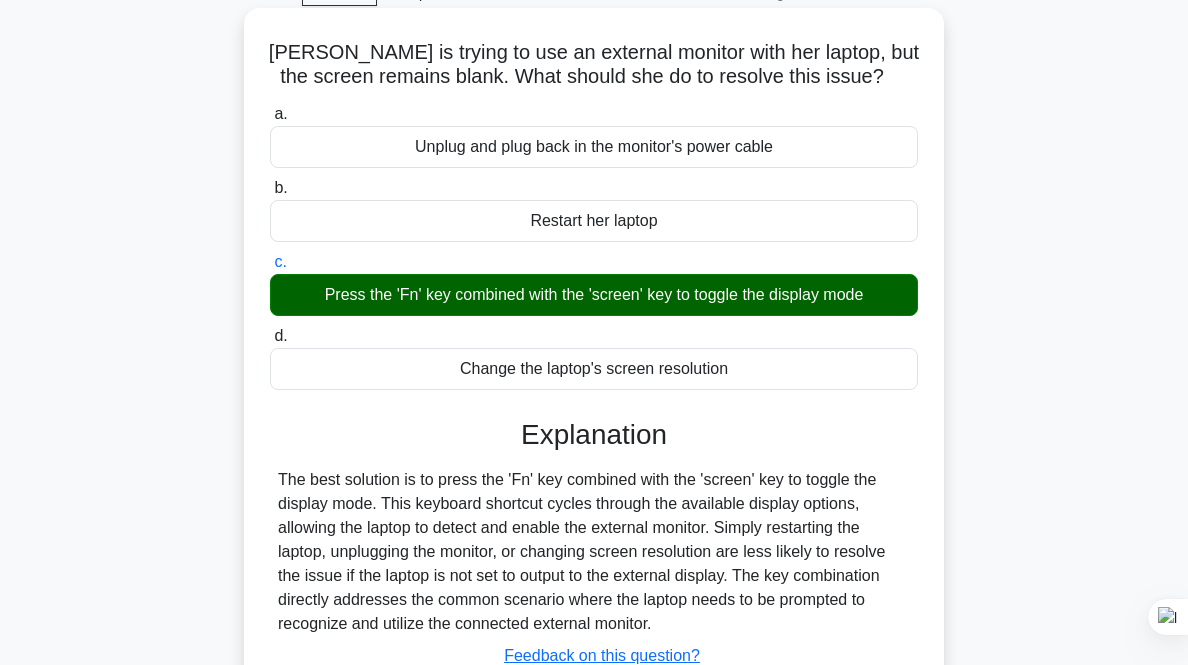 scroll, scrollTop: 415, scrollLeft: 0, axis: vertical 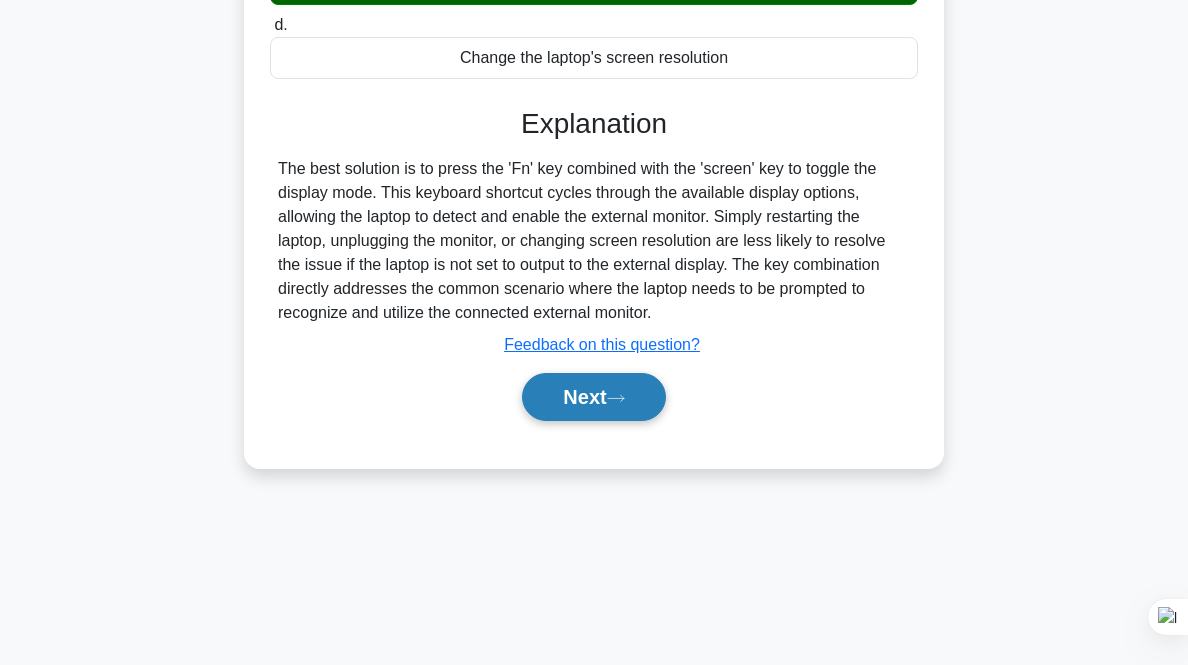 click on "Next" at bounding box center (593, 397) 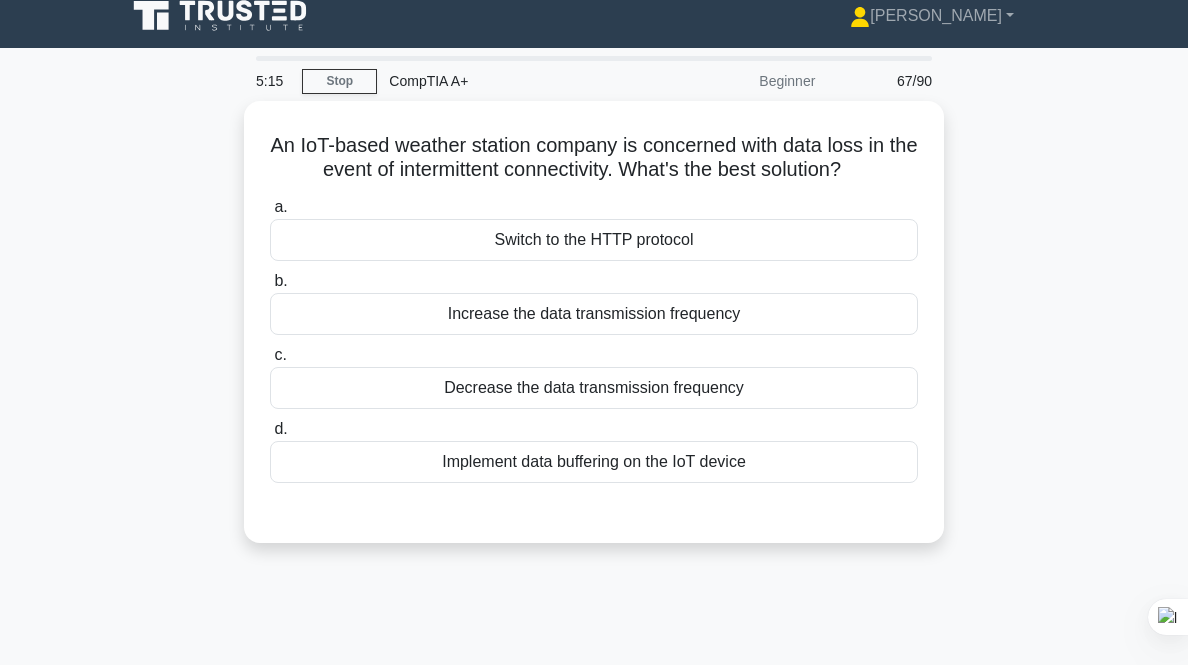 scroll, scrollTop: 0, scrollLeft: 0, axis: both 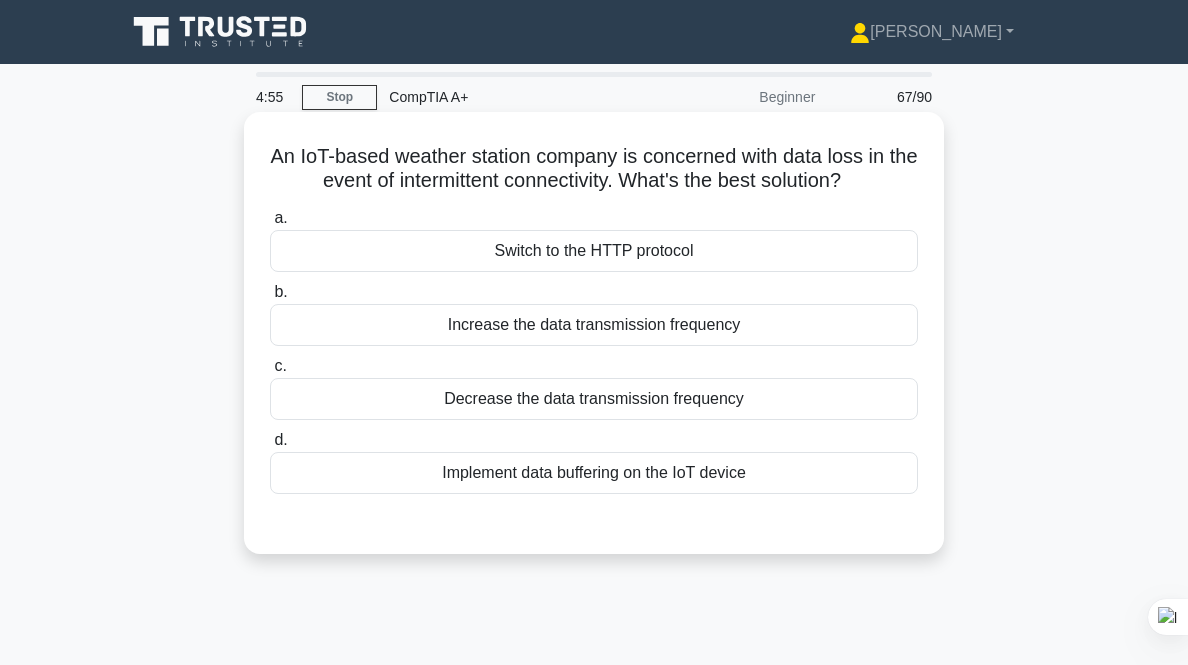 click on "Implement data buffering on the IoT device" at bounding box center (594, 473) 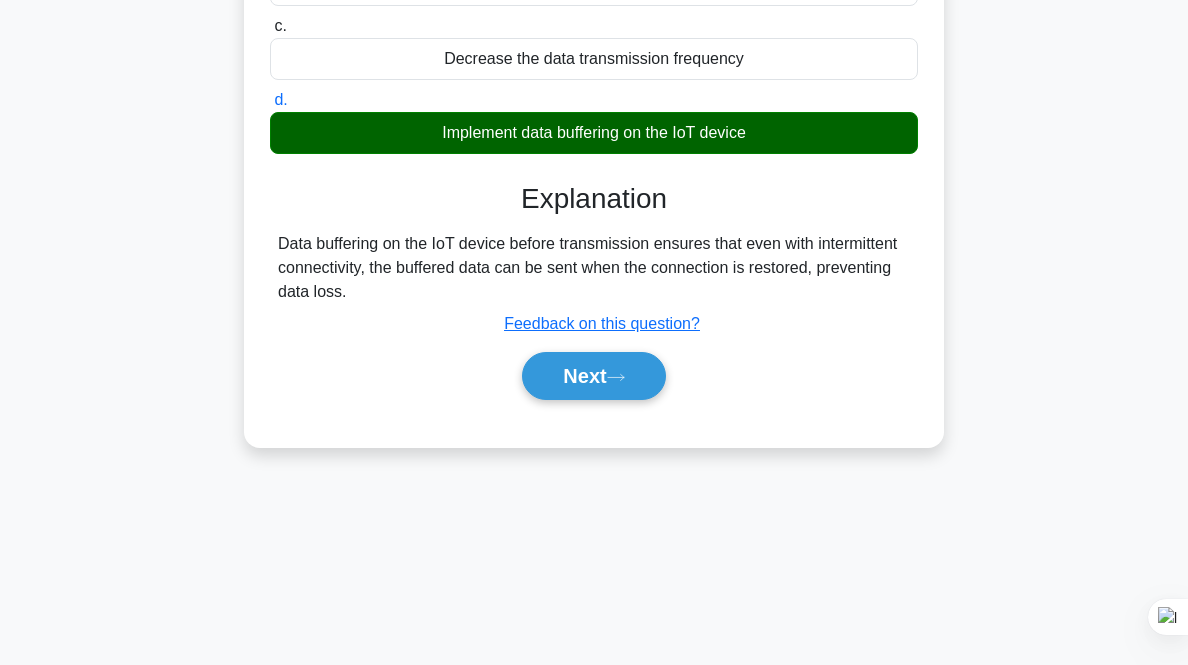 scroll, scrollTop: 415, scrollLeft: 0, axis: vertical 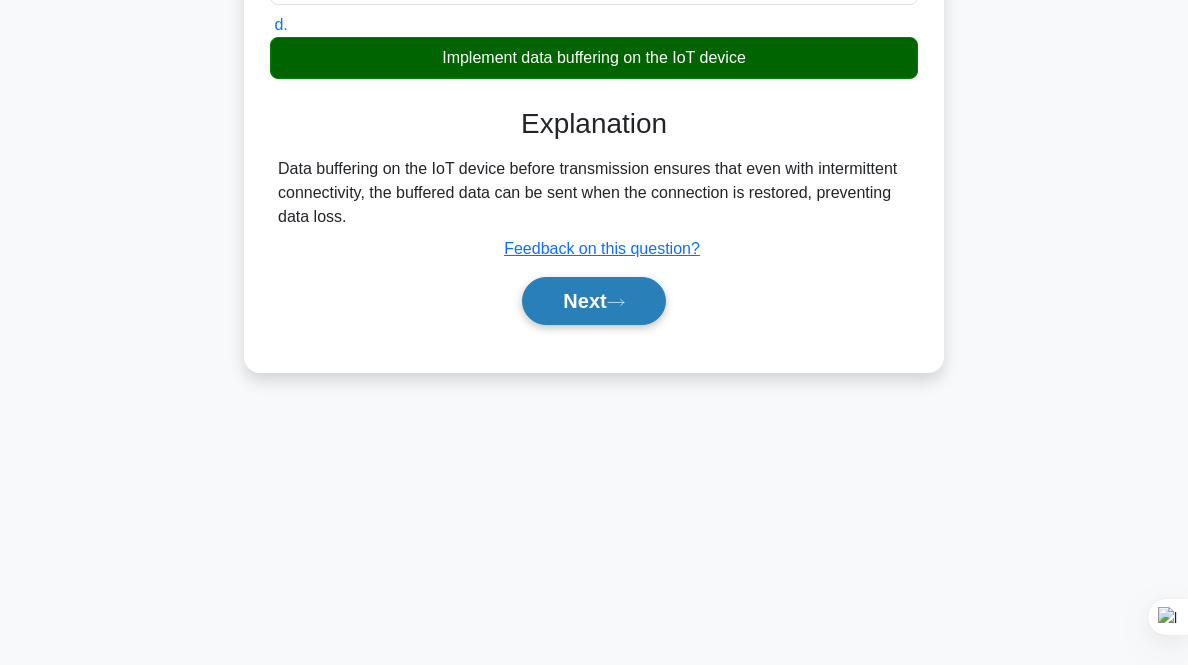 click 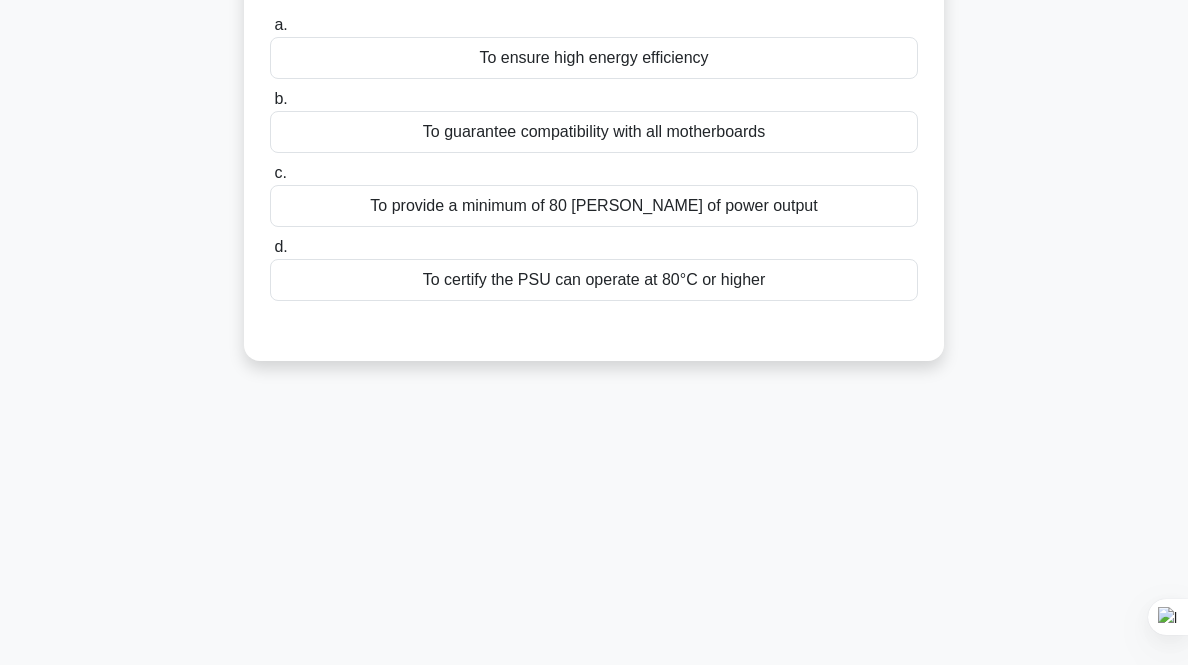 scroll, scrollTop: 0, scrollLeft: 0, axis: both 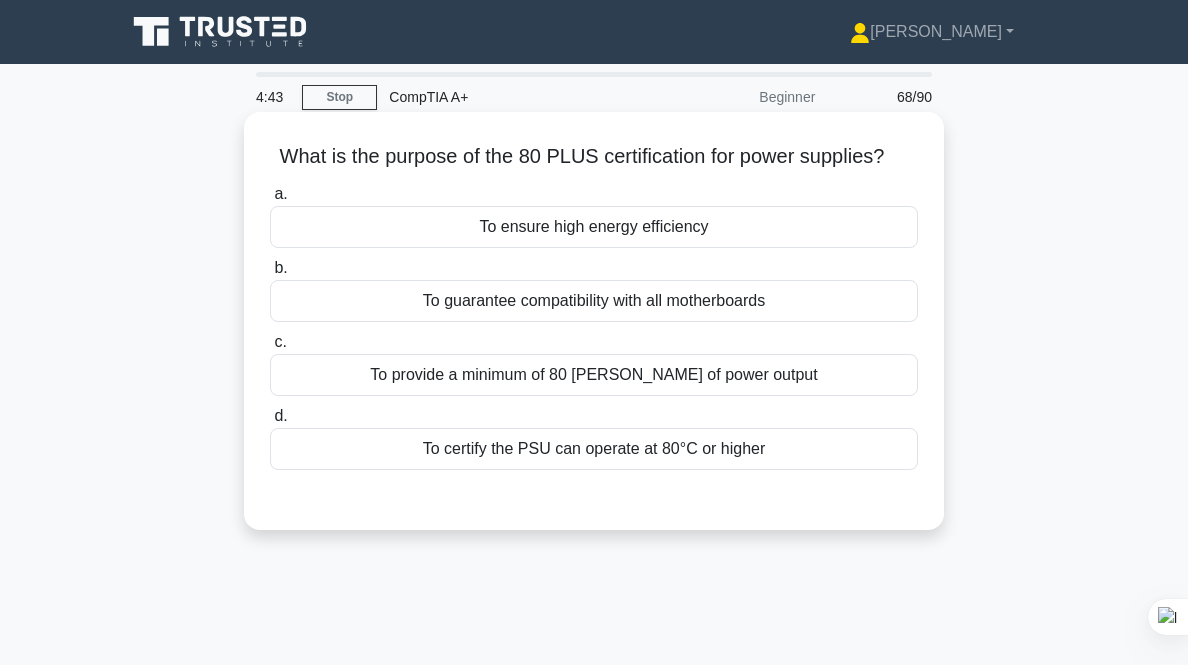 click on "To ensure high energy efficiency" at bounding box center [594, 227] 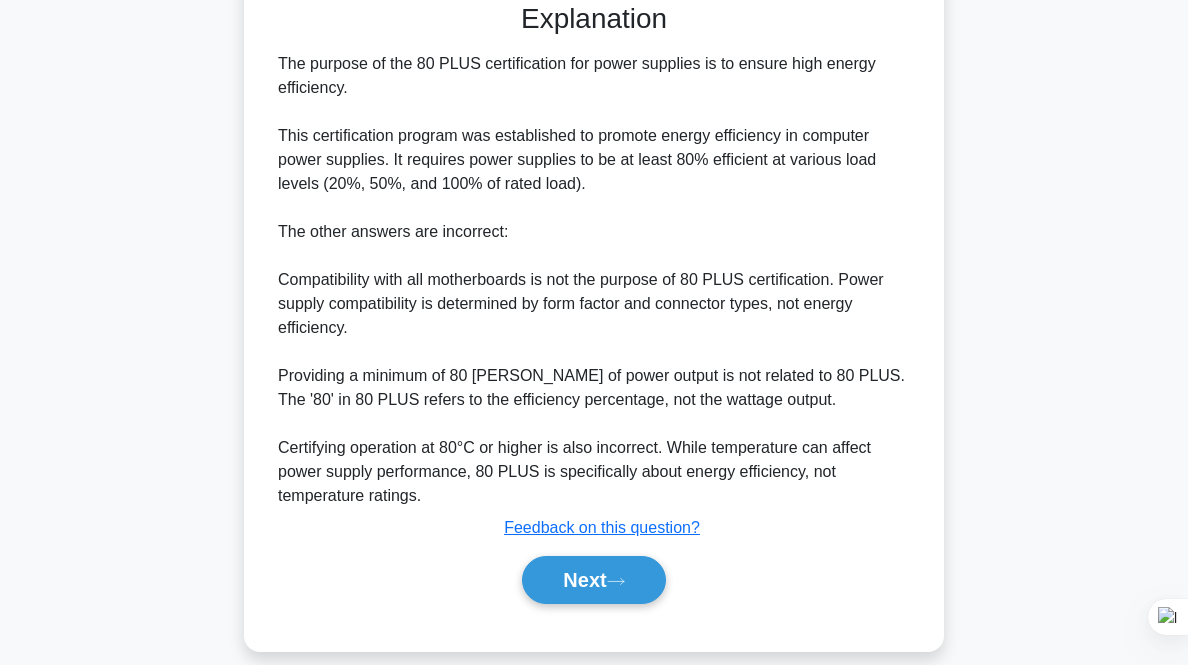 scroll, scrollTop: 519, scrollLeft: 0, axis: vertical 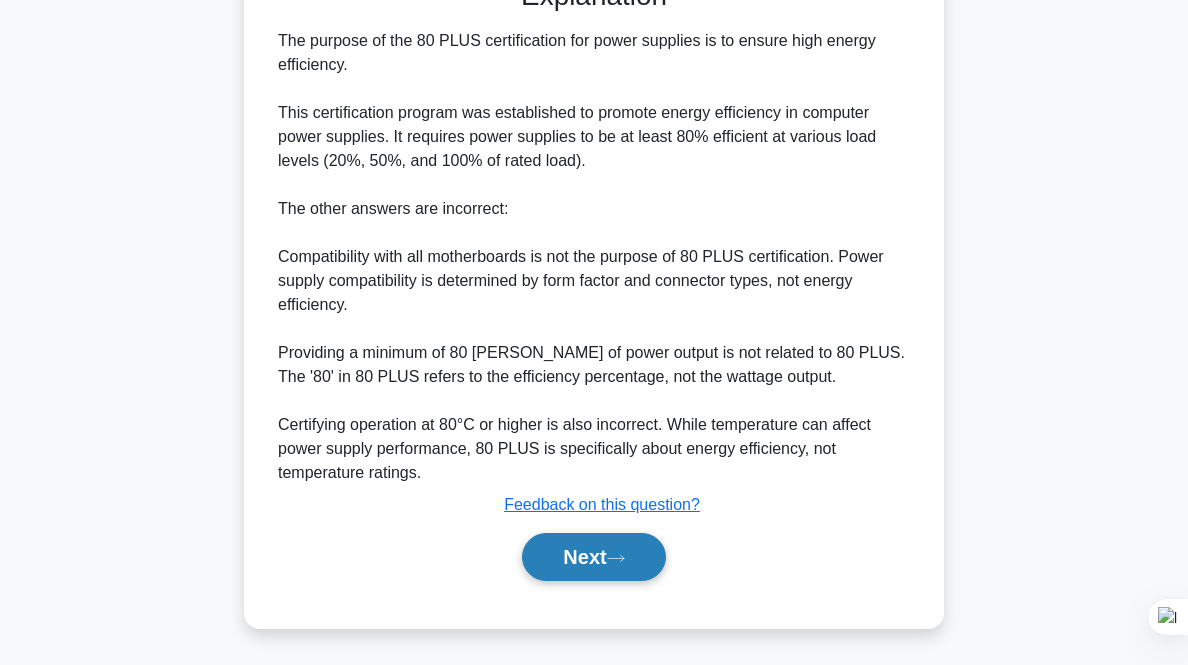 click on "Next" at bounding box center [593, 557] 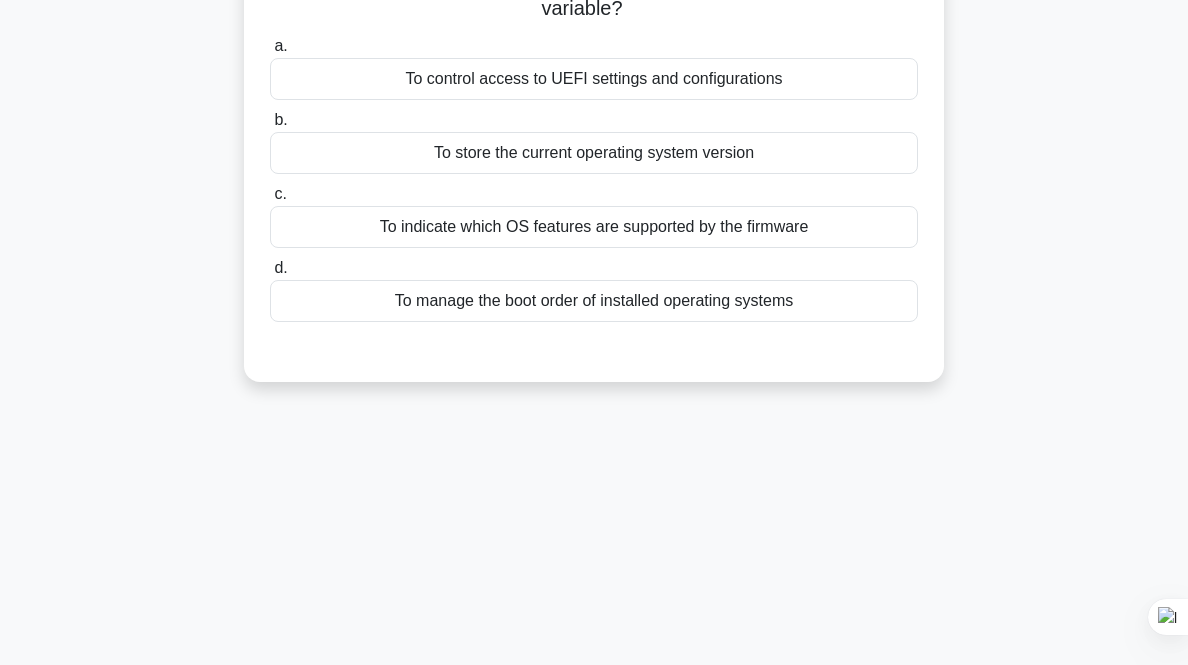 scroll, scrollTop: 0, scrollLeft: 0, axis: both 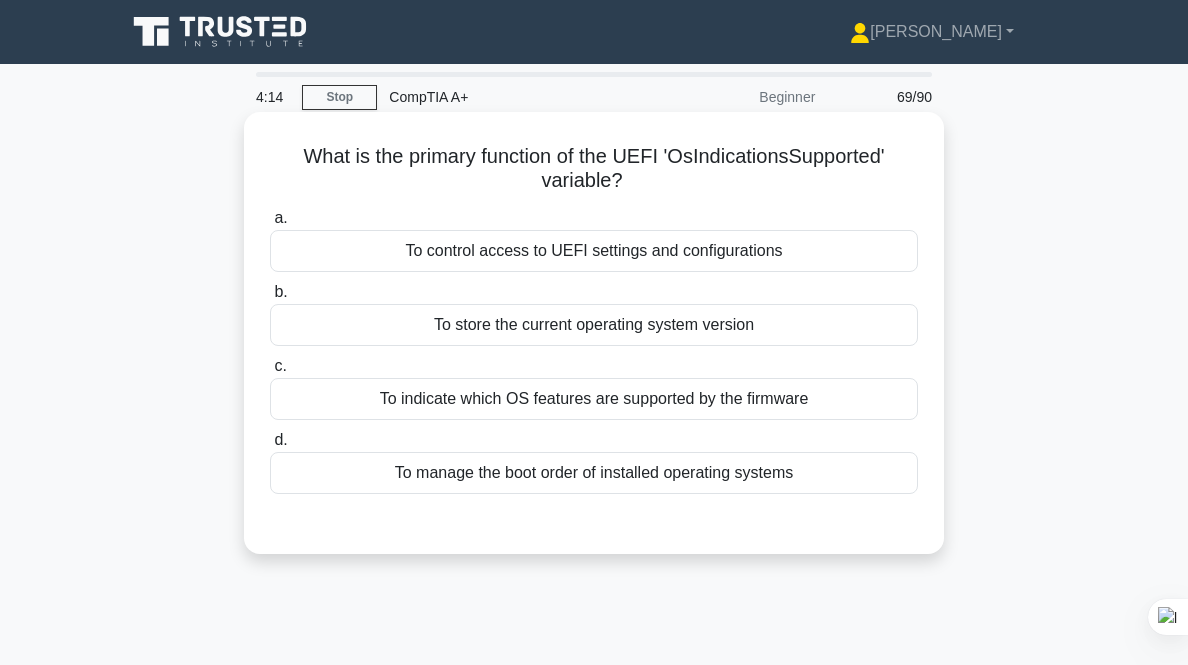 click on "To indicate which OS features are supported by the firmware" at bounding box center [594, 399] 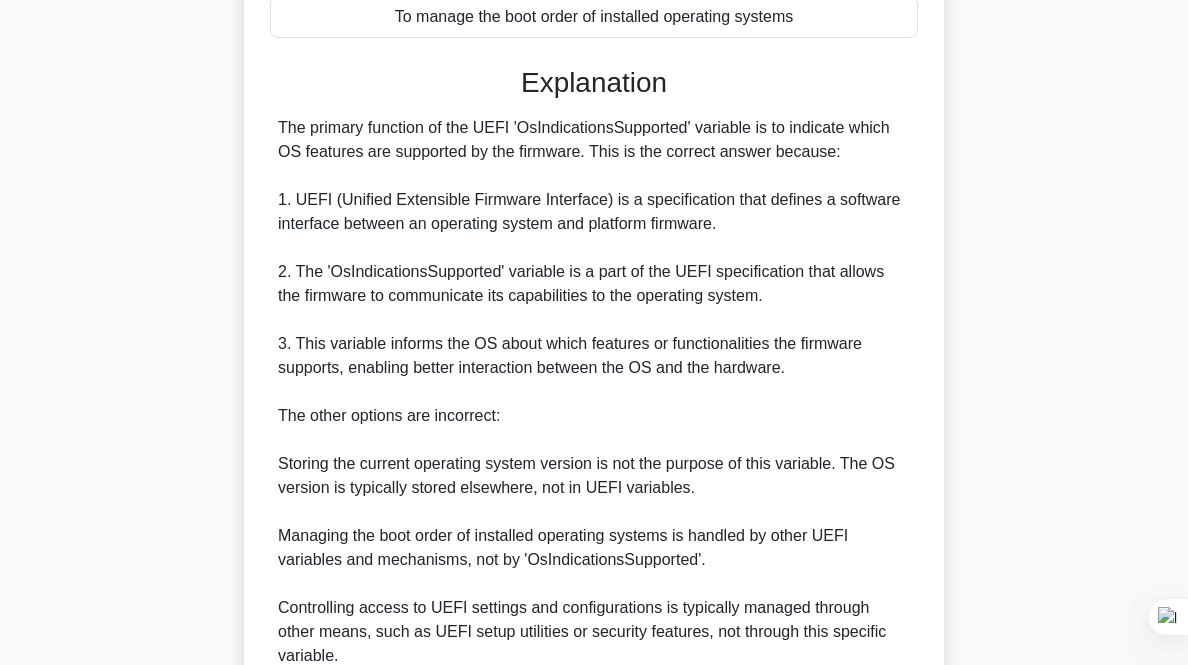 scroll, scrollTop: 615, scrollLeft: 0, axis: vertical 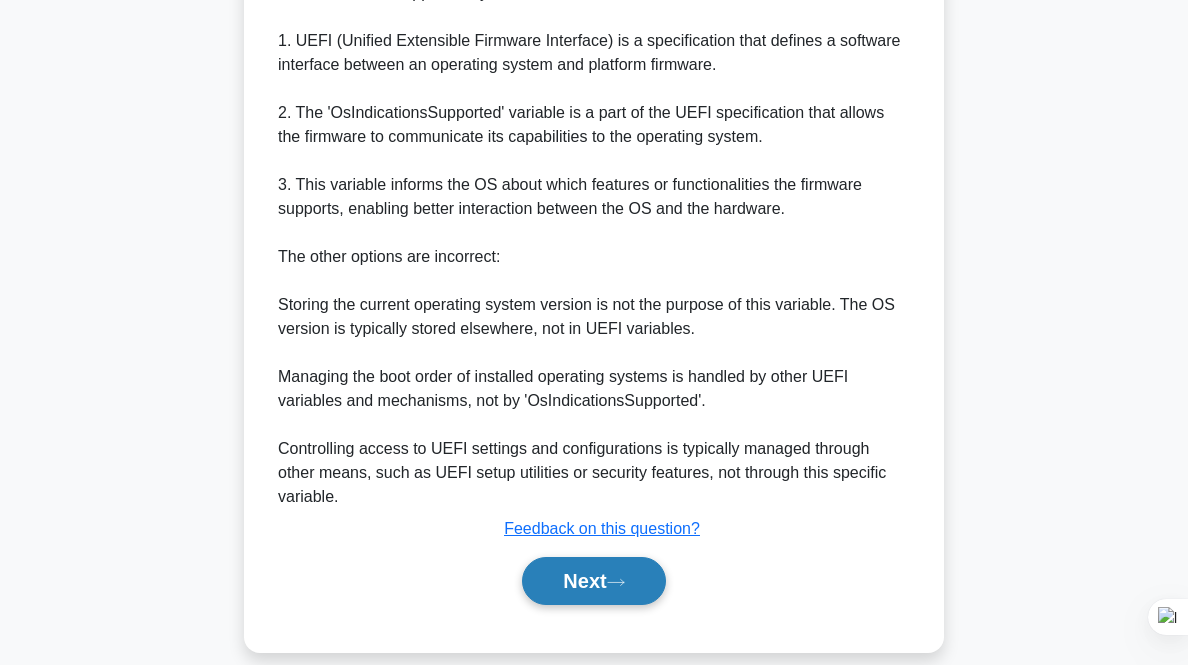 click on "Next" at bounding box center (593, 581) 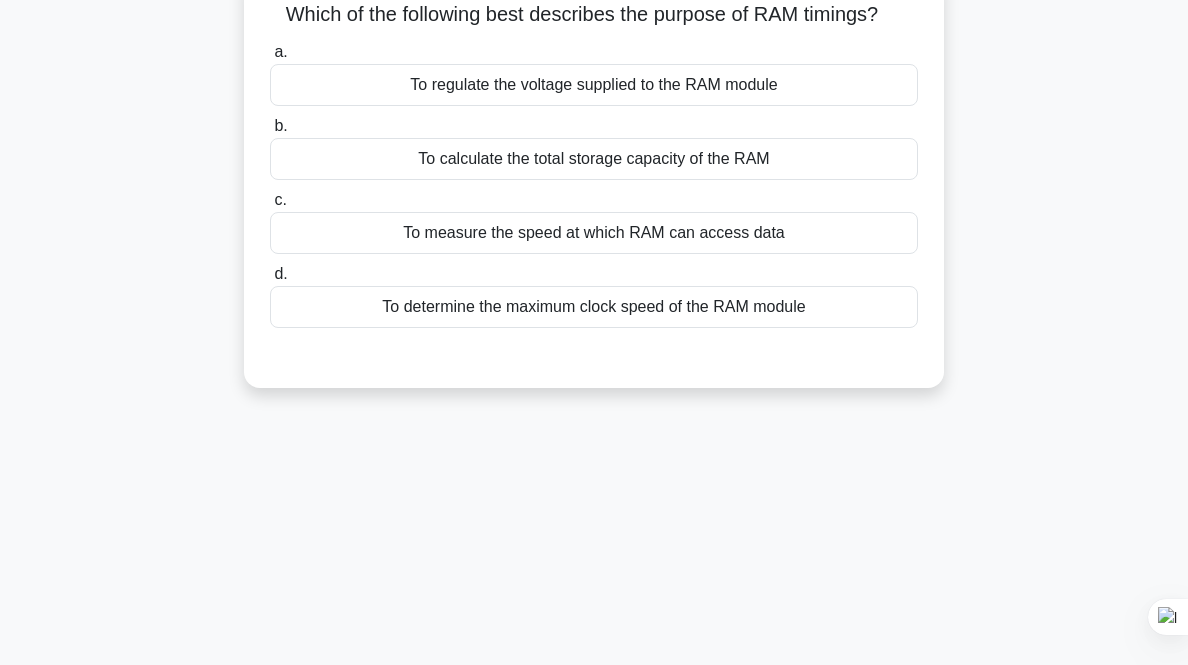 scroll, scrollTop: 0, scrollLeft: 0, axis: both 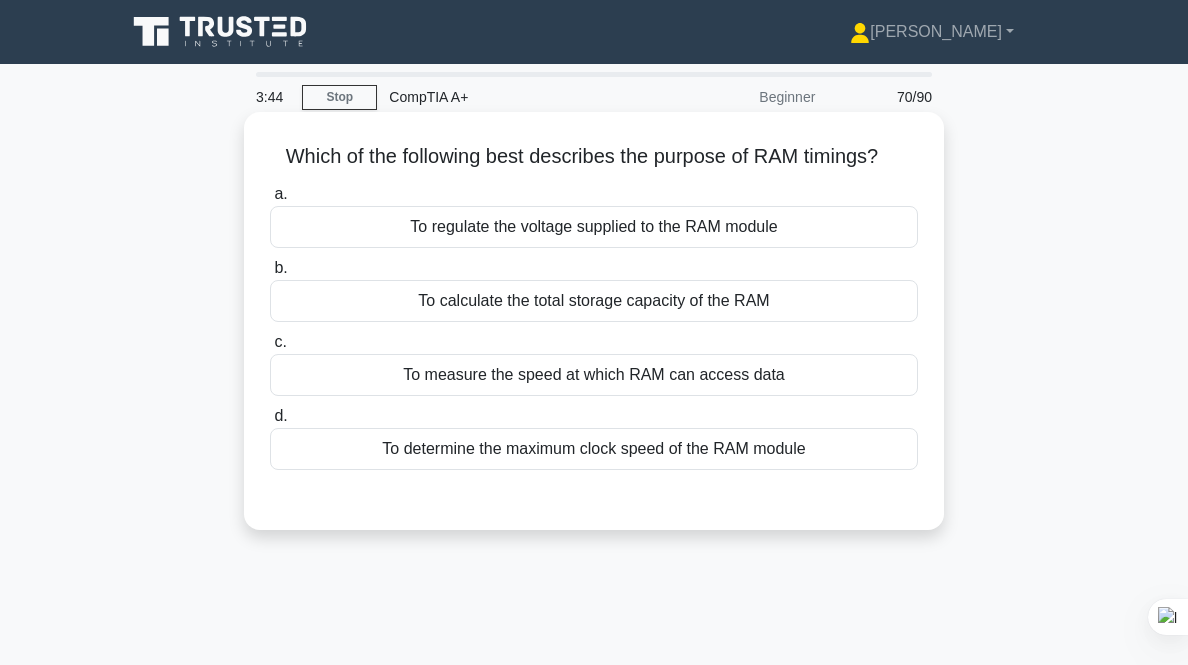 click on "To determine the maximum clock speed of the RAM module" at bounding box center (594, 449) 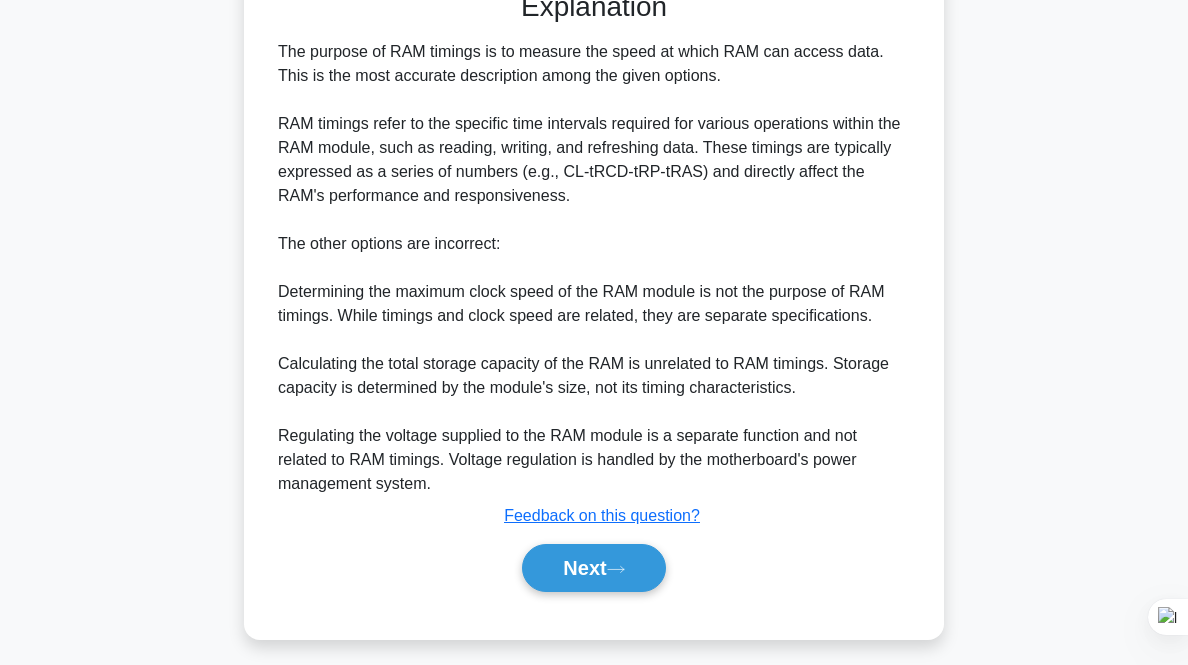 scroll, scrollTop: 521, scrollLeft: 0, axis: vertical 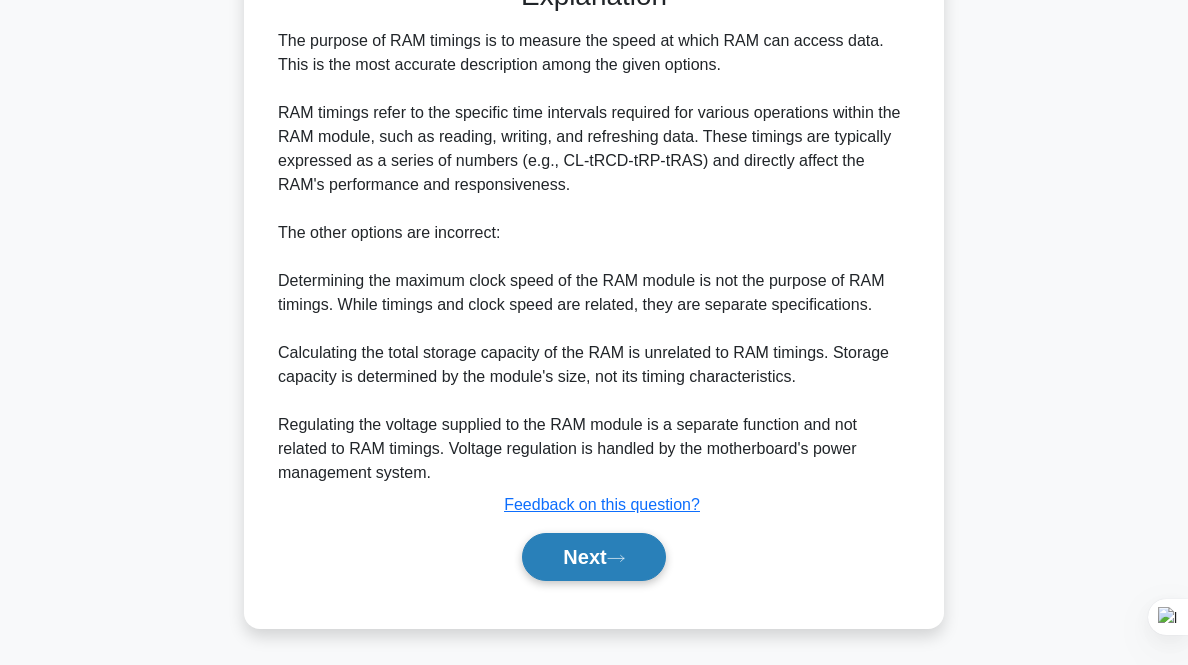 click on "Next" at bounding box center (593, 557) 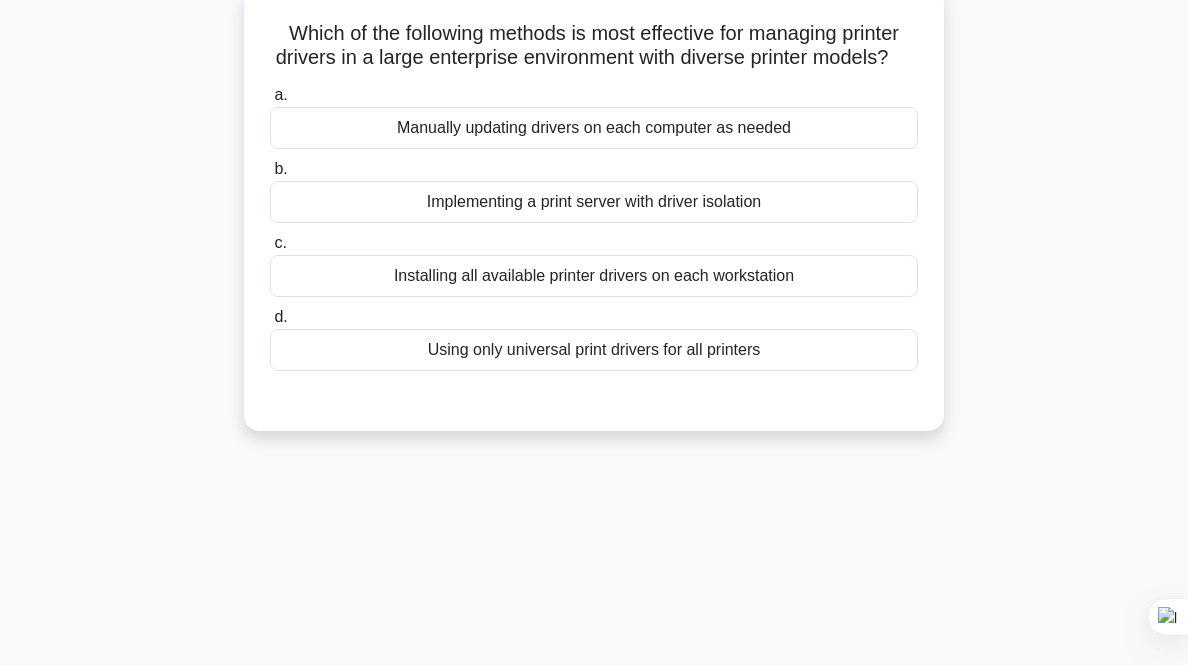 scroll, scrollTop: 0, scrollLeft: 0, axis: both 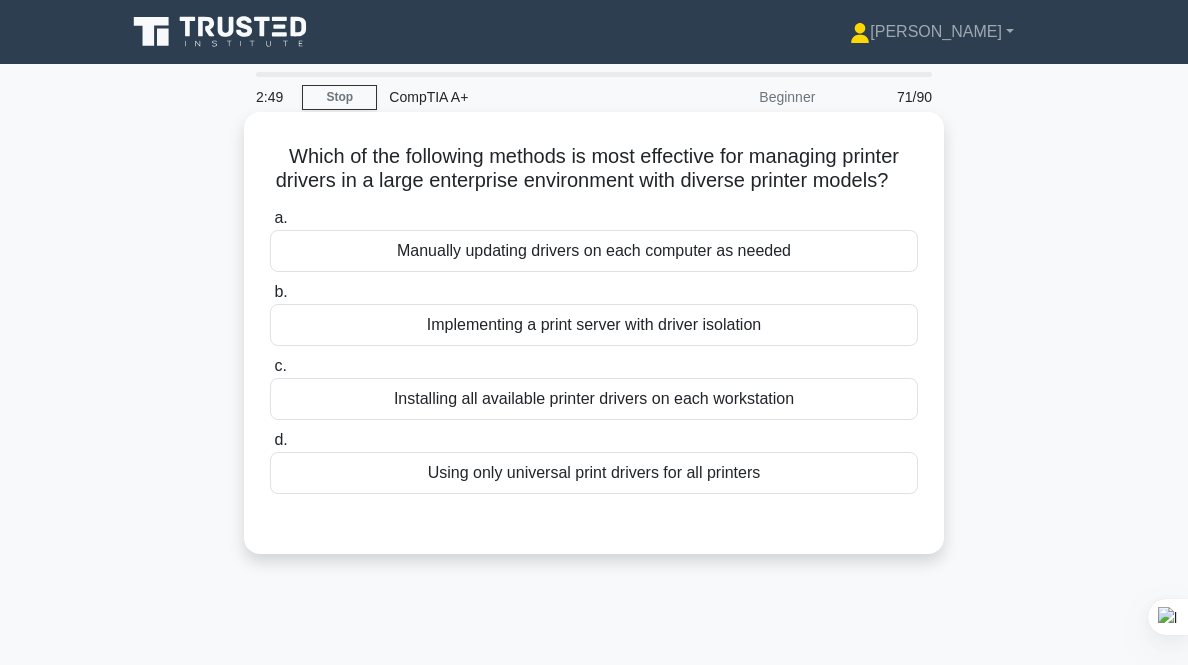 click on "Implementing a print server with driver isolation" at bounding box center (594, 325) 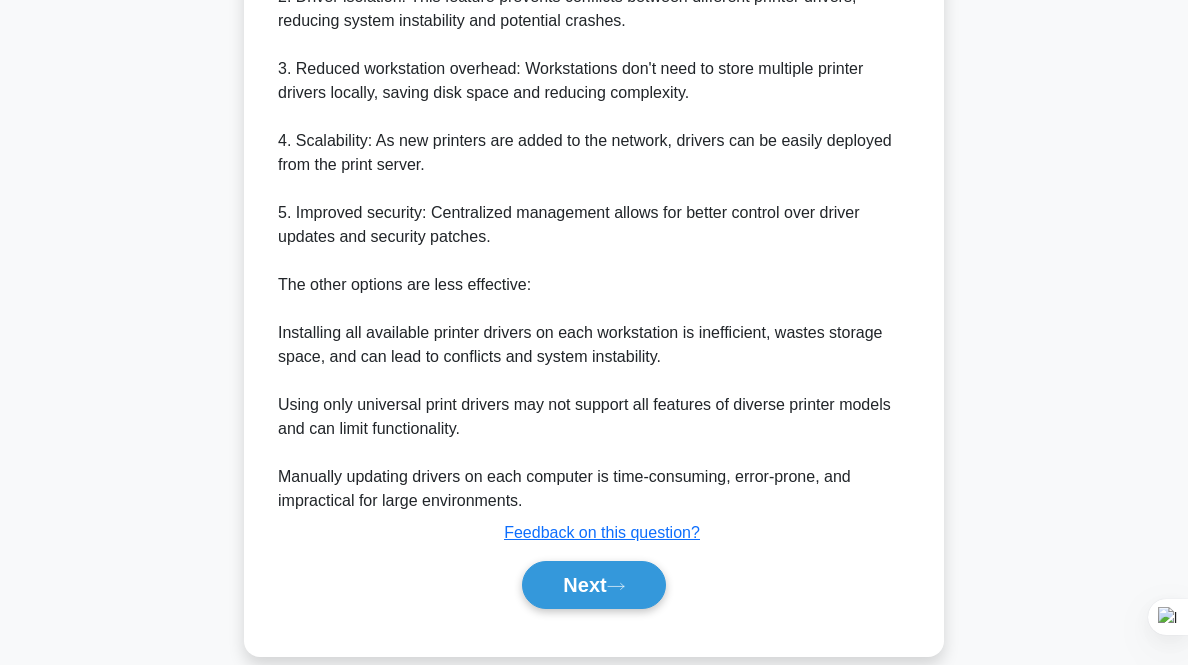 scroll, scrollTop: 756, scrollLeft: 0, axis: vertical 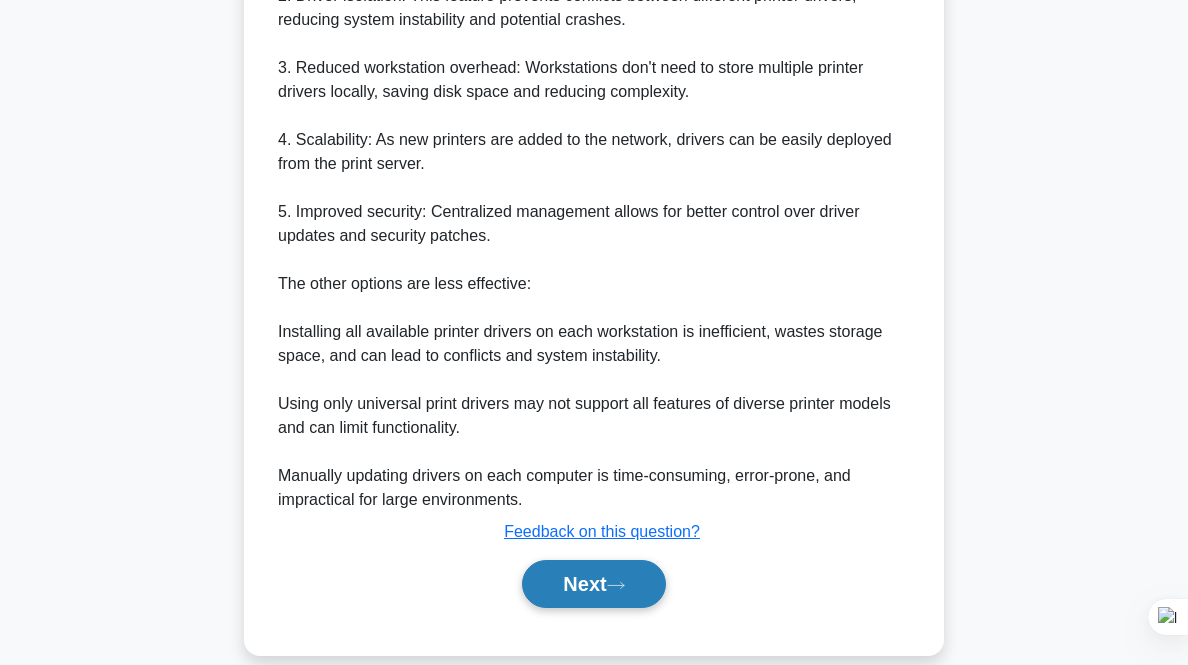 click on "Next" at bounding box center (593, 584) 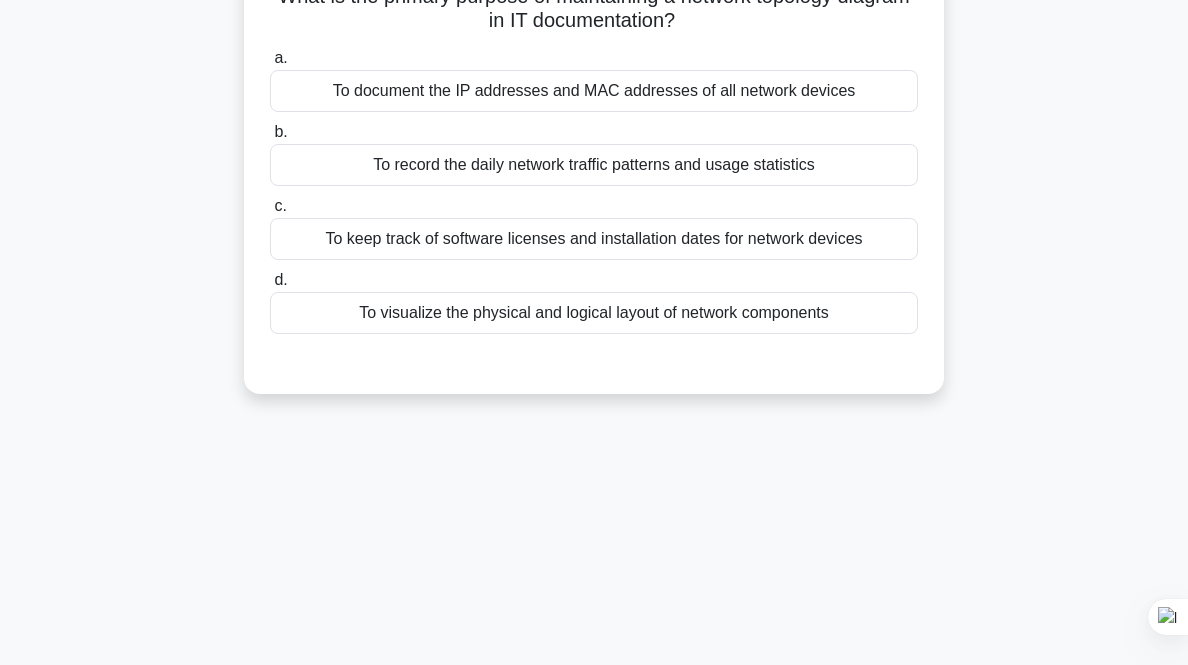 scroll, scrollTop: 0, scrollLeft: 0, axis: both 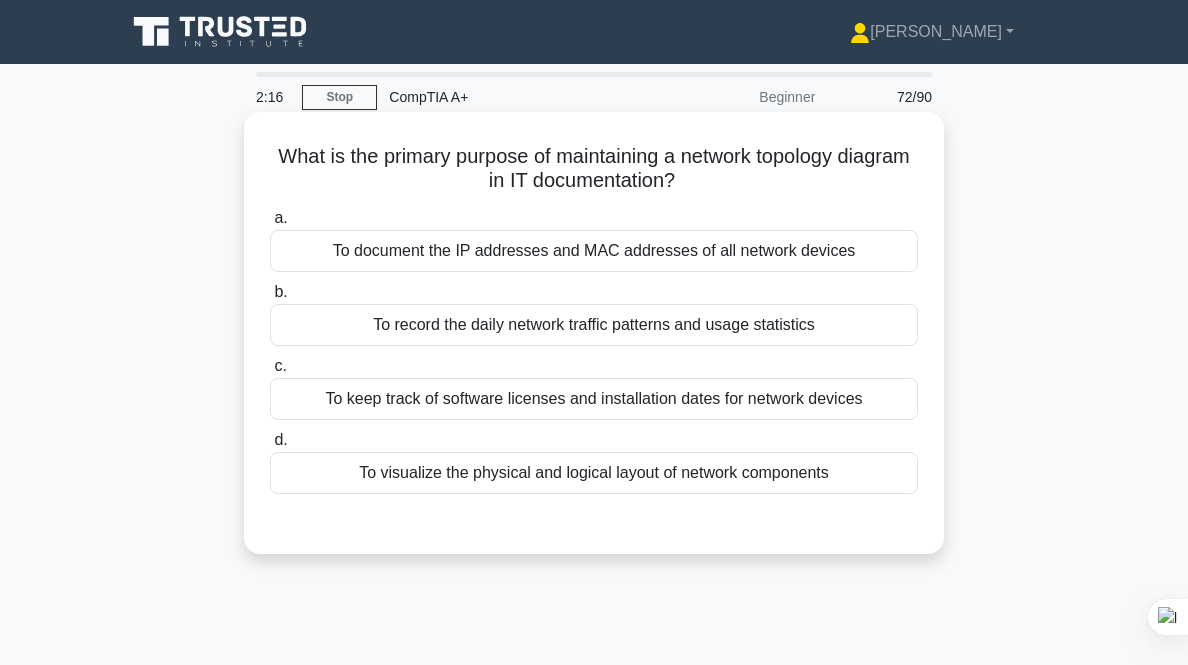 click on "To visualize the physical and logical layout of network components" at bounding box center (594, 473) 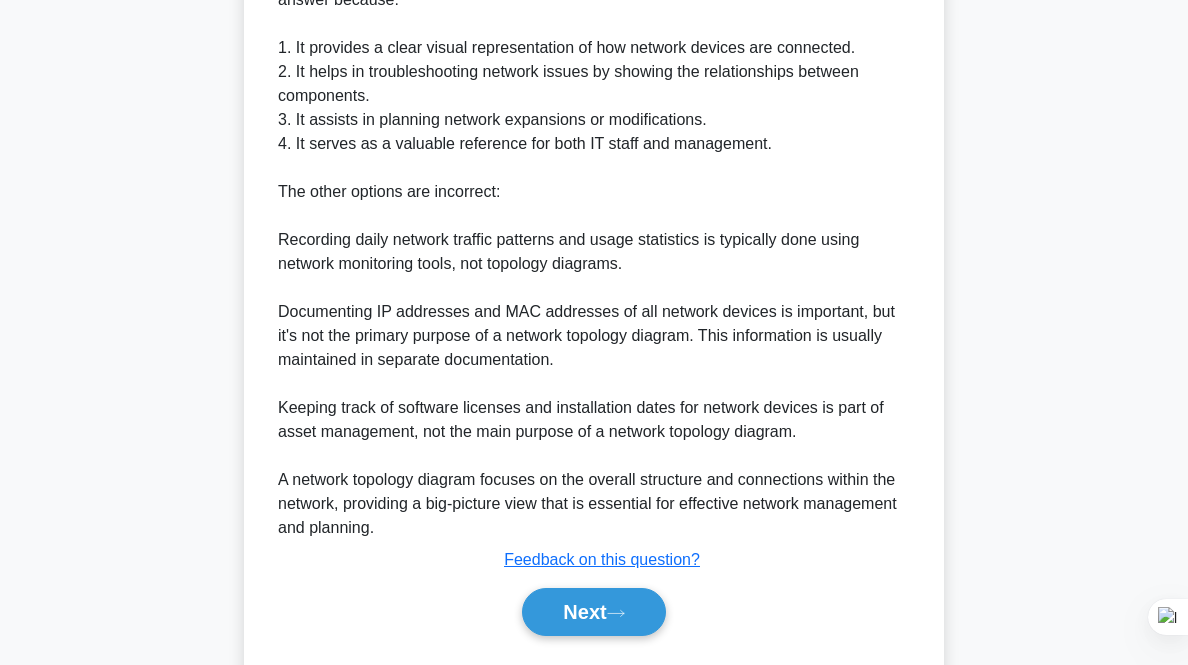 scroll, scrollTop: 687, scrollLeft: 0, axis: vertical 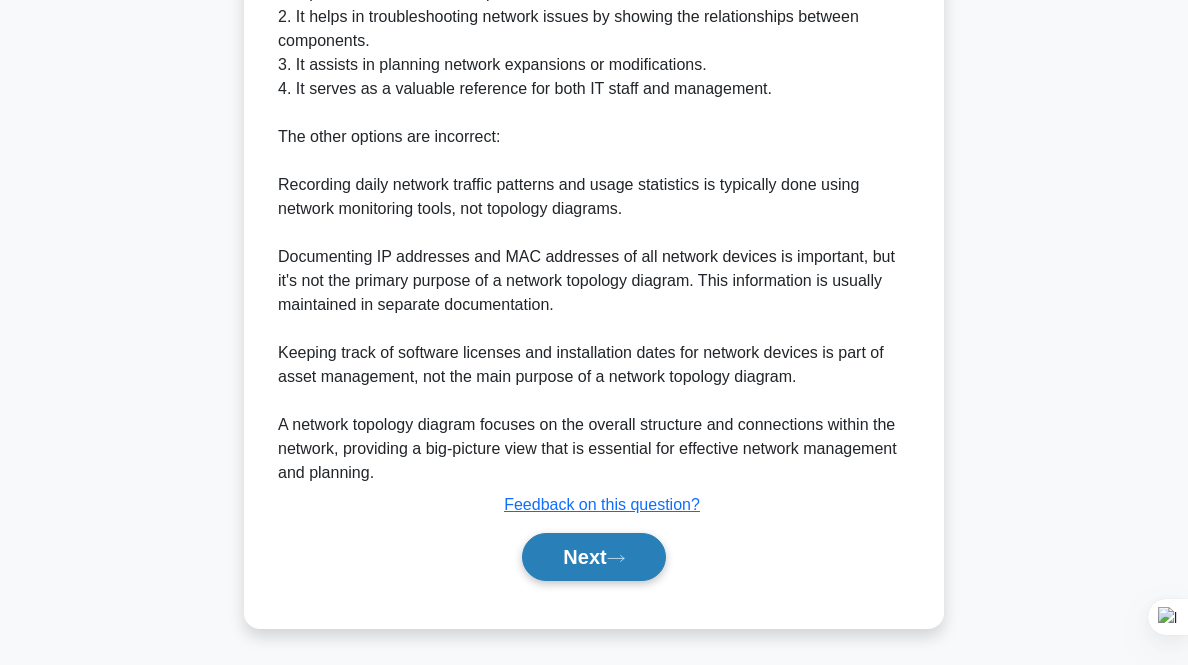 click on "Next" at bounding box center (593, 557) 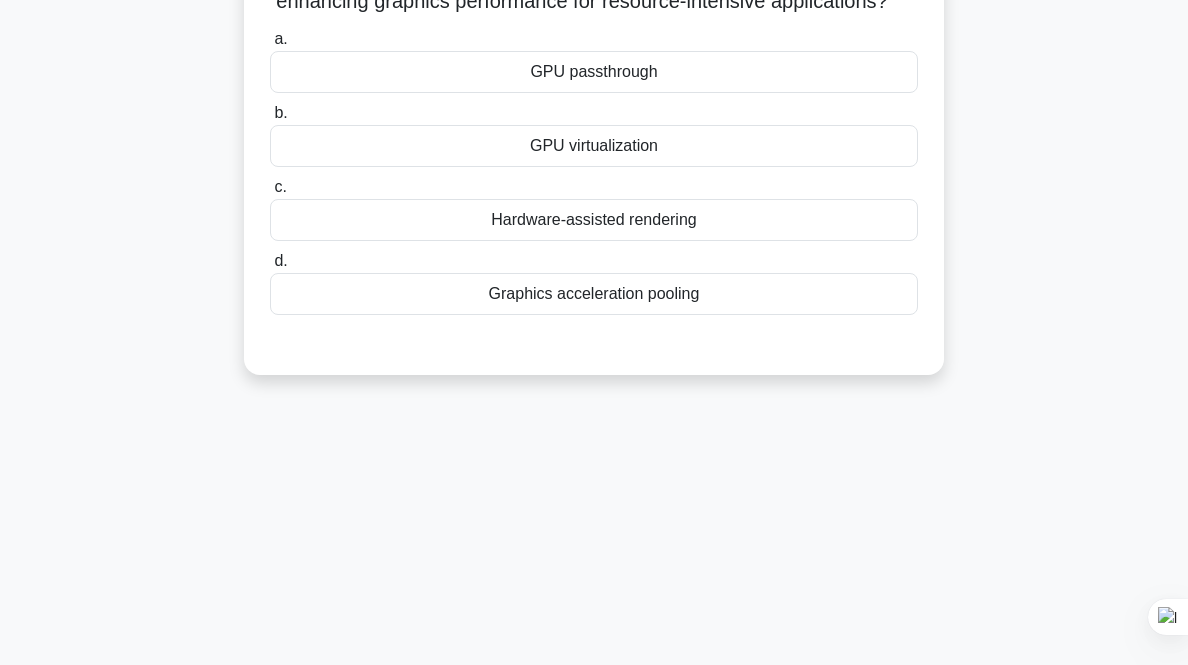 scroll, scrollTop: 0, scrollLeft: 0, axis: both 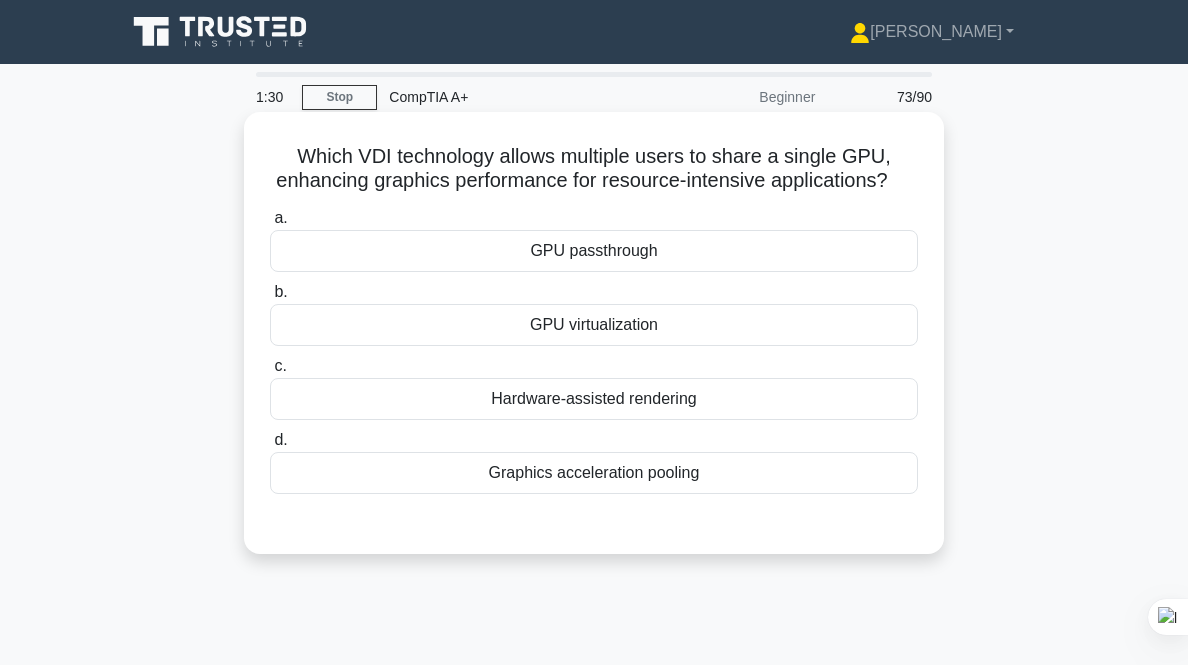 click on "GPU virtualization" at bounding box center (594, 325) 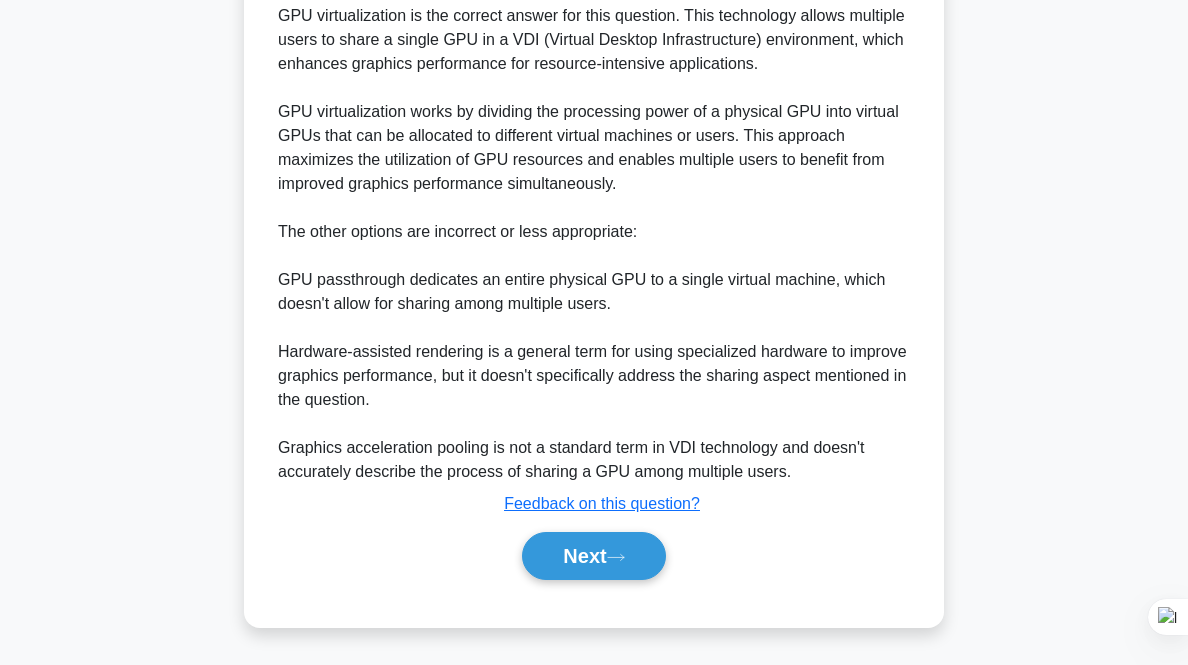 scroll, scrollTop: 582, scrollLeft: 0, axis: vertical 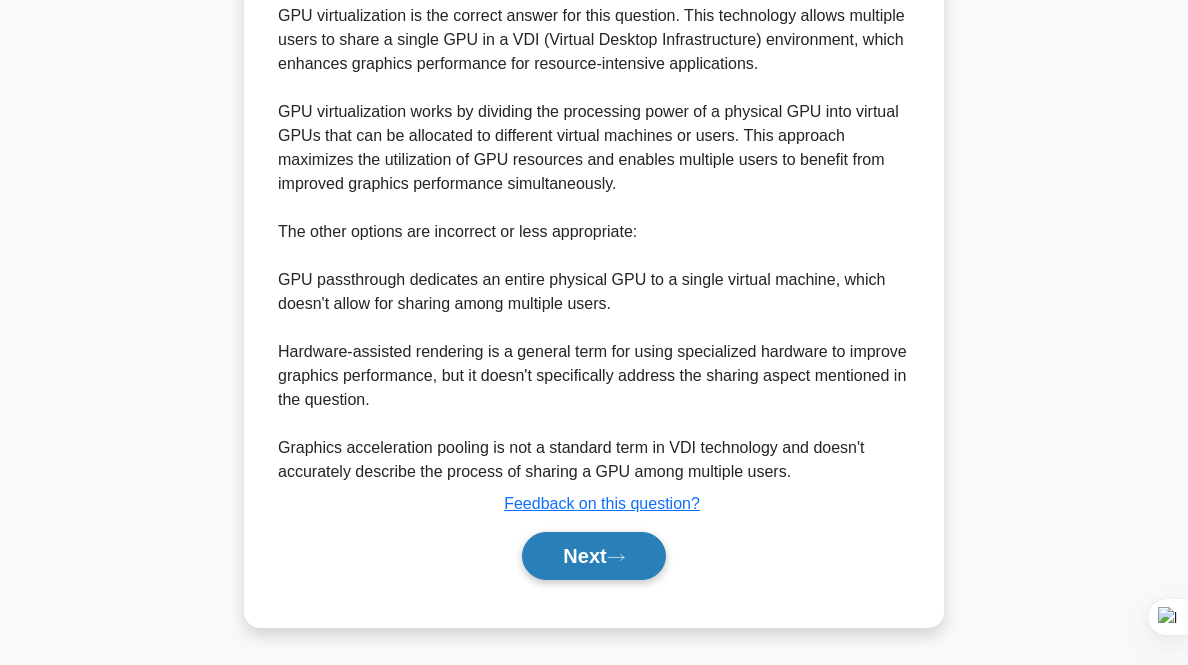 click on "Next" at bounding box center [593, 556] 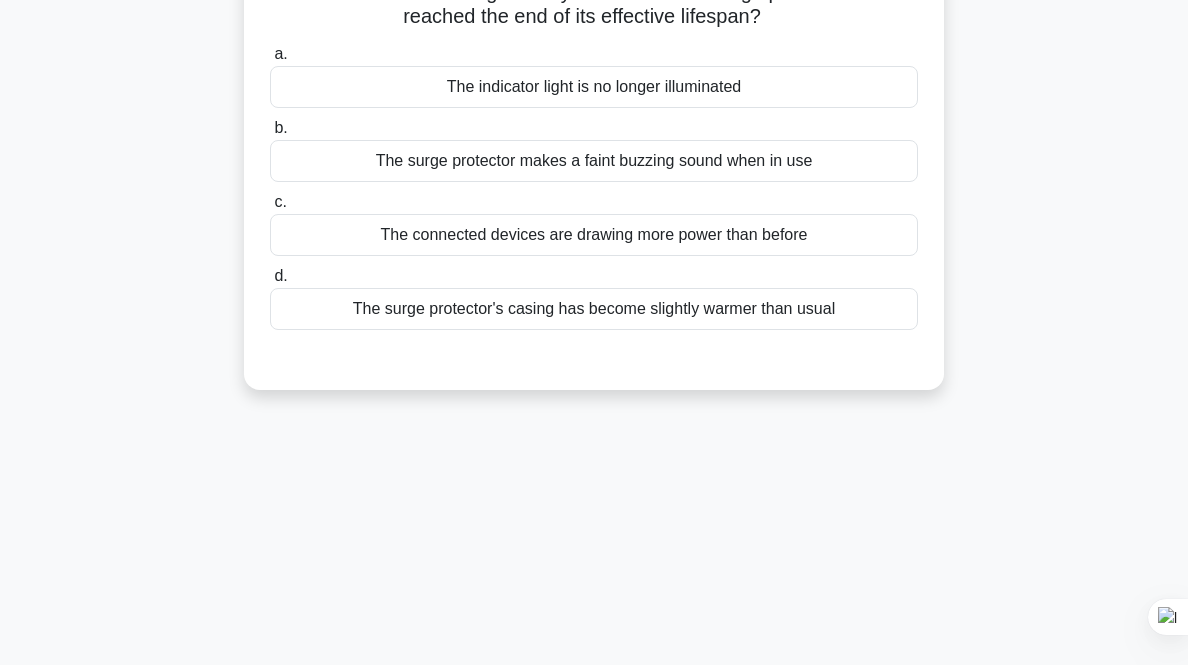 scroll, scrollTop: 0, scrollLeft: 0, axis: both 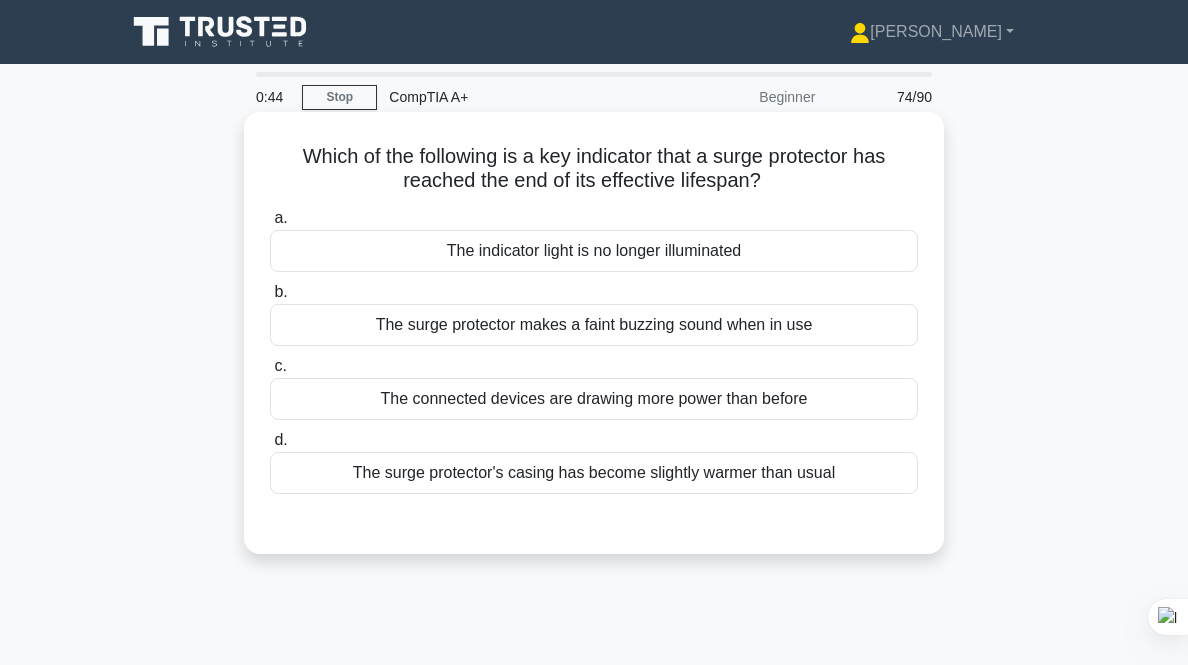 click on "The indicator light is no longer illuminated" at bounding box center (594, 251) 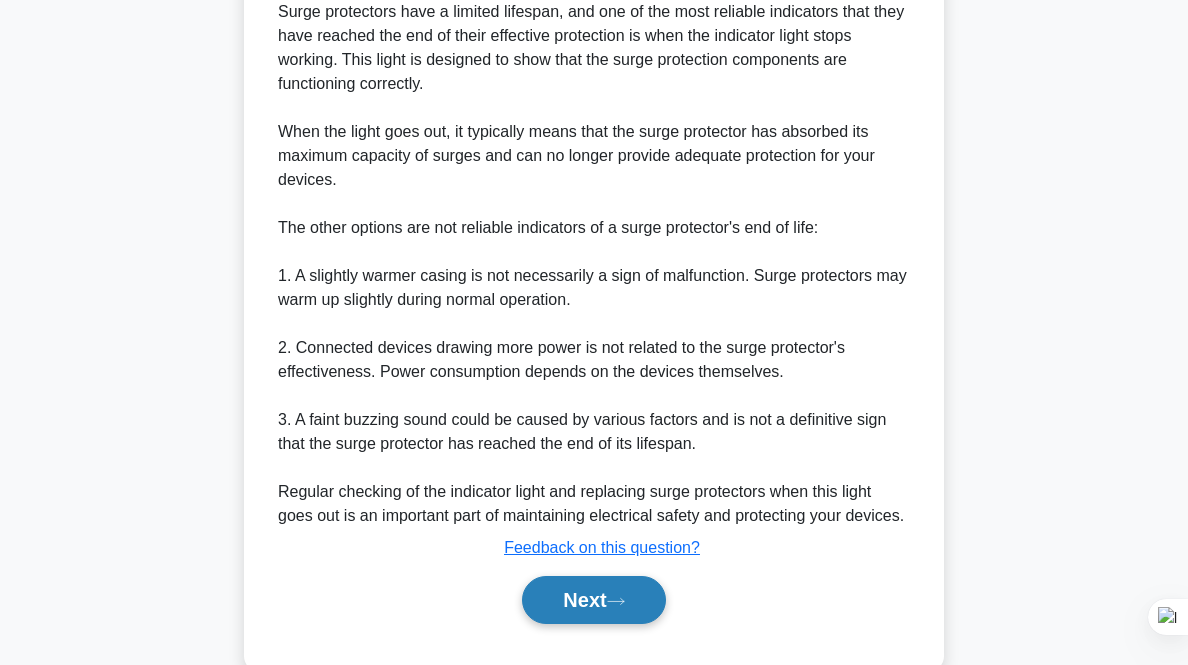 click on "Next" at bounding box center (593, 600) 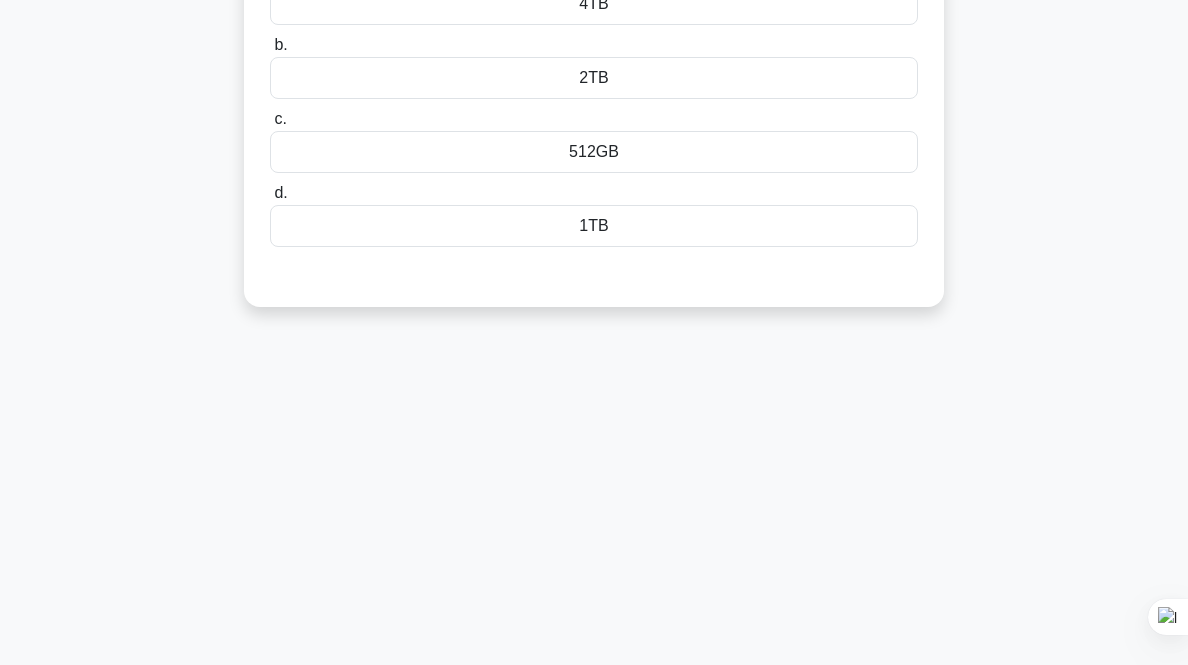 scroll, scrollTop: 0, scrollLeft: 0, axis: both 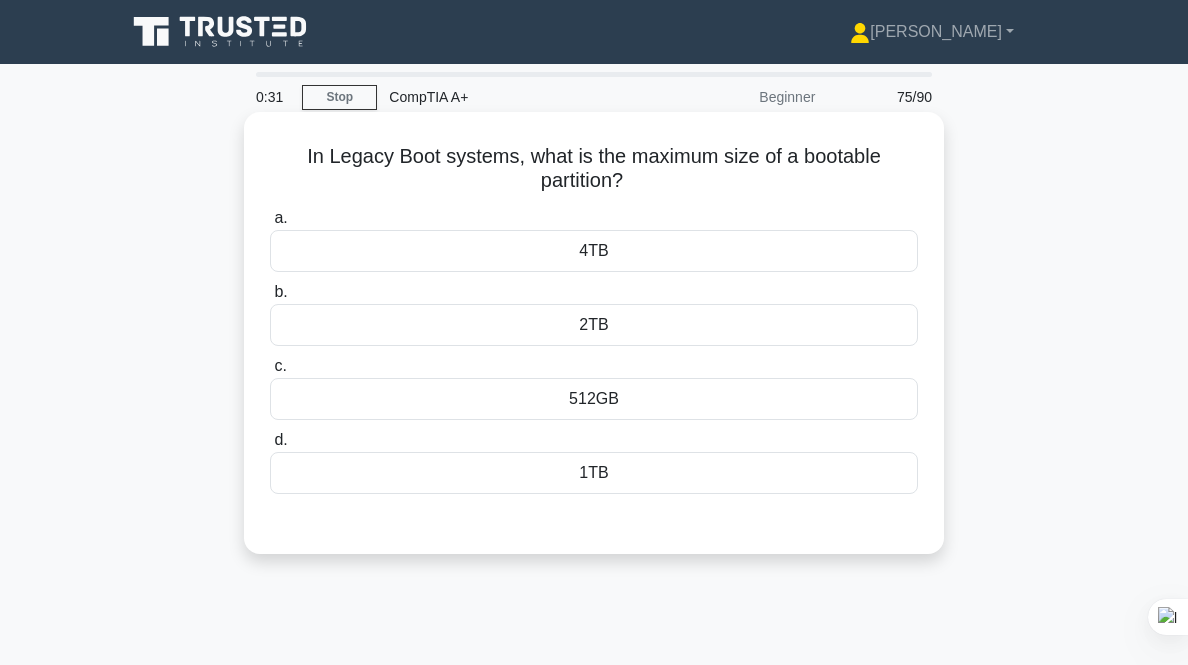 click on "2TB" at bounding box center [594, 325] 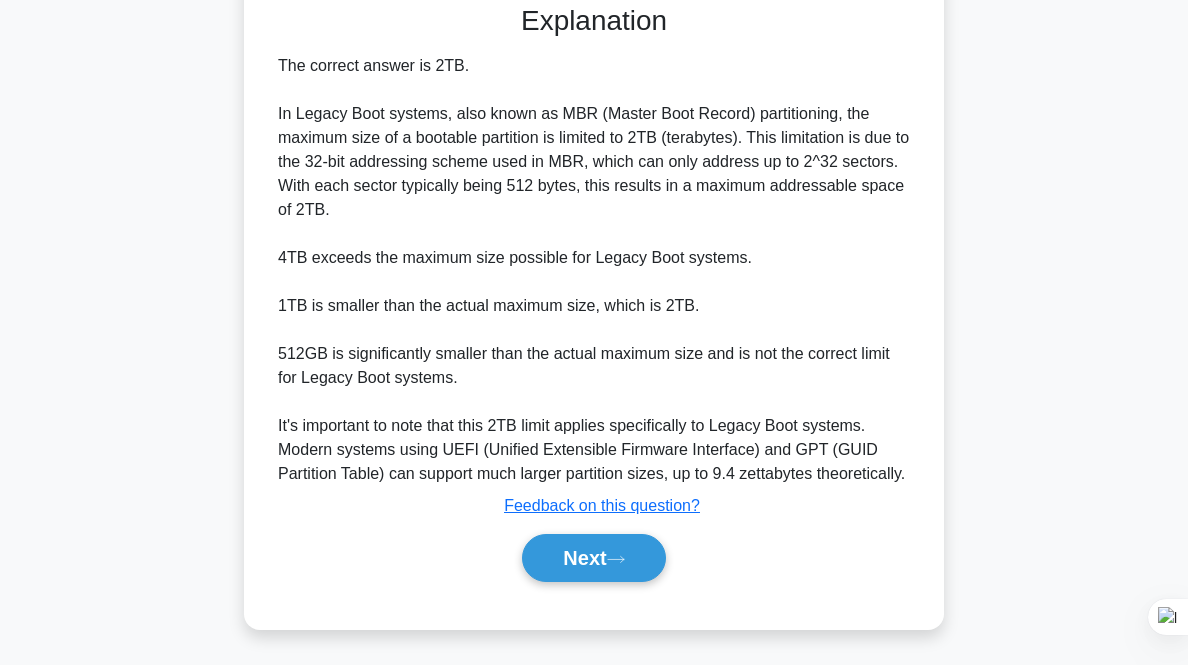 scroll, scrollTop: 519, scrollLeft: 0, axis: vertical 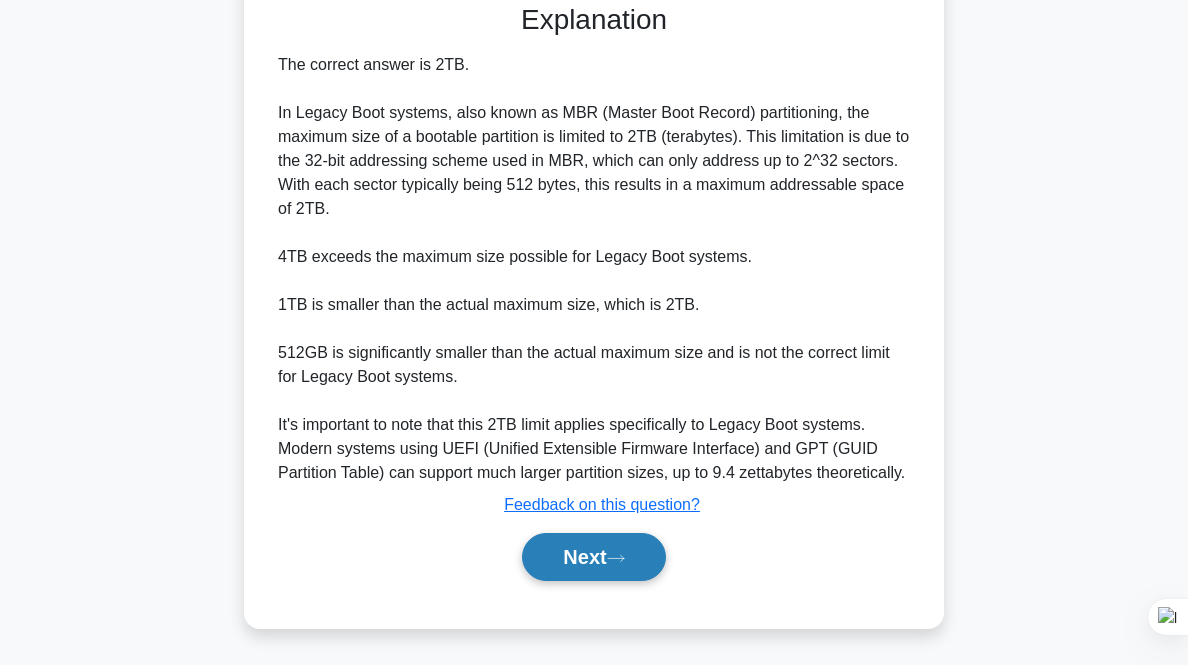 click on "Next" at bounding box center (593, 557) 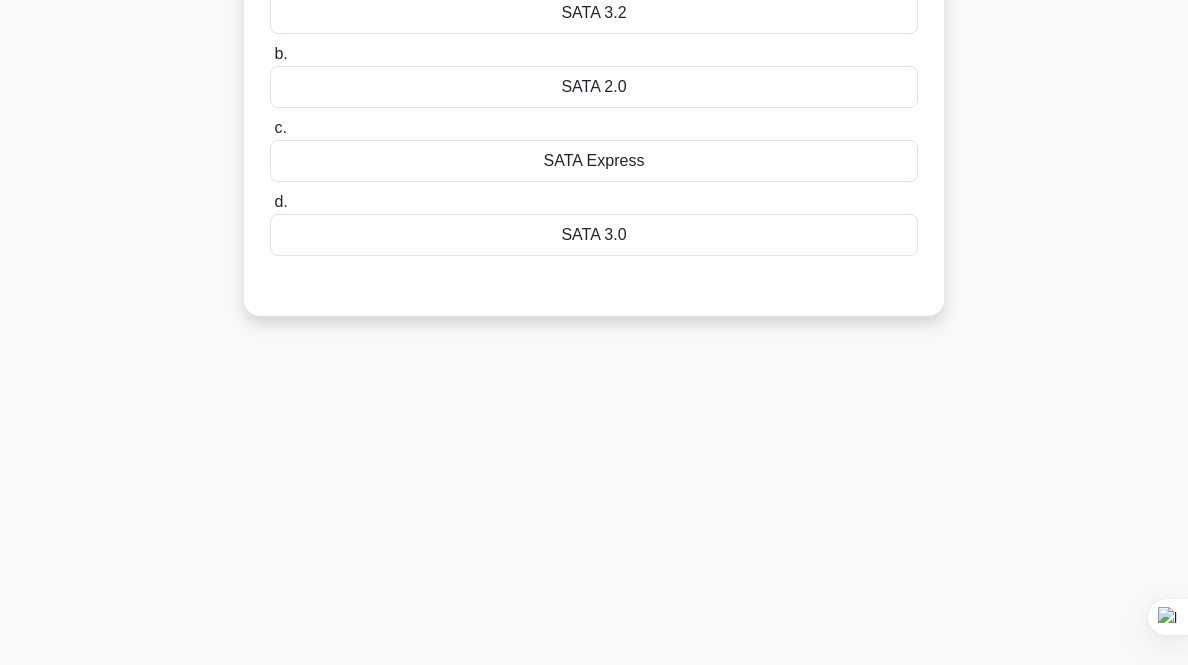 scroll, scrollTop: 0, scrollLeft: 0, axis: both 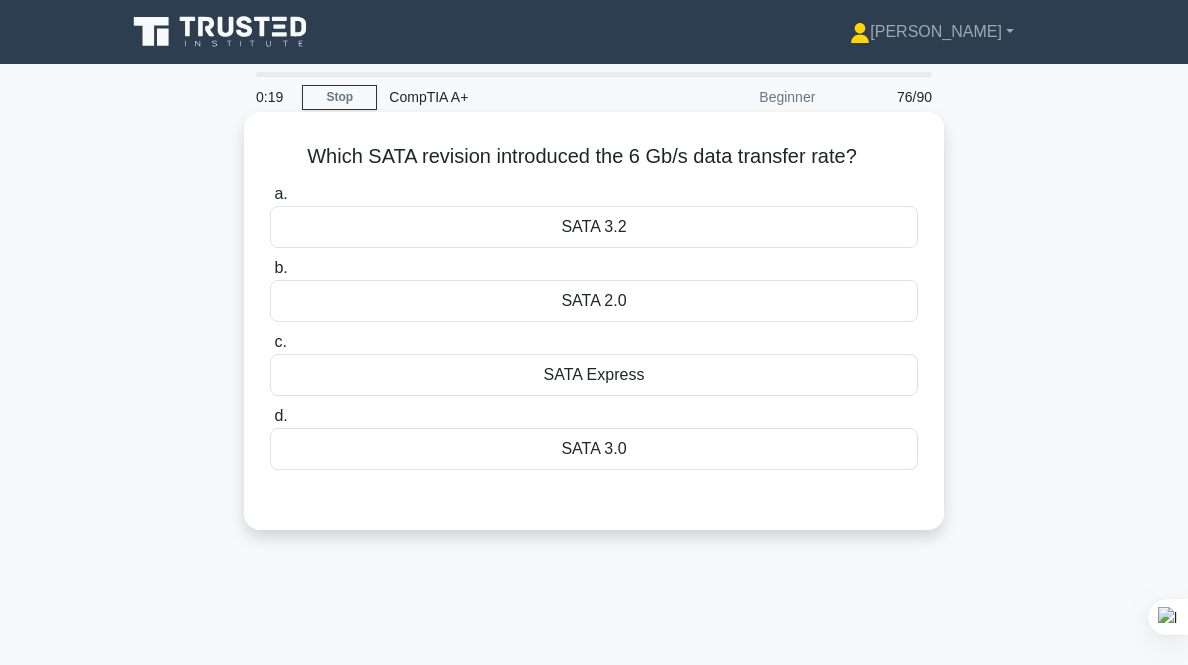click on "SATA 3.0" at bounding box center [594, 449] 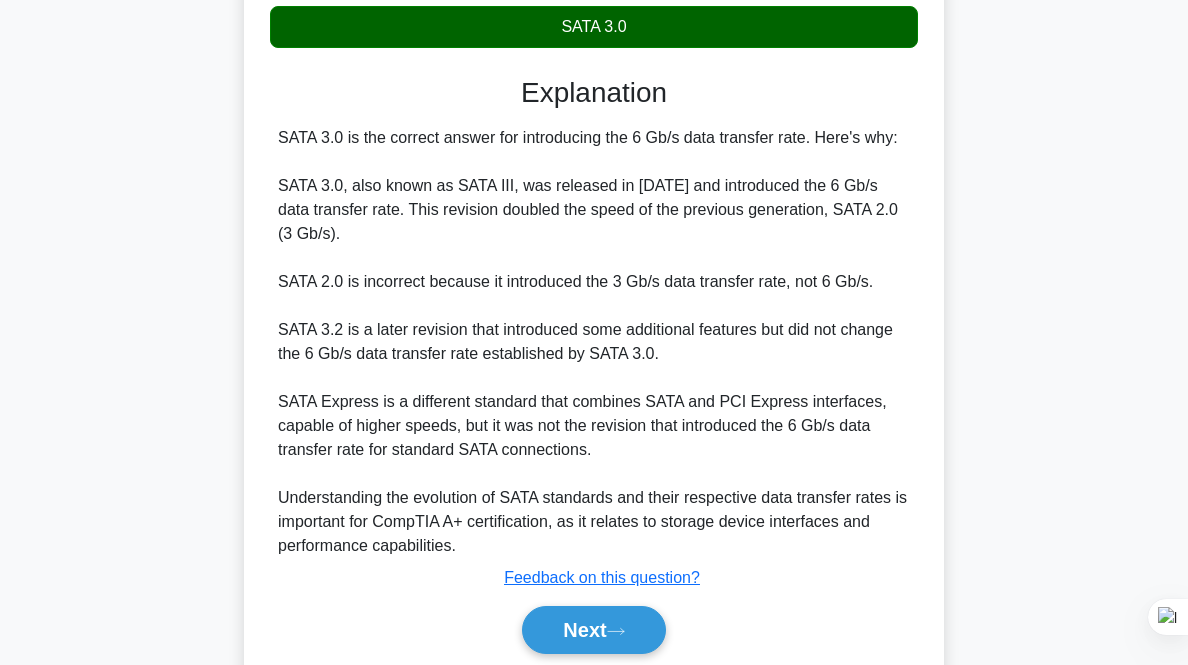 scroll, scrollTop: 495, scrollLeft: 0, axis: vertical 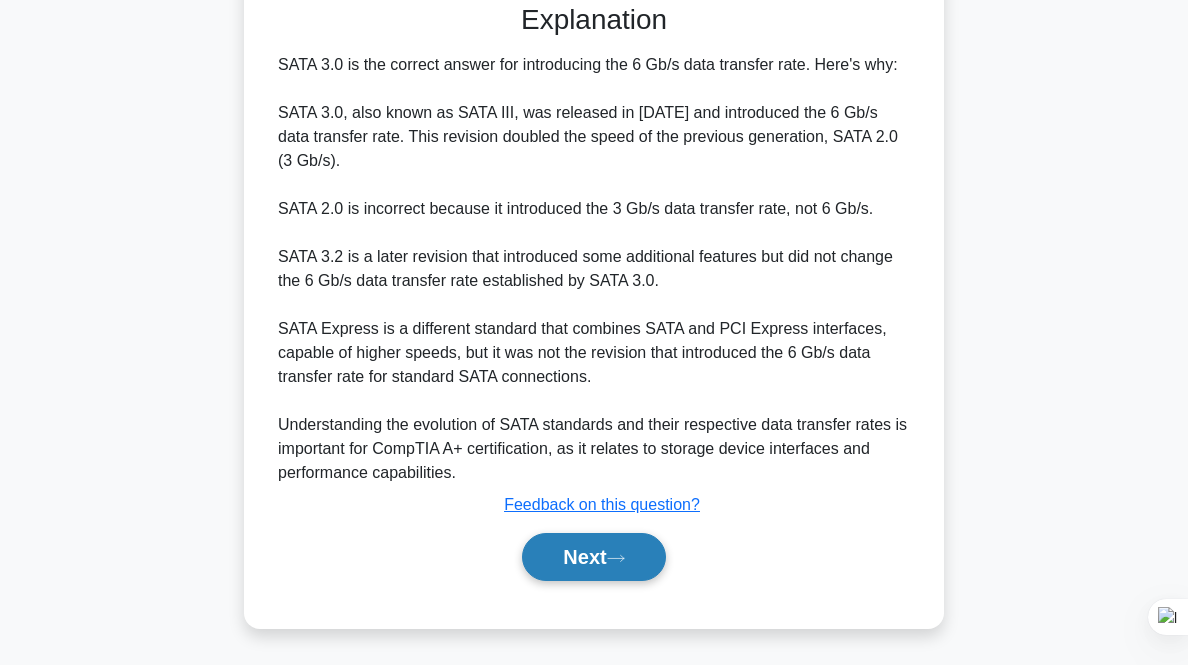 click on "Next" at bounding box center [593, 557] 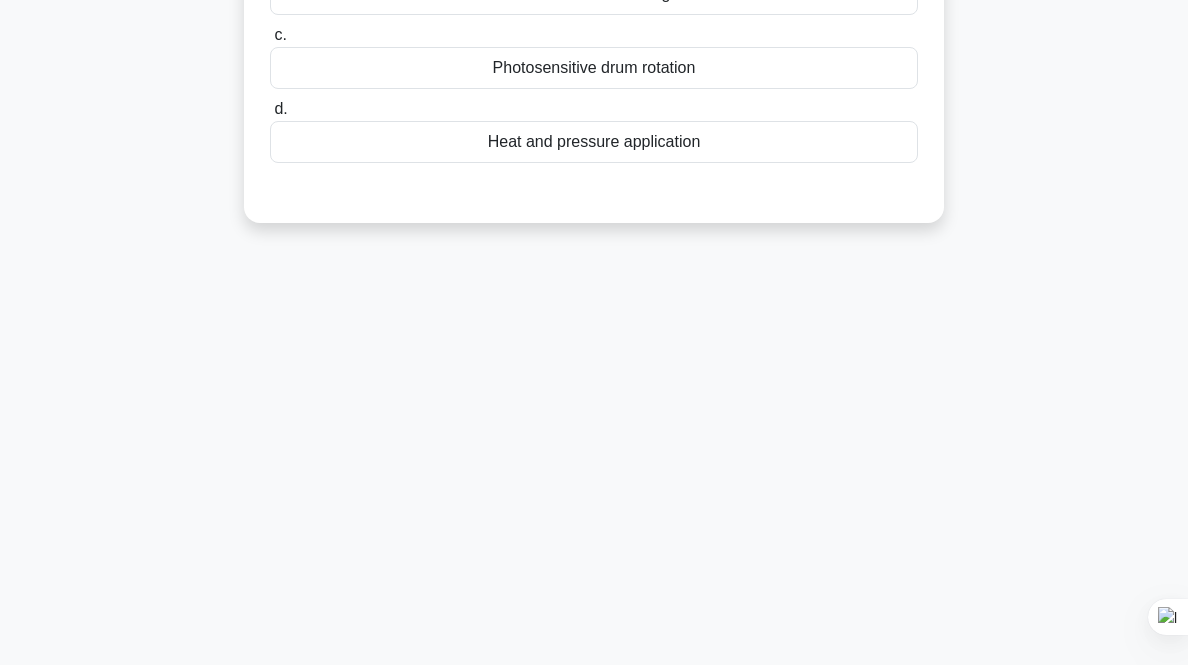 scroll, scrollTop: 0, scrollLeft: 0, axis: both 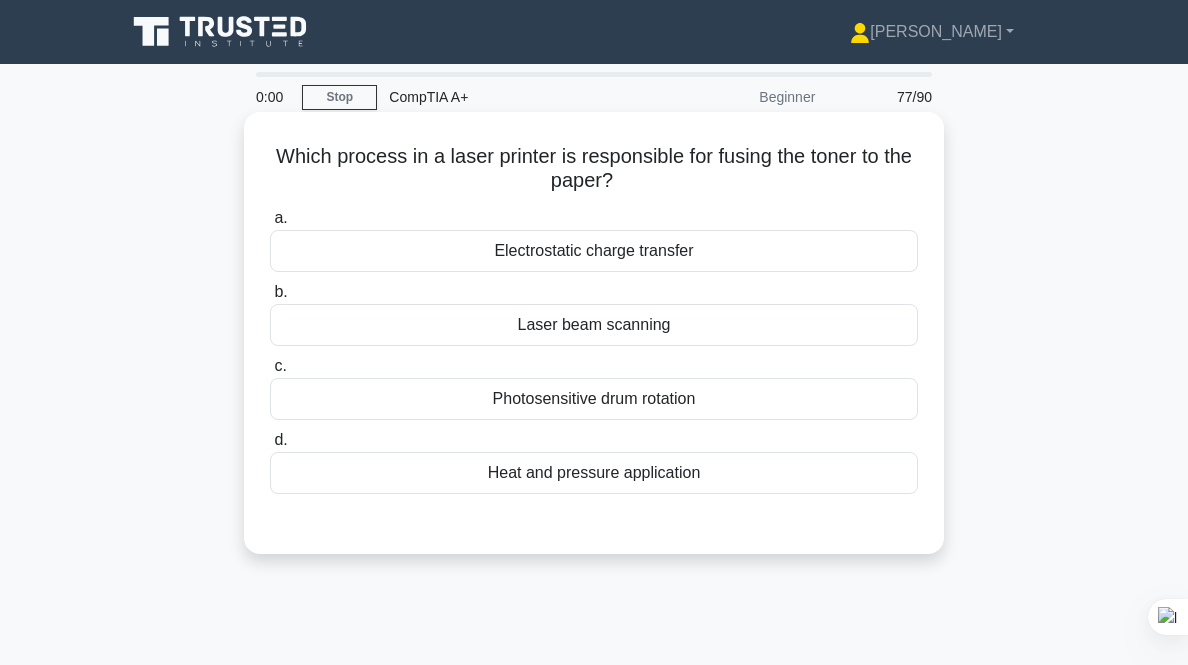click on "Electrostatic charge transfer" at bounding box center [594, 251] 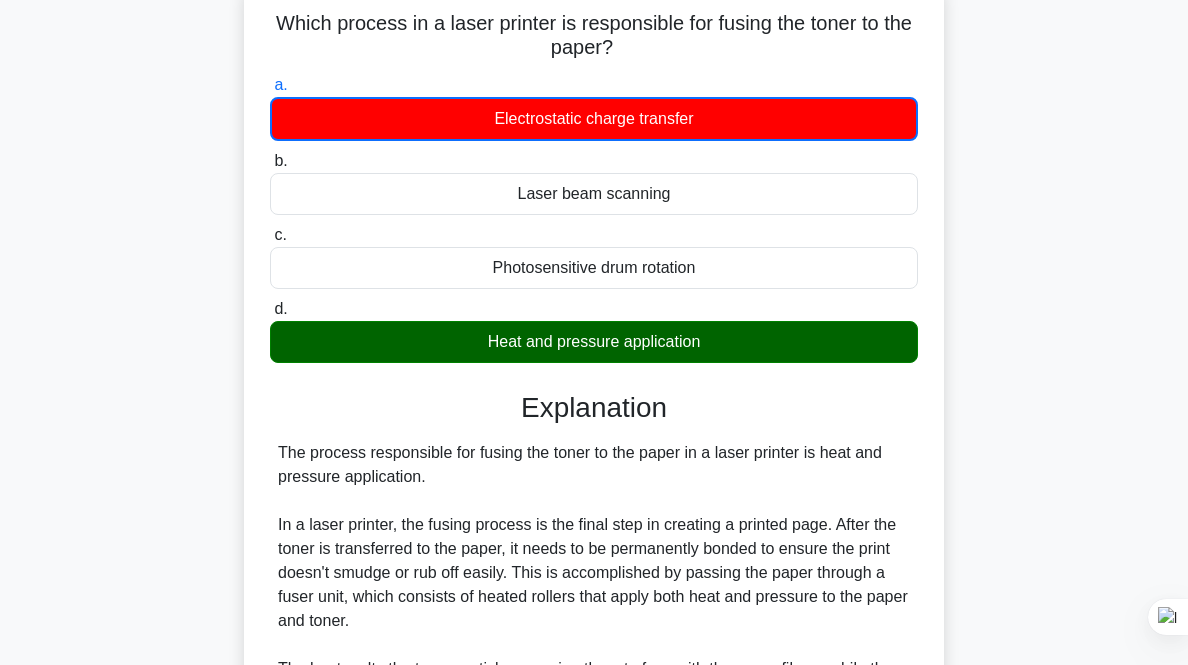 scroll, scrollTop: 133, scrollLeft: 0, axis: vertical 